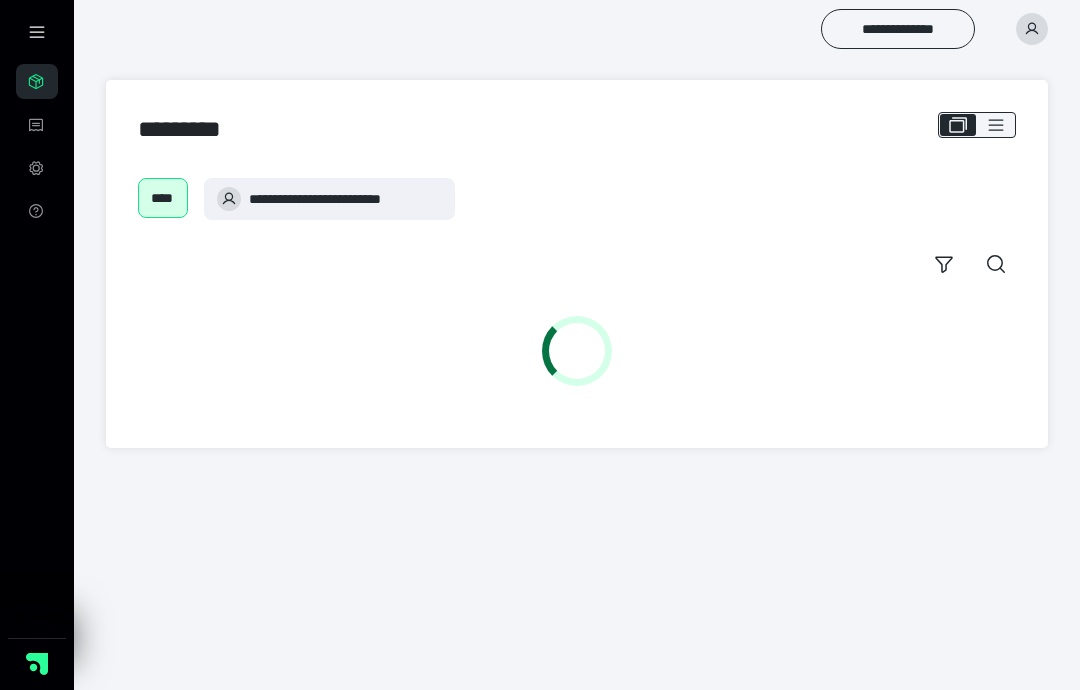 scroll, scrollTop: 0, scrollLeft: 0, axis: both 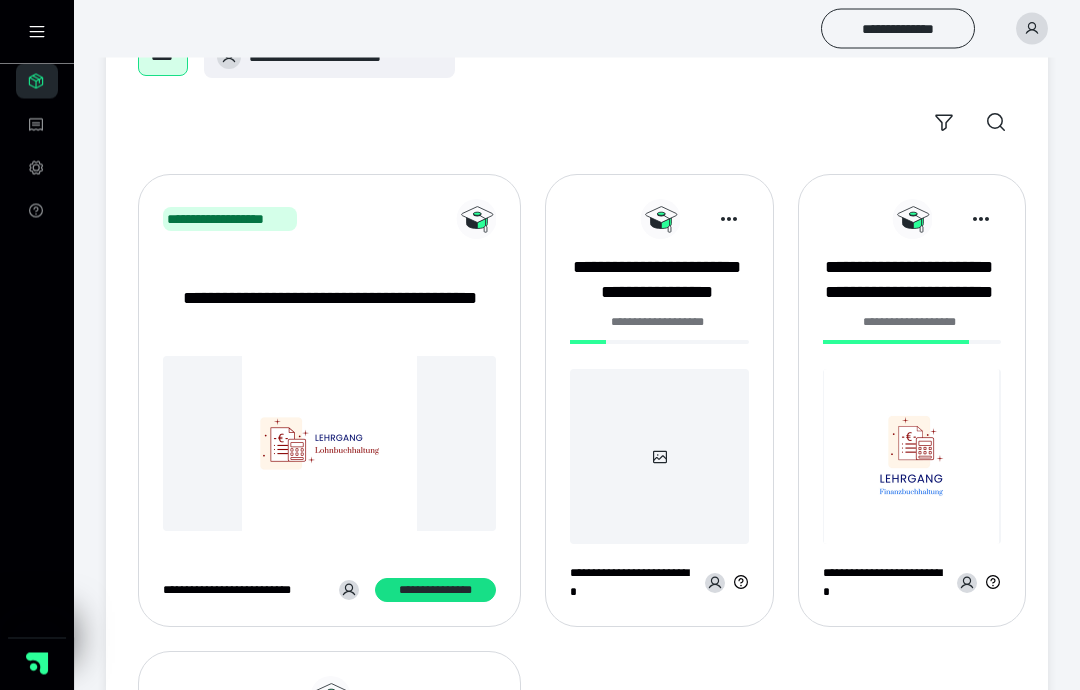click on "**********" at bounding box center (436, 591) 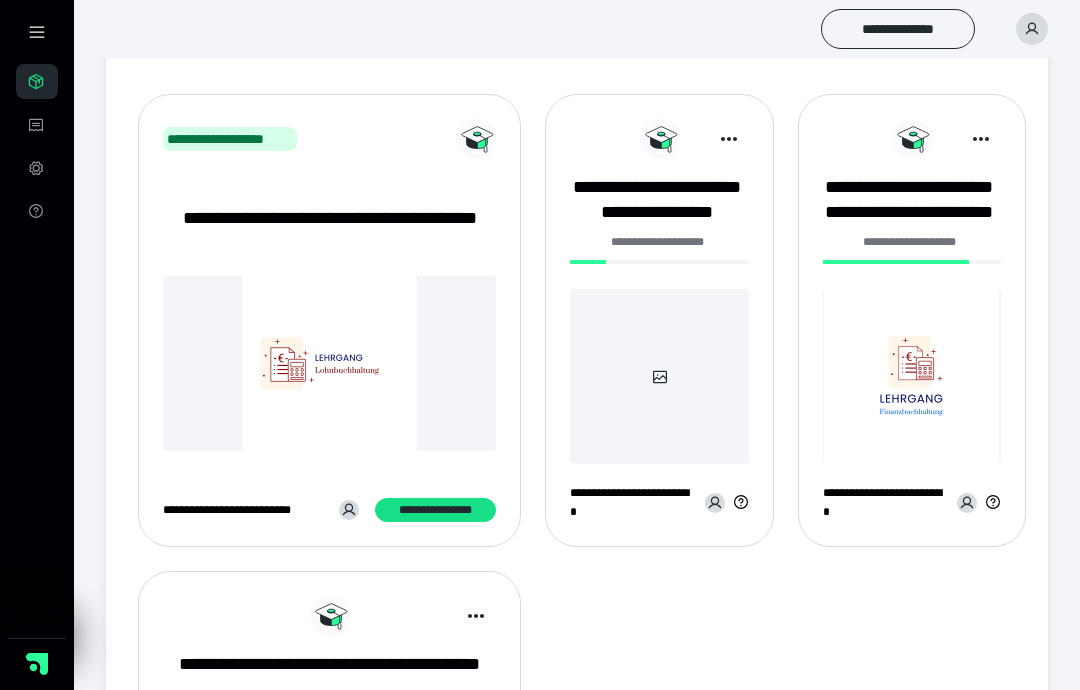 click on "**********" at bounding box center (656, 200) 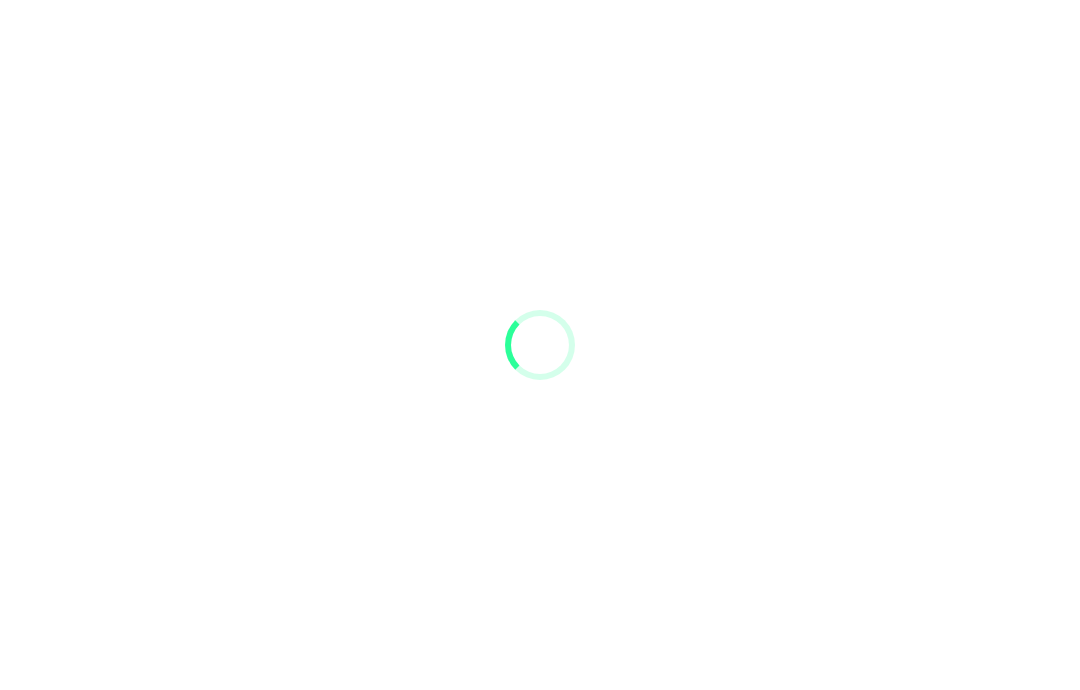scroll, scrollTop: 0, scrollLeft: 0, axis: both 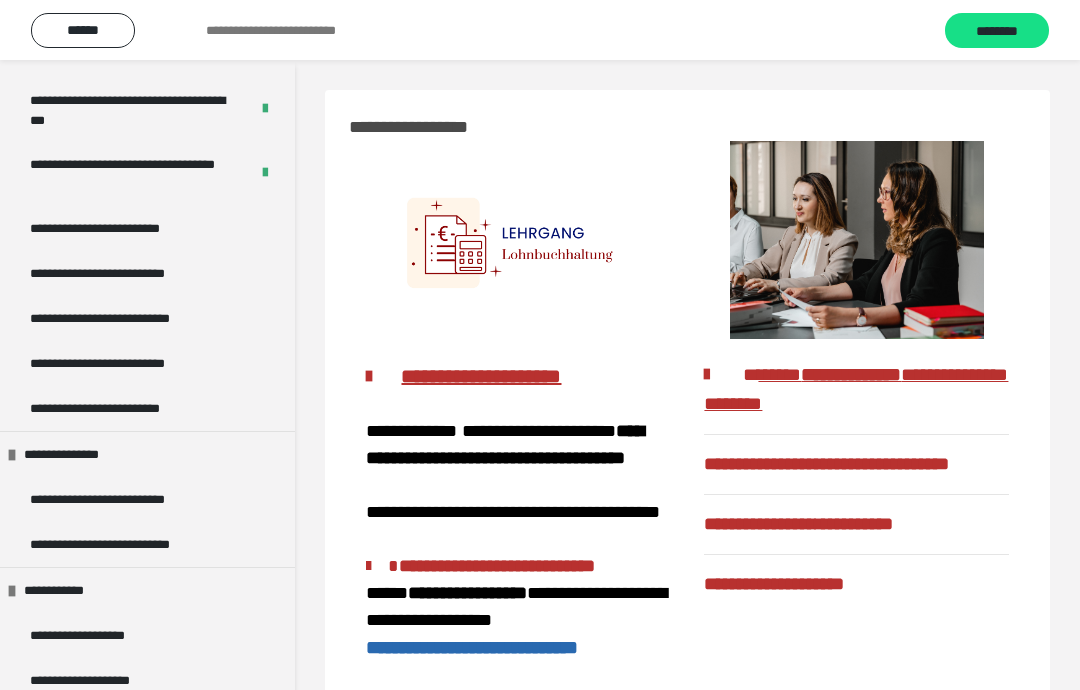 click on "**********" at bounding box center [124, 228] 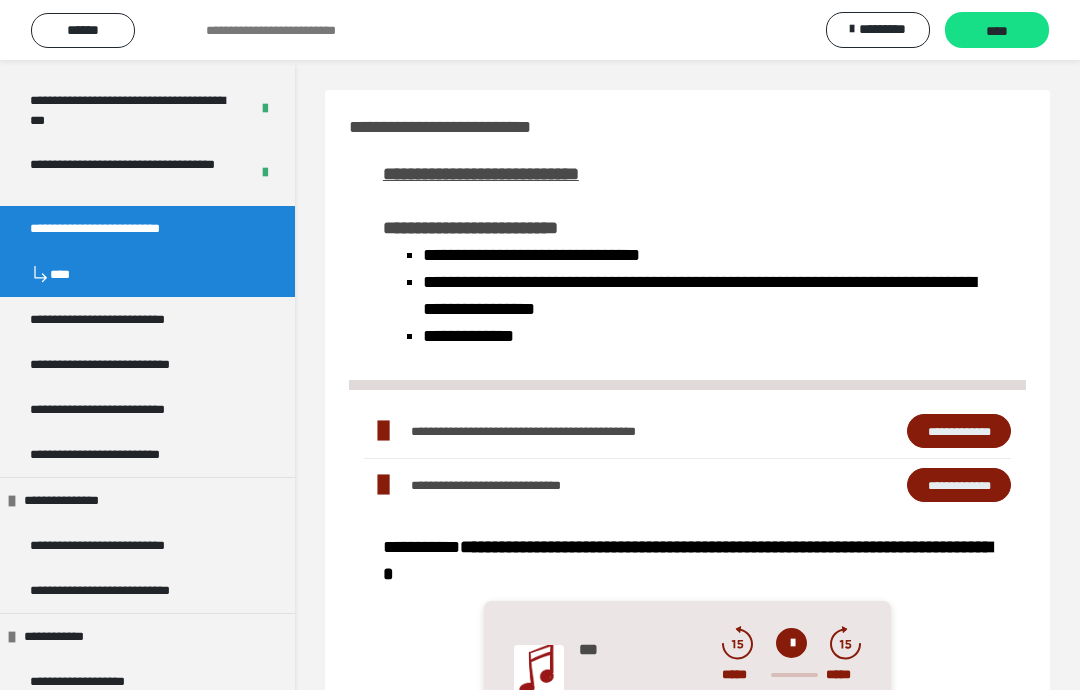 click on "****" at bounding box center [997, 31] 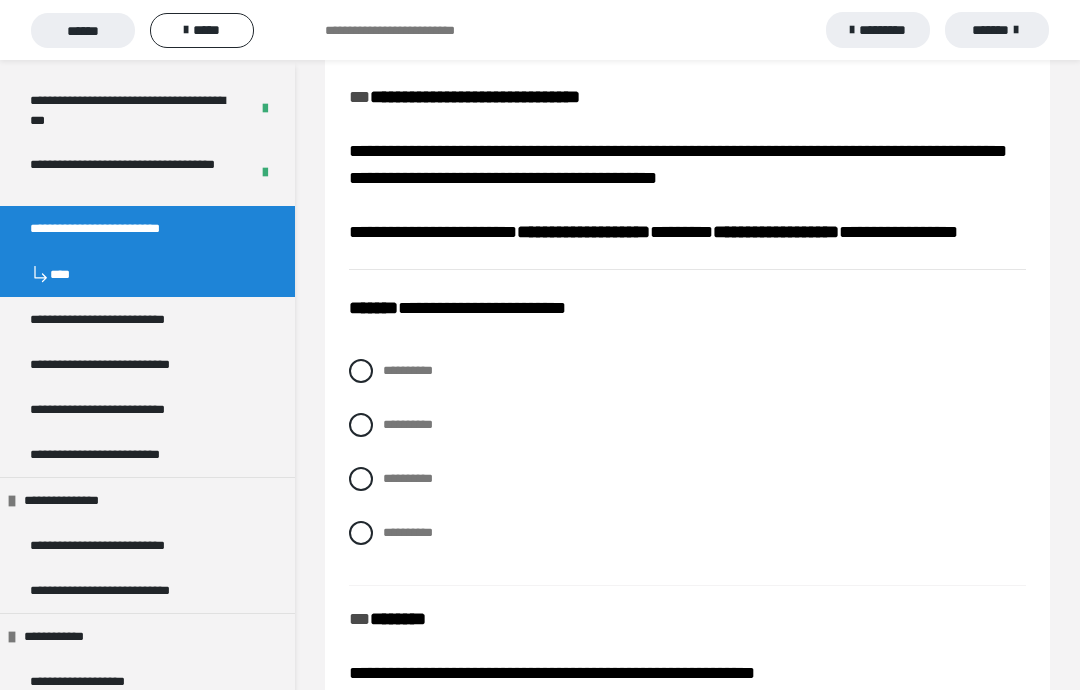 scroll, scrollTop: 243, scrollLeft: 0, axis: vertical 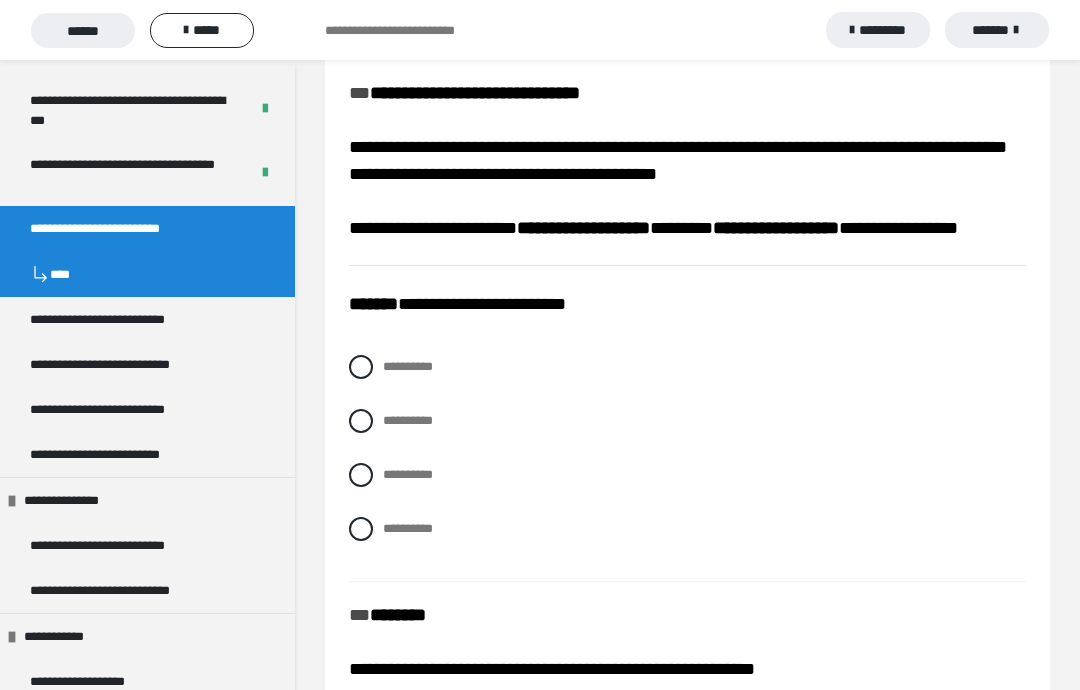 click on "**********" at bounding box center [687, 367] 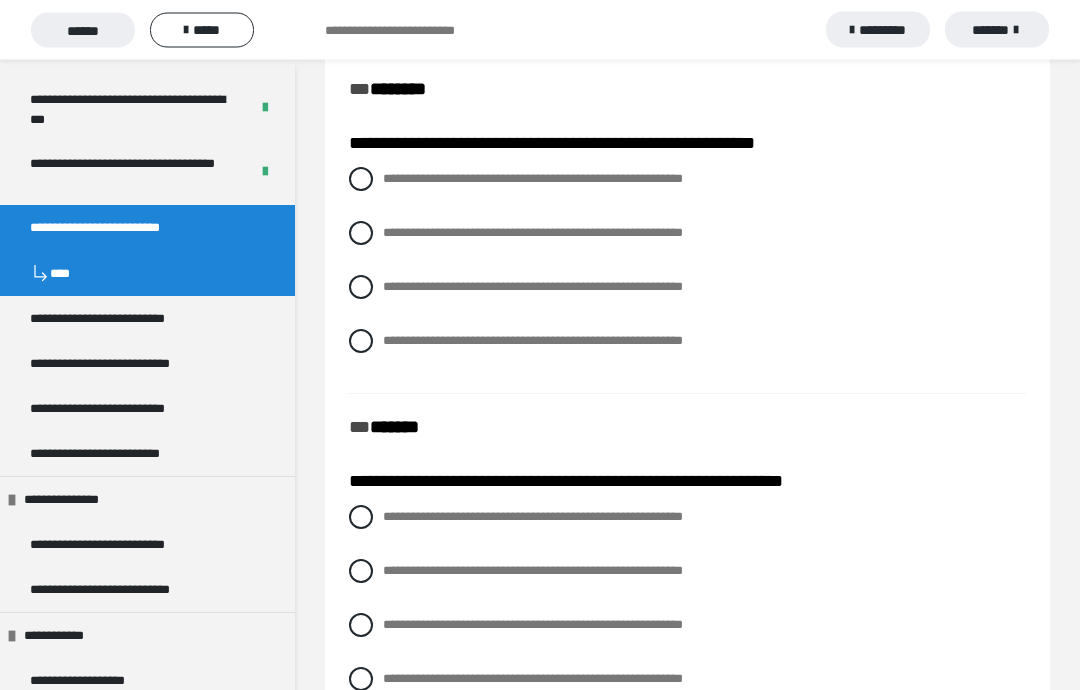 scroll, scrollTop: 769, scrollLeft: 0, axis: vertical 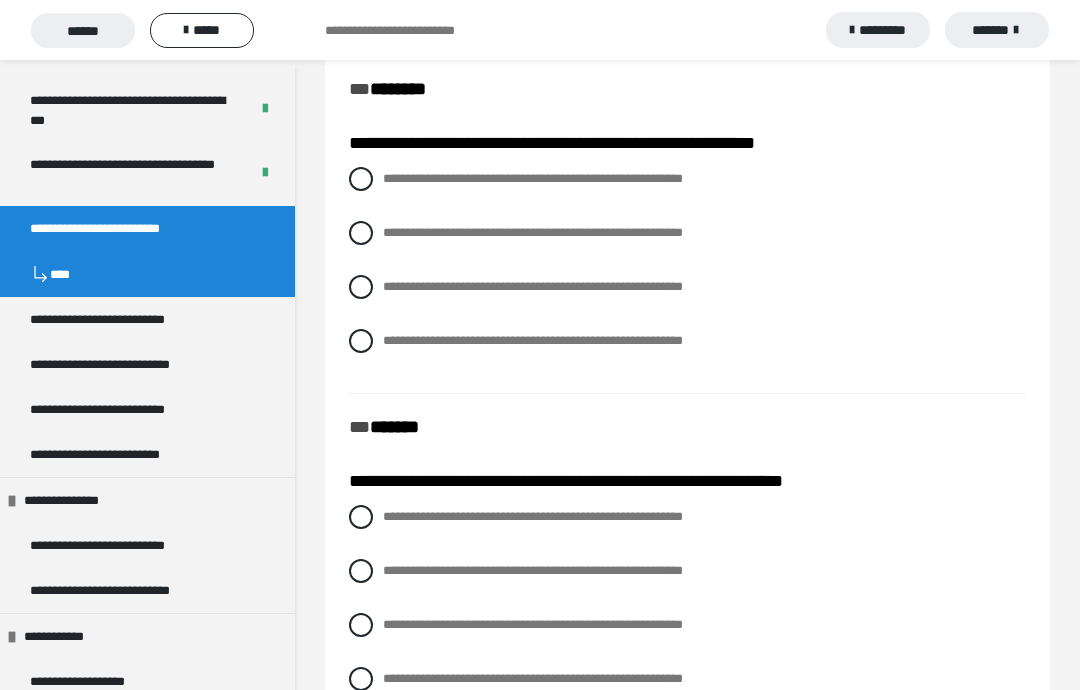 click at bounding box center (361, 341) 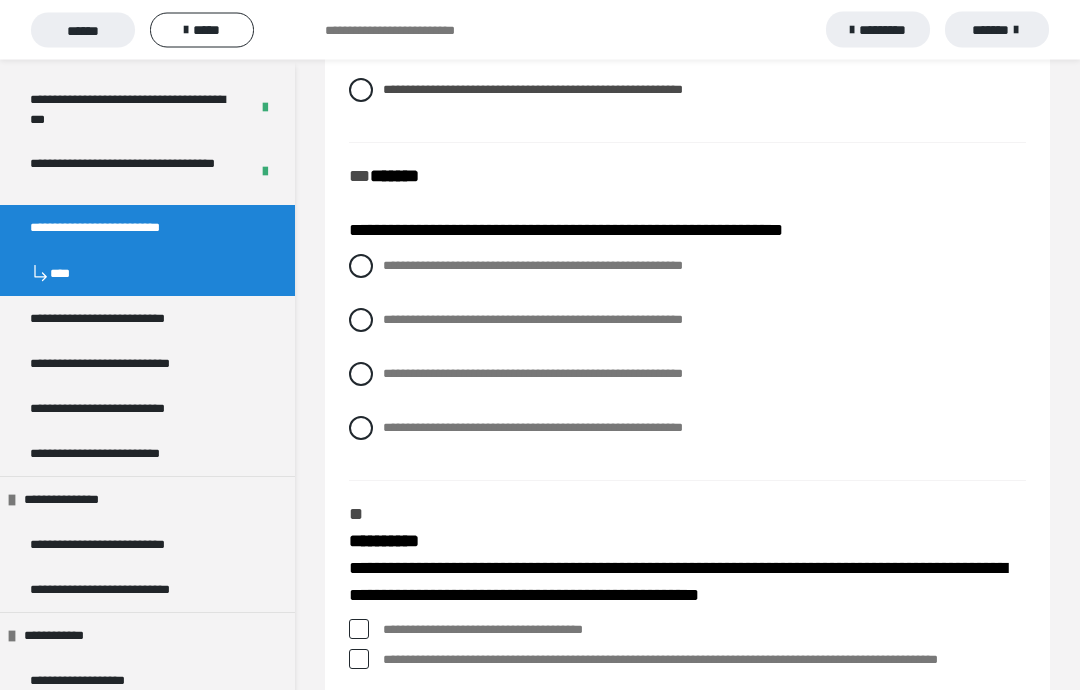 scroll, scrollTop: 1020, scrollLeft: 0, axis: vertical 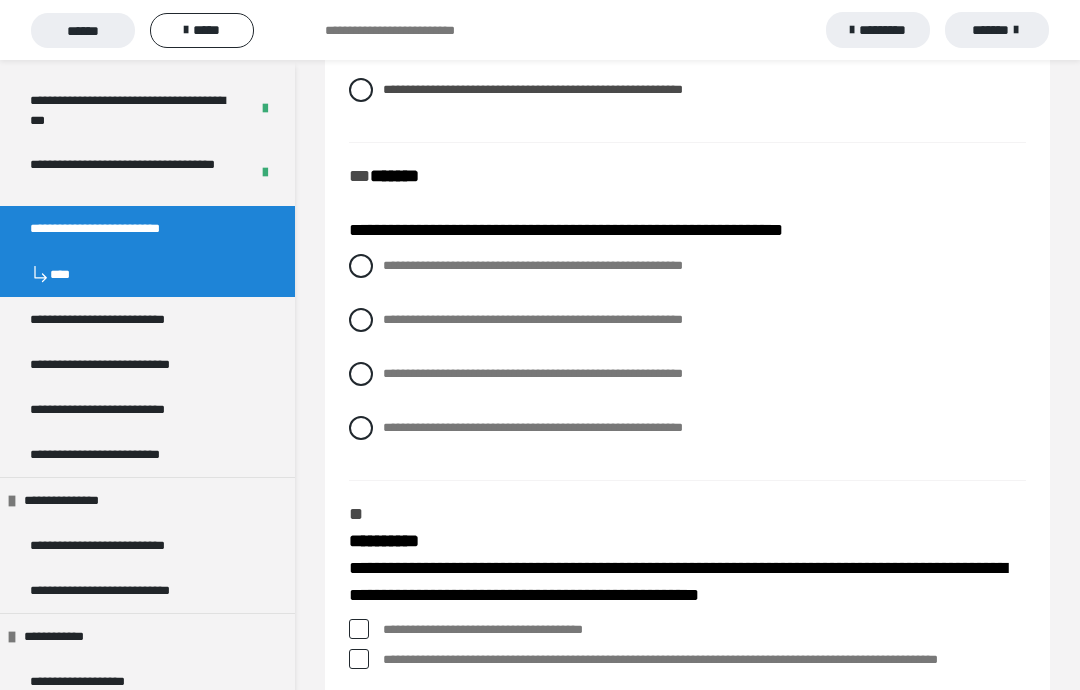 click on "**********" at bounding box center [687, 320] 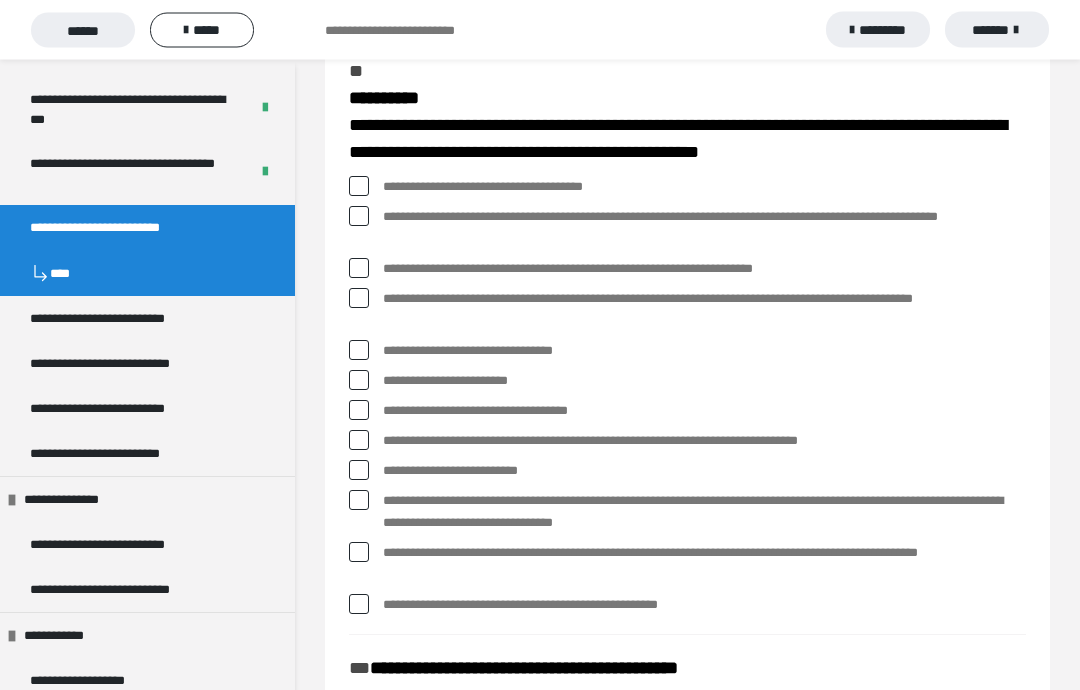 scroll, scrollTop: 1464, scrollLeft: 0, axis: vertical 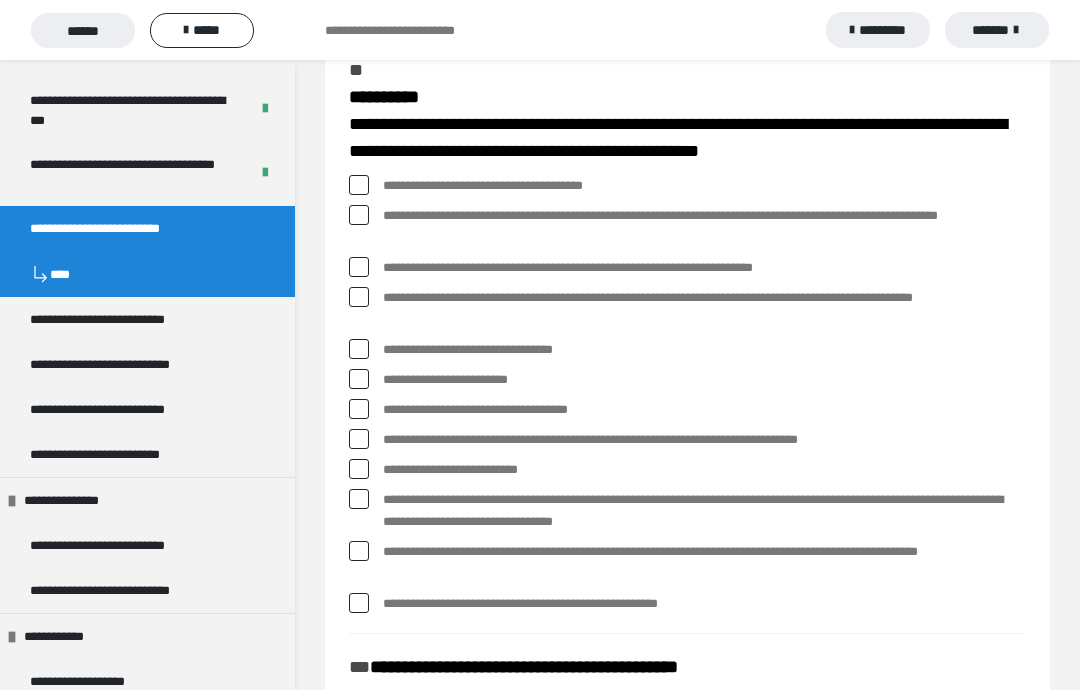 click on "**********" at bounding box center (687, 227) 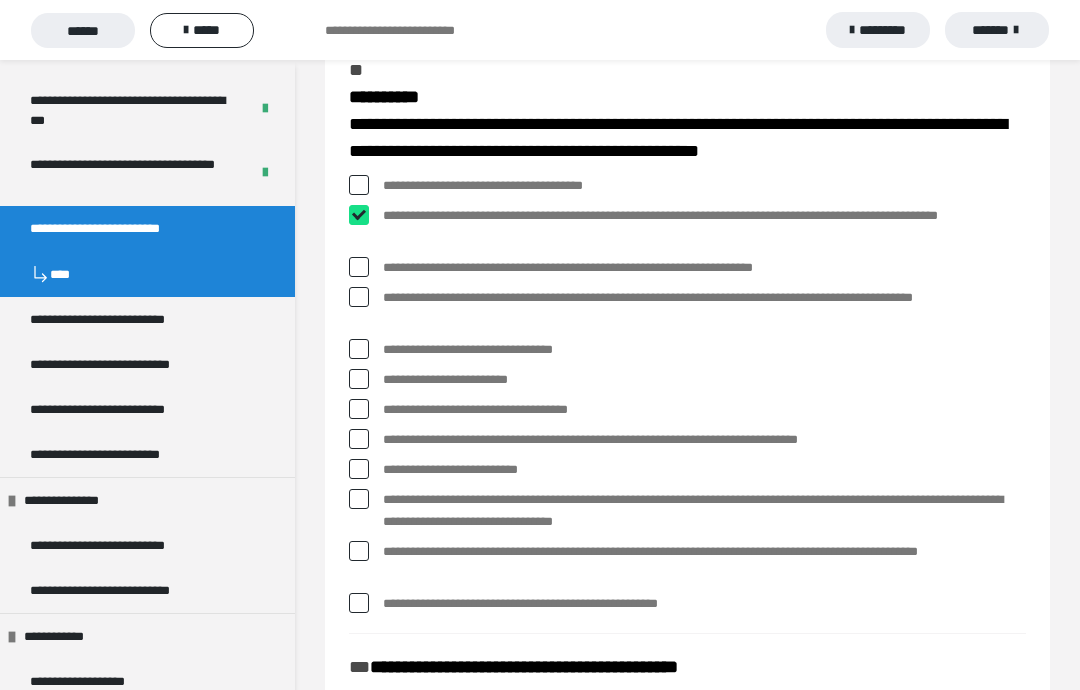 checkbox on "****" 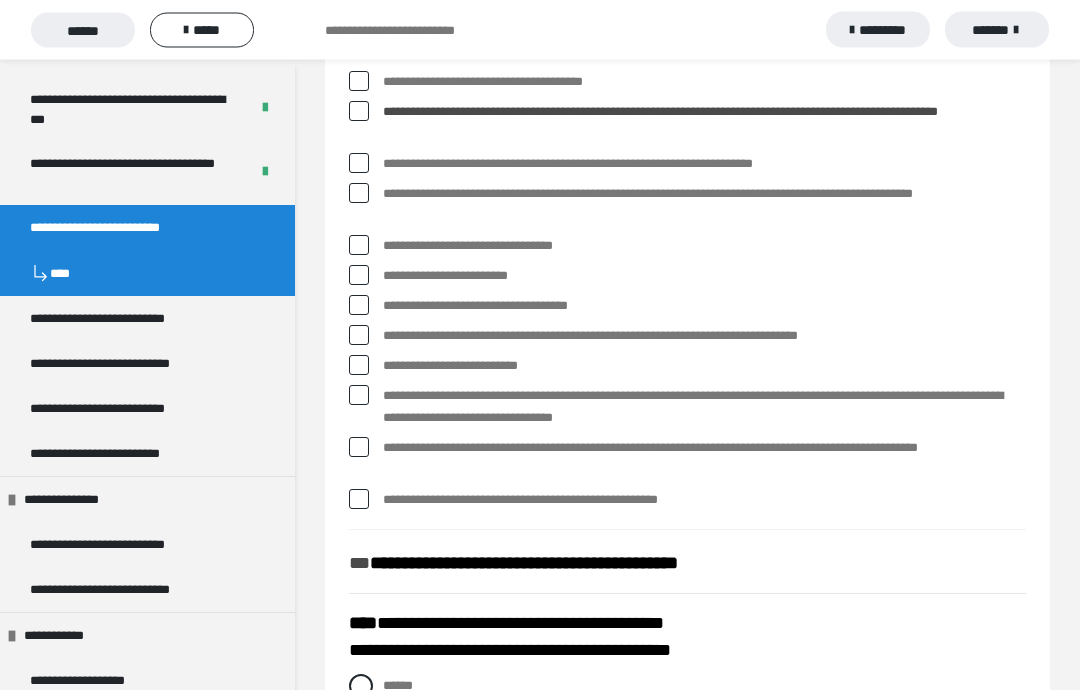 scroll, scrollTop: 1569, scrollLeft: 0, axis: vertical 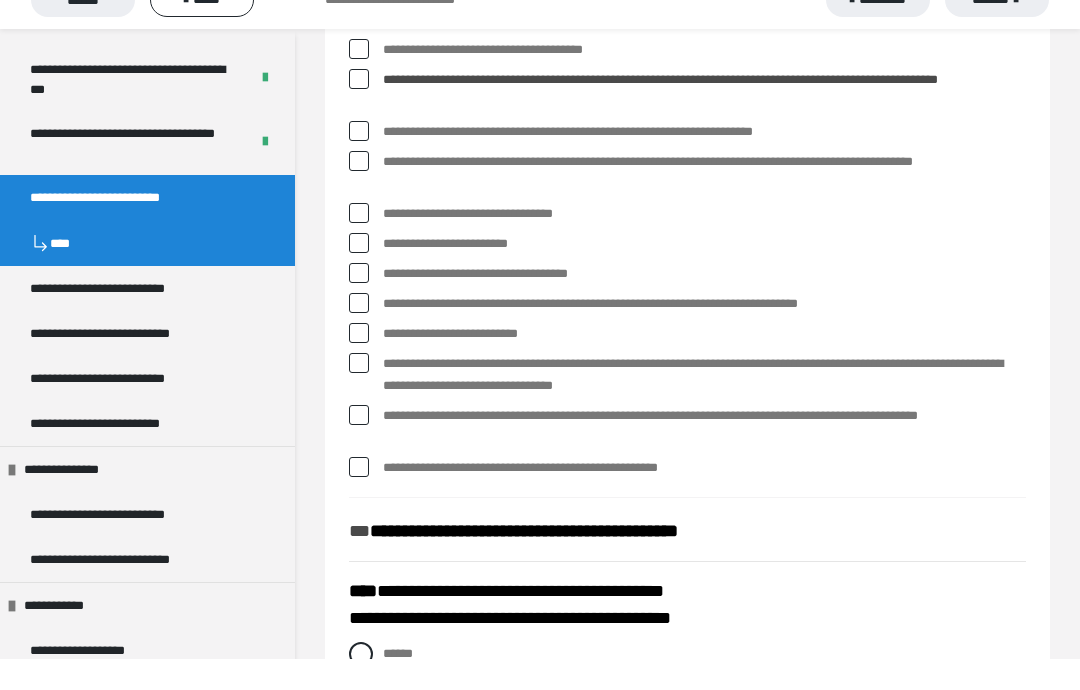 click at bounding box center [359, 192] 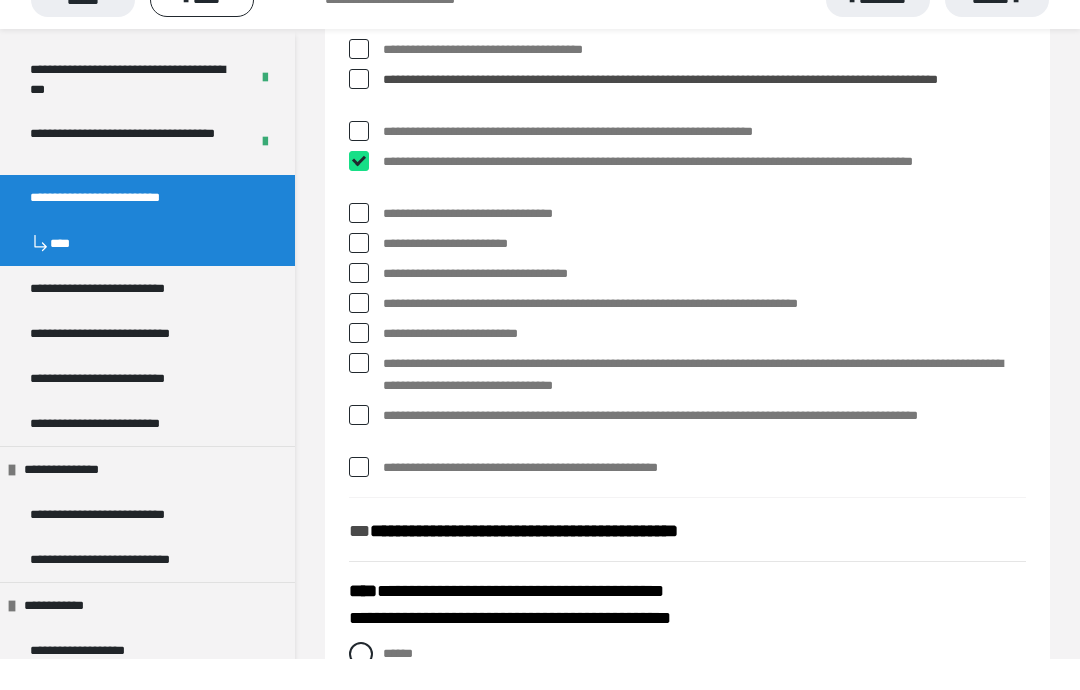 checkbox on "****" 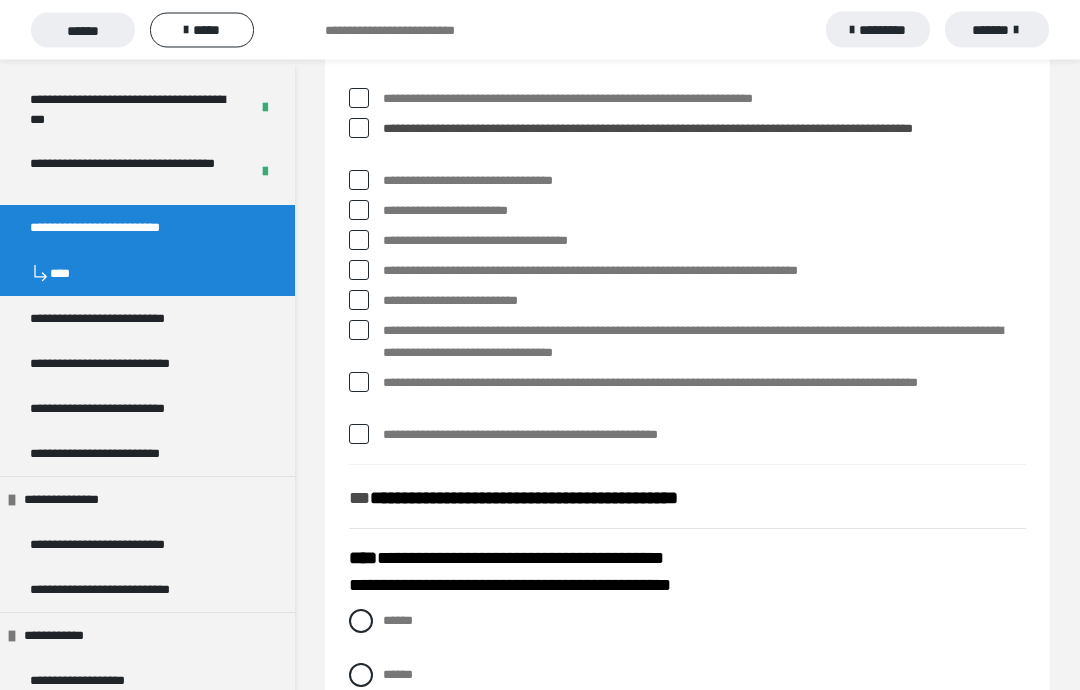 scroll, scrollTop: 1633, scrollLeft: 0, axis: vertical 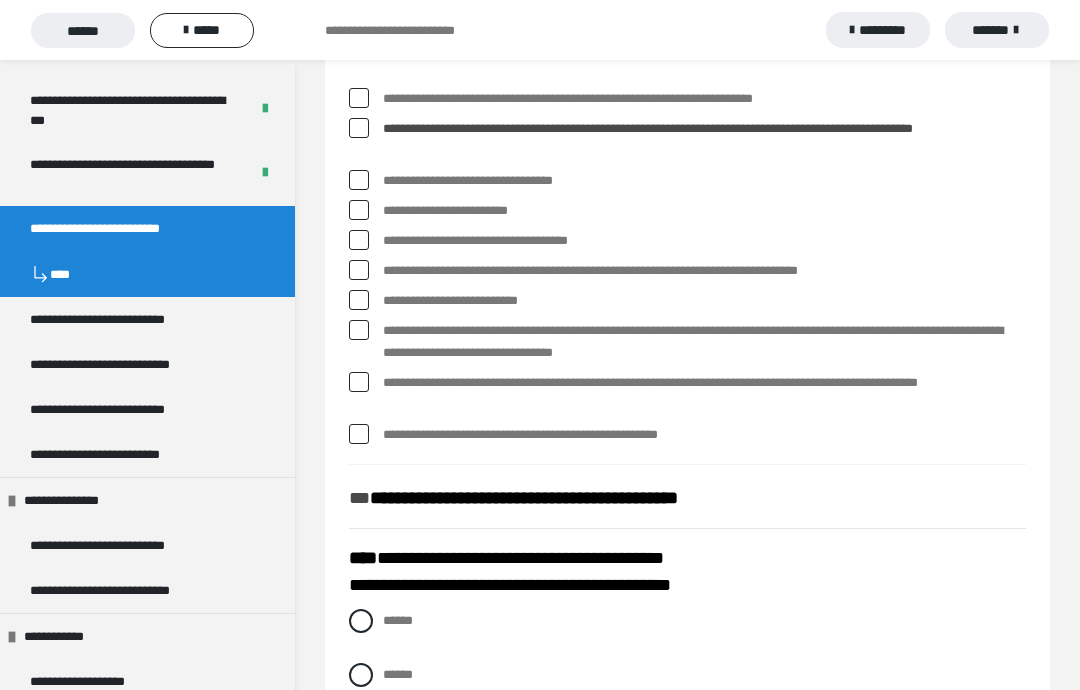 click on "**********" at bounding box center (687, 271) 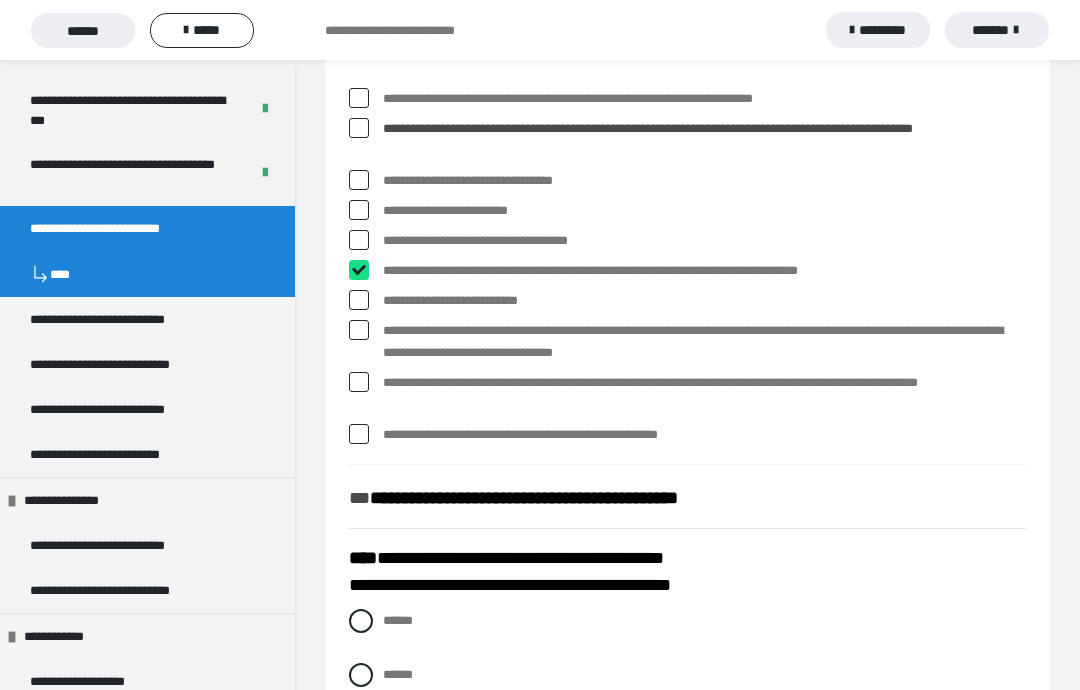checkbox on "****" 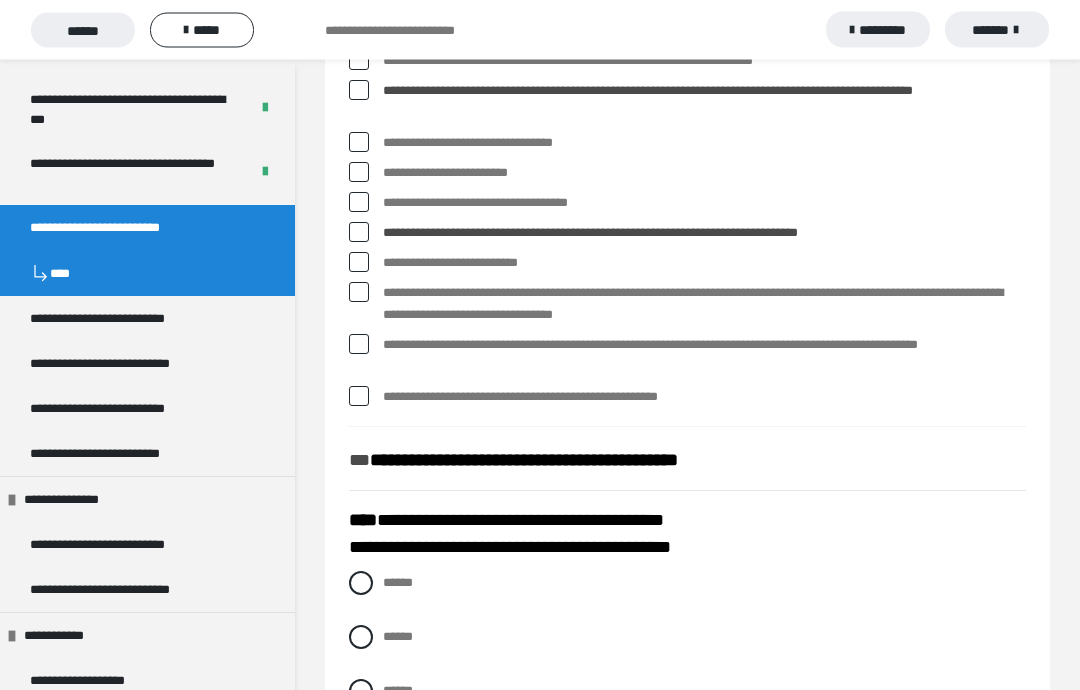 scroll, scrollTop: 1674, scrollLeft: 0, axis: vertical 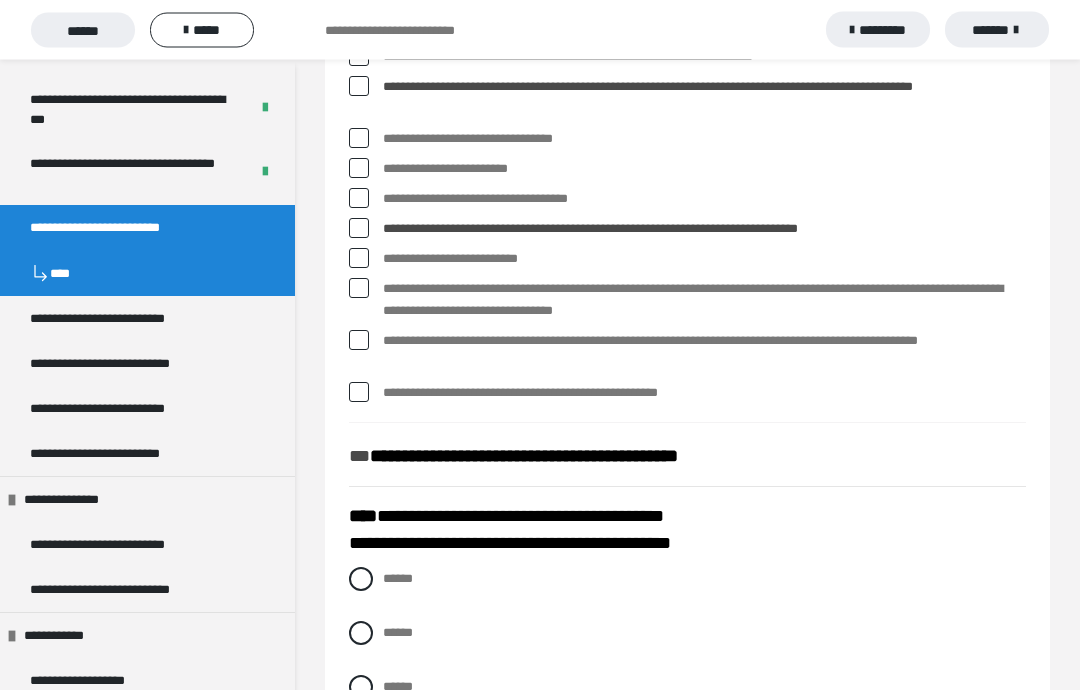click at bounding box center [359, 289] 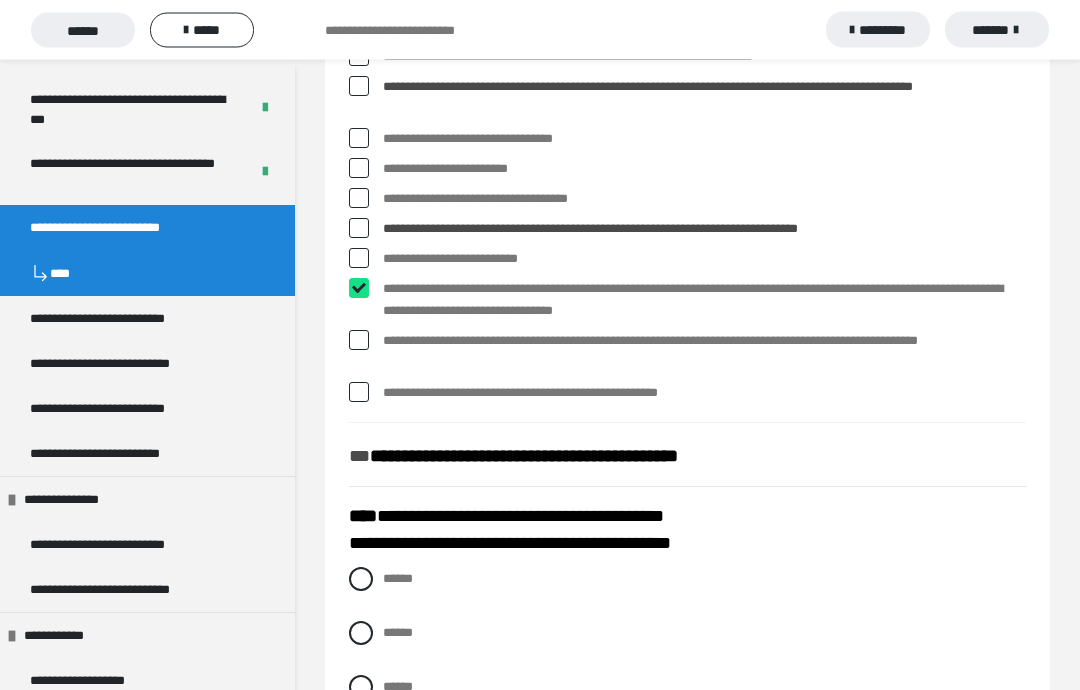 checkbox on "****" 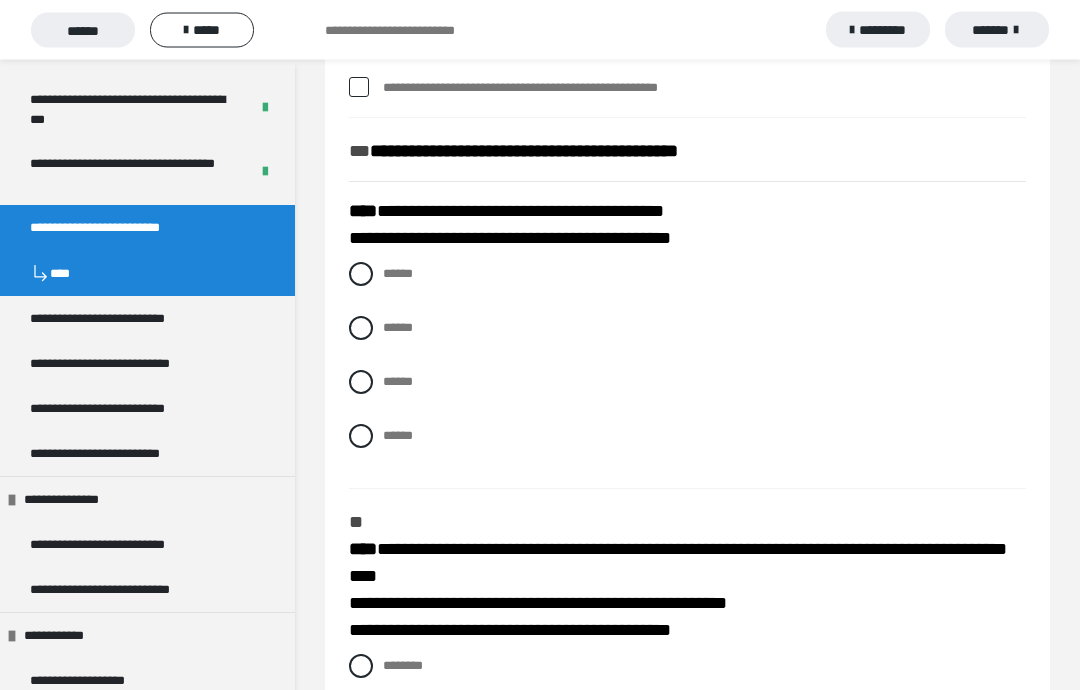 scroll, scrollTop: 1986, scrollLeft: 0, axis: vertical 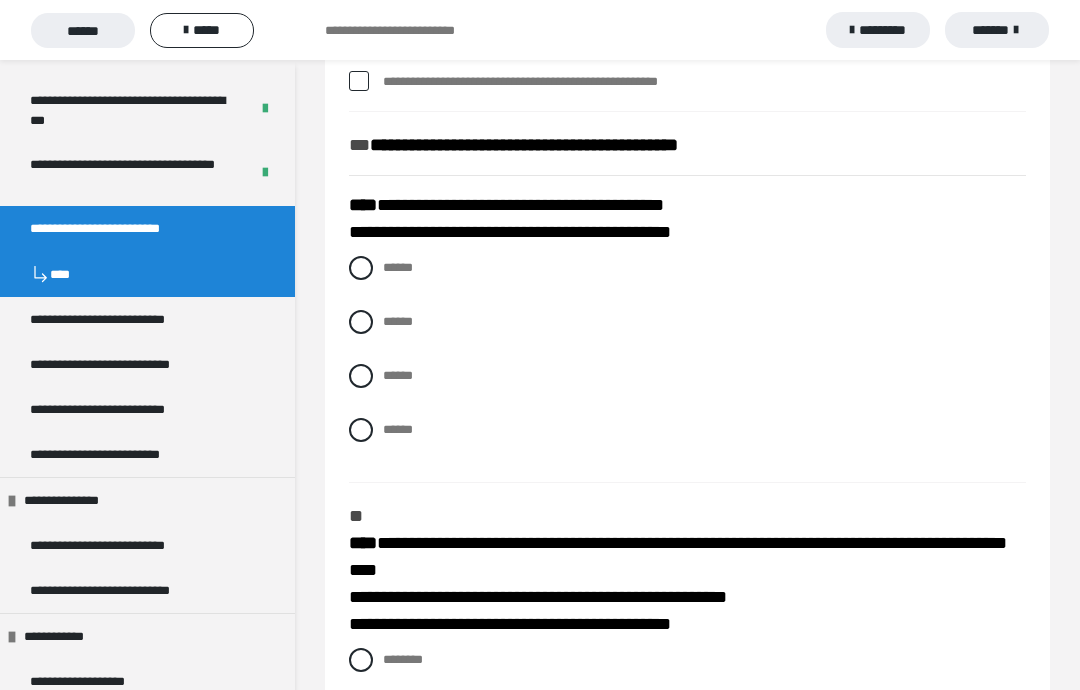 click on "******" at bounding box center (687, 430) 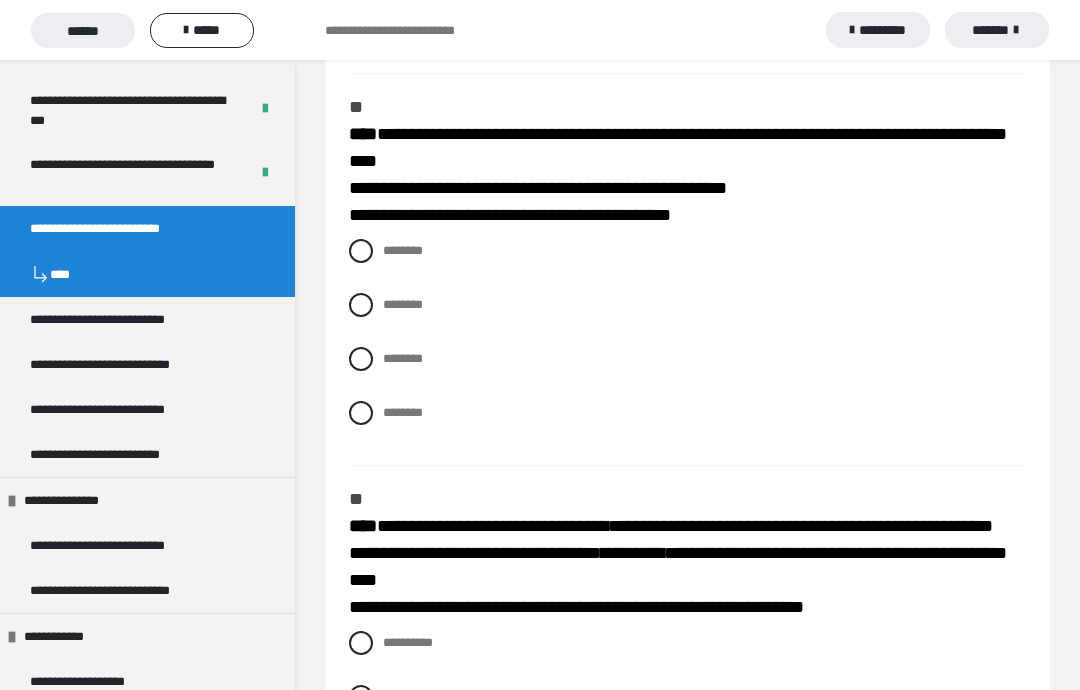 scroll, scrollTop: 2394, scrollLeft: 0, axis: vertical 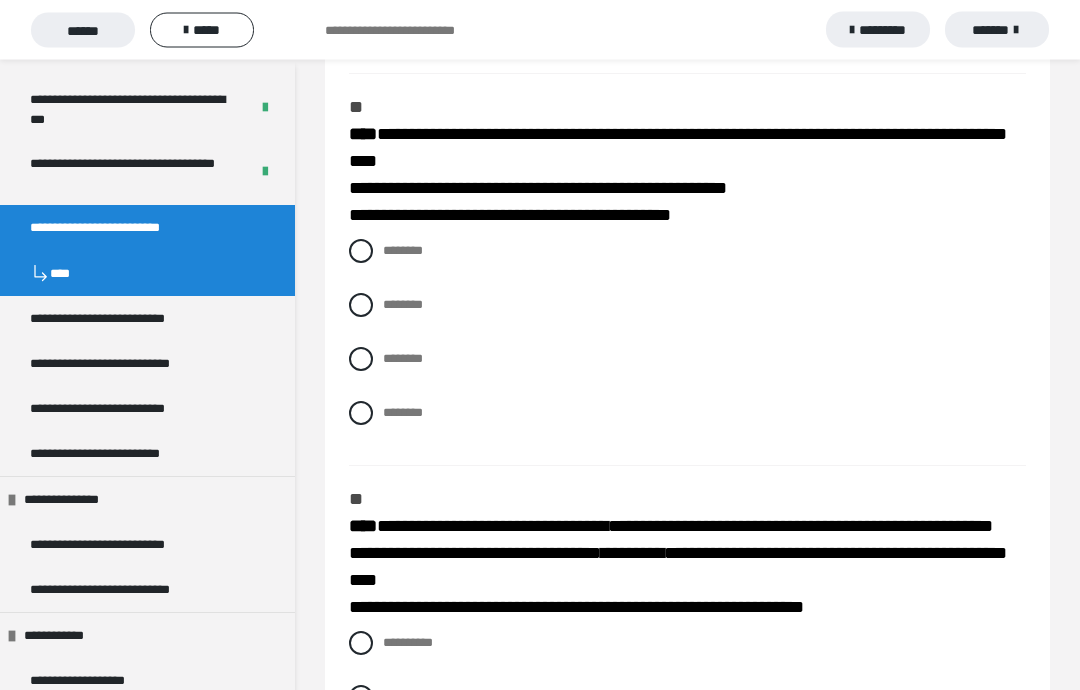 click at bounding box center [361, 306] 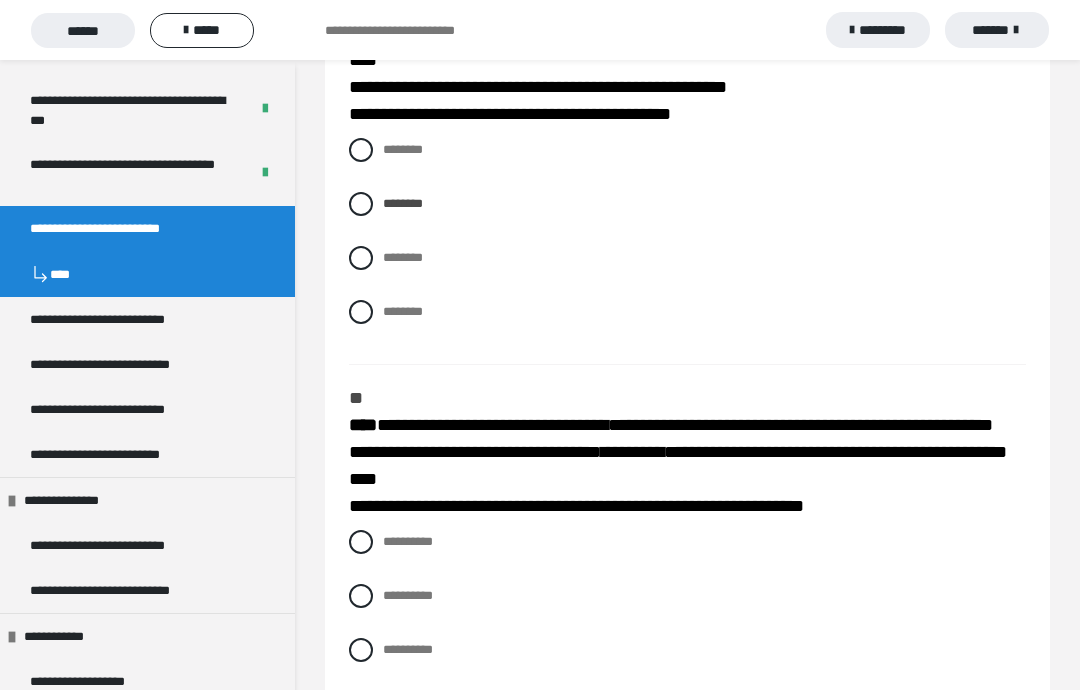 scroll, scrollTop: 2599, scrollLeft: 0, axis: vertical 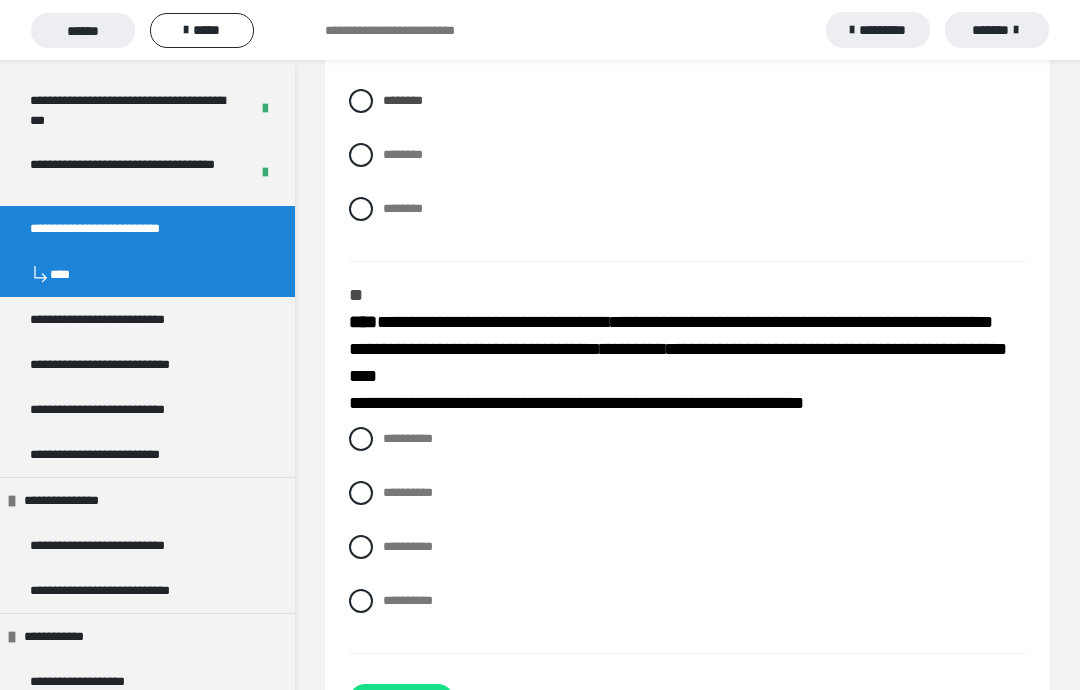 click on "**********" at bounding box center [687, 493] 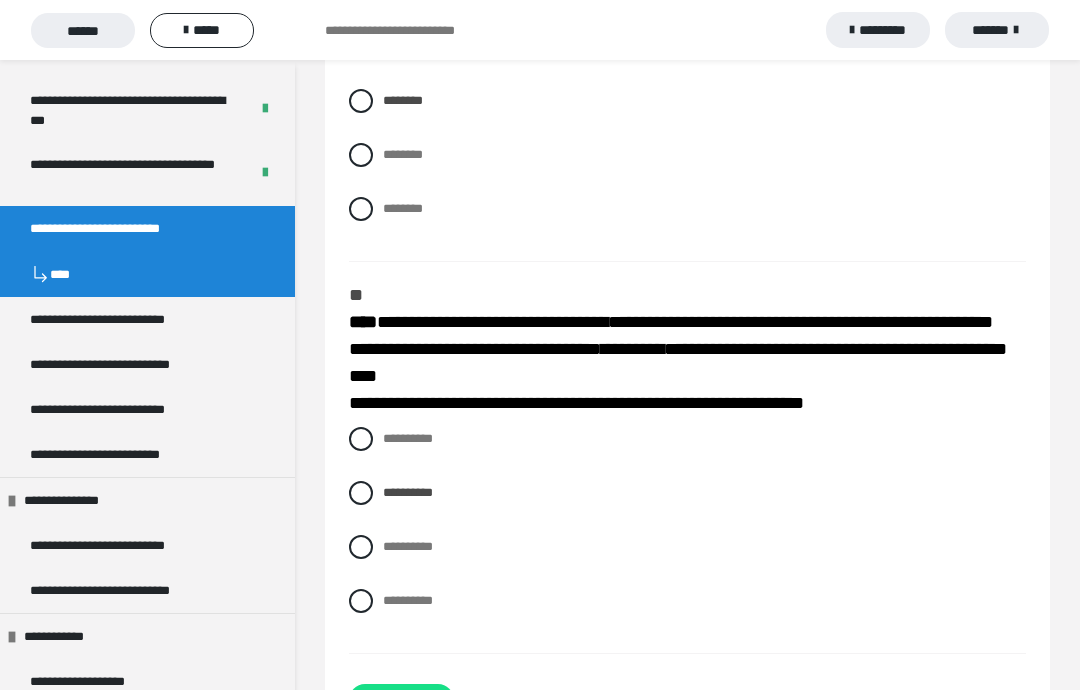 click on "**********" at bounding box center [401, 700] 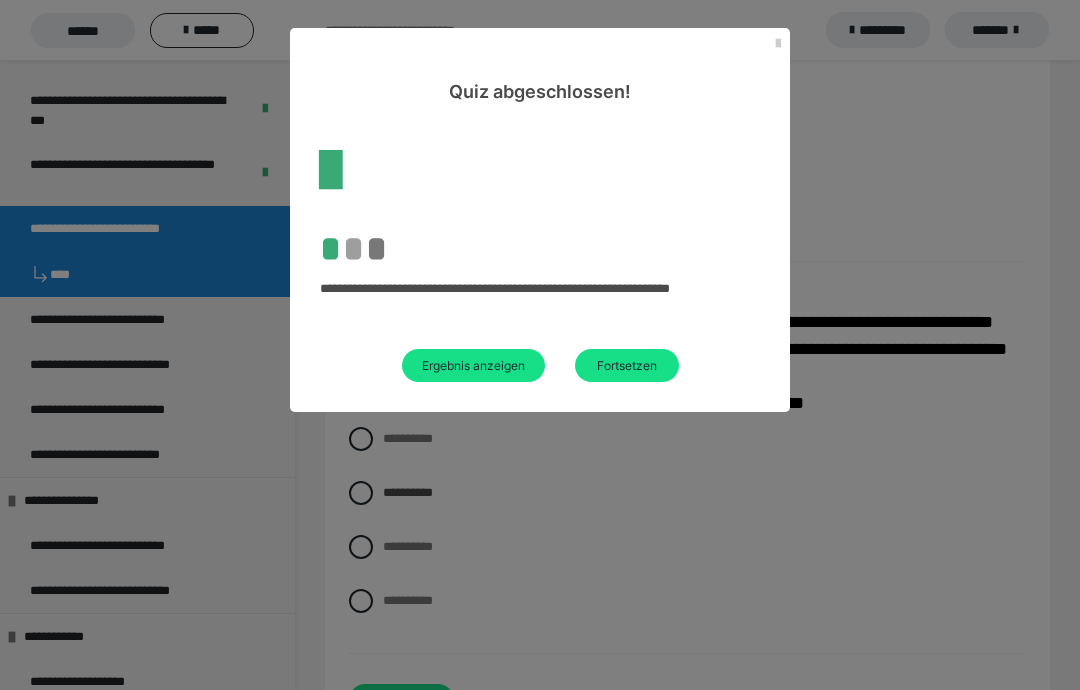 scroll, scrollTop: 60, scrollLeft: 0, axis: vertical 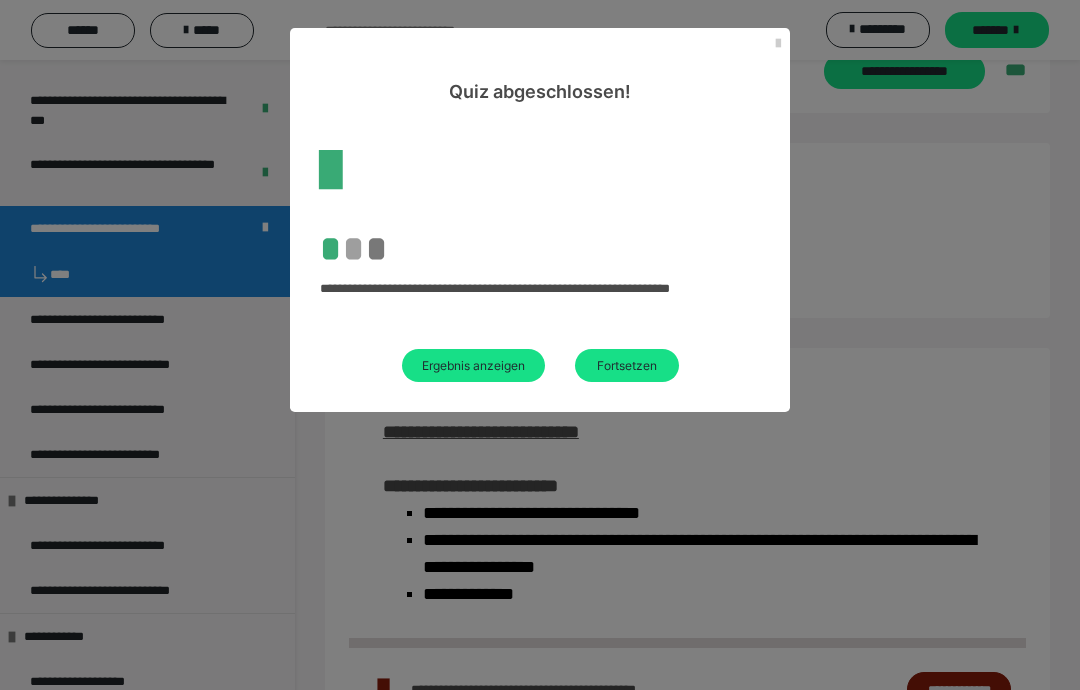 click on "Fortsetzen" at bounding box center [627, 365] 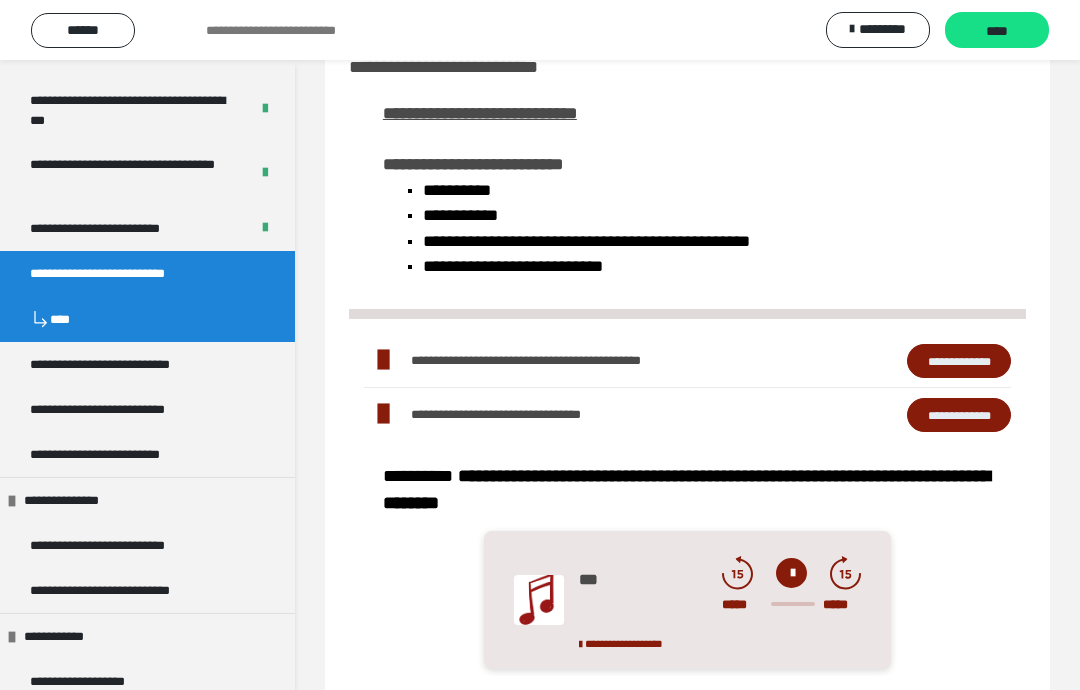 click on "**********" at bounding box center (124, 228) 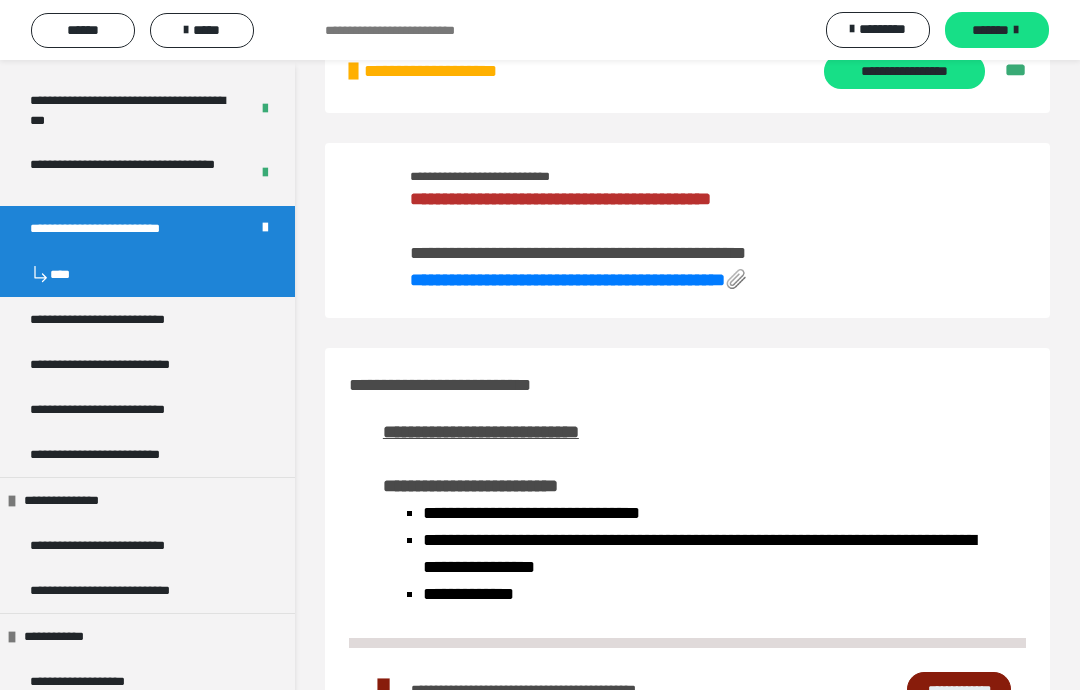click on "**********" at bounding box center [567, 280] 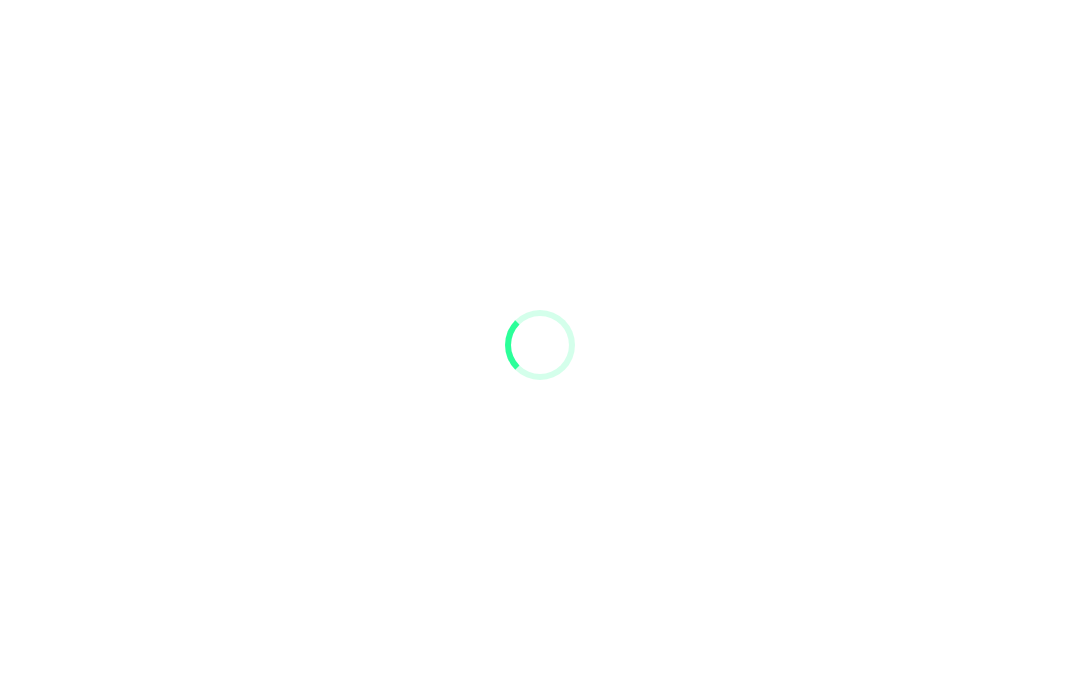 scroll, scrollTop: 44, scrollLeft: 0, axis: vertical 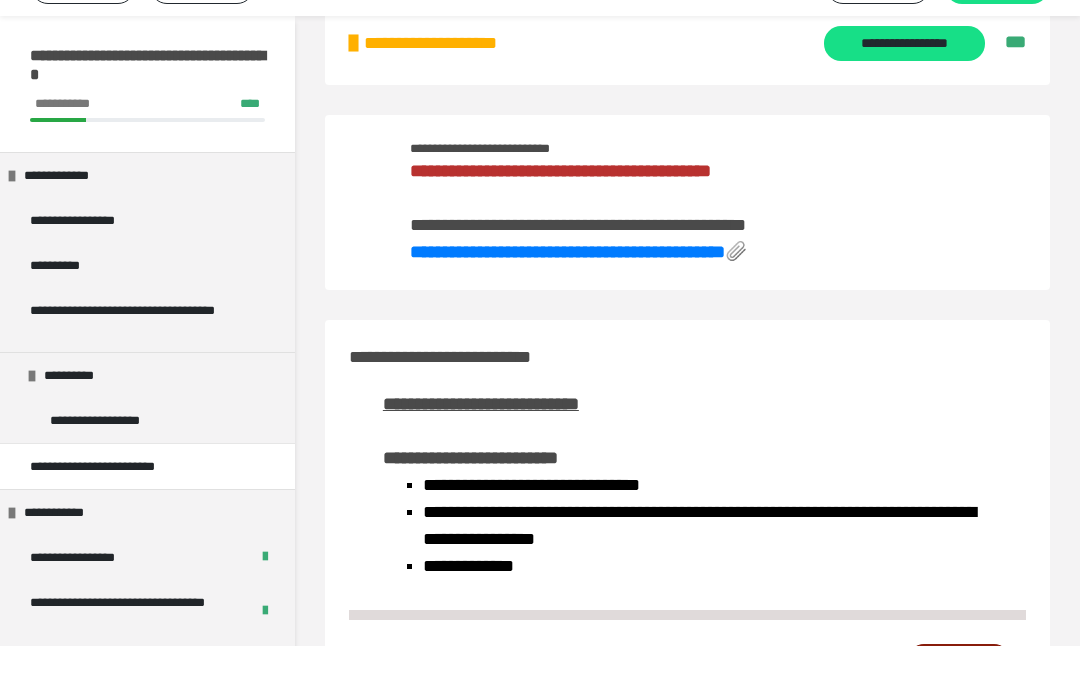 click on "**********" at bounding box center (904, 87) 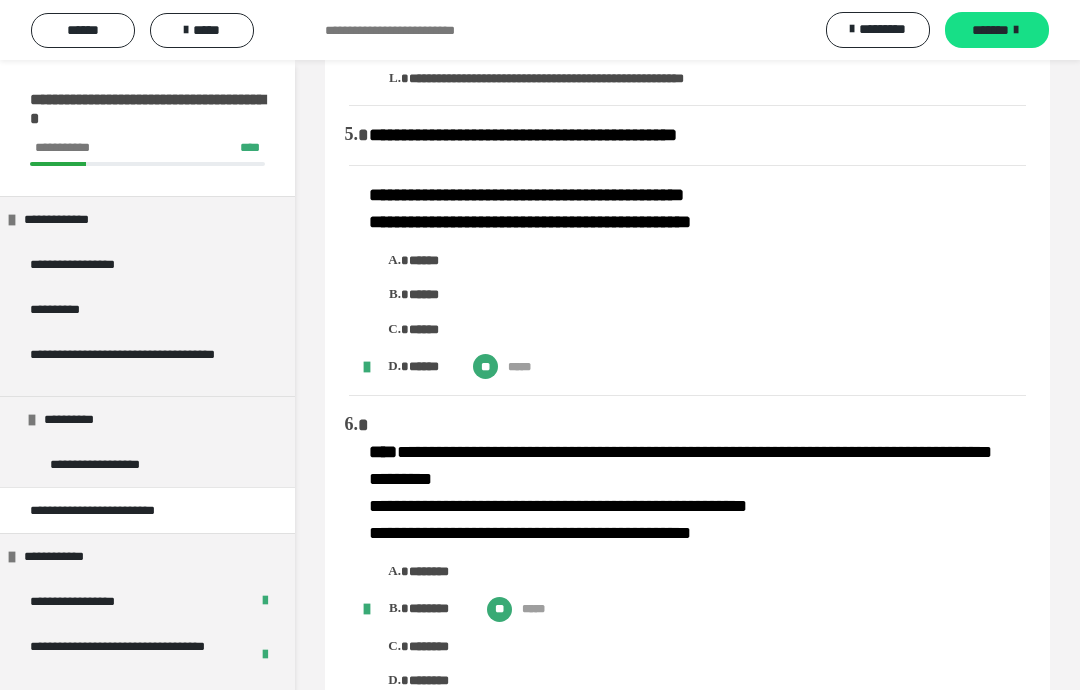 scroll, scrollTop: 1612, scrollLeft: 0, axis: vertical 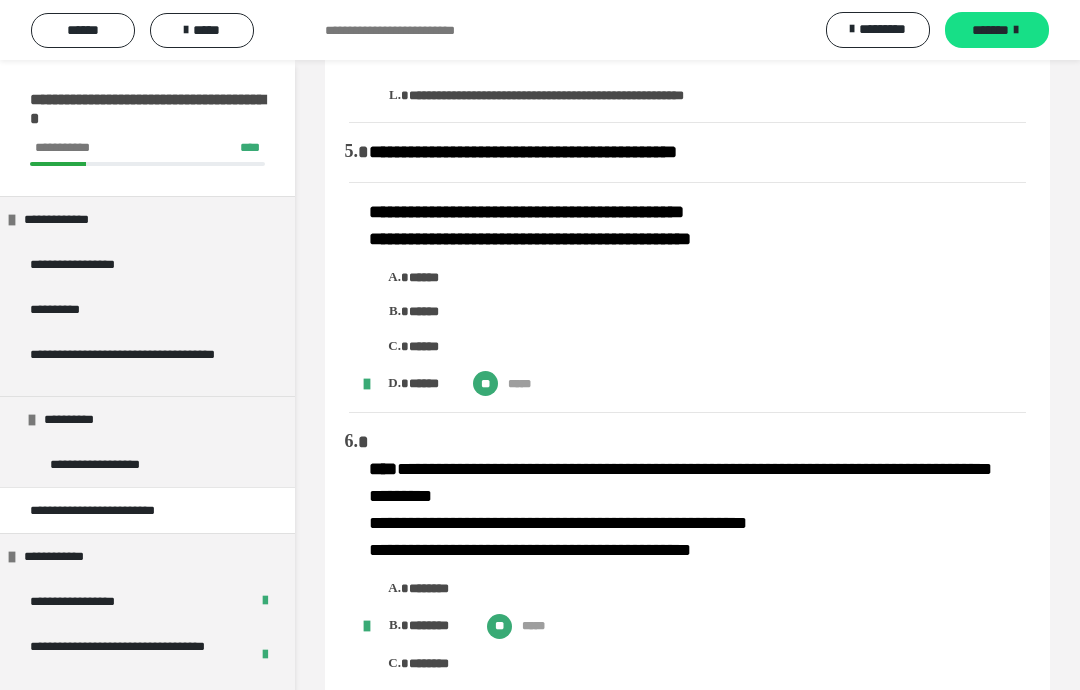 click on "*******" at bounding box center [990, 30] 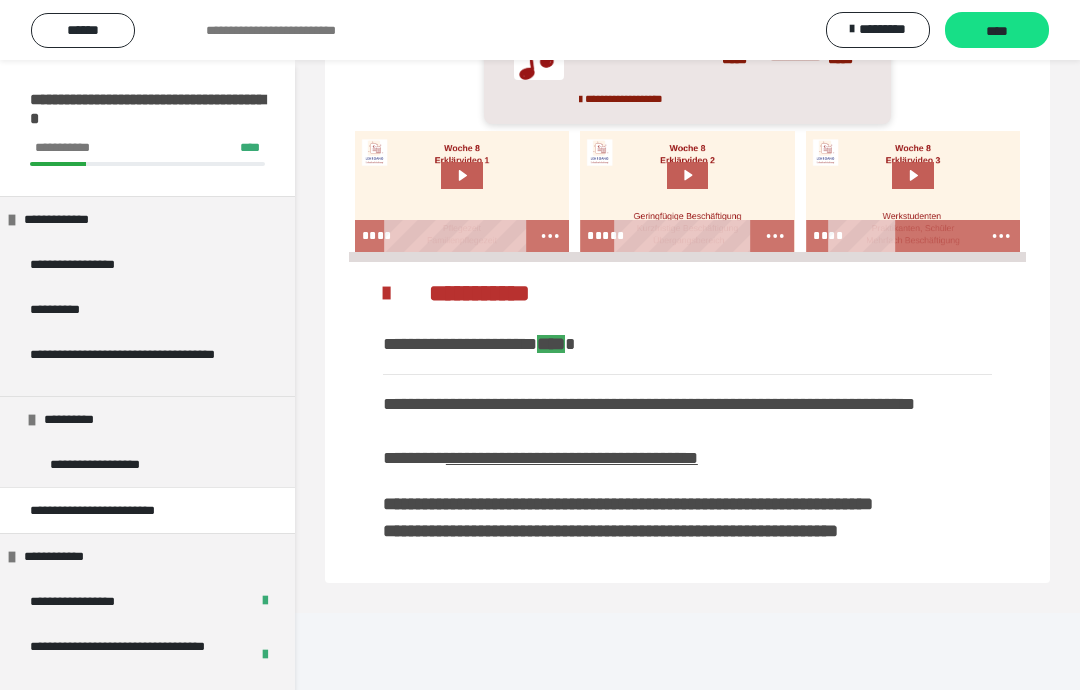 scroll, scrollTop: 942, scrollLeft: 0, axis: vertical 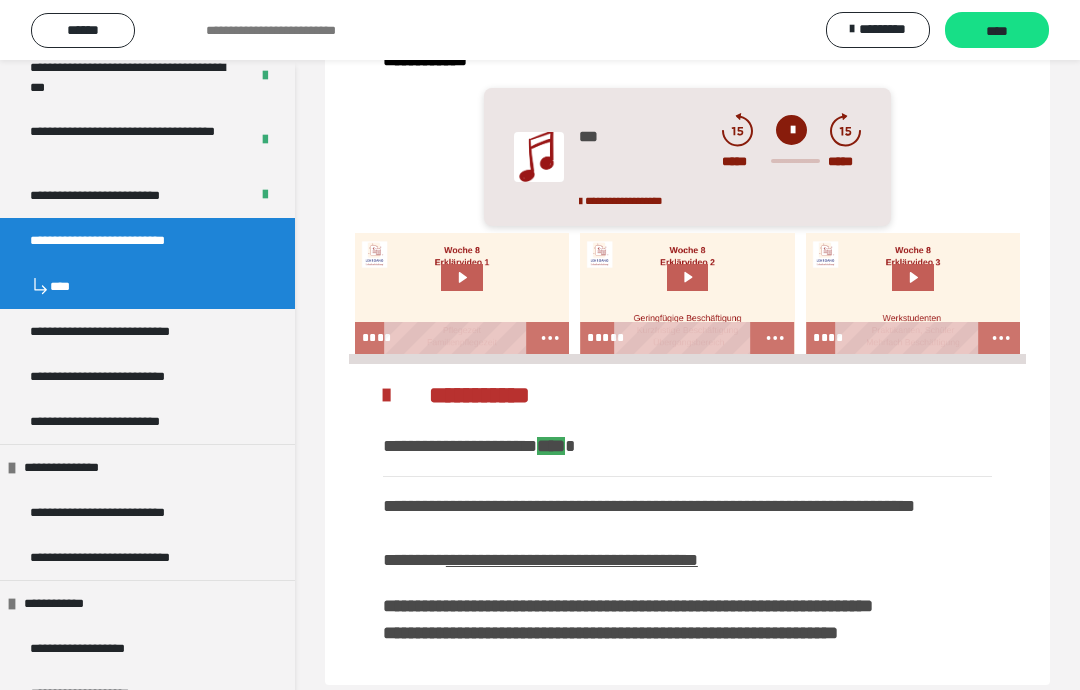 click on "**********" at bounding box center (126, 240) 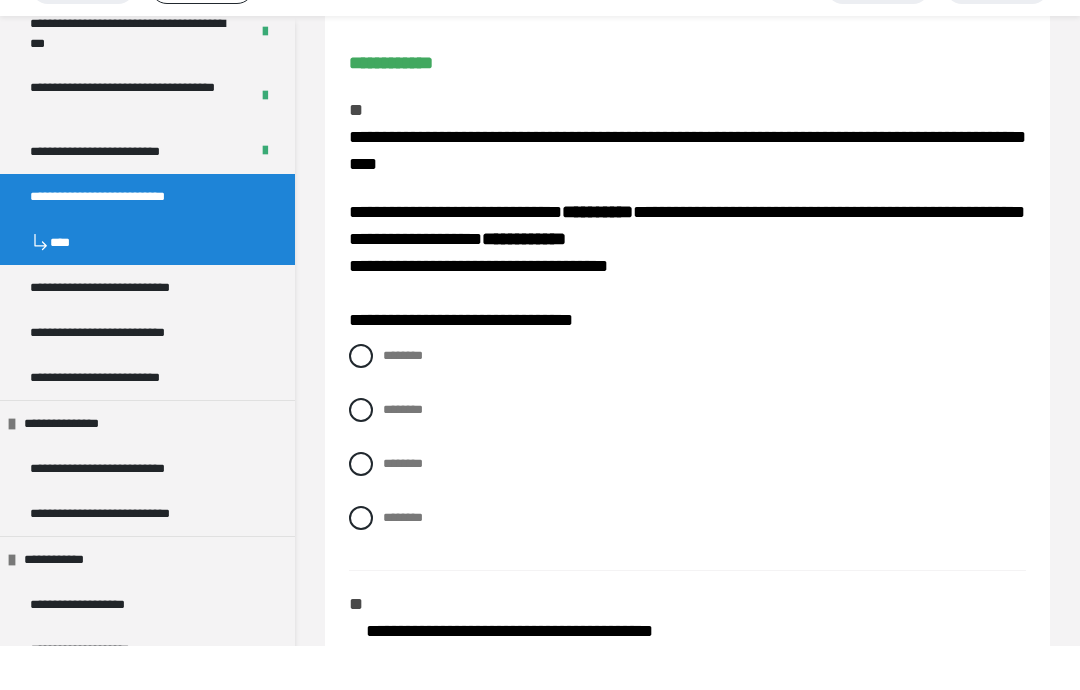 scroll, scrollTop: 194, scrollLeft: 0, axis: vertical 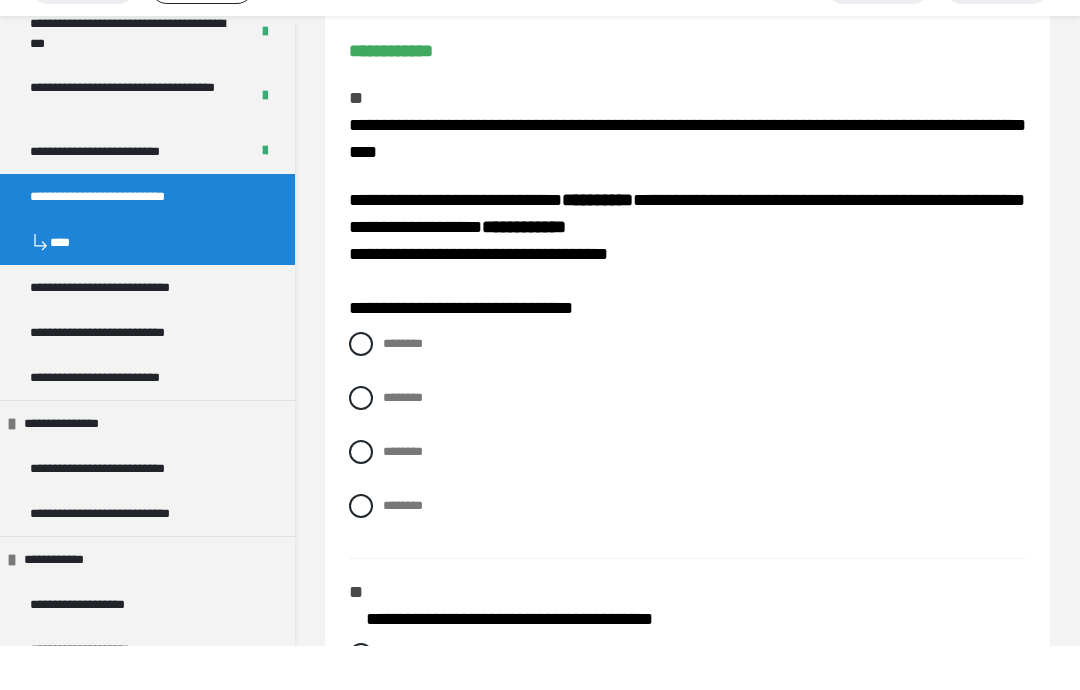 click on "********" at bounding box center (687, 442) 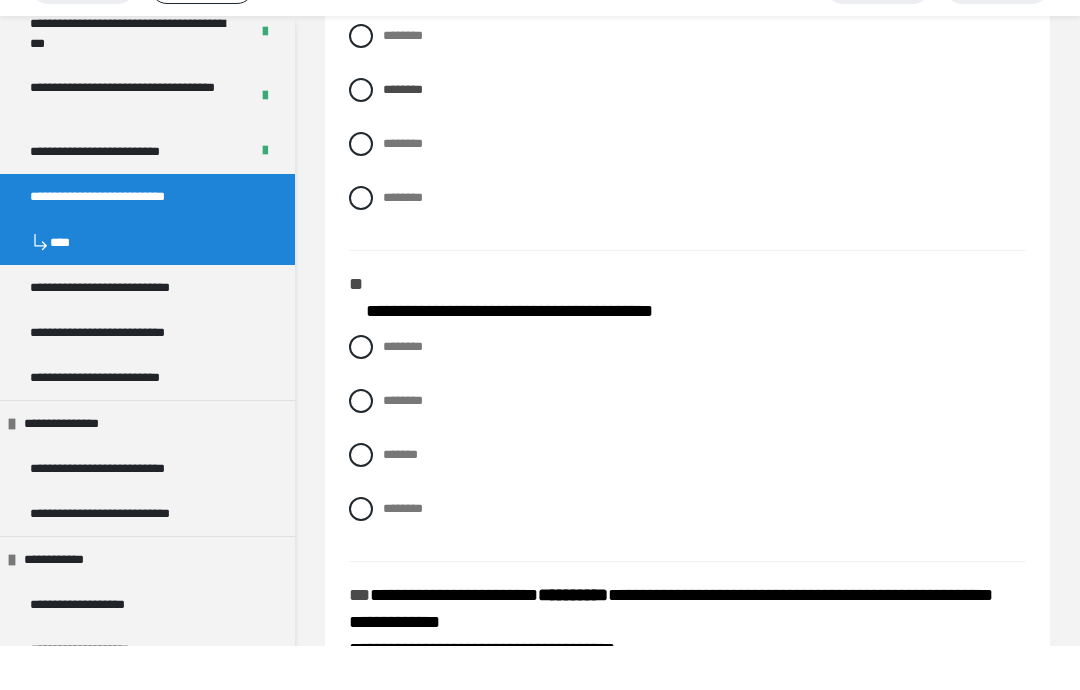 scroll, scrollTop: 582, scrollLeft: 0, axis: vertical 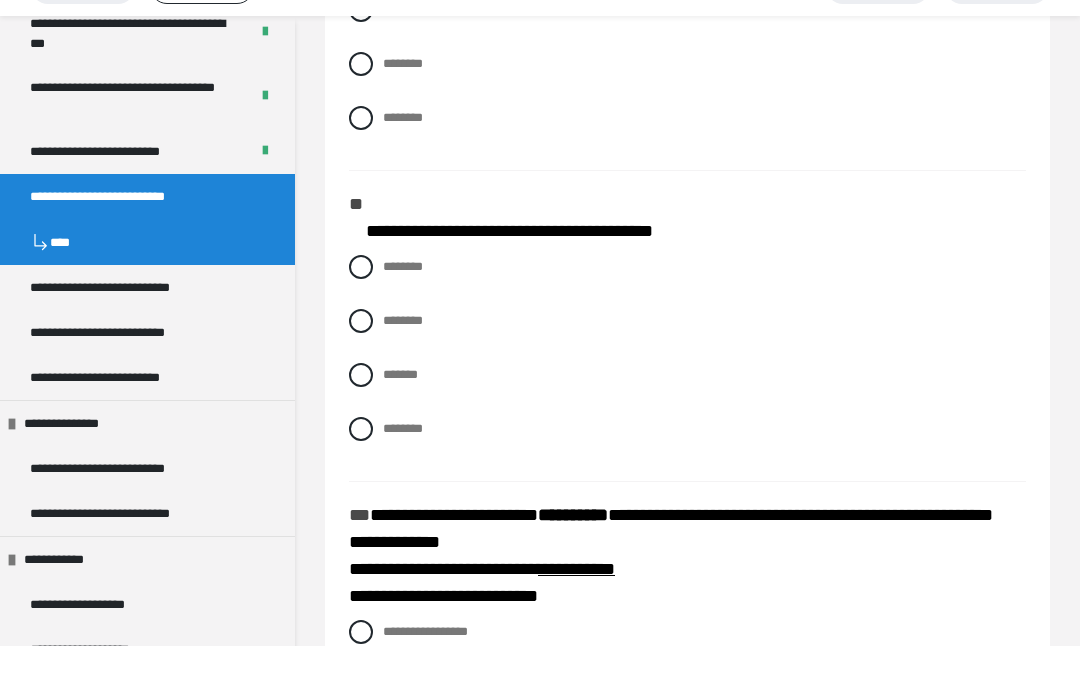 click on "*******" at bounding box center (687, 419) 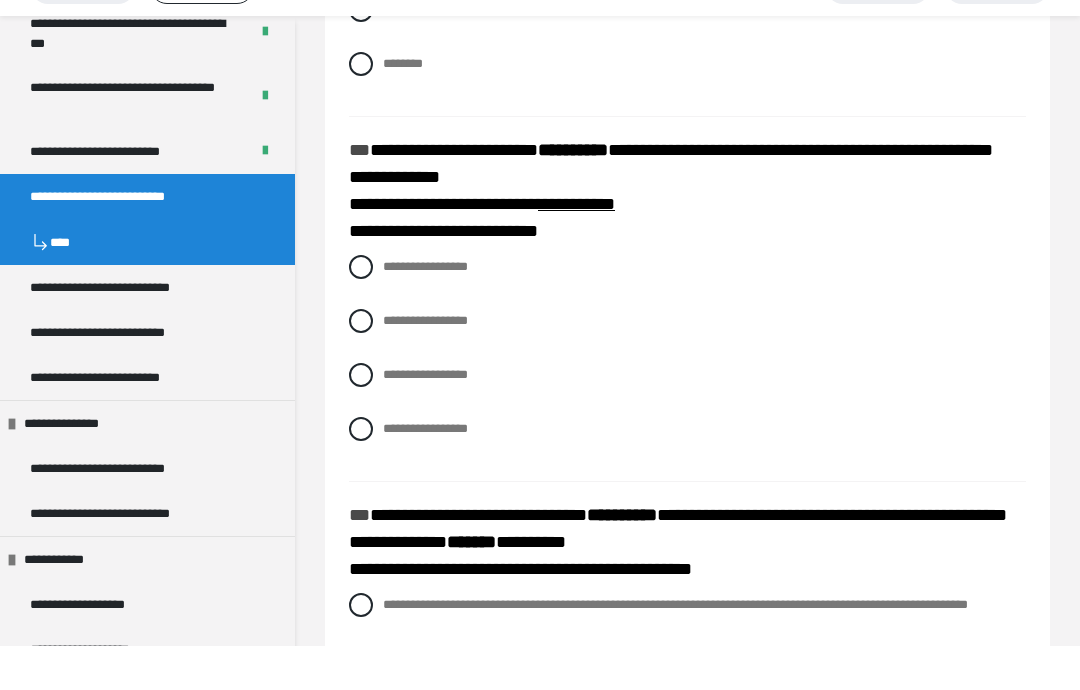 scroll, scrollTop: 948, scrollLeft: 0, axis: vertical 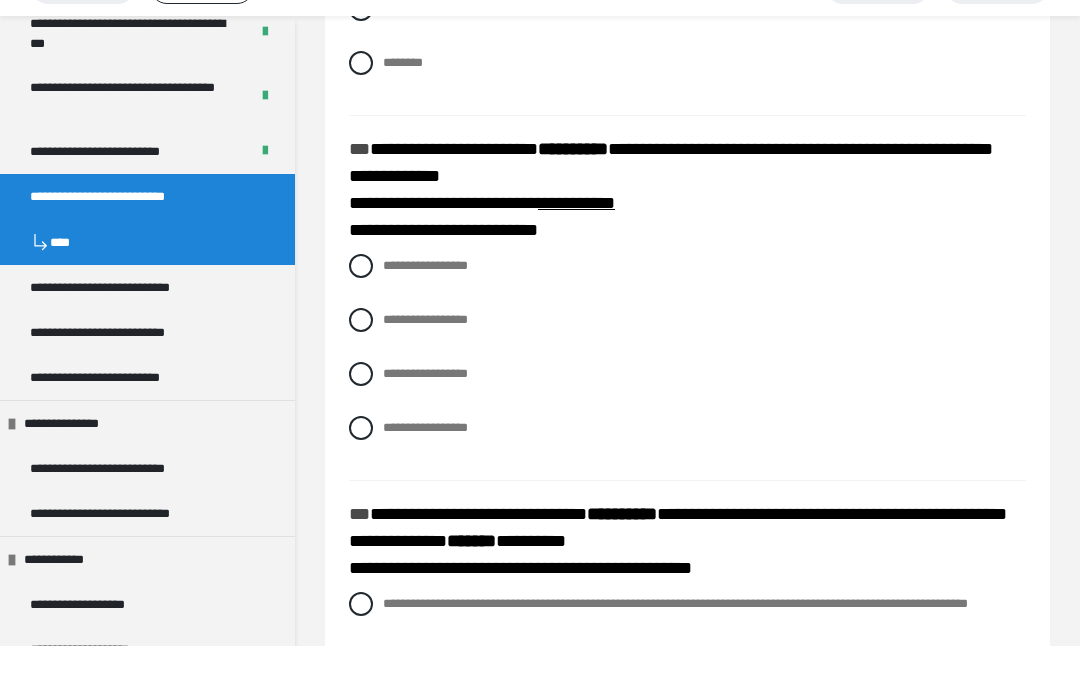 click at bounding box center (361, 310) 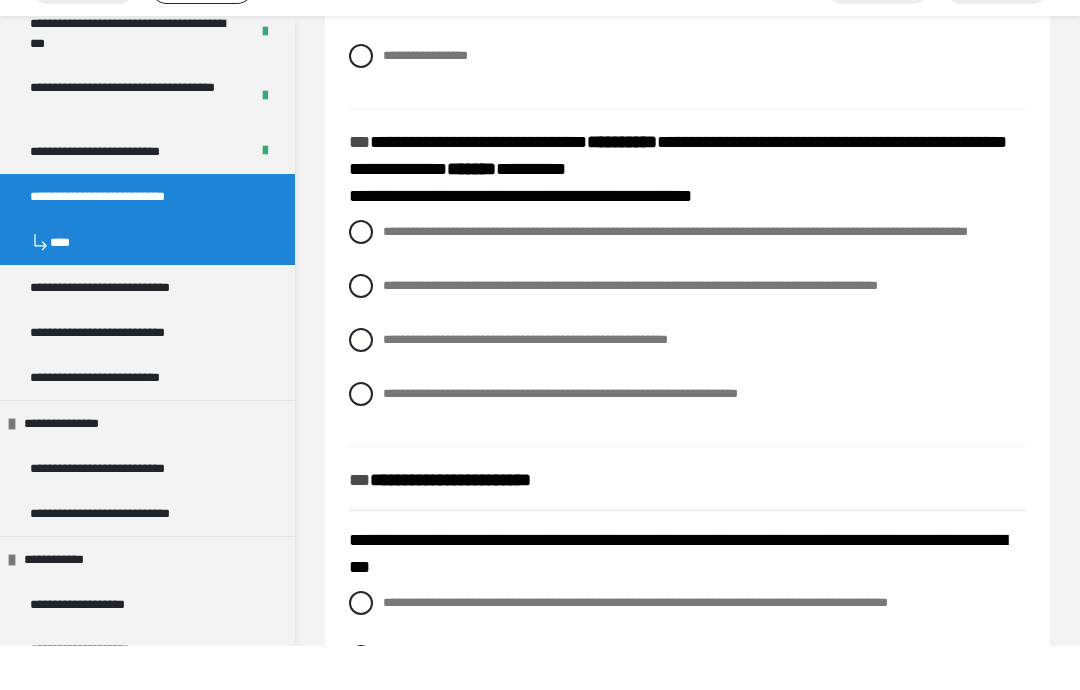 scroll, scrollTop: 1321, scrollLeft: 0, axis: vertical 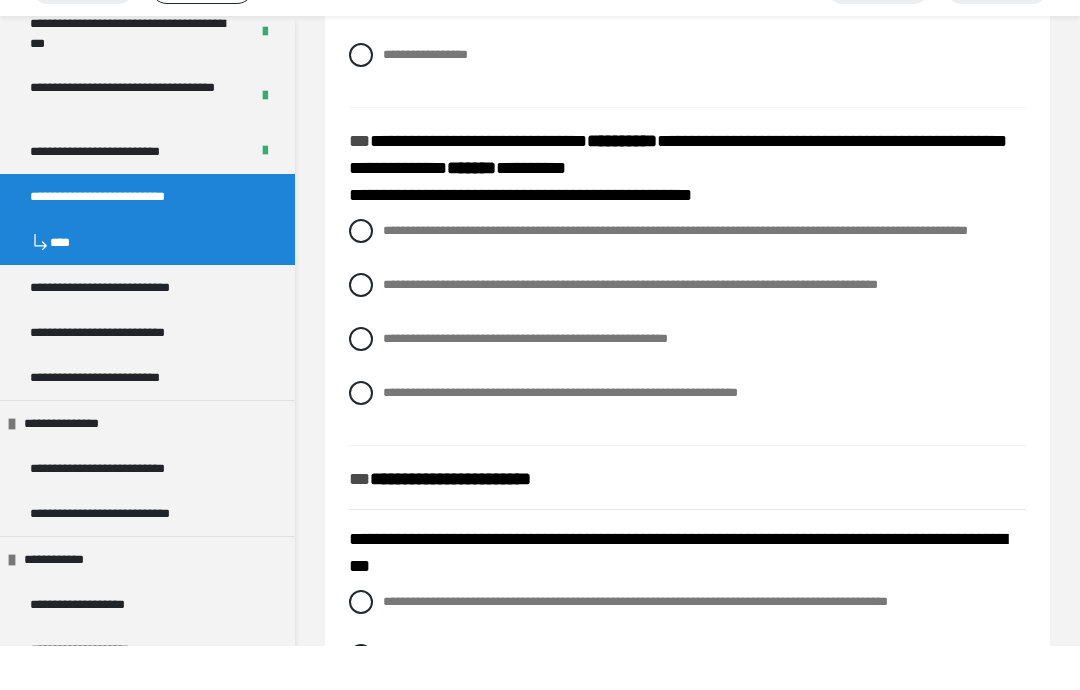 click at bounding box center [361, 329] 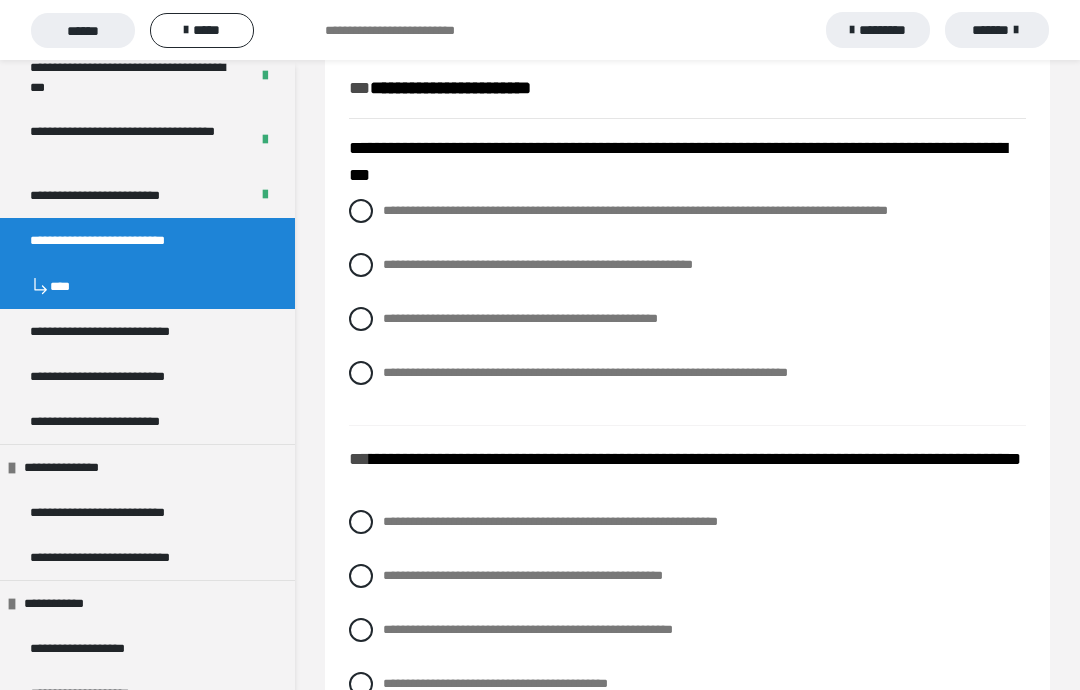 scroll, scrollTop: 1742, scrollLeft: 0, axis: vertical 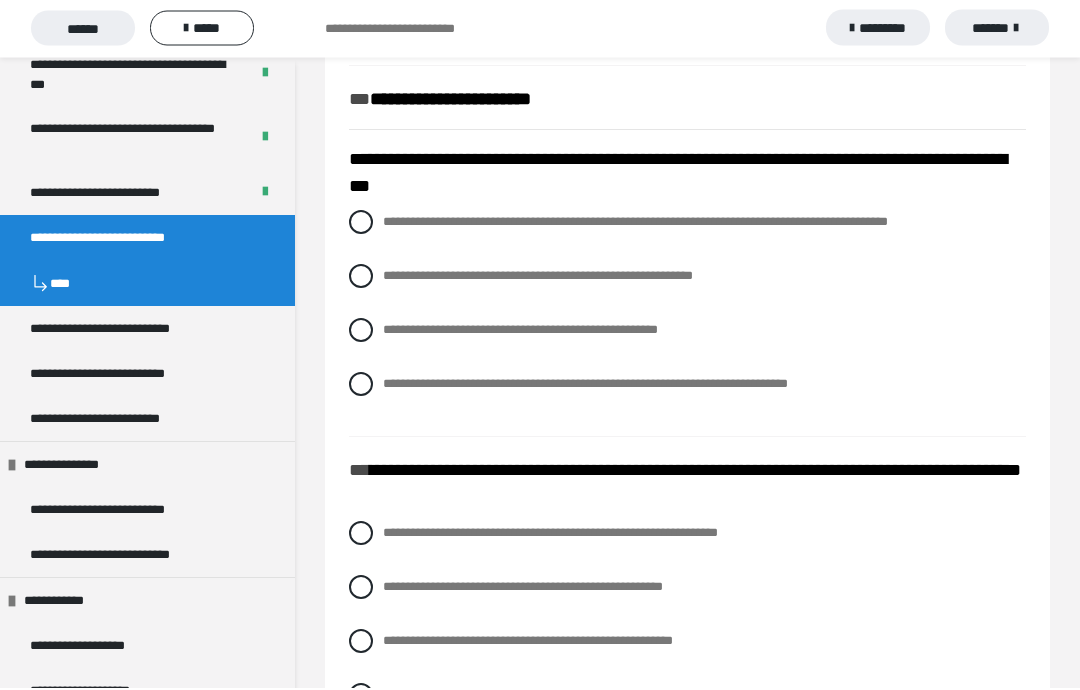 click on "**********" at bounding box center (687, 225) 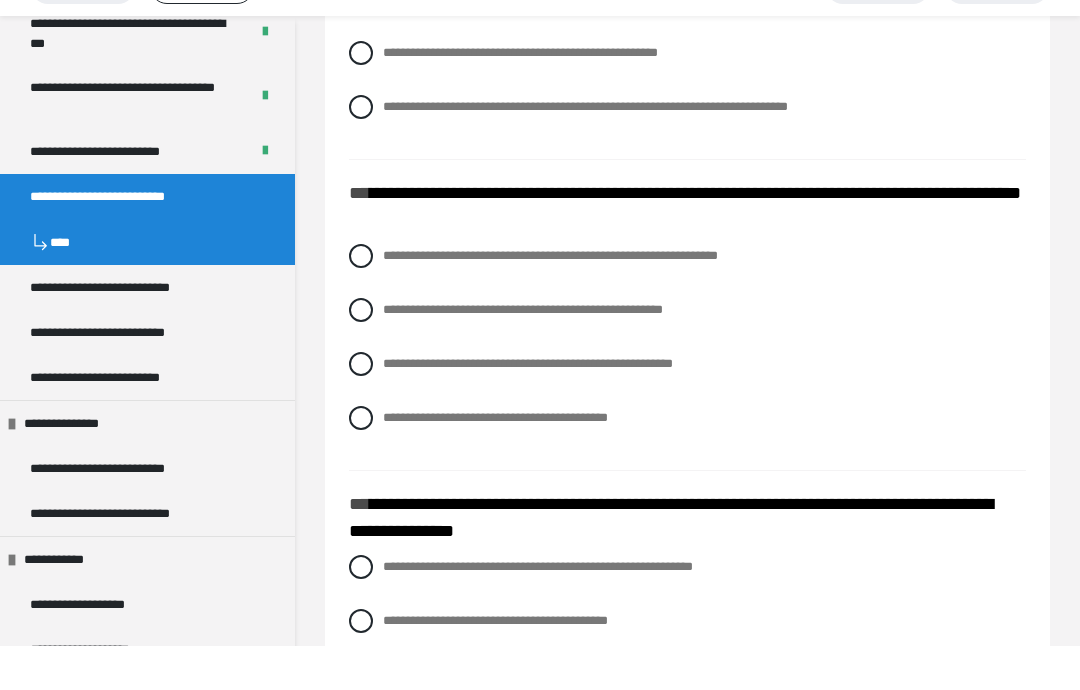 scroll, scrollTop: 1980, scrollLeft: 0, axis: vertical 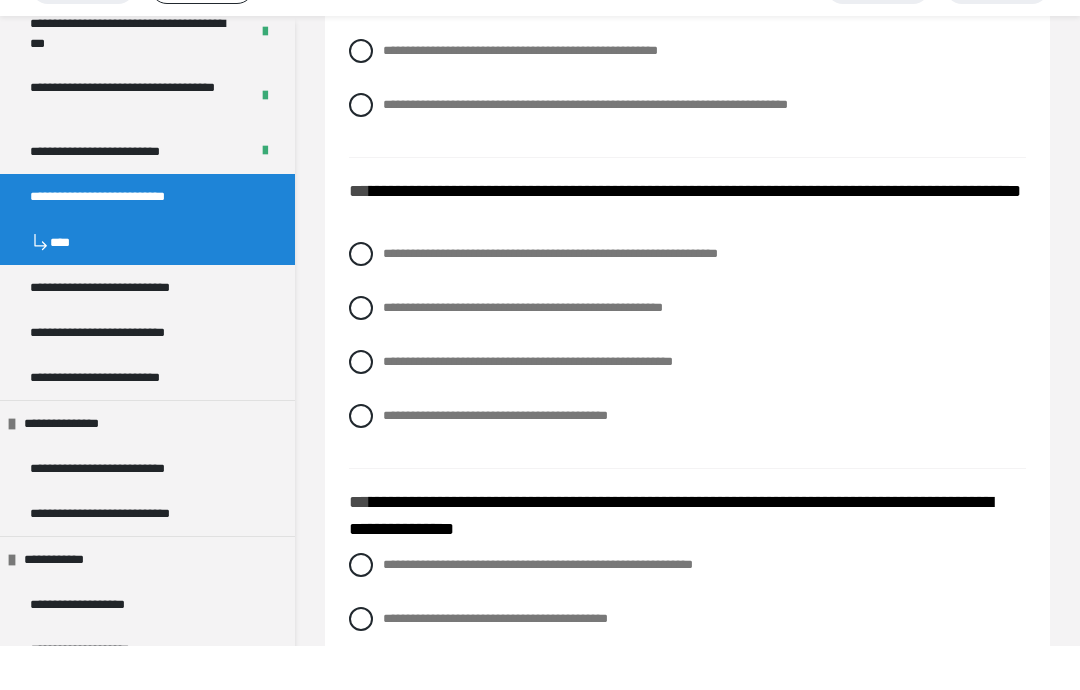 click on "**********" at bounding box center (687, 298) 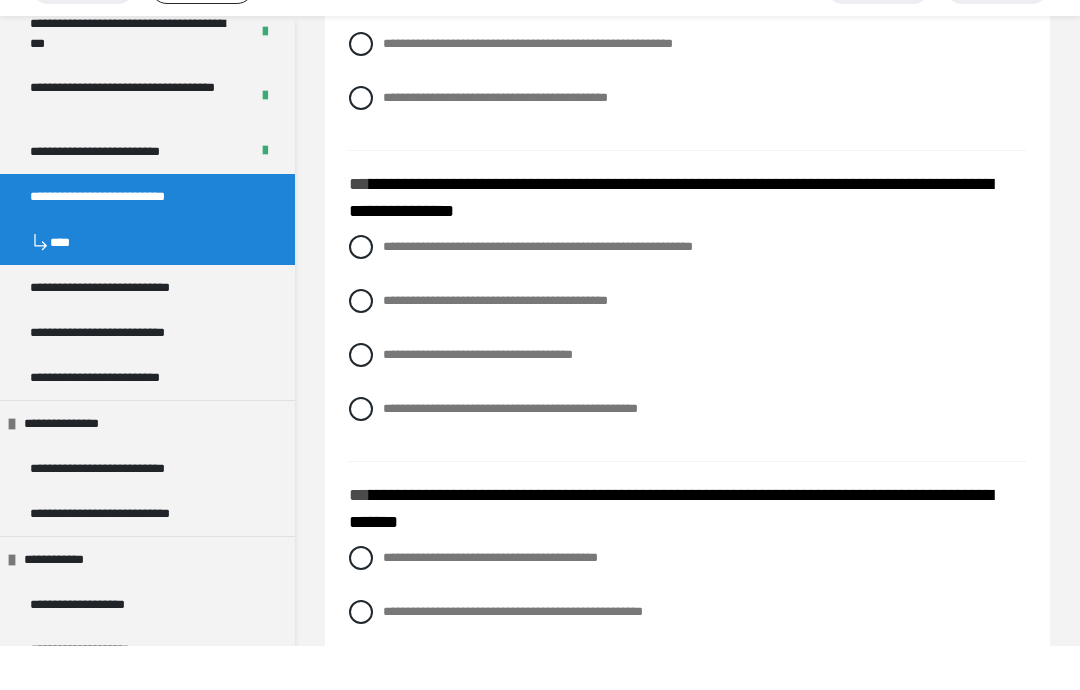 scroll, scrollTop: 2303, scrollLeft: 0, axis: vertical 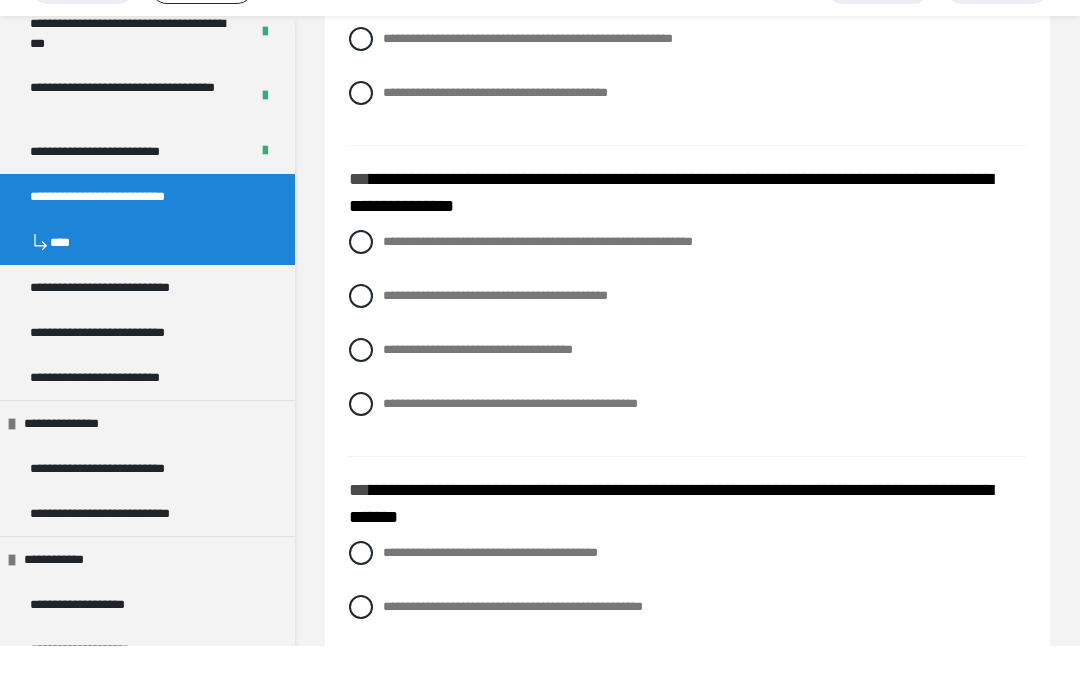 click at bounding box center (361, 448) 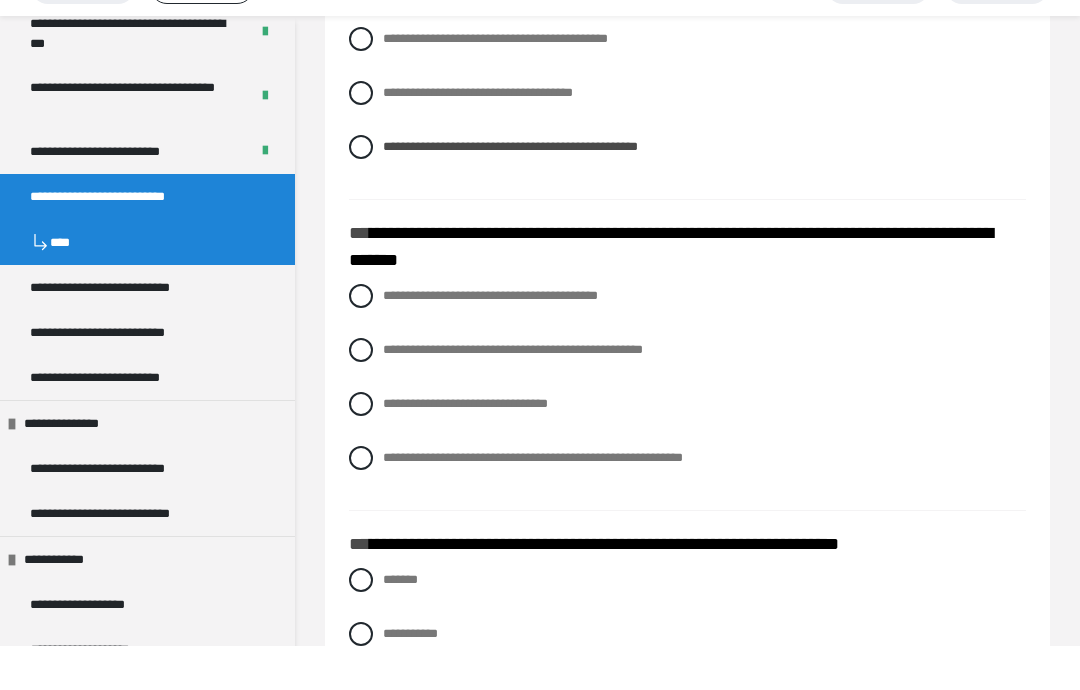 scroll, scrollTop: 2561, scrollLeft: 0, axis: vertical 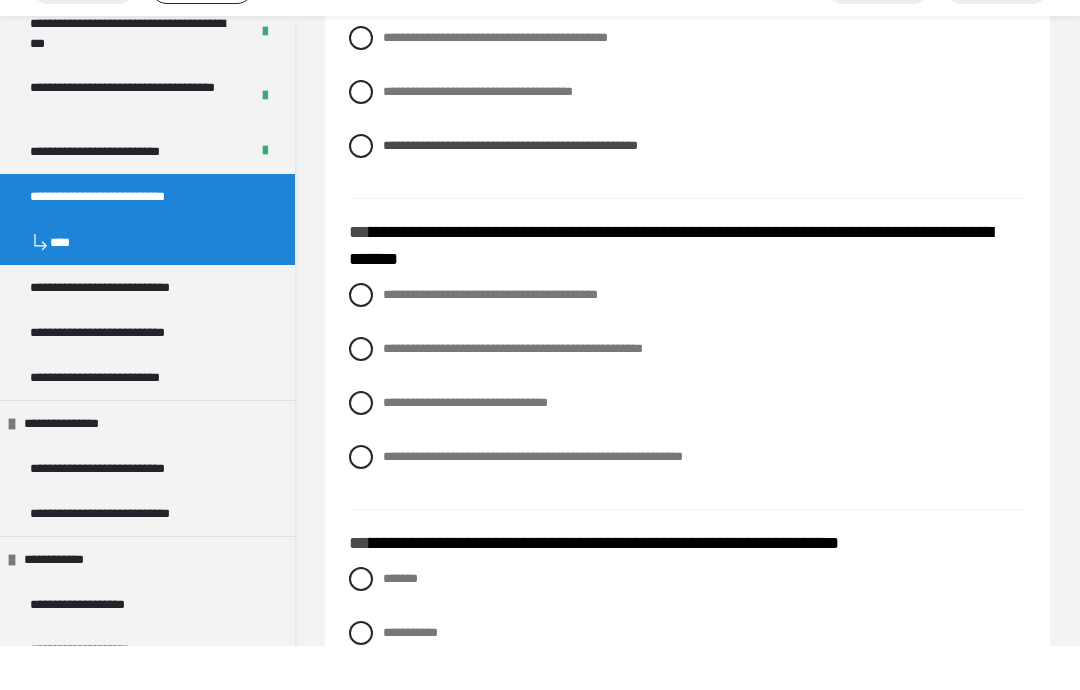 click on "**********" at bounding box center [687, 393] 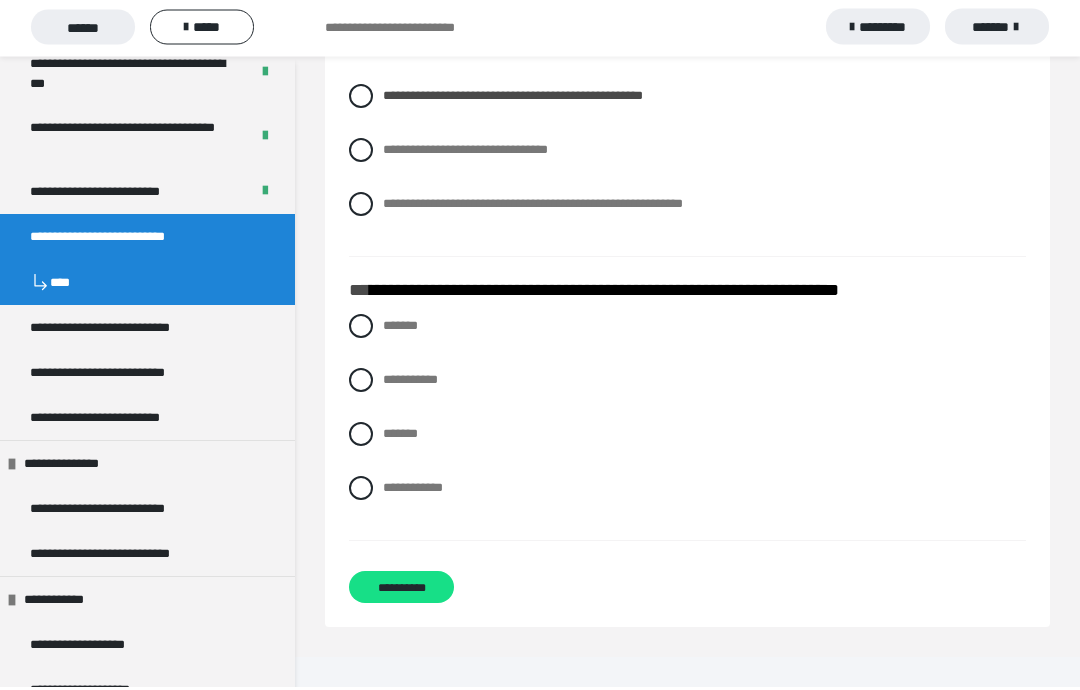scroll, scrollTop: 2861, scrollLeft: 0, axis: vertical 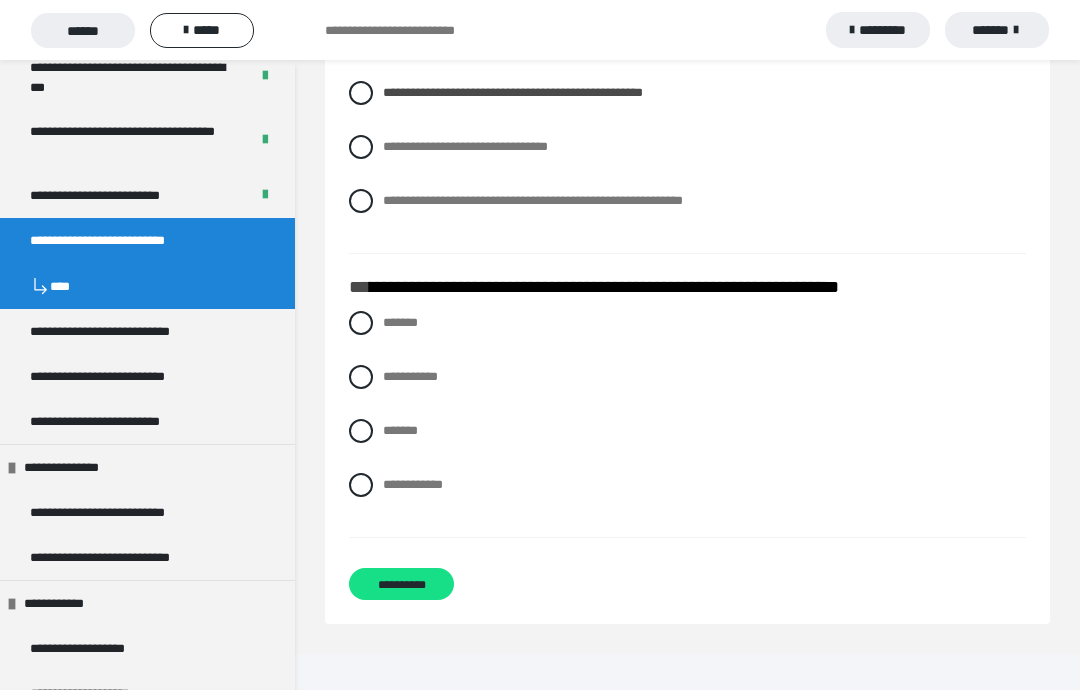 click at bounding box center [361, 485] 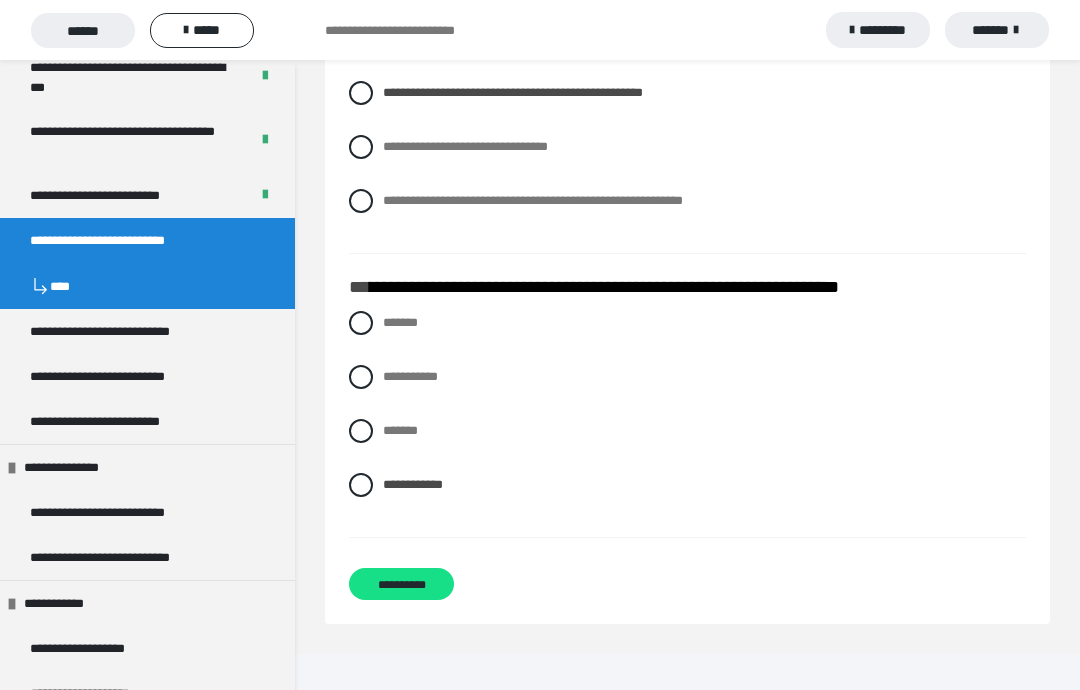 click on "**********" at bounding box center [401, 584] 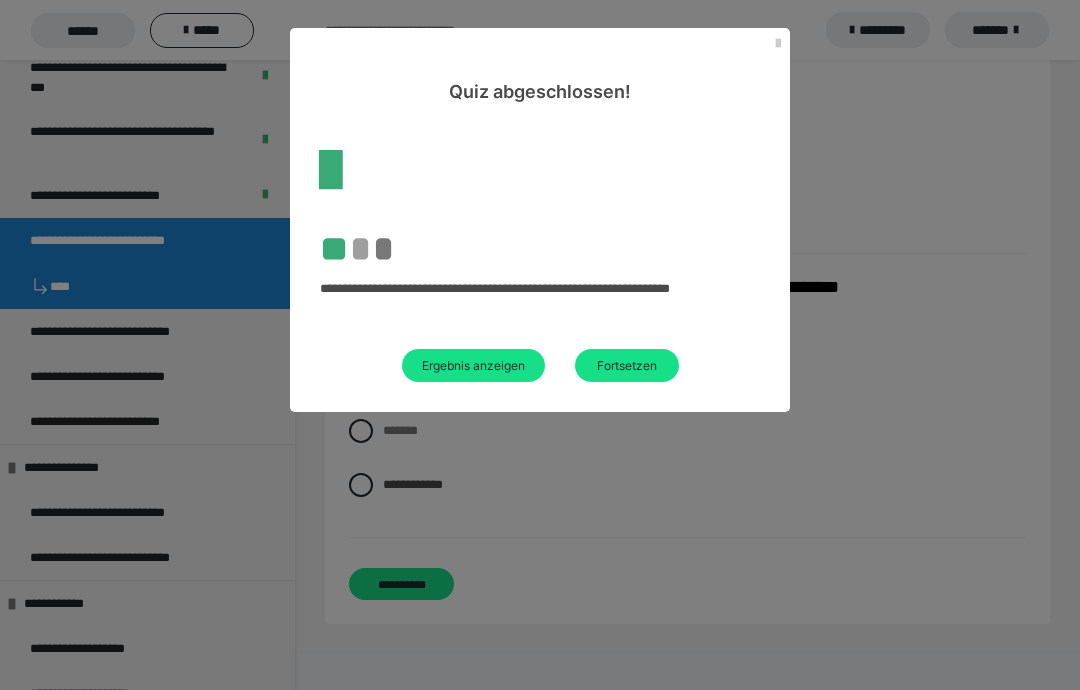 scroll, scrollTop: 104, scrollLeft: 0, axis: vertical 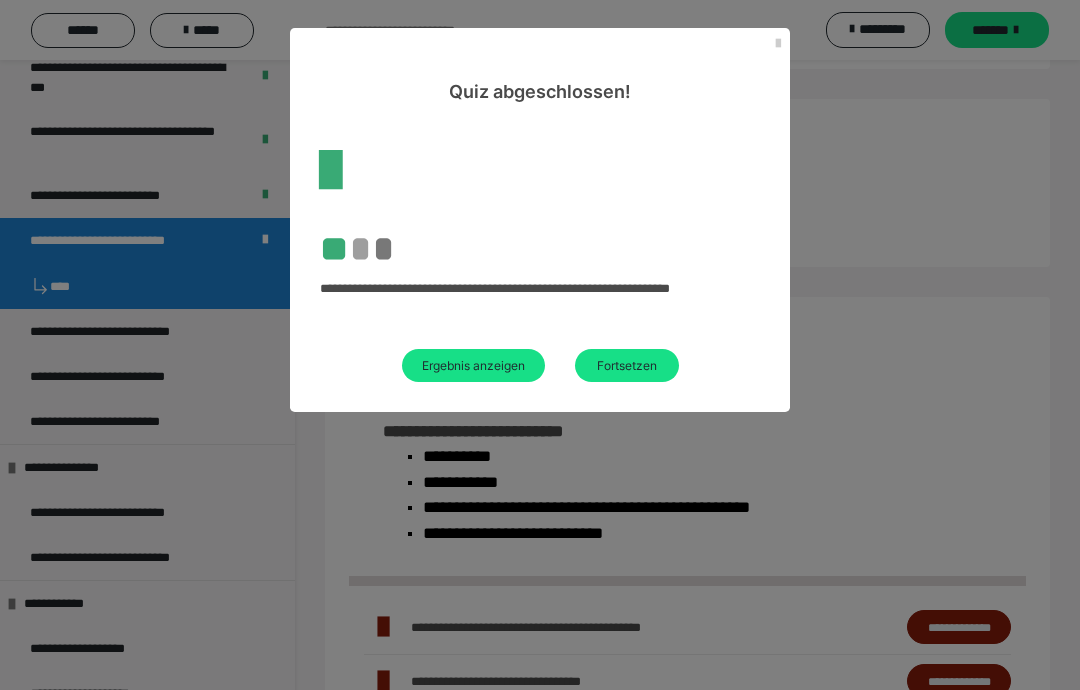 click on "Fortsetzen" at bounding box center (627, 365) 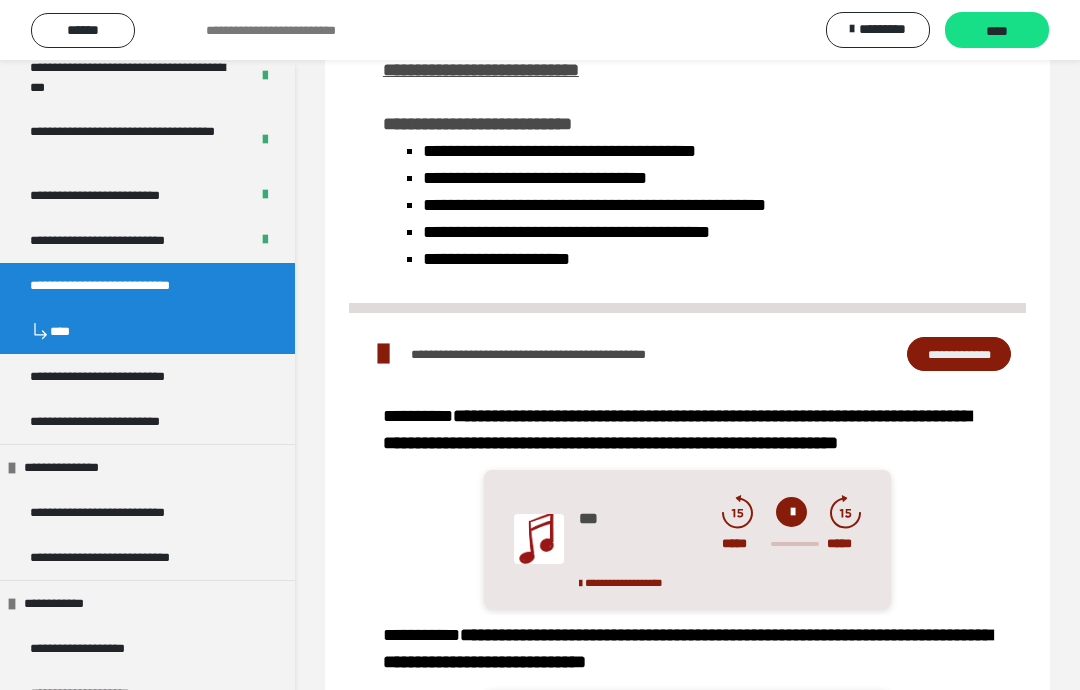 scroll, scrollTop: 0, scrollLeft: 0, axis: both 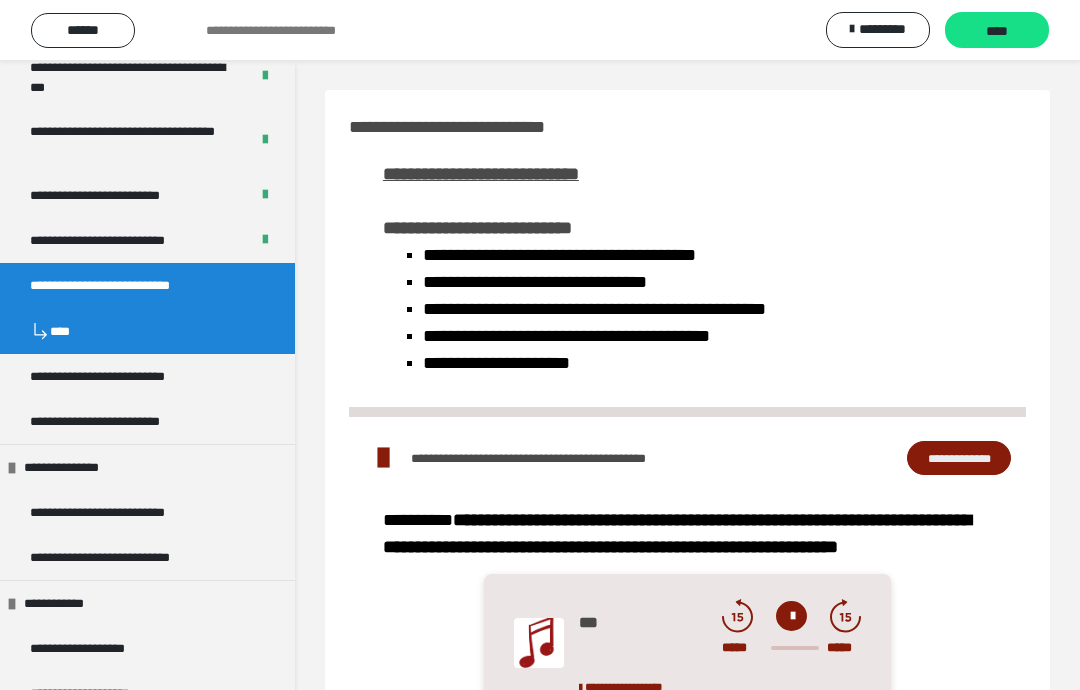 click on "**********" at bounding box center [126, 240] 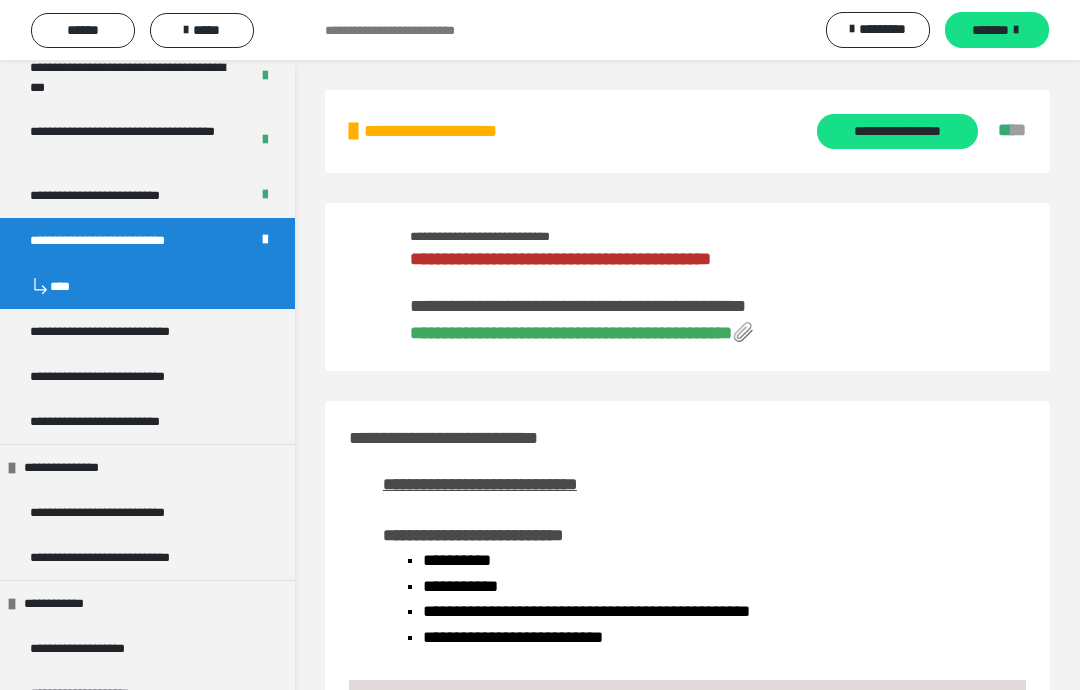 click on "**********" at bounding box center (571, 333) 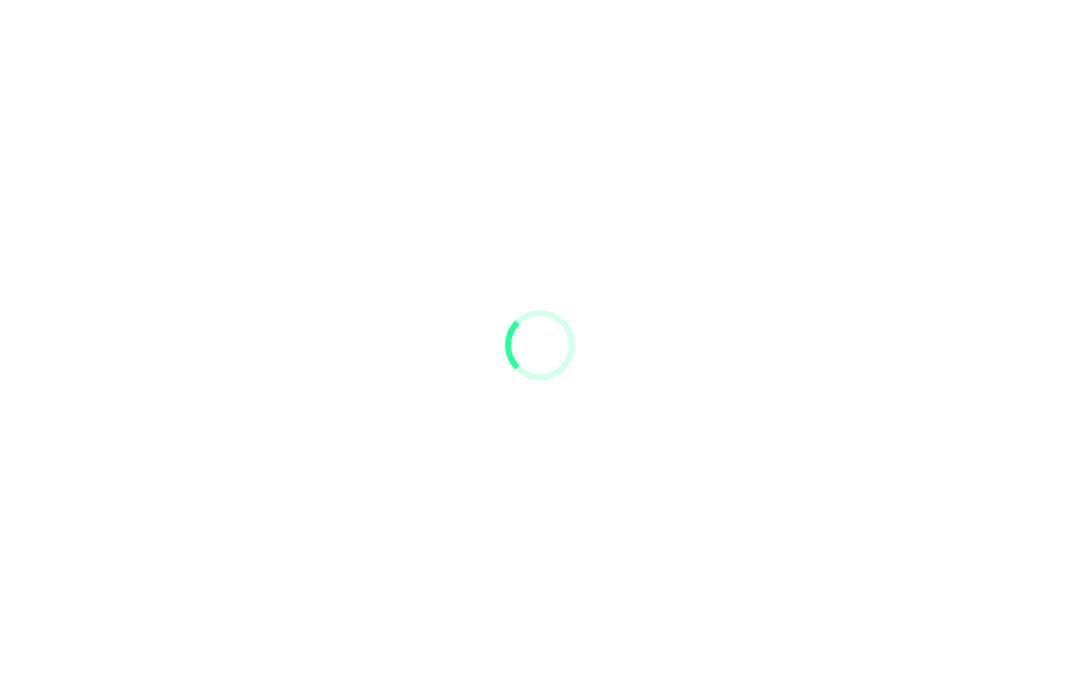 scroll, scrollTop: 0, scrollLeft: 0, axis: both 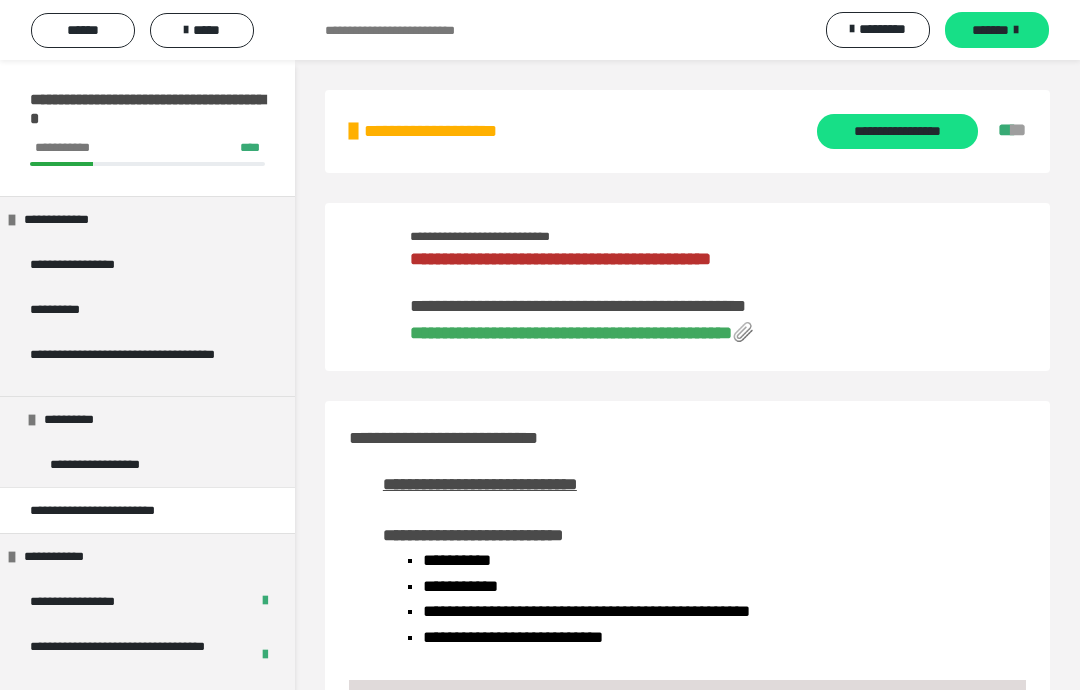 click on "**********" at bounding box center (897, 131) 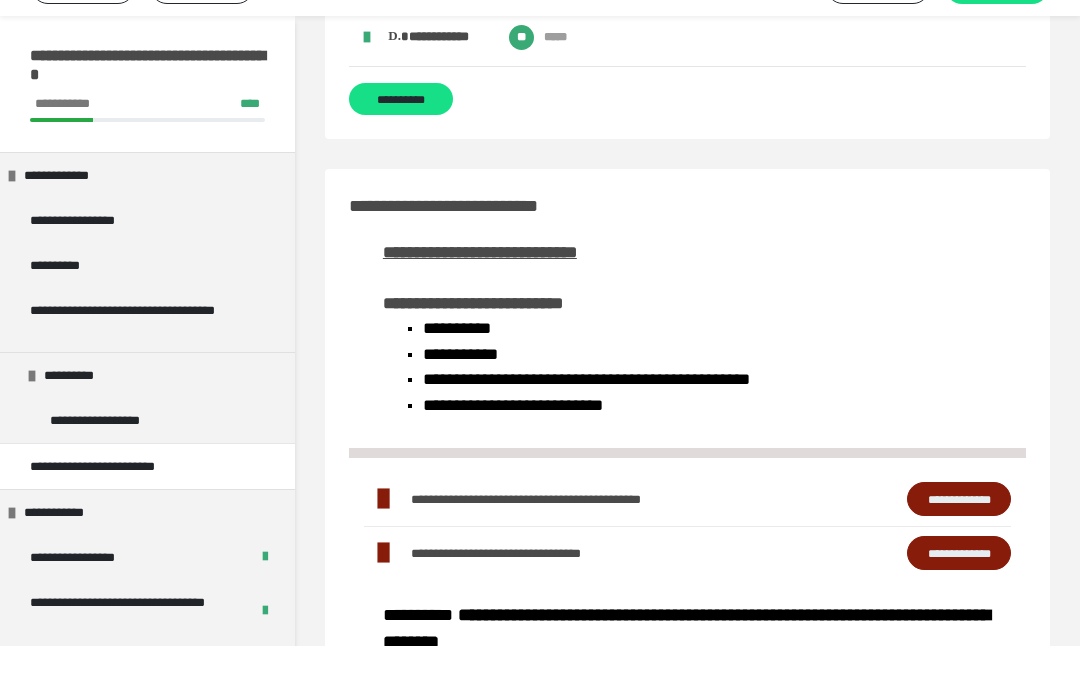 scroll, scrollTop: 2363, scrollLeft: 0, axis: vertical 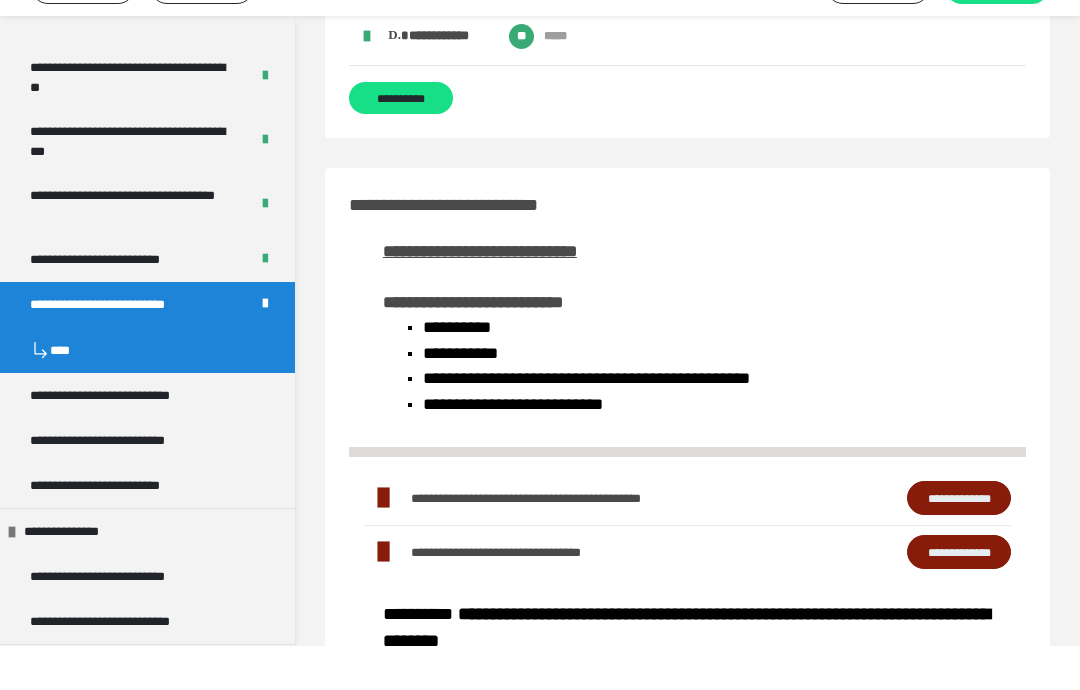 click on "**********" at bounding box center [128, 439] 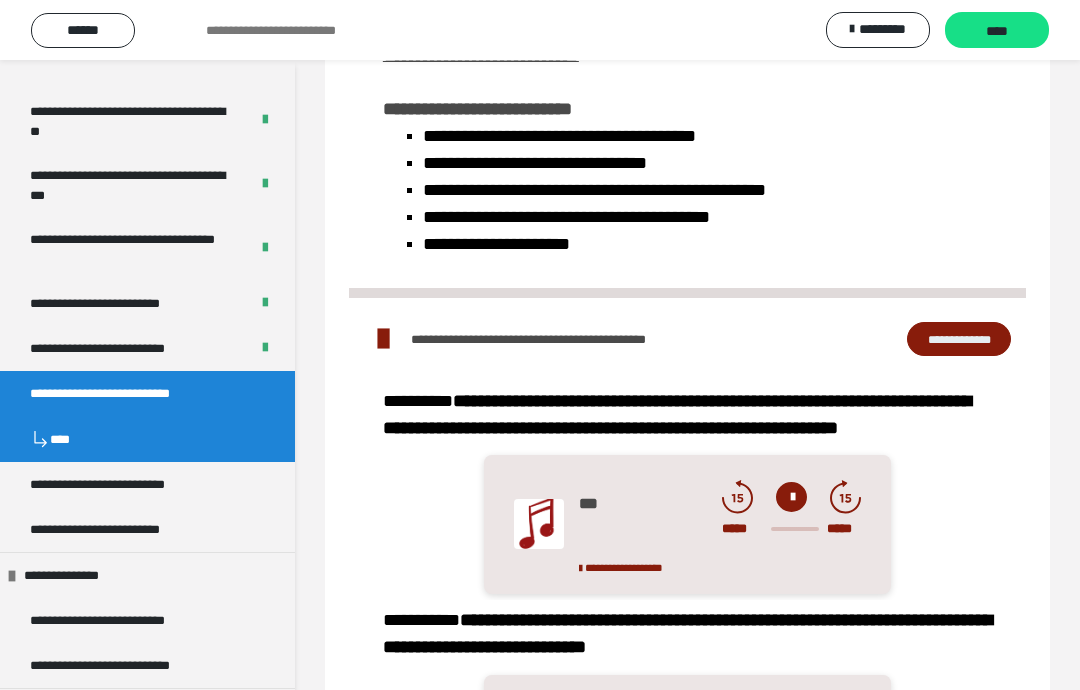 scroll, scrollTop: 0, scrollLeft: 0, axis: both 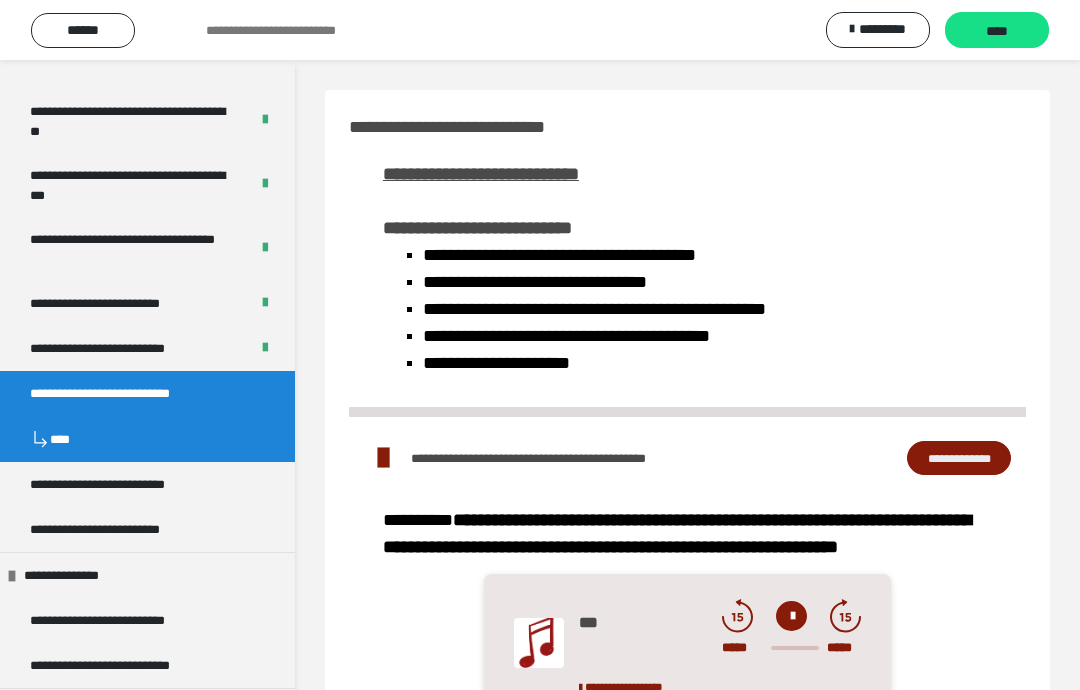 click on "****" at bounding box center (997, 31) 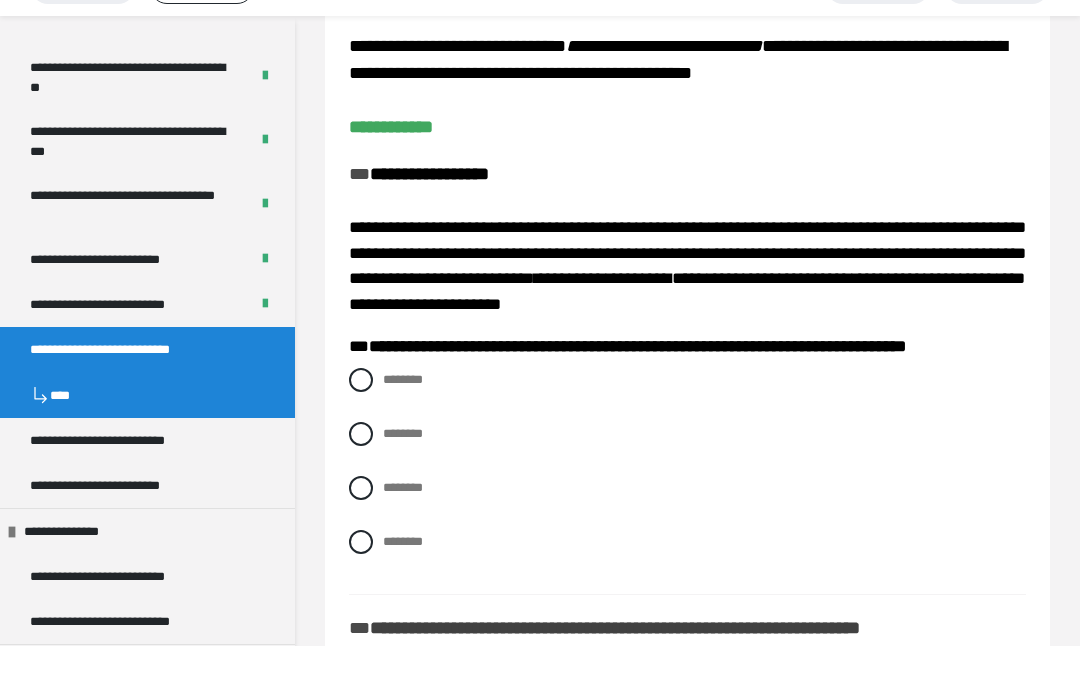 scroll, scrollTop: 125, scrollLeft: 0, axis: vertical 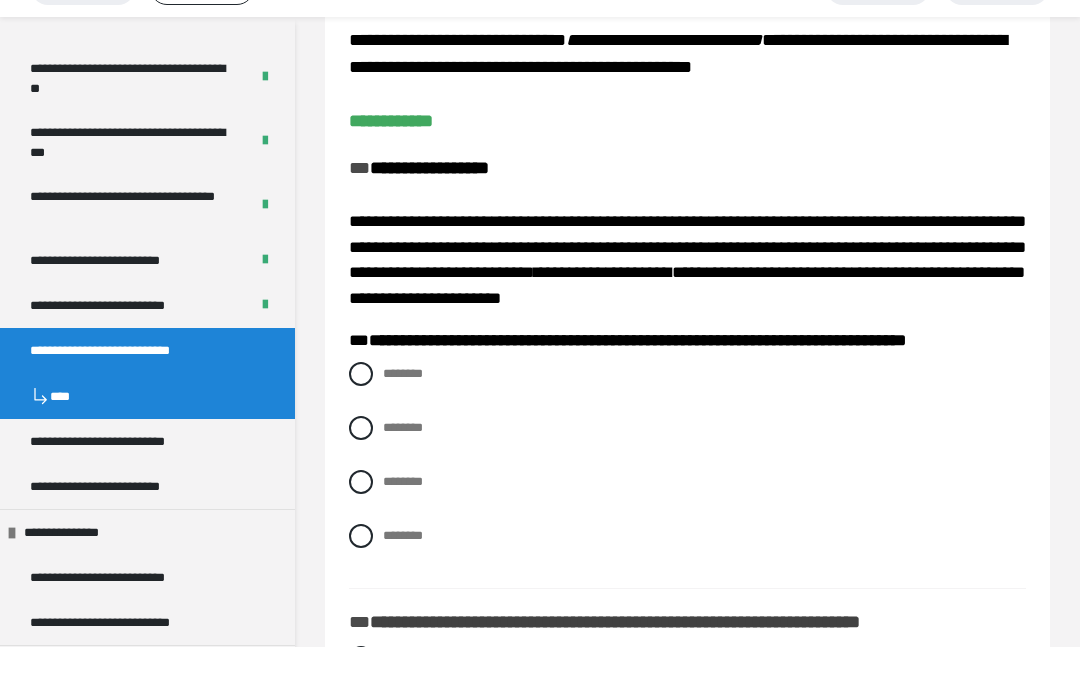 click on "********" at bounding box center [687, 417] 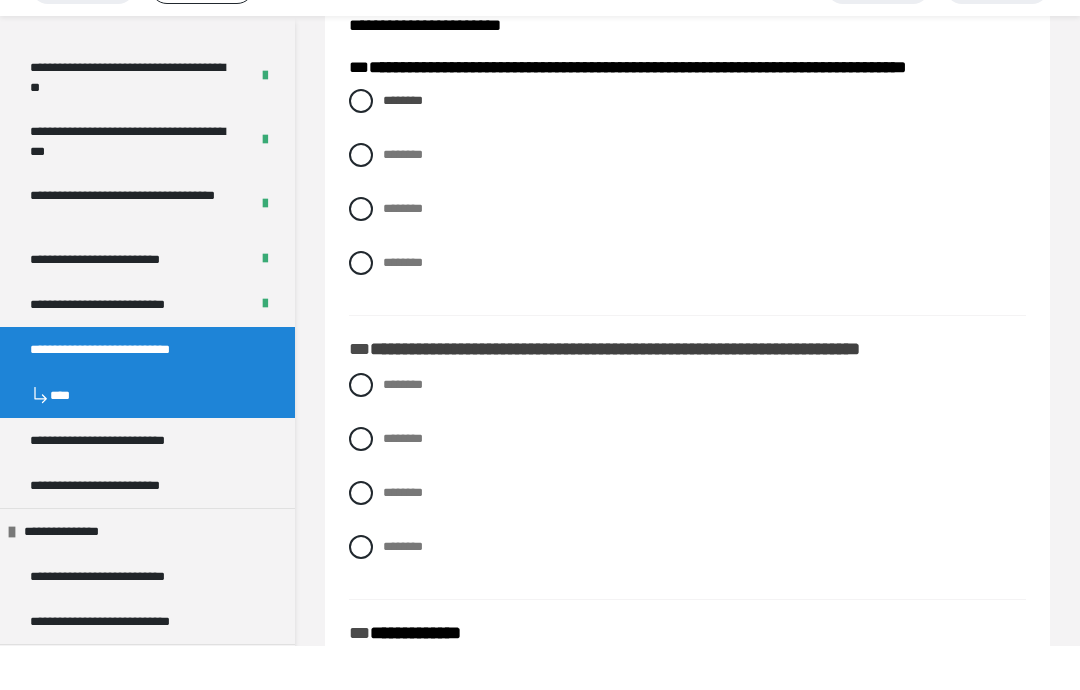 scroll, scrollTop: 414, scrollLeft: 0, axis: vertical 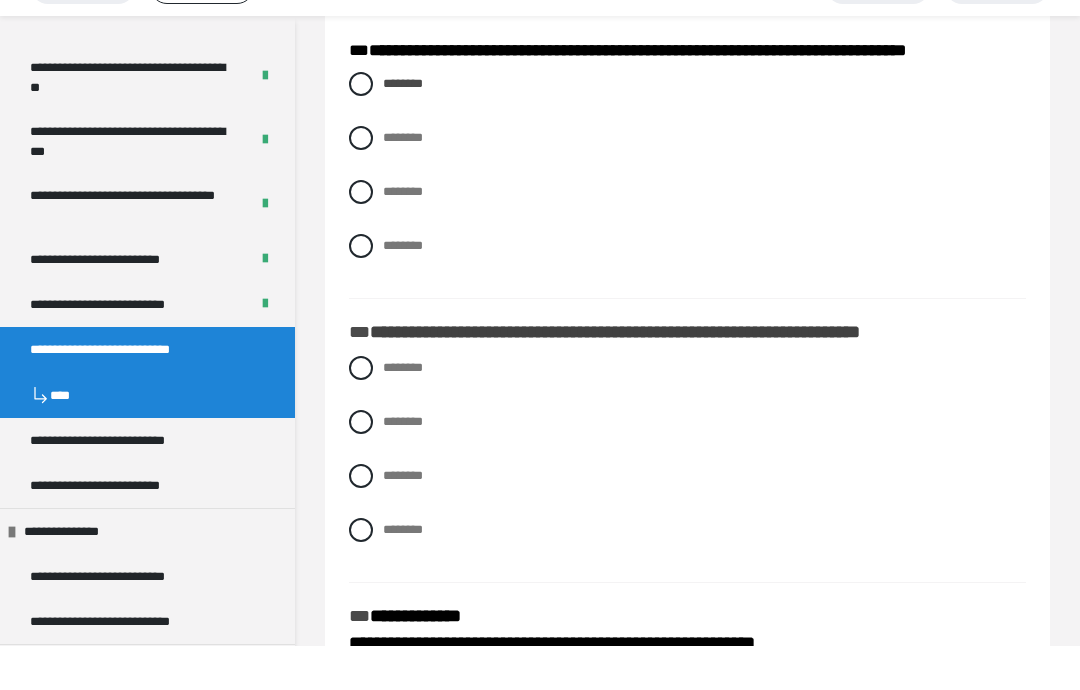 click at bounding box center [361, 412] 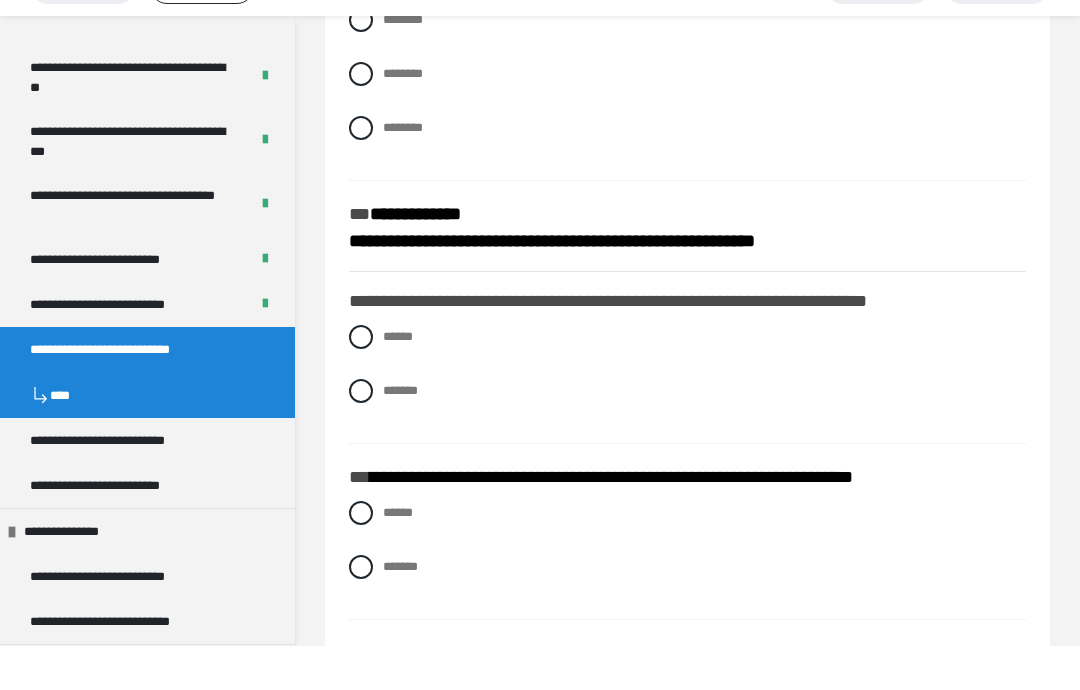 scroll, scrollTop: 818, scrollLeft: 0, axis: vertical 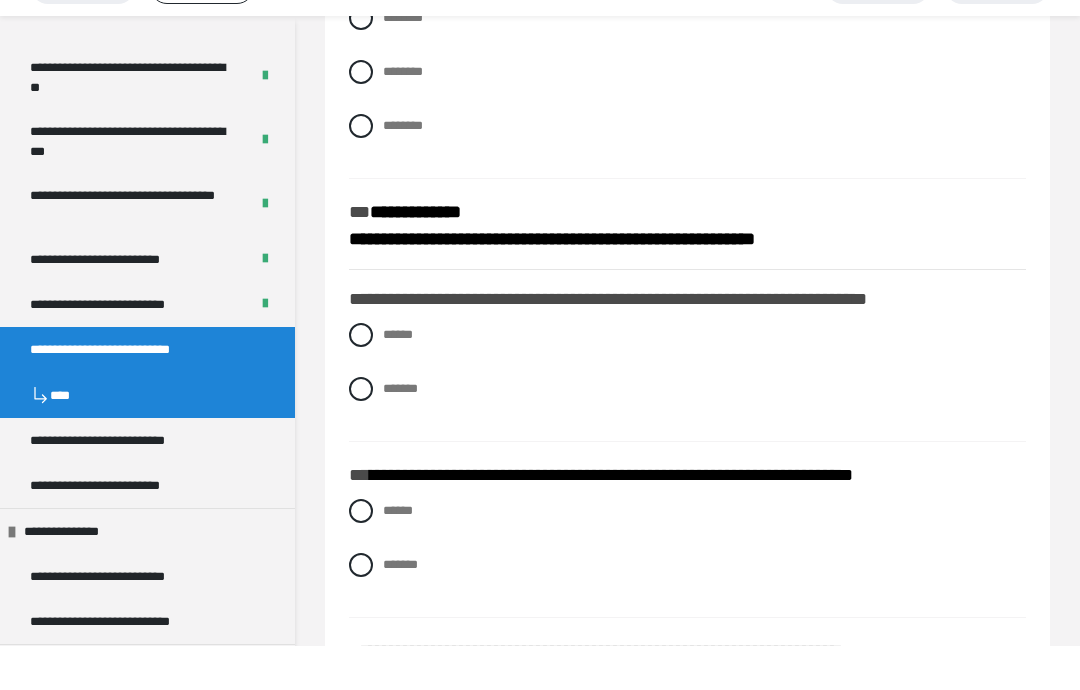 click at bounding box center [361, 433] 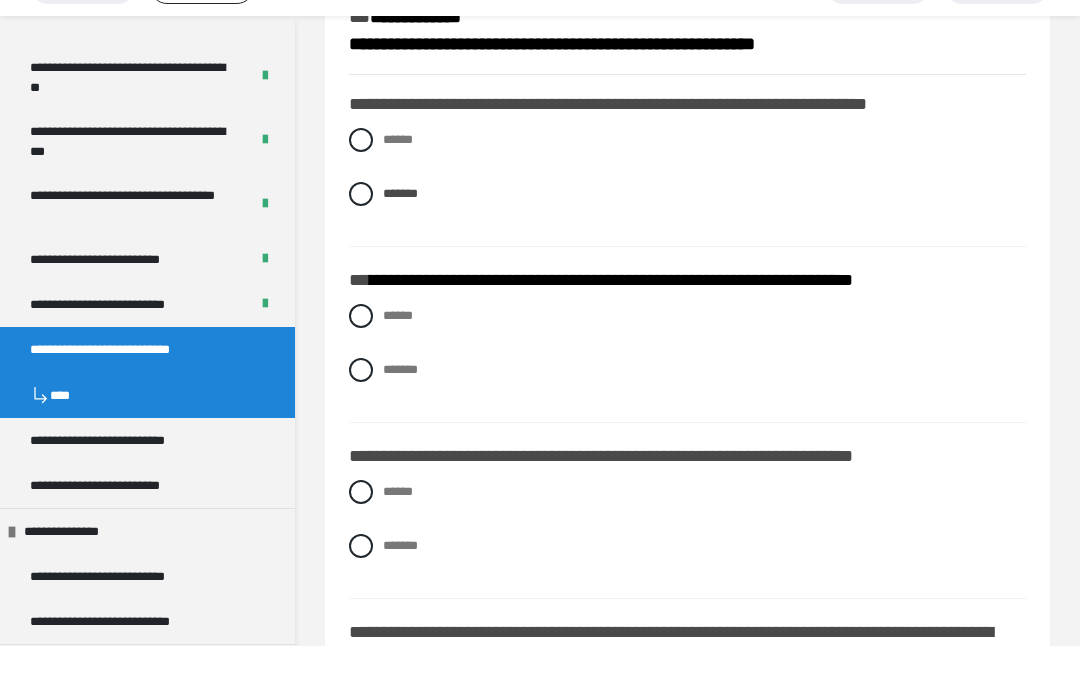 scroll, scrollTop: 1016, scrollLeft: 0, axis: vertical 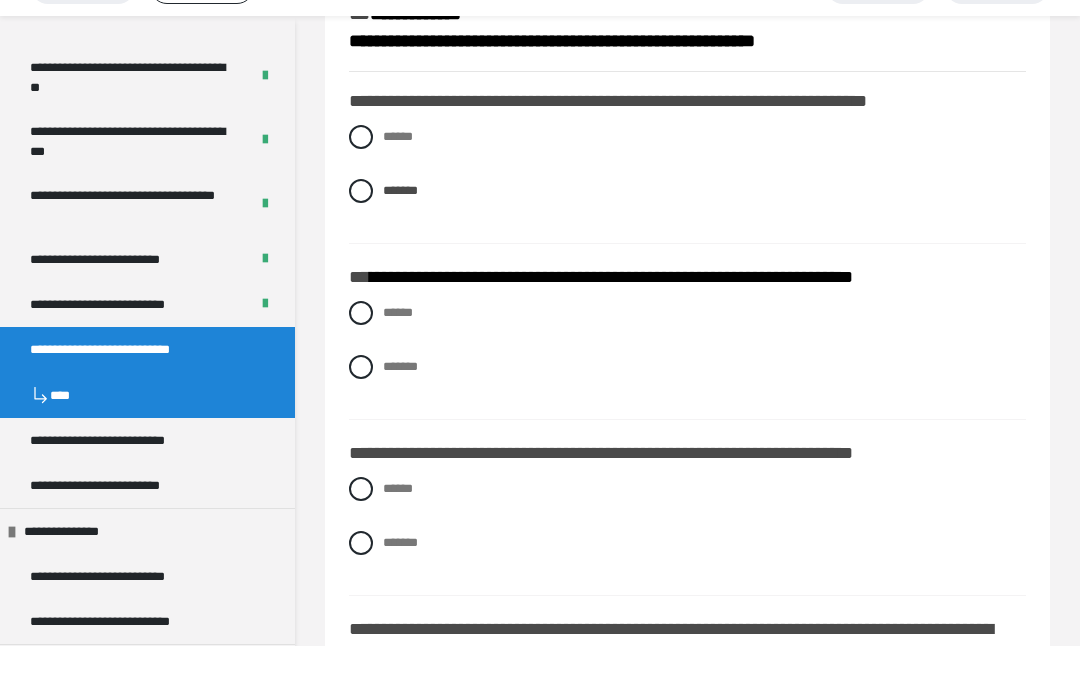 click at bounding box center [361, 357] 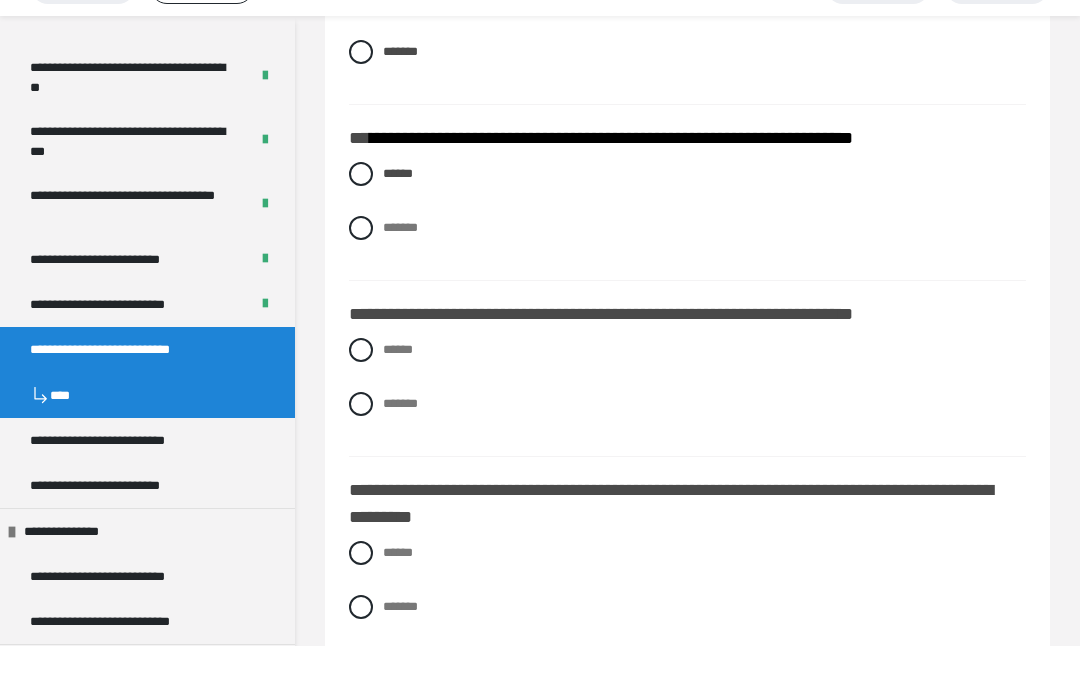 scroll, scrollTop: 1161, scrollLeft: 0, axis: vertical 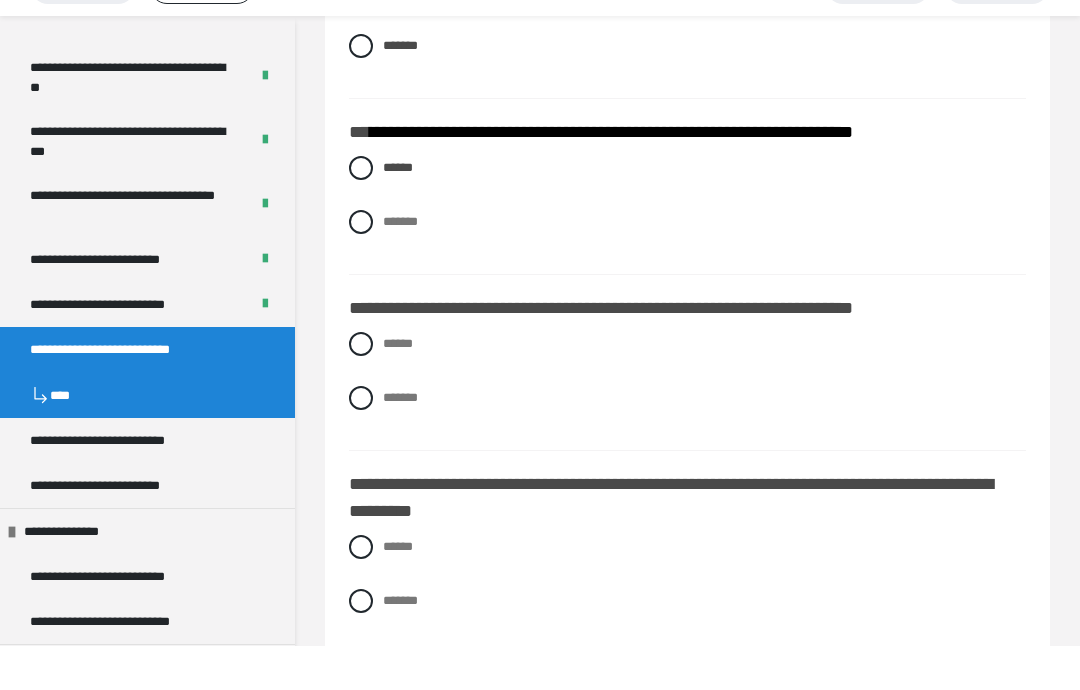click at bounding box center (361, 388) 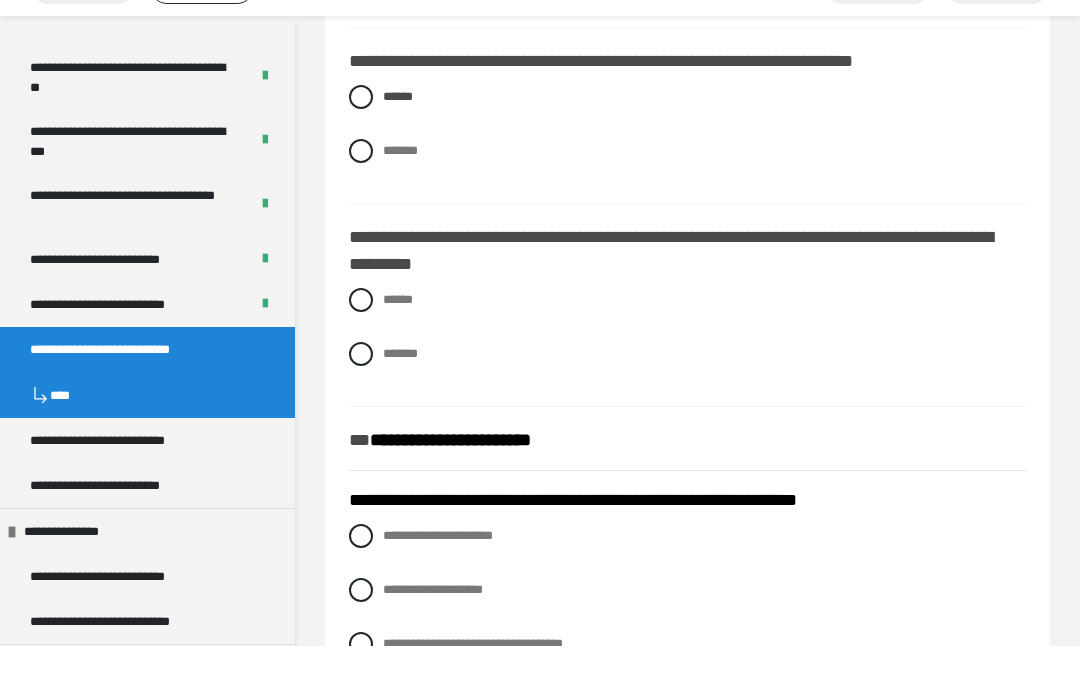 scroll, scrollTop: 1410, scrollLeft: 0, axis: vertical 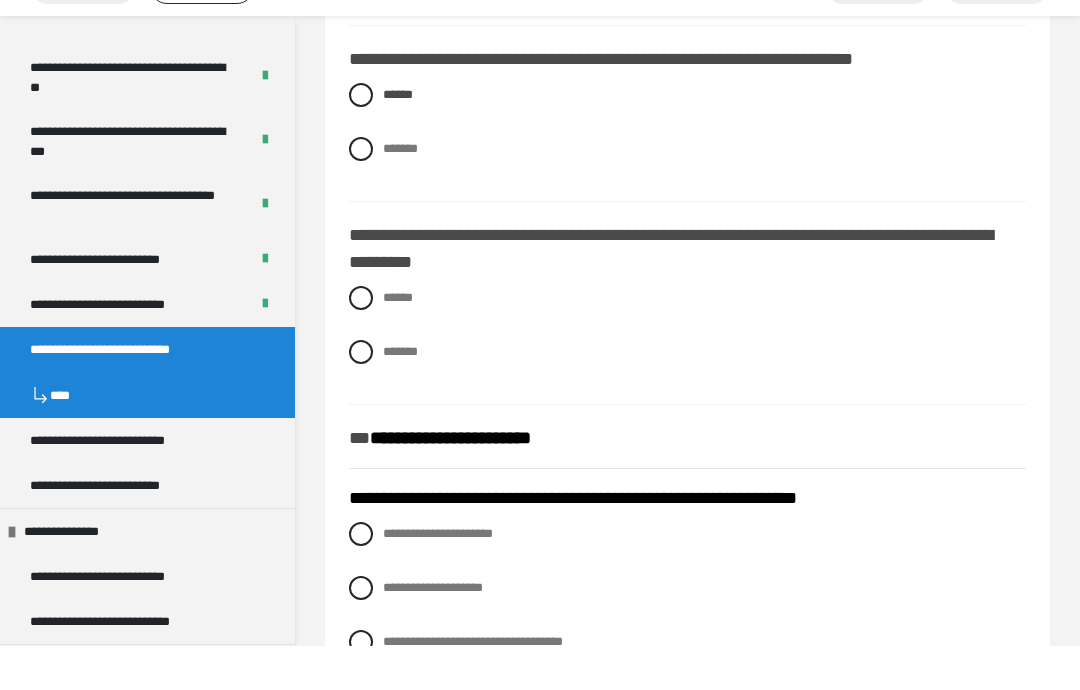 click on "*******" at bounding box center [687, 396] 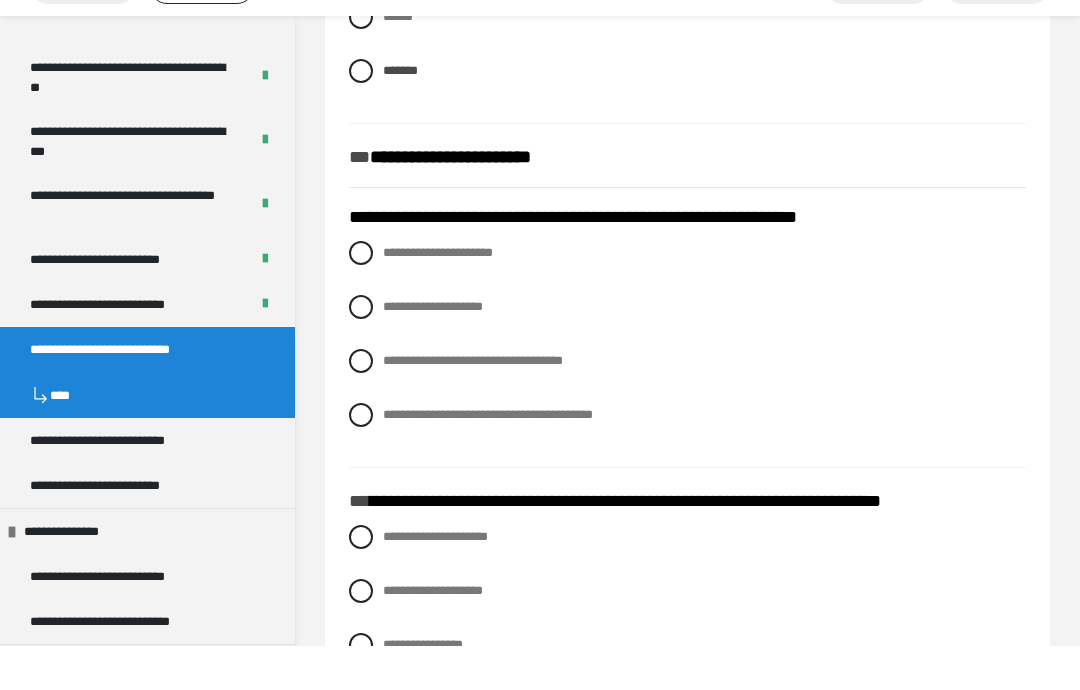scroll, scrollTop: 1692, scrollLeft: 0, axis: vertical 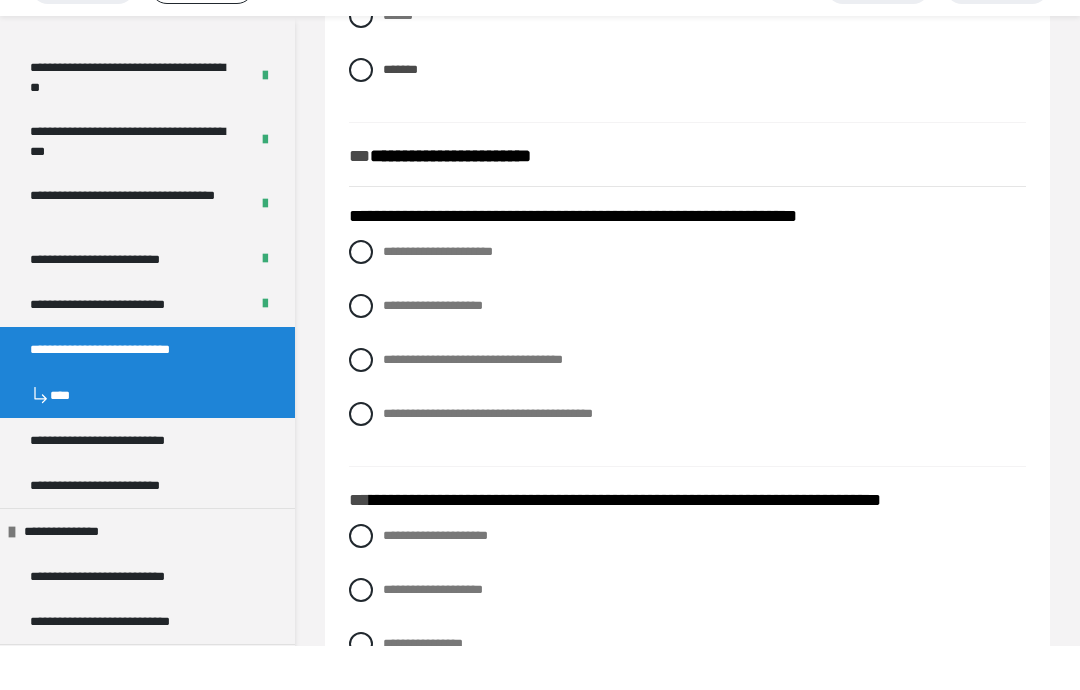 click at bounding box center (361, 458) 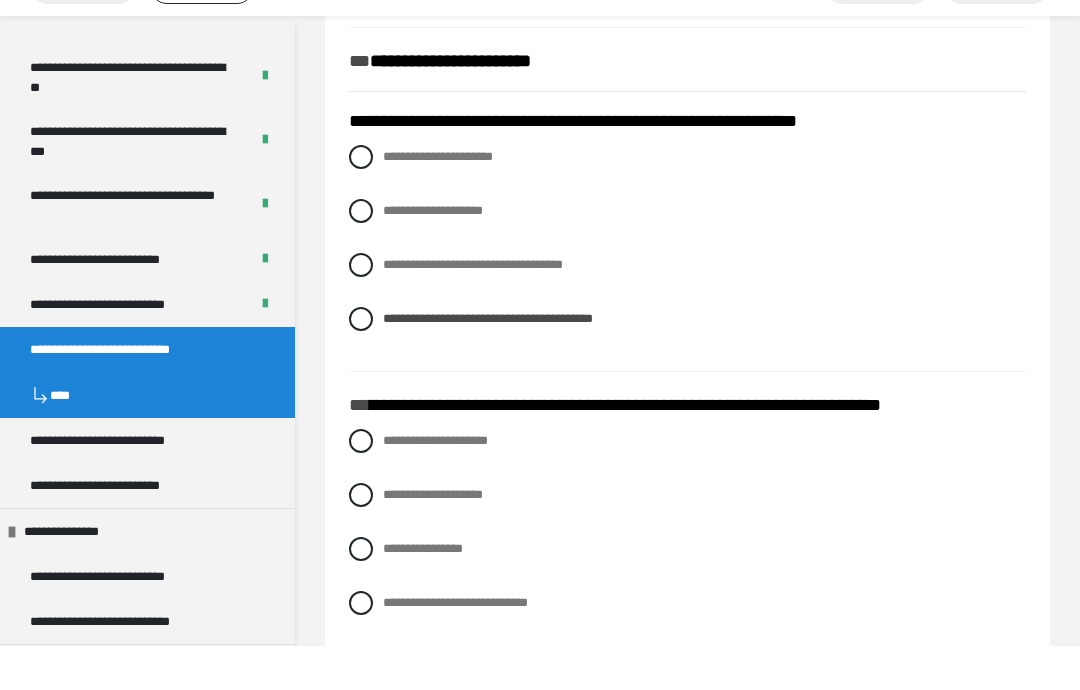 scroll, scrollTop: 1791, scrollLeft: 0, axis: vertical 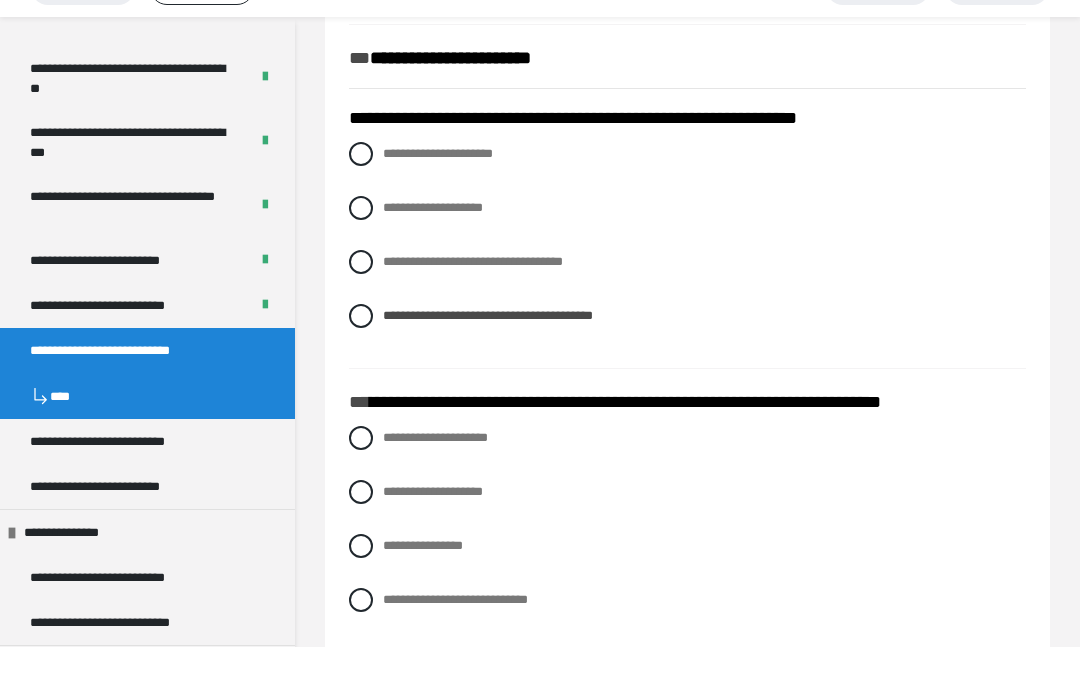 click at bounding box center (361, 589) 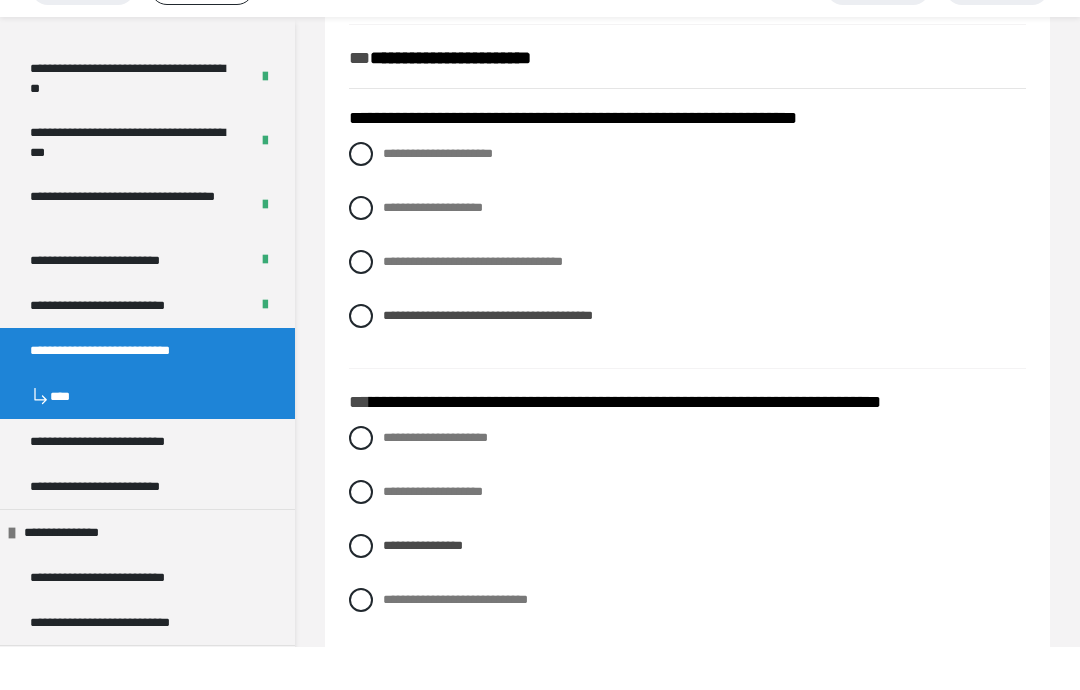 click on "**********" at bounding box center (401, 742) 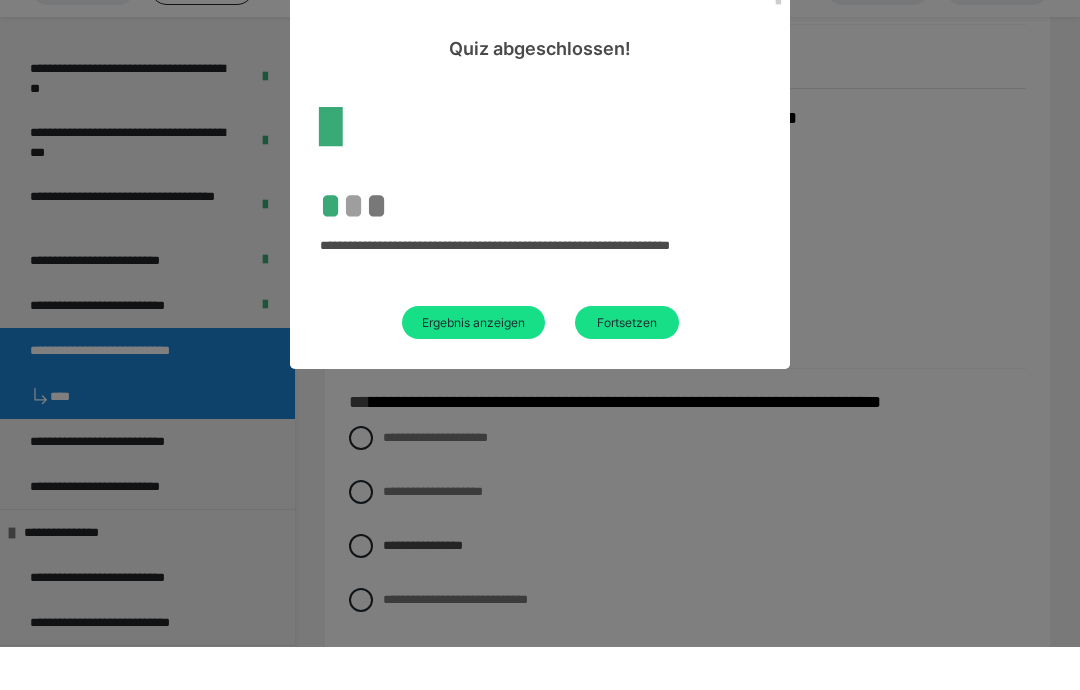 scroll, scrollTop: 61, scrollLeft: 0, axis: vertical 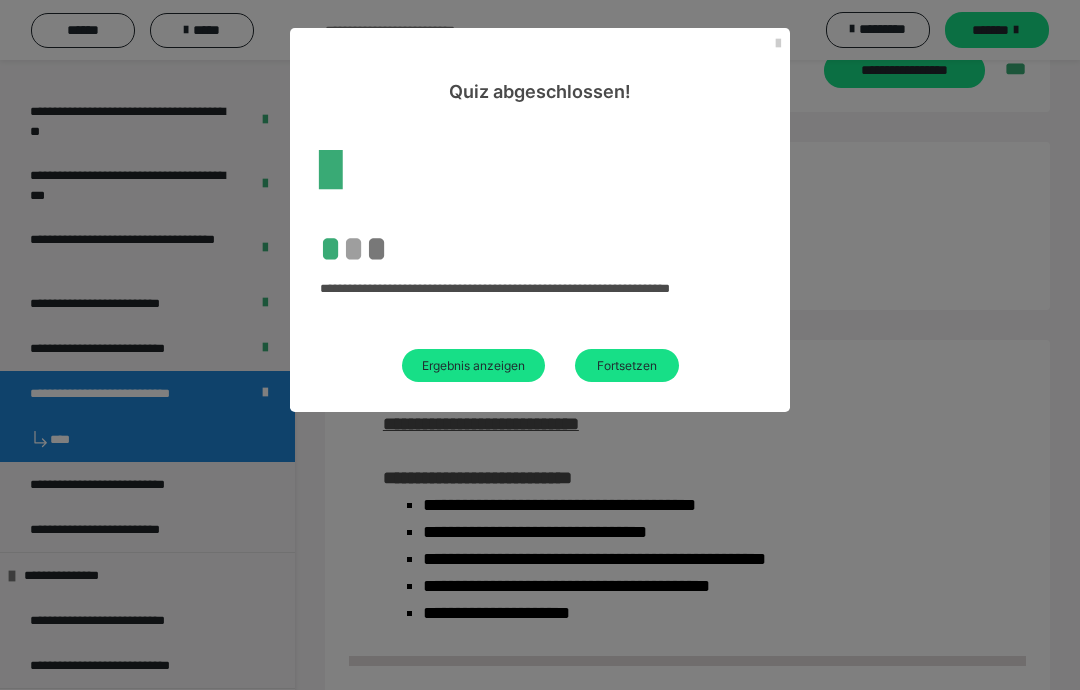 click on "Fortsetzen" at bounding box center (627, 365) 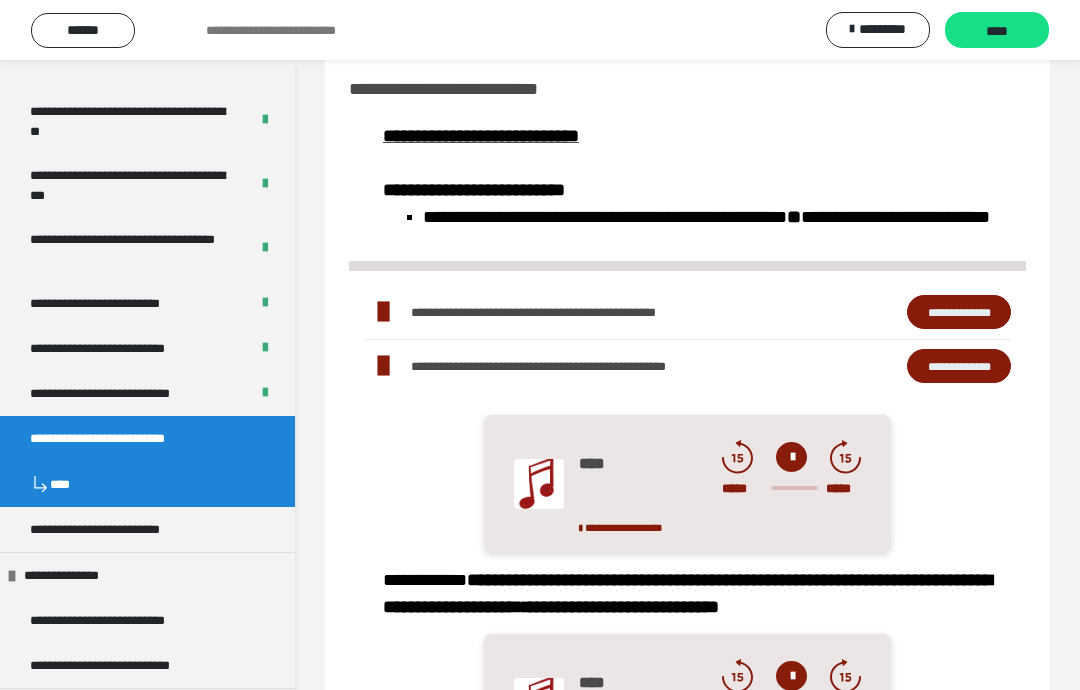 scroll, scrollTop: 0, scrollLeft: 0, axis: both 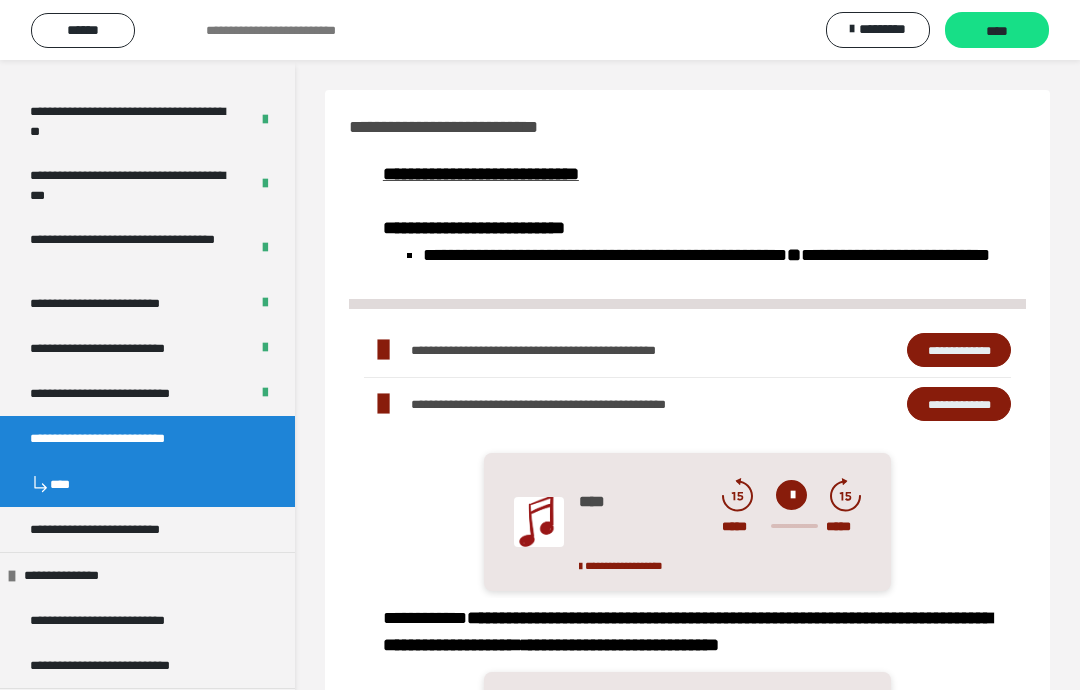 click on "**********" at bounding box center (128, 393) 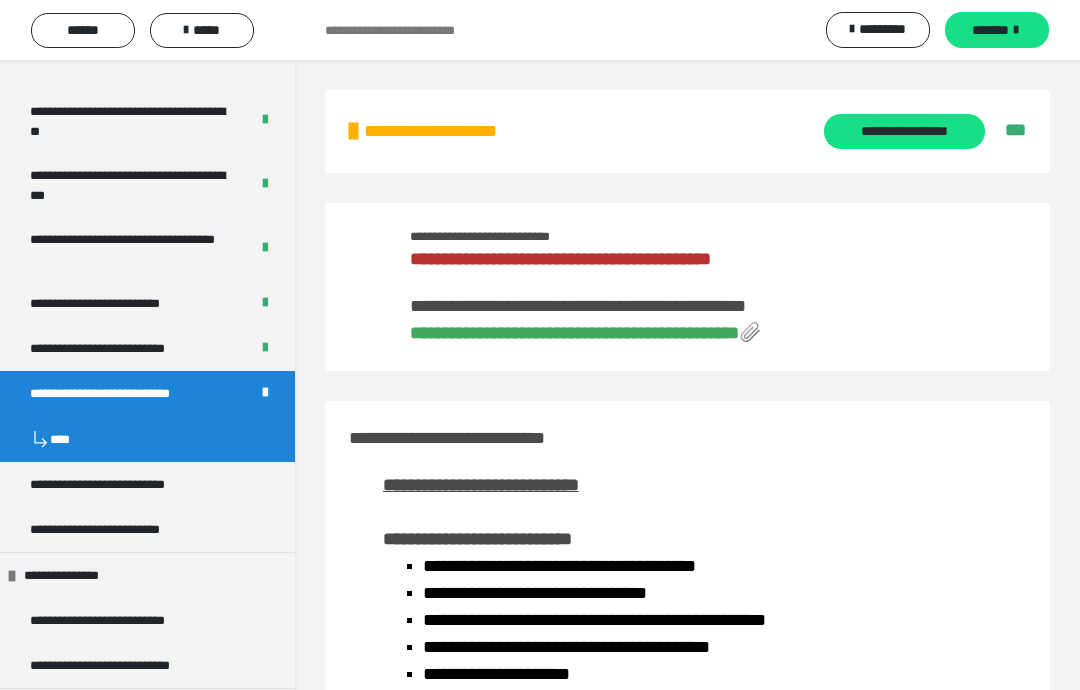 click on "**********" at bounding box center (574, 333) 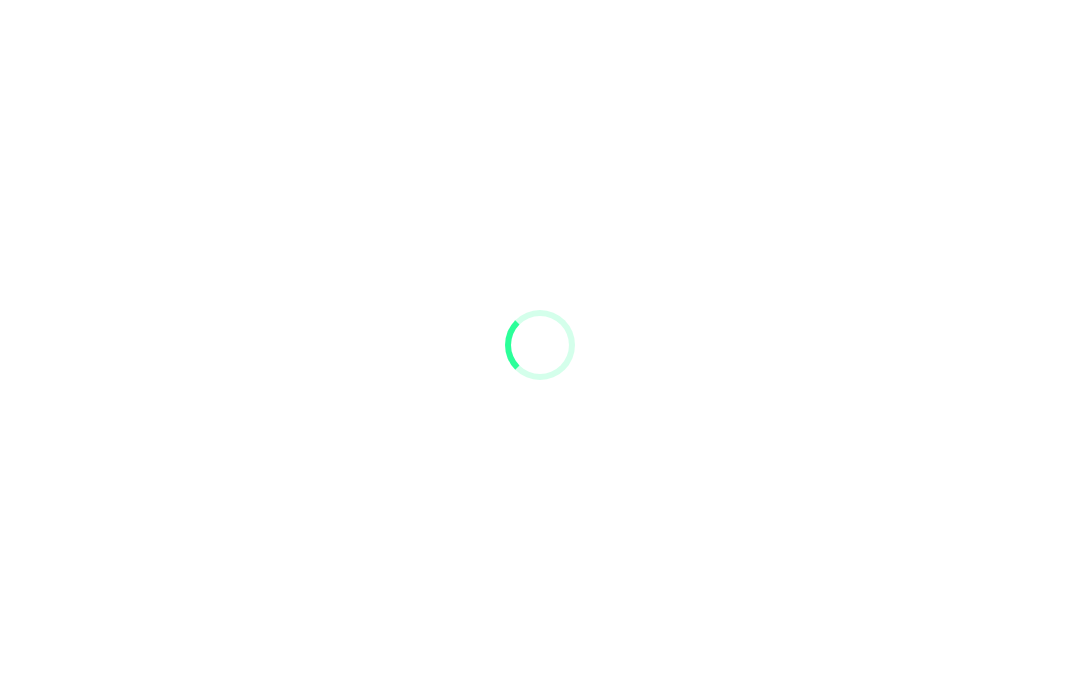 scroll, scrollTop: 0, scrollLeft: 0, axis: both 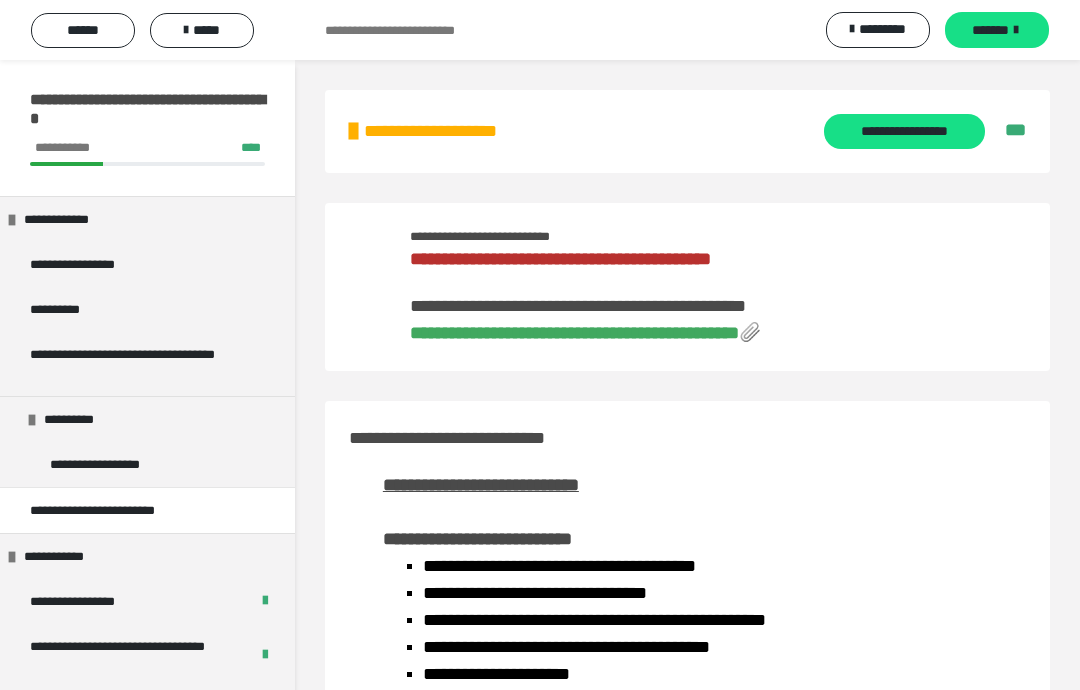 click on "**********" at bounding box center [904, 131] 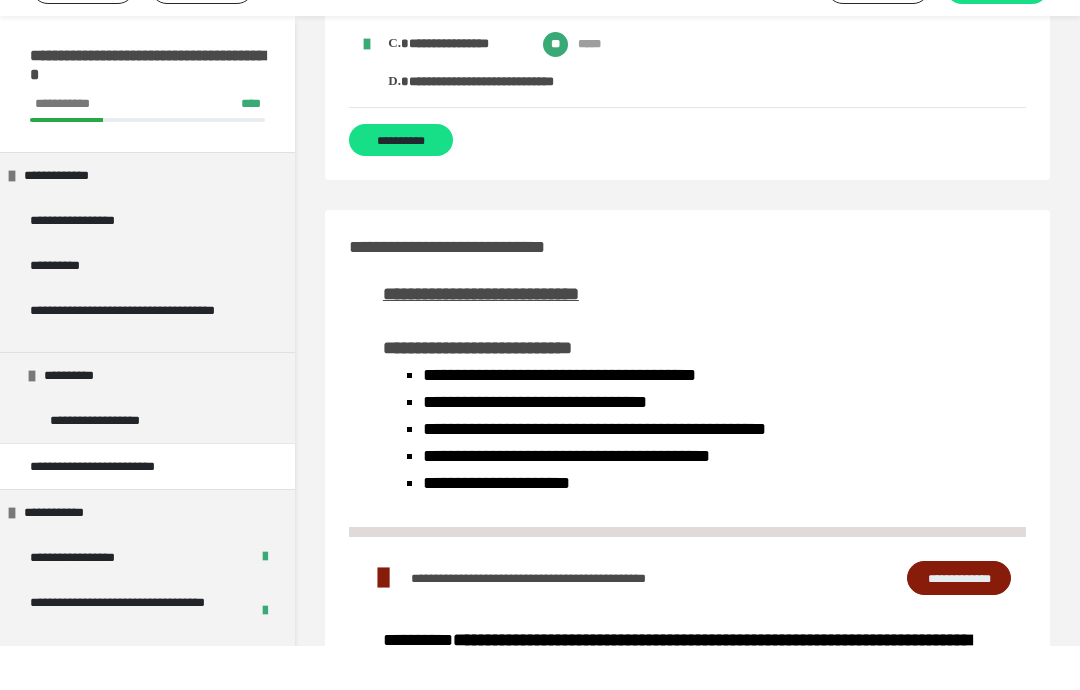 scroll, scrollTop: 1713, scrollLeft: 0, axis: vertical 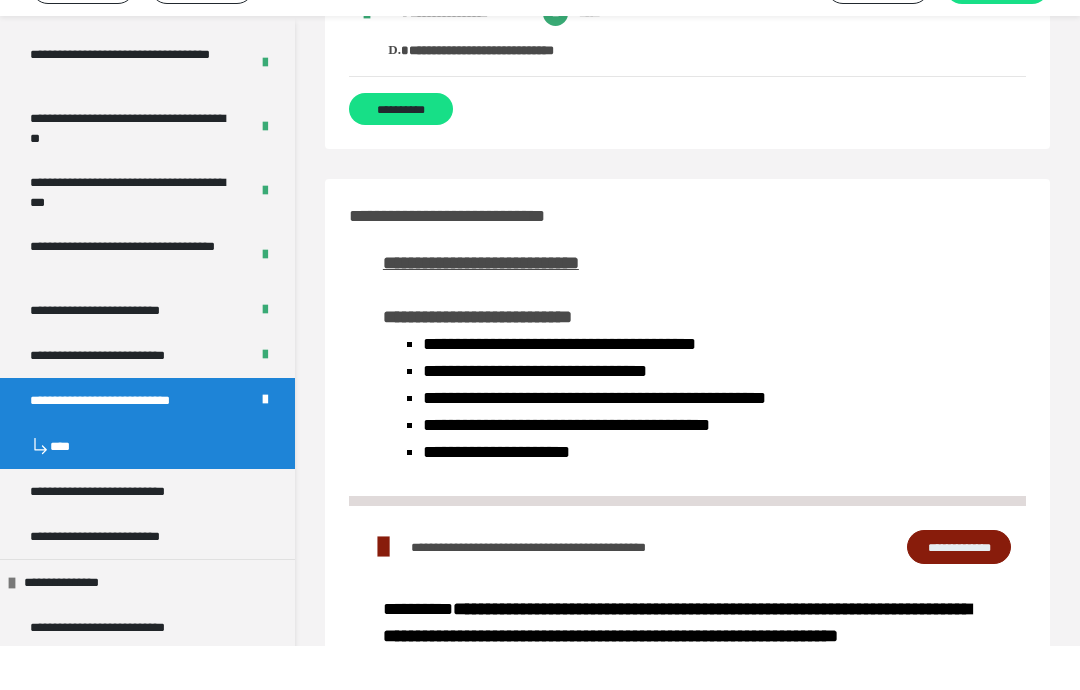 click on "**********" at bounding box center (128, 535) 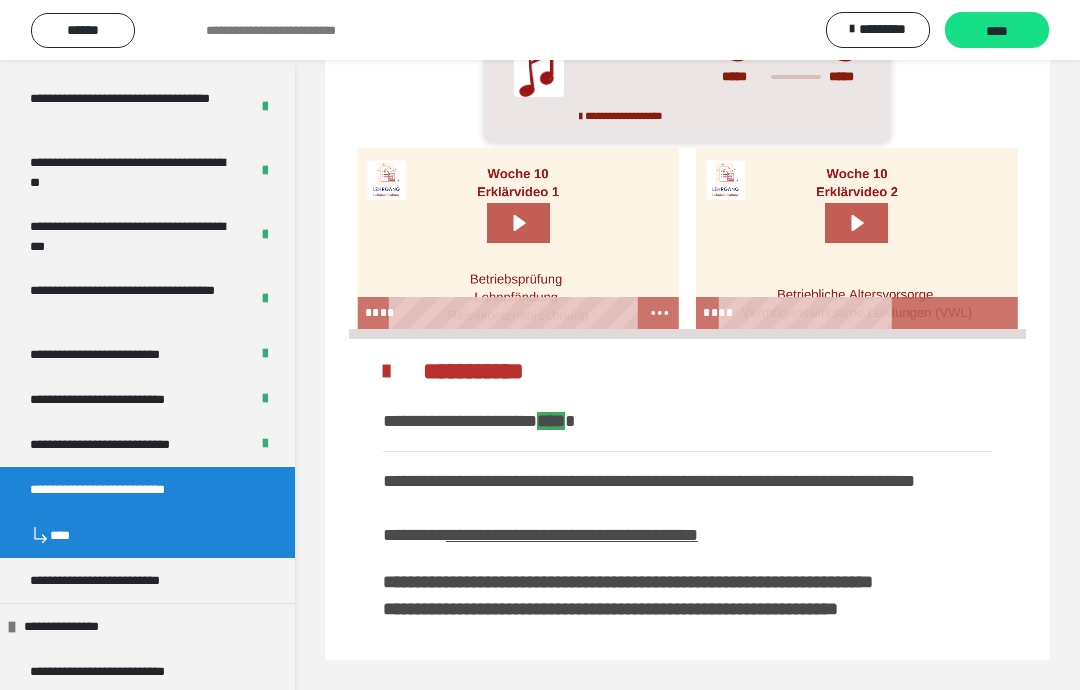 scroll, scrollTop: 613, scrollLeft: 0, axis: vertical 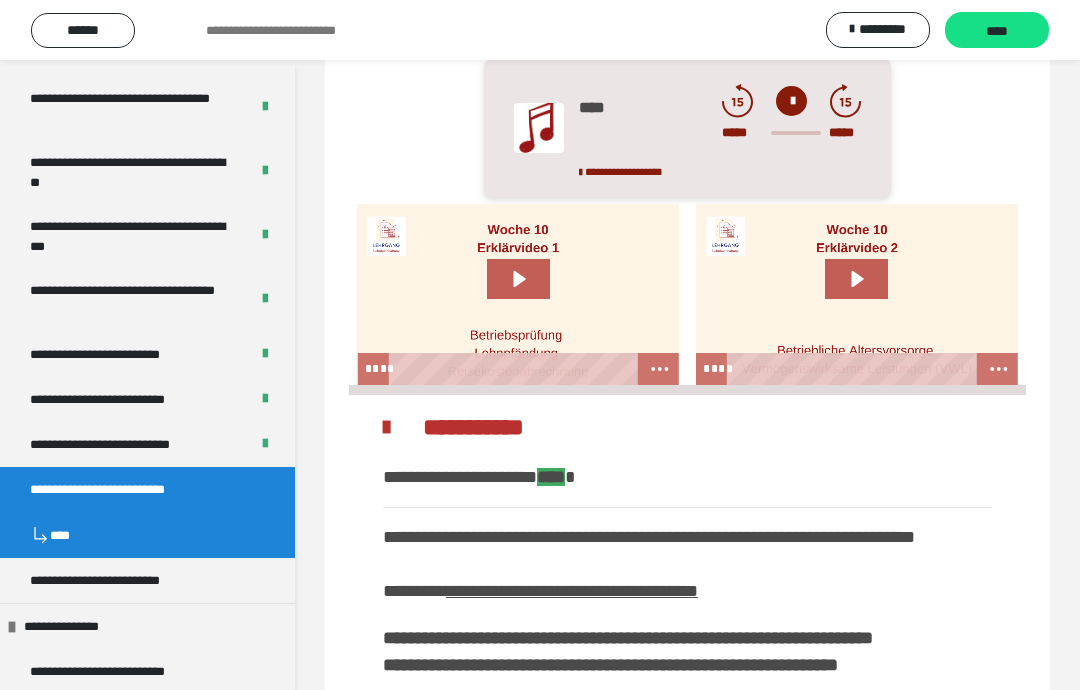 click on "**********" at bounding box center [128, 444] 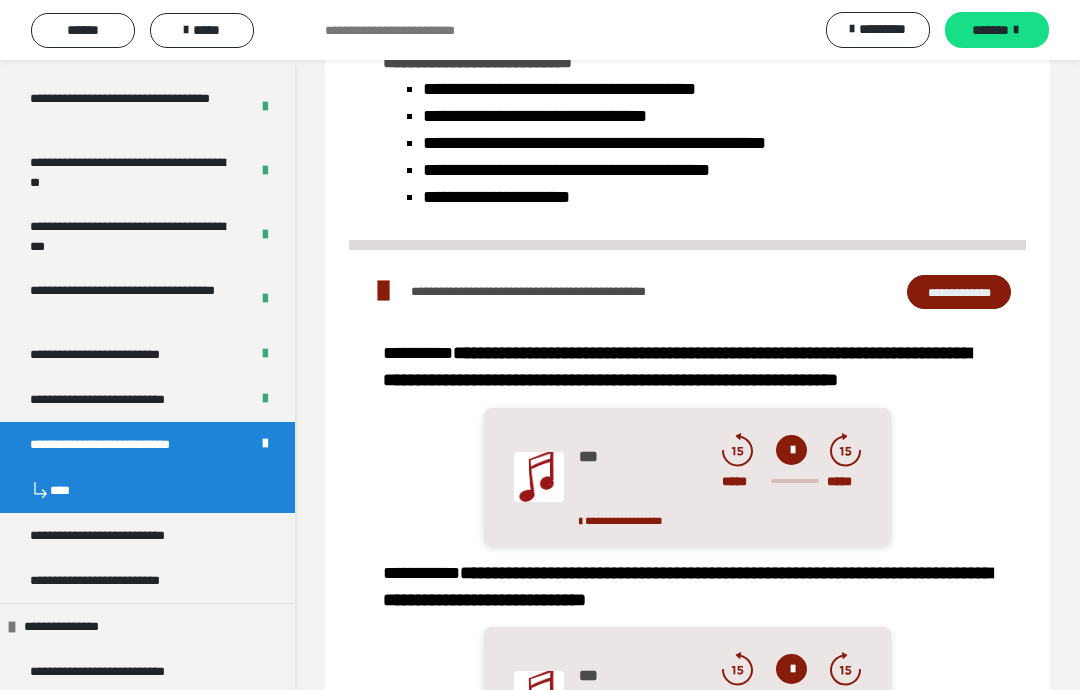 scroll, scrollTop: 0, scrollLeft: 0, axis: both 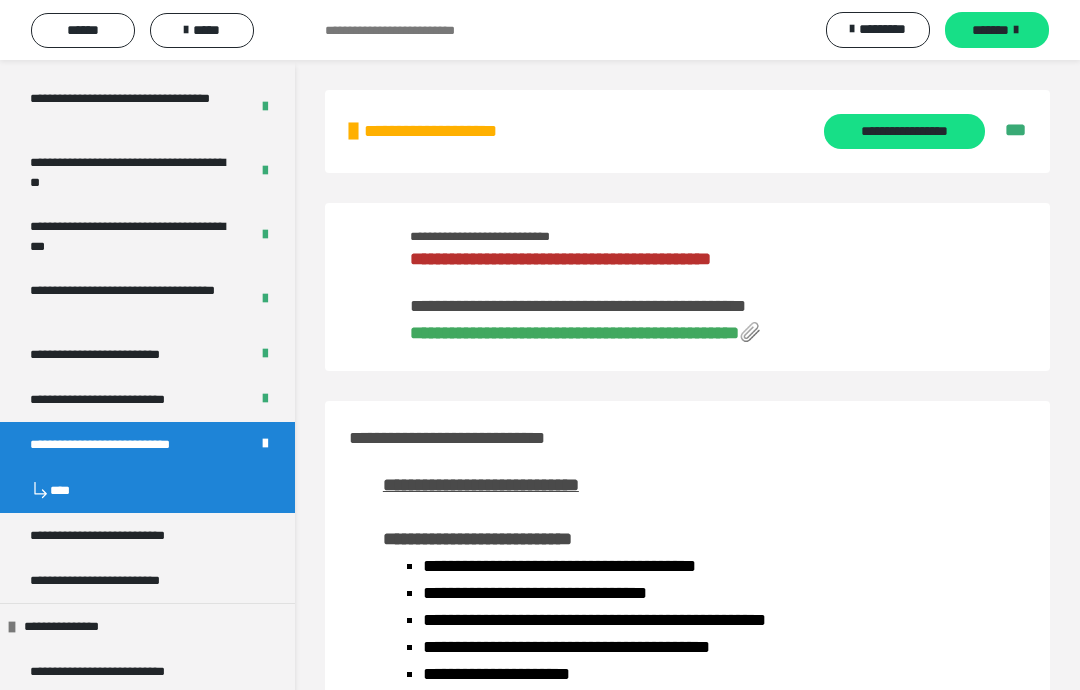 click on "*****" at bounding box center [202, 30] 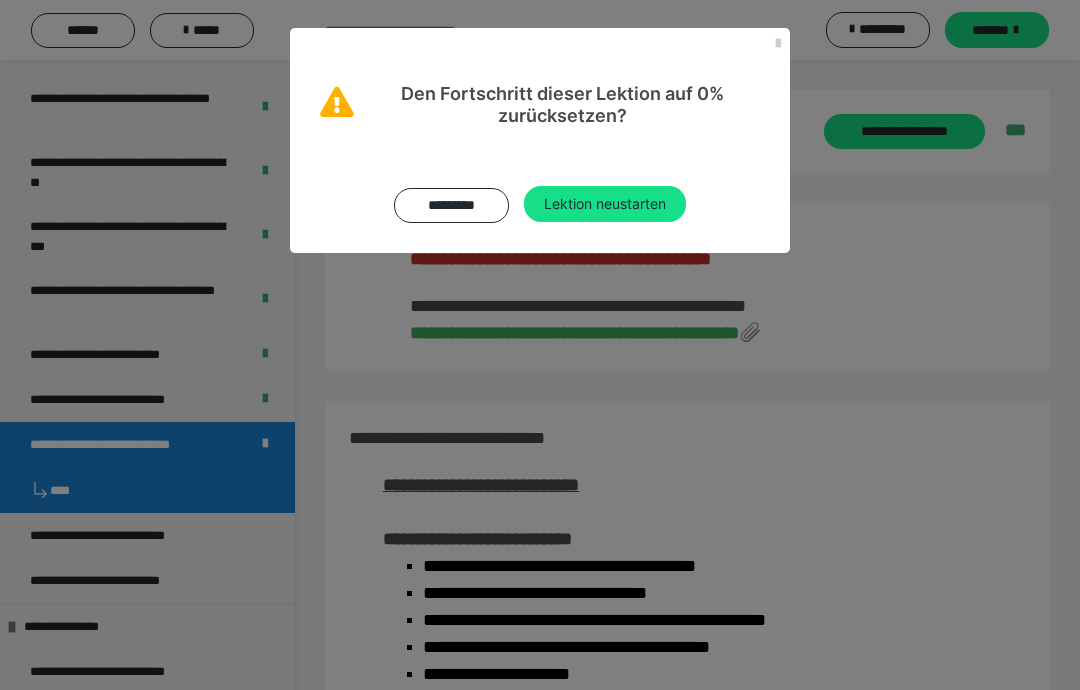 click on "Lektion neustarten" at bounding box center (605, 204) 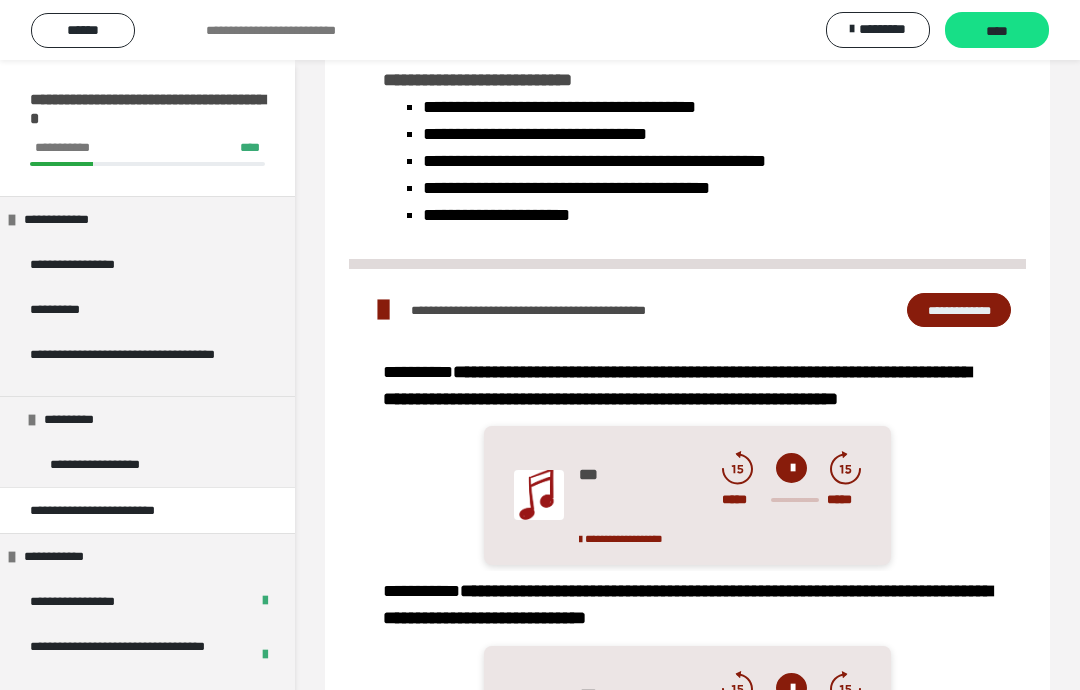 scroll, scrollTop: 135, scrollLeft: 0, axis: vertical 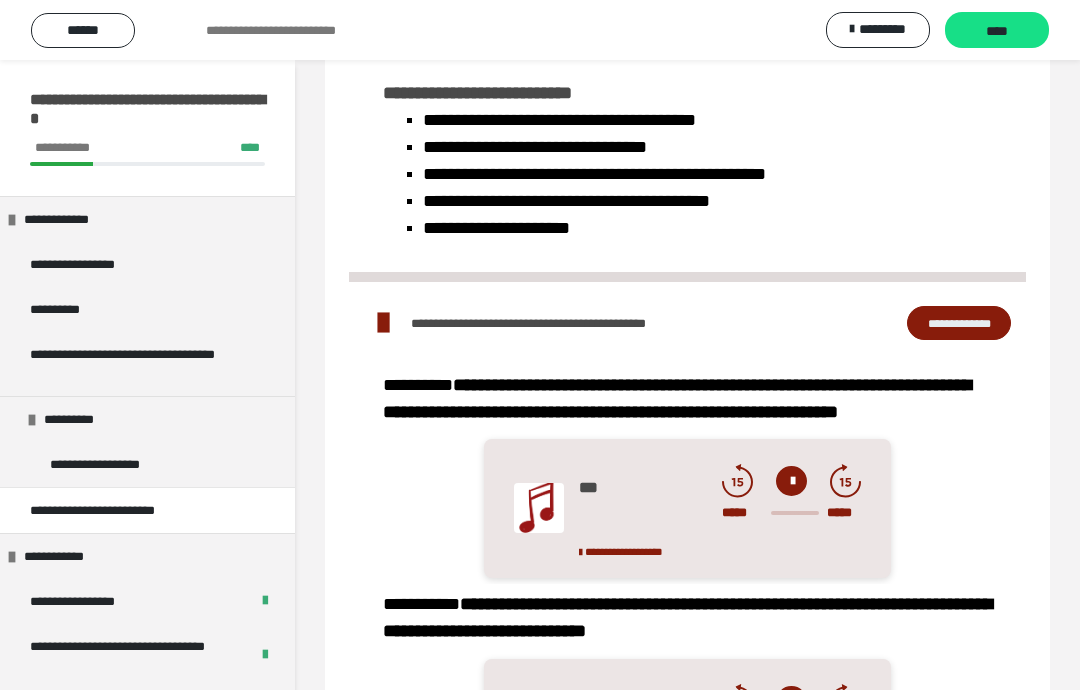 click on "****" at bounding box center [997, 31] 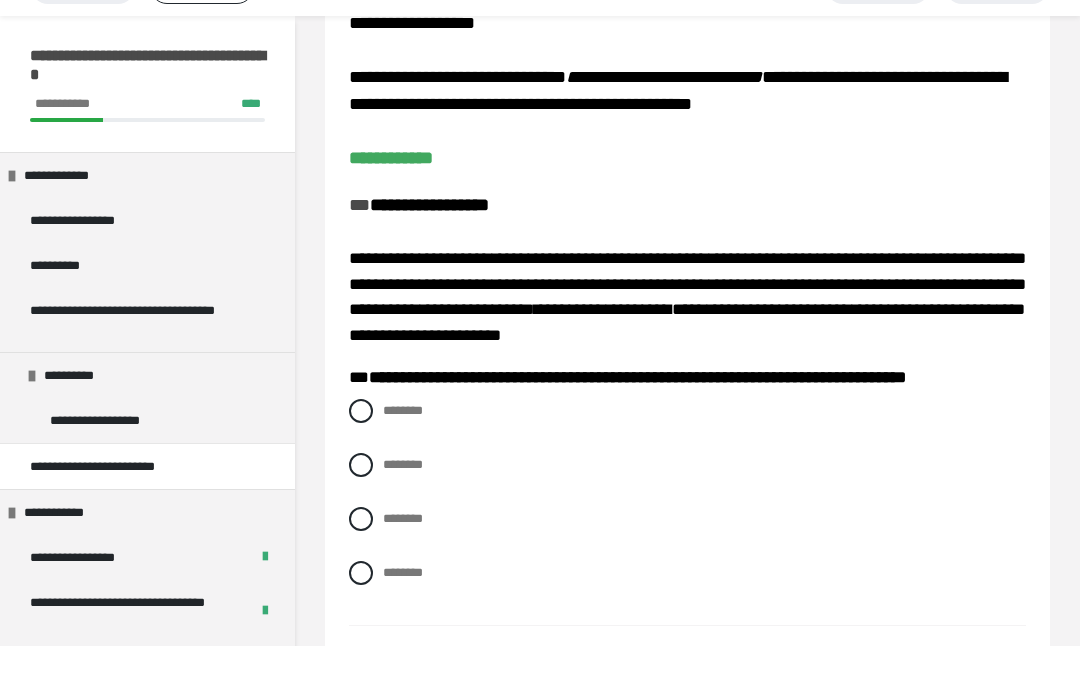 scroll, scrollTop: 117, scrollLeft: 0, axis: vertical 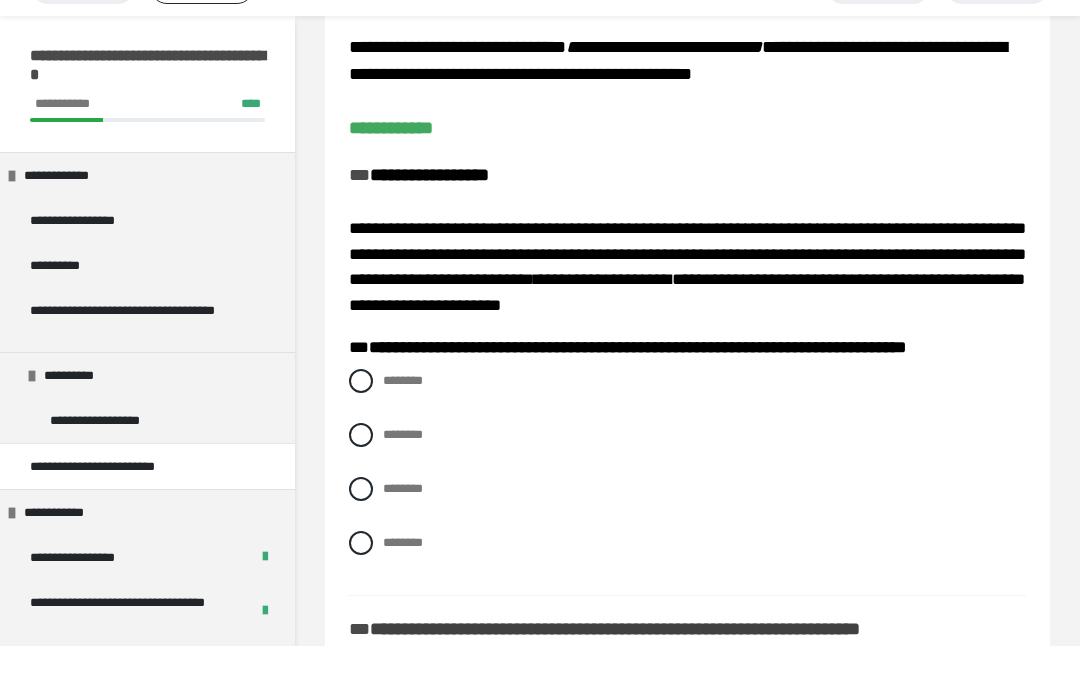 click on "********" at bounding box center [687, 587] 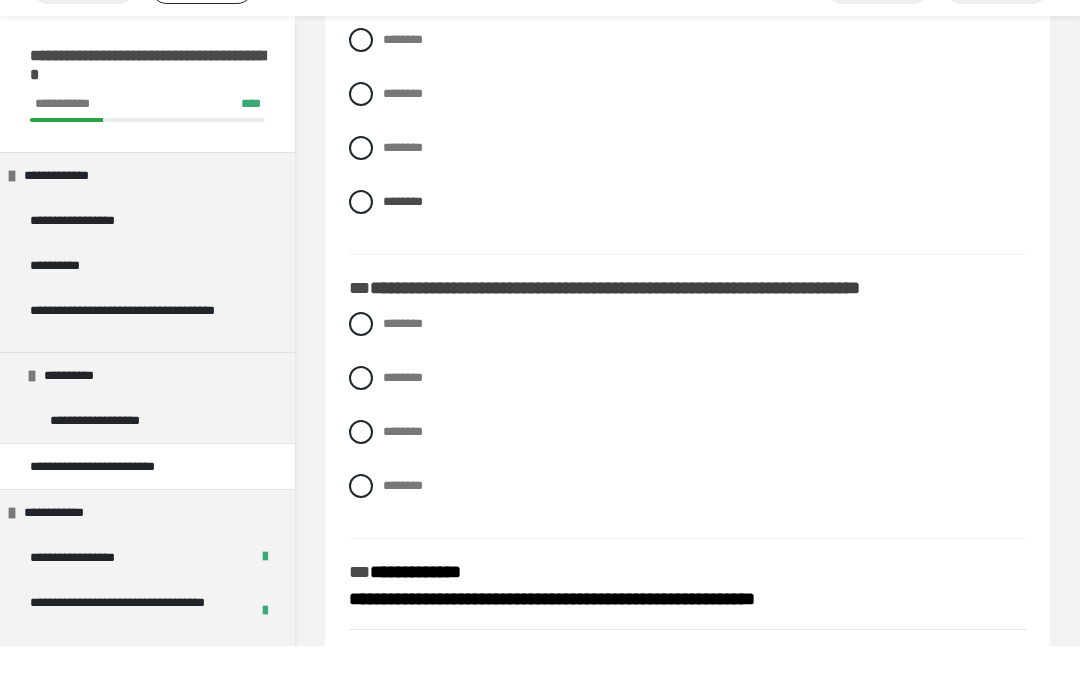 scroll, scrollTop: 463, scrollLeft: 0, axis: vertical 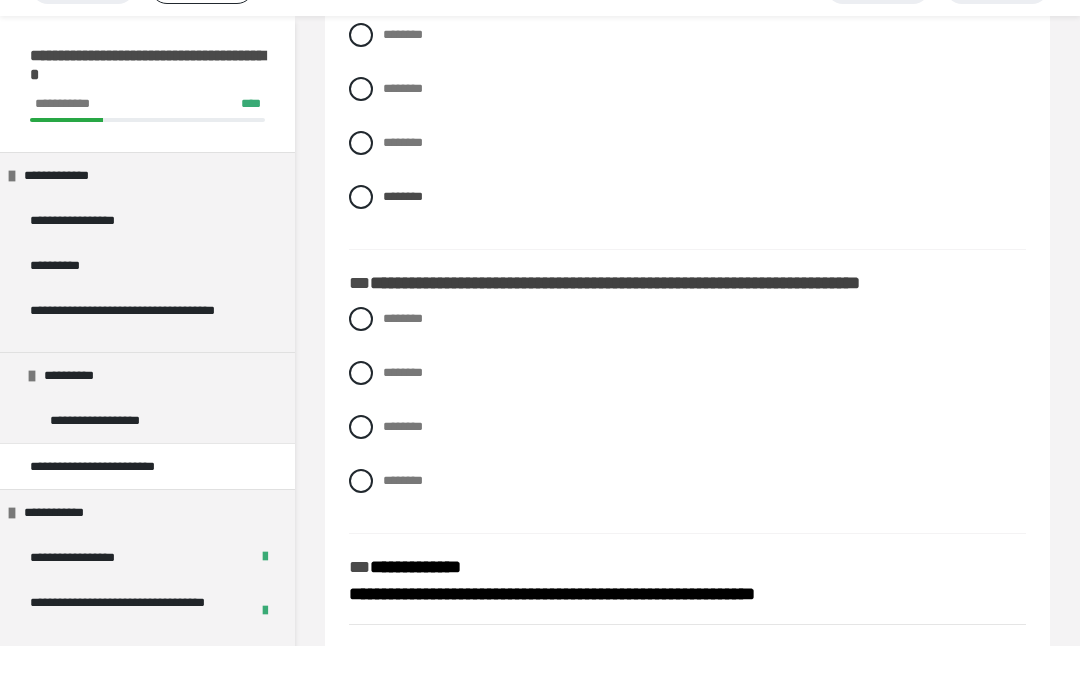 click at bounding box center [361, 363] 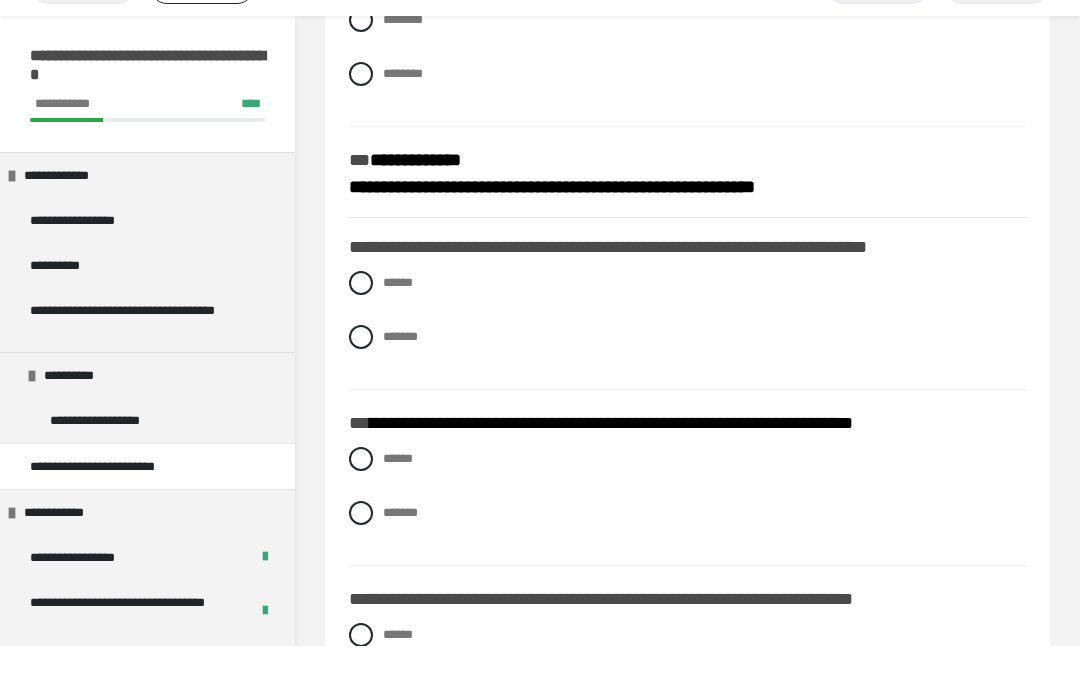 scroll, scrollTop: 872, scrollLeft: 0, axis: vertical 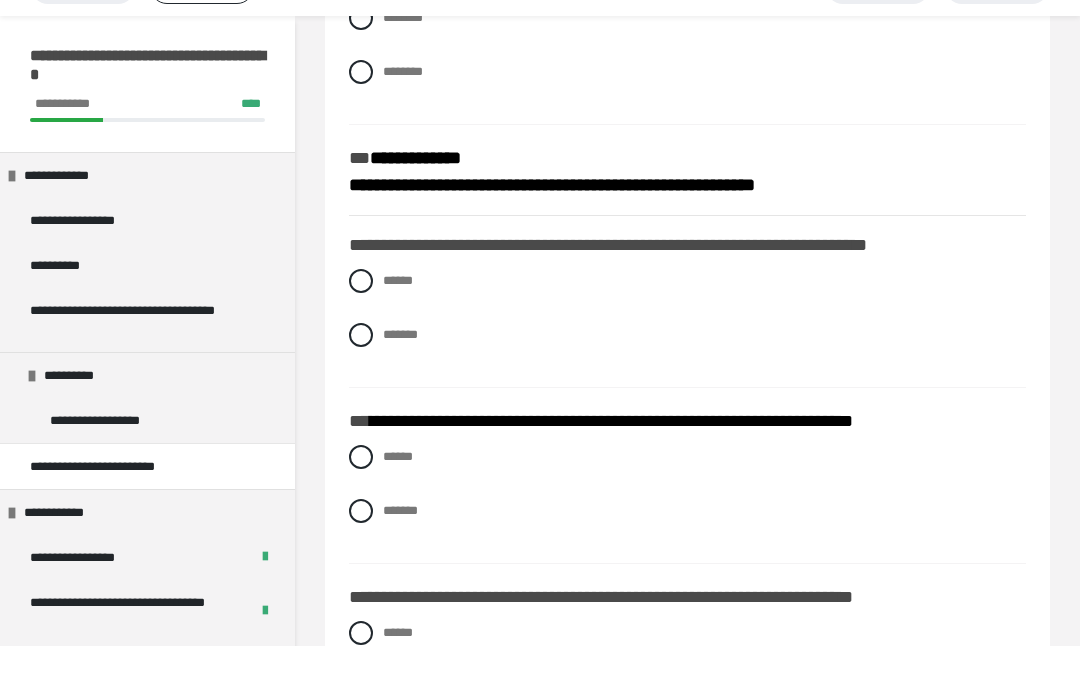 click on "******" at bounding box center [687, 325] 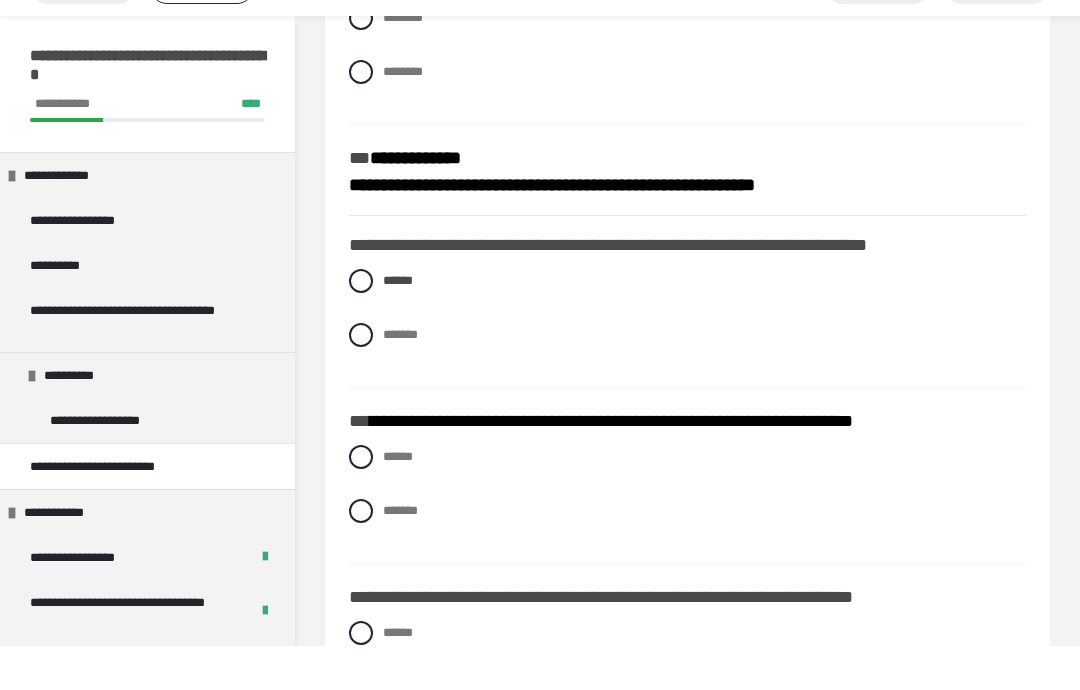 click at bounding box center [361, 379] 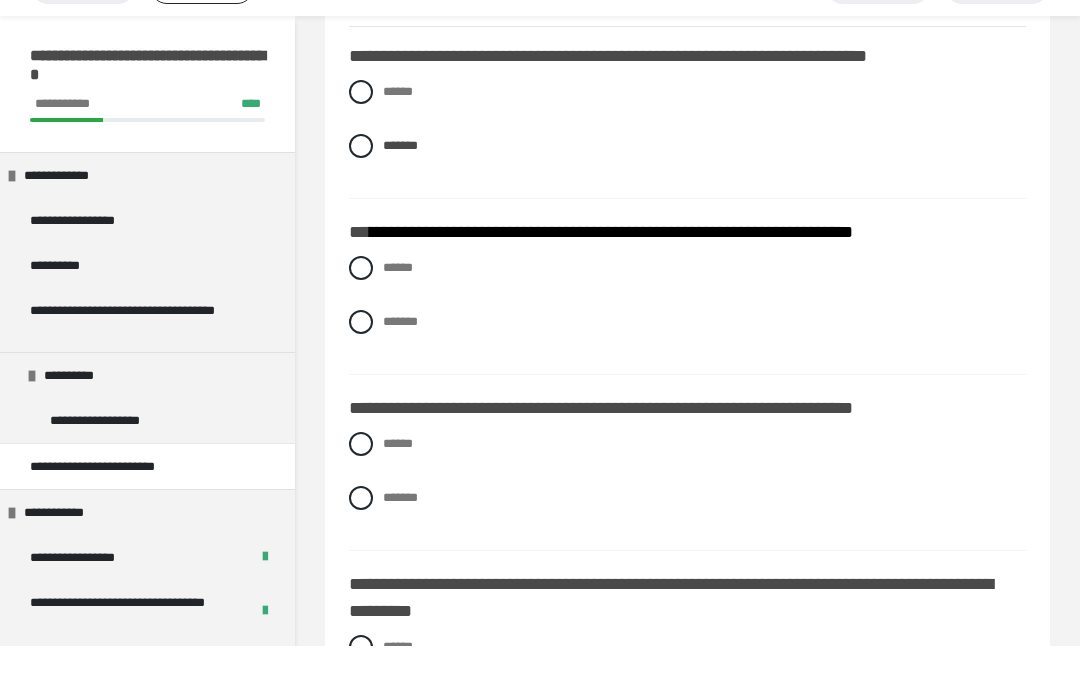 scroll, scrollTop: 1081, scrollLeft: 0, axis: vertical 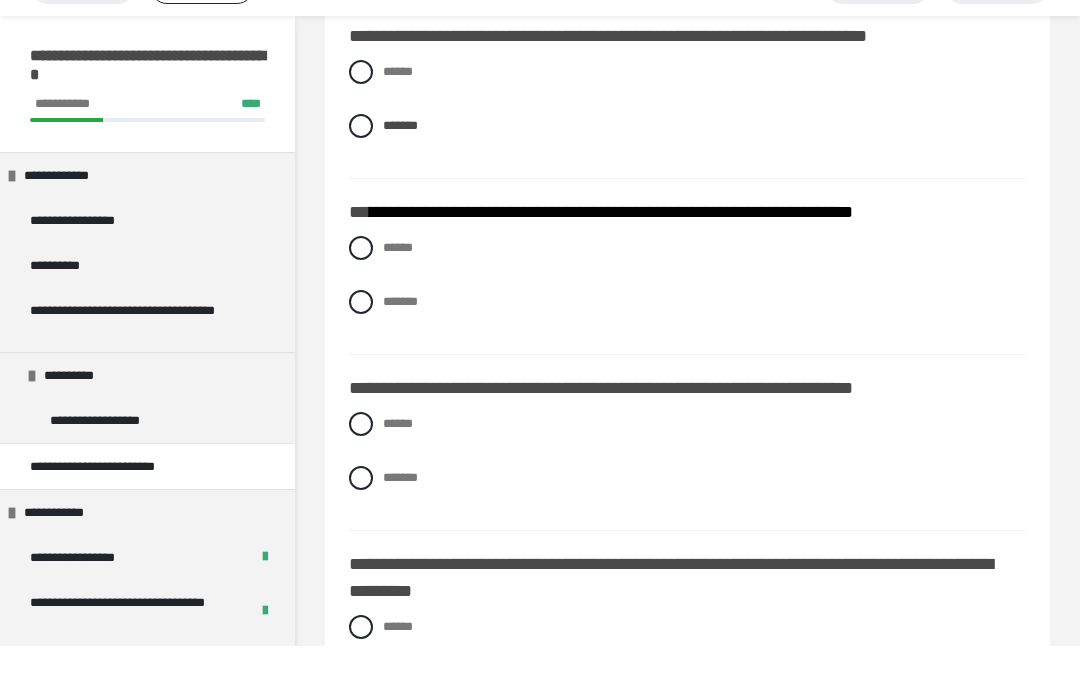 click at bounding box center (361, 292) 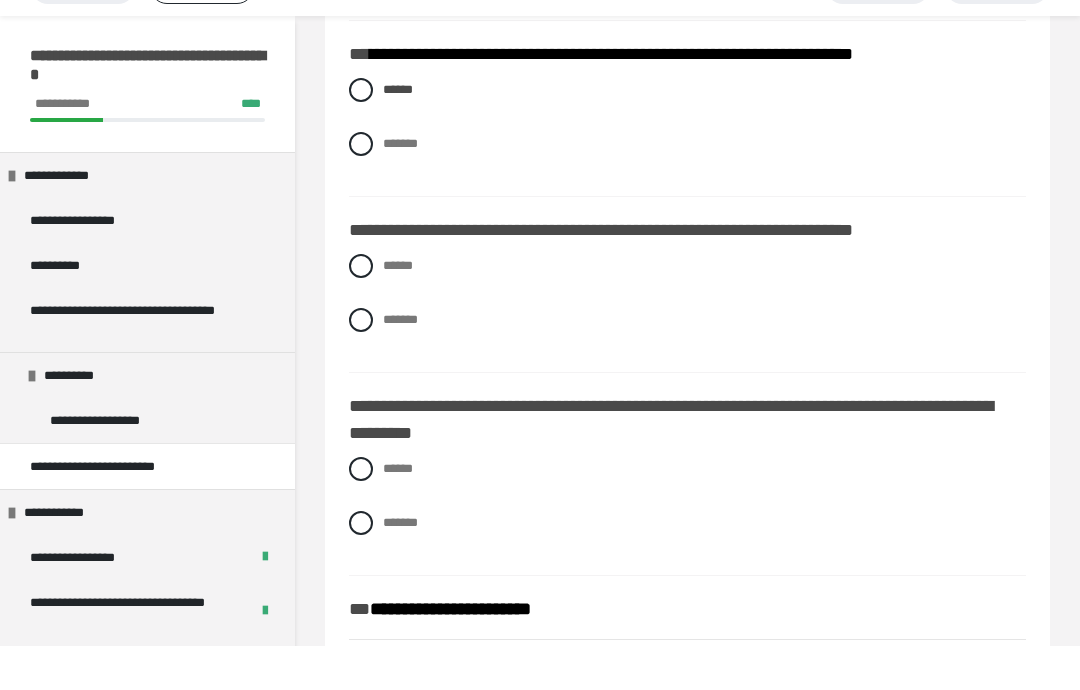 scroll, scrollTop: 1240, scrollLeft: 0, axis: vertical 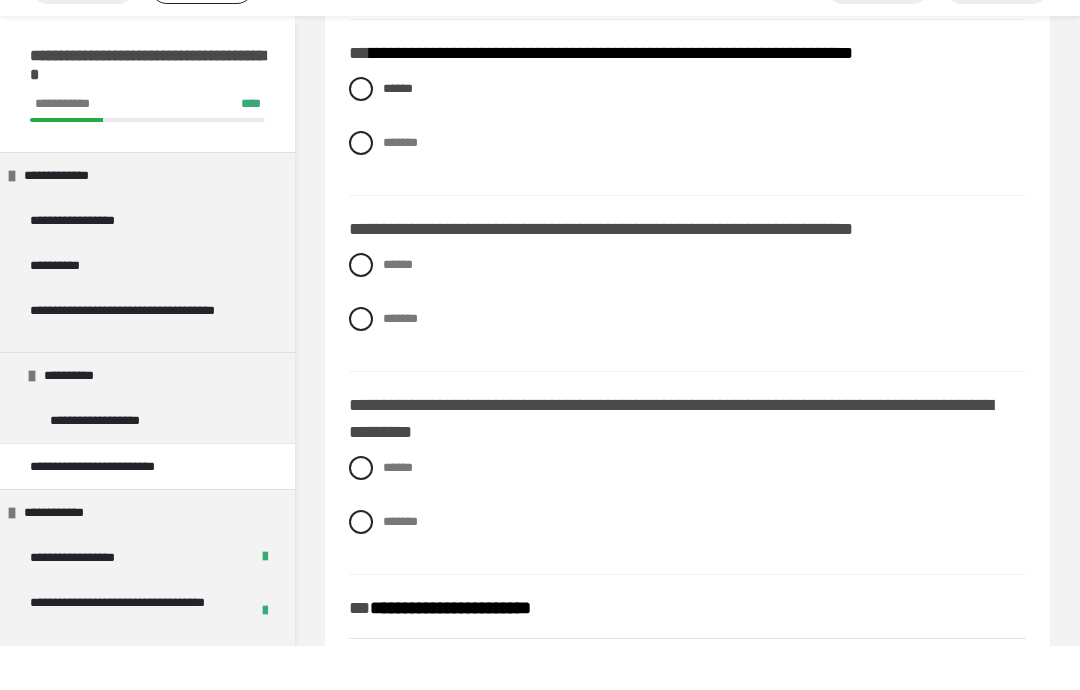 click on "******" at bounding box center (687, 309) 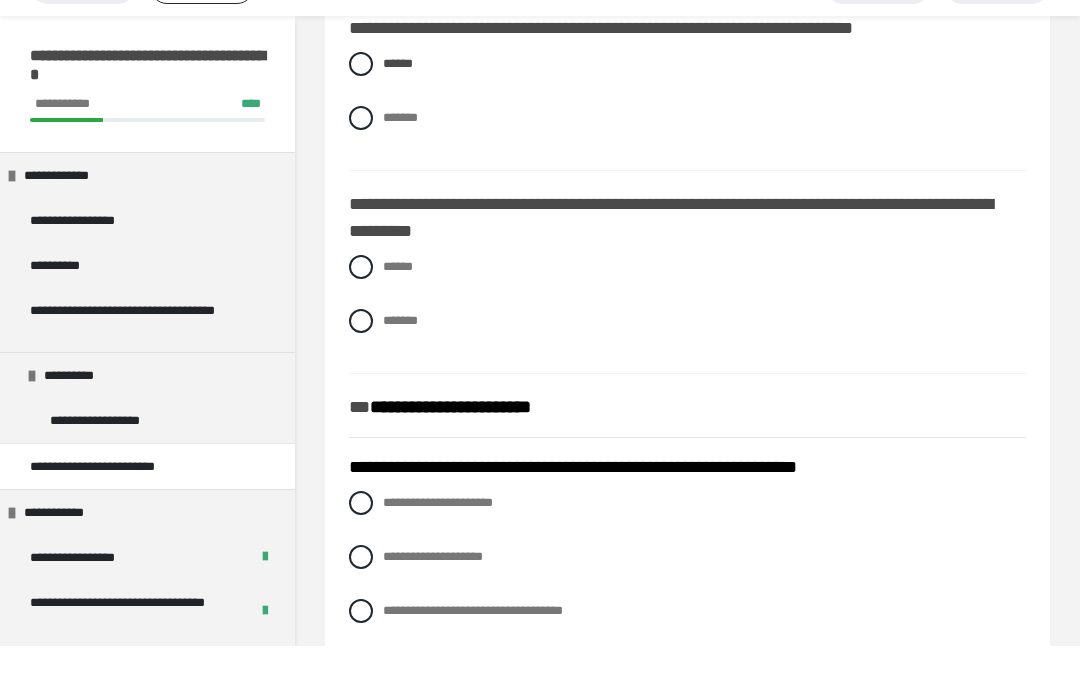 scroll, scrollTop: 1445, scrollLeft: 0, axis: vertical 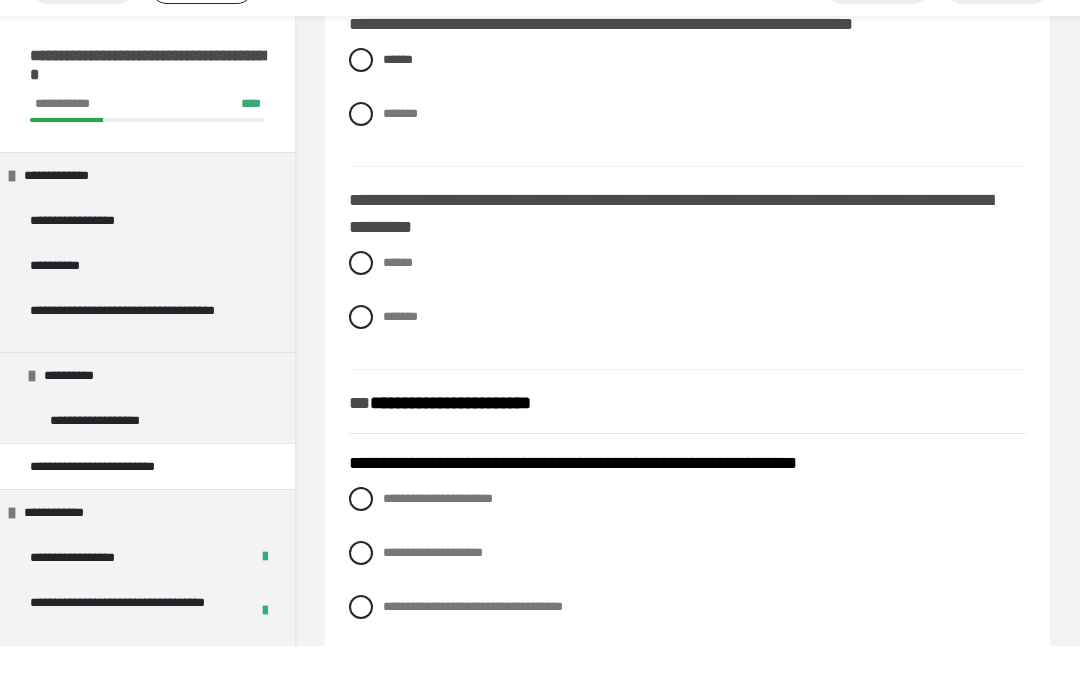 click at bounding box center (361, 307) 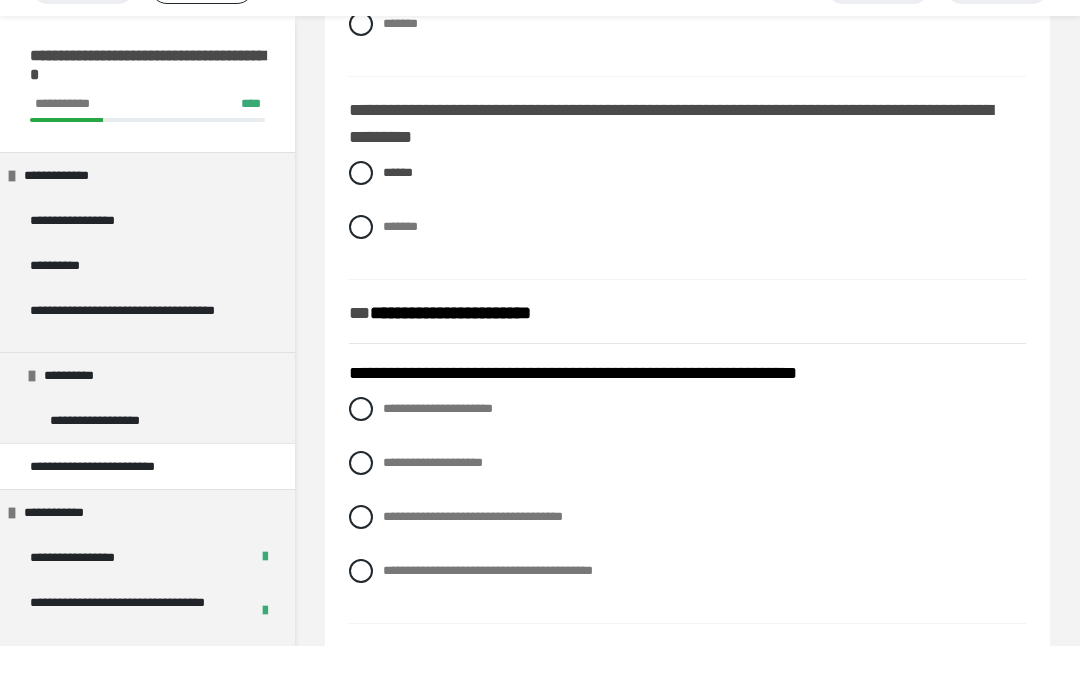 scroll, scrollTop: 1543, scrollLeft: 0, axis: vertical 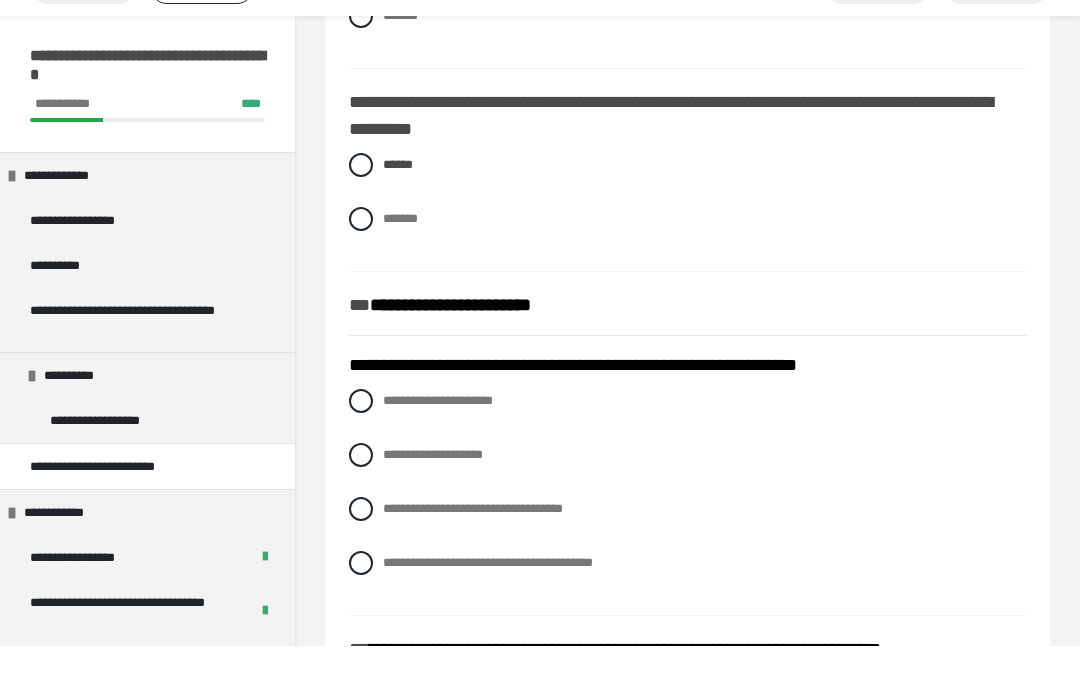 click on "**********" at bounding box center [488, 606] 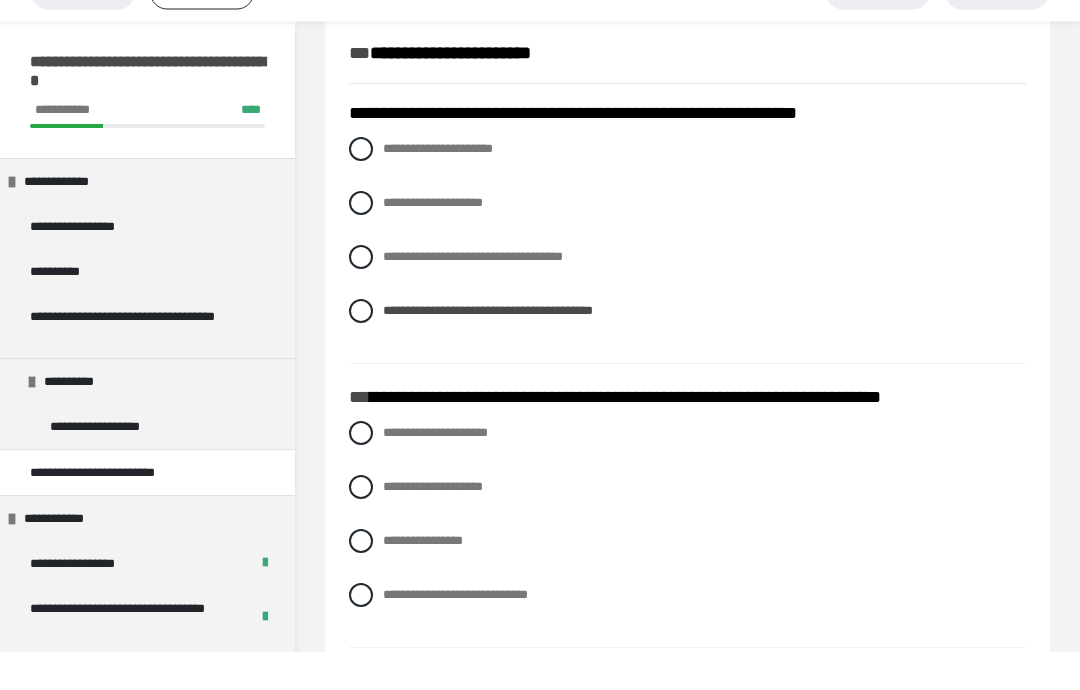 scroll, scrollTop: 1836, scrollLeft: 0, axis: vertical 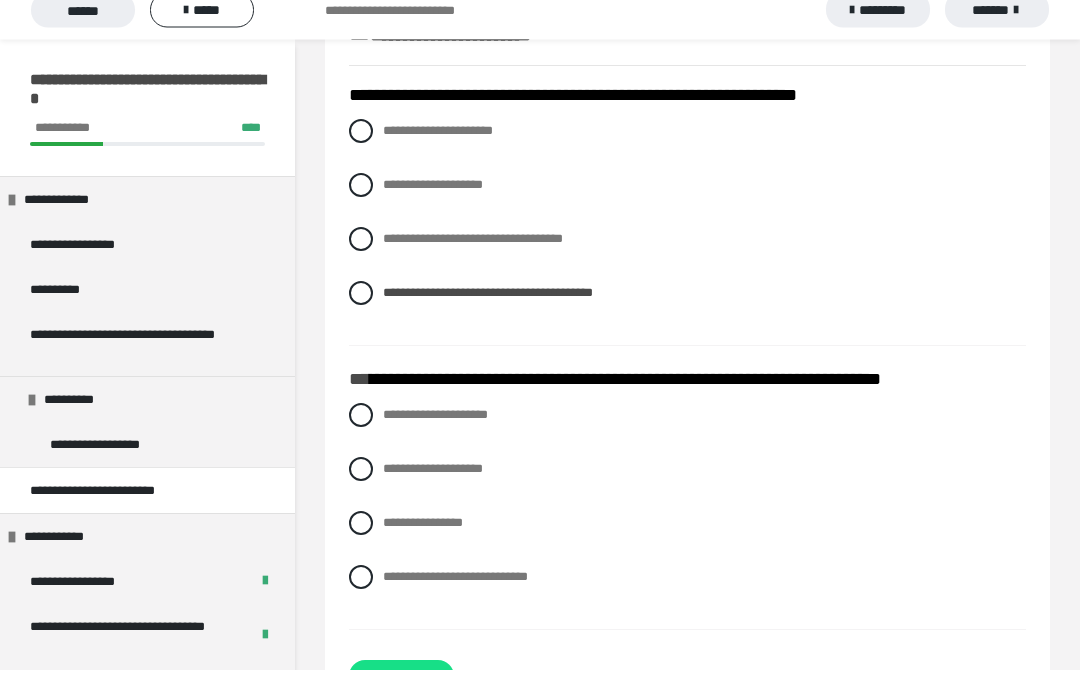 click at bounding box center [361, 544] 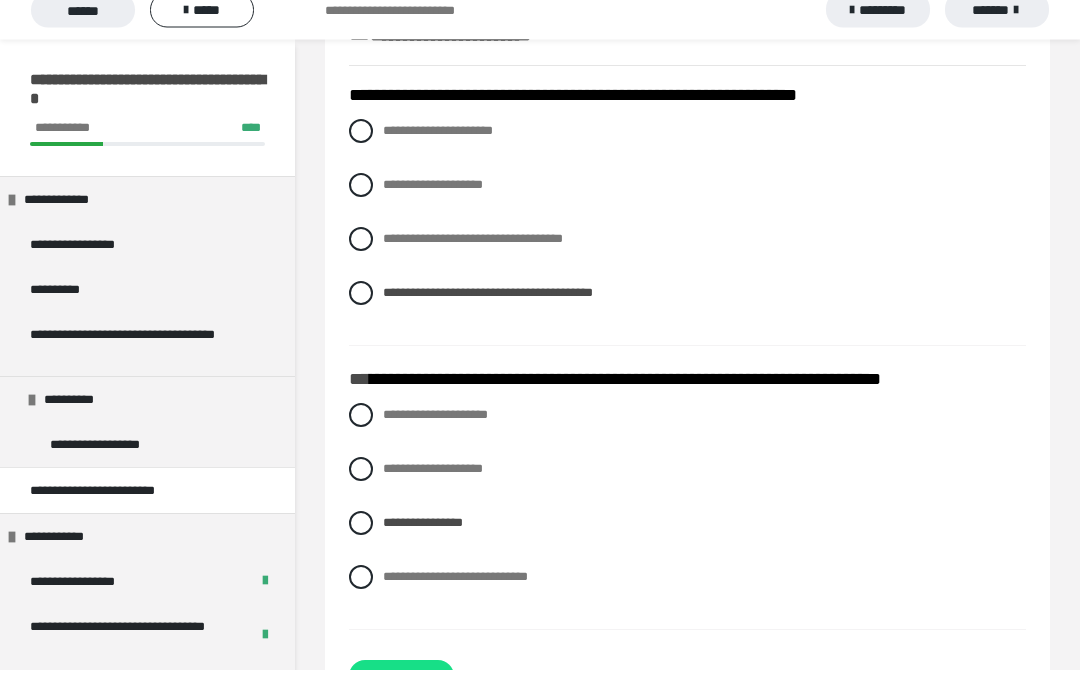 click on "**********" at bounding box center [401, 697] 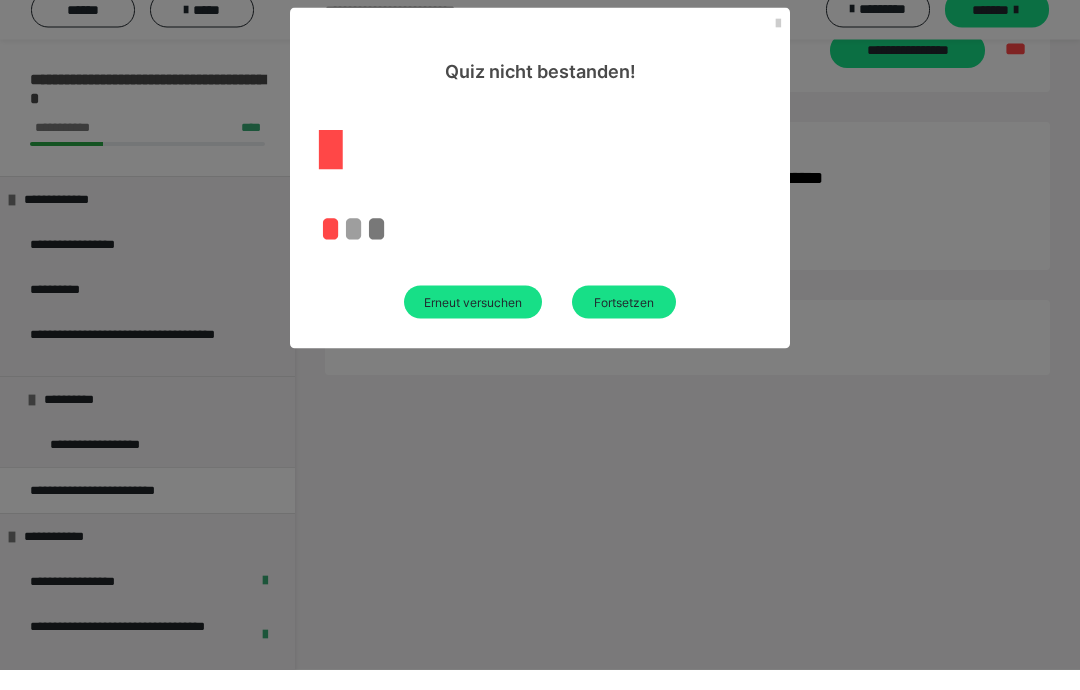 scroll, scrollTop: 83, scrollLeft: 0, axis: vertical 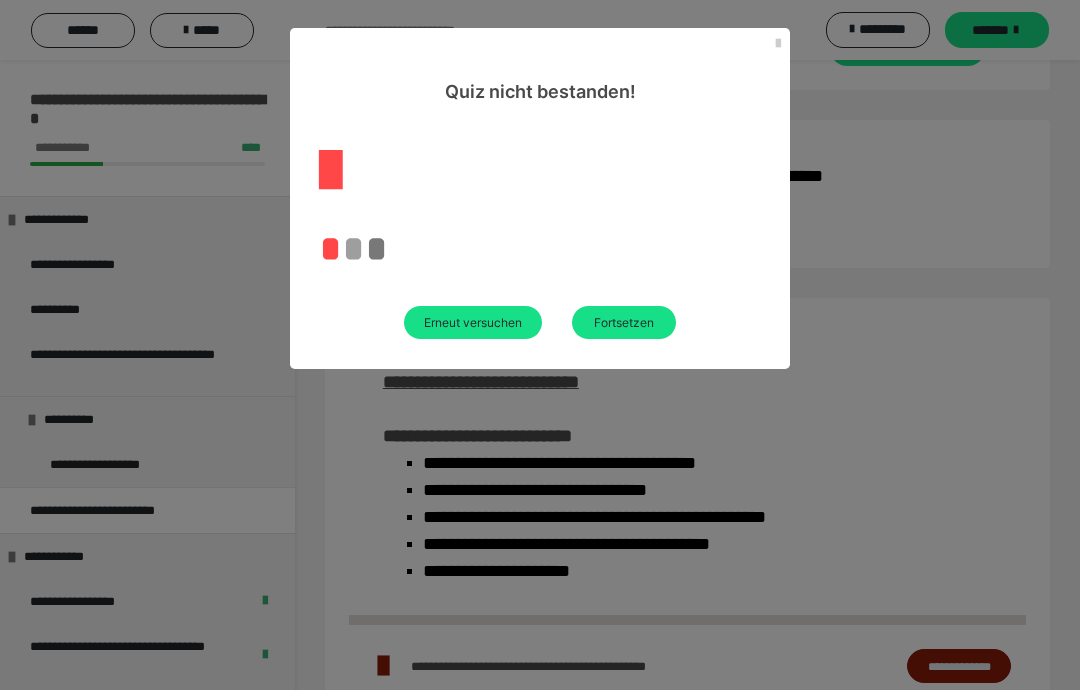 click on "Fortsetzen" at bounding box center [624, 322] 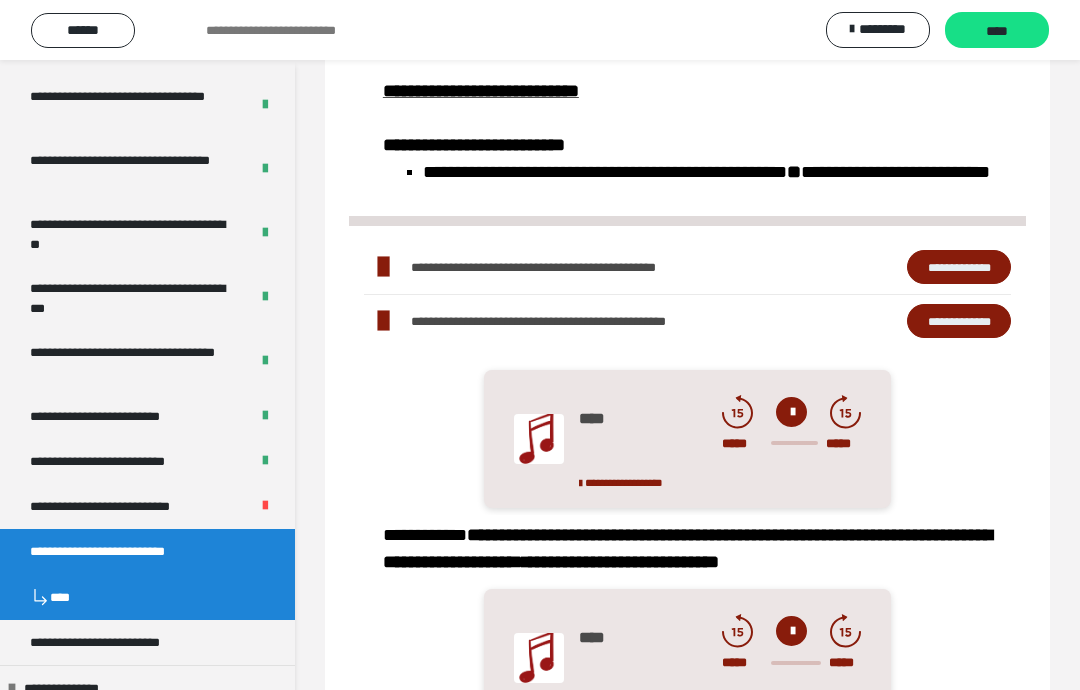 scroll, scrollTop: 599, scrollLeft: 0, axis: vertical 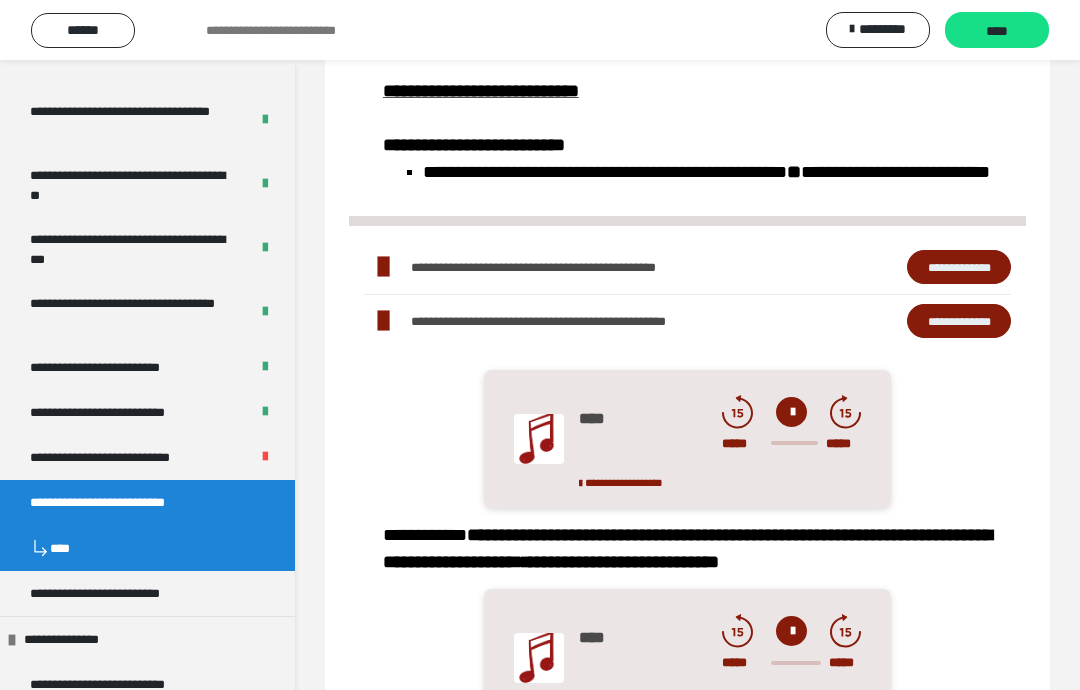 click on "**********" at bounding box center (128, 457) 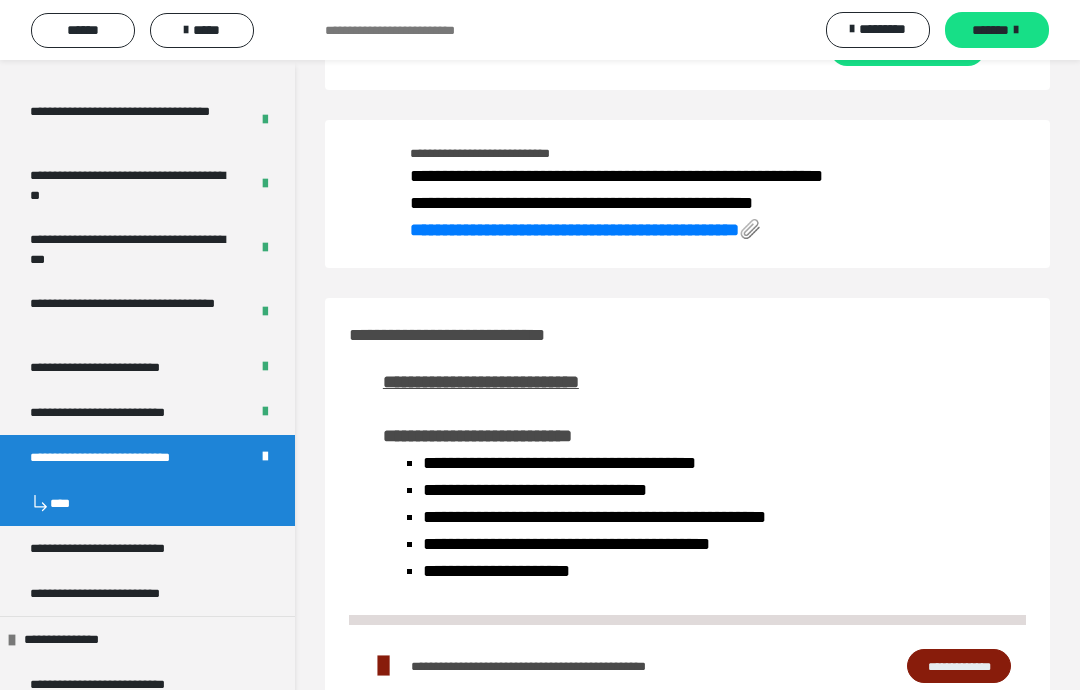 scroll, scrollTop: 0, scrollLeft: 0, axis: both 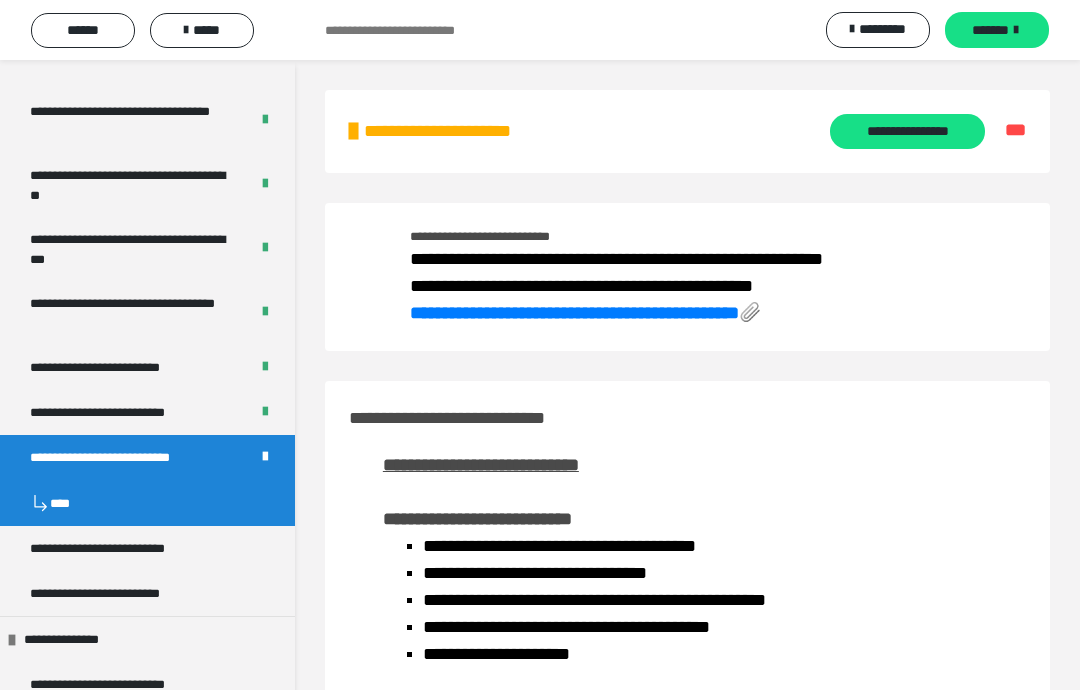 click on "*****" at bounding box center [202, 30] 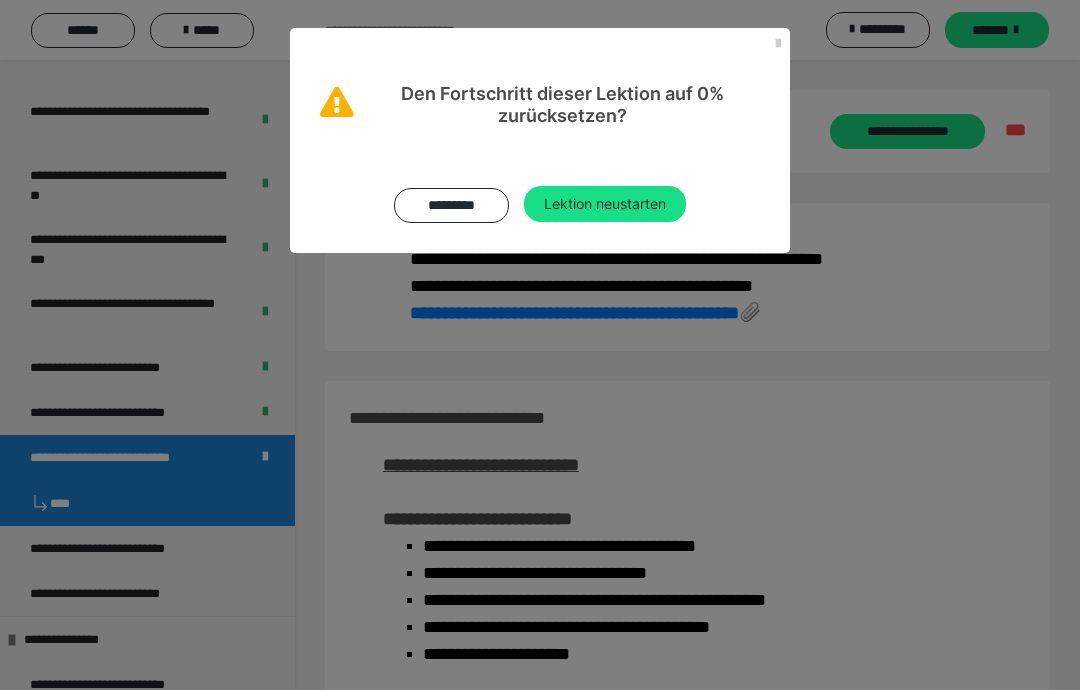 click on "Lektion neustarten" at bounding box center [605, 204] 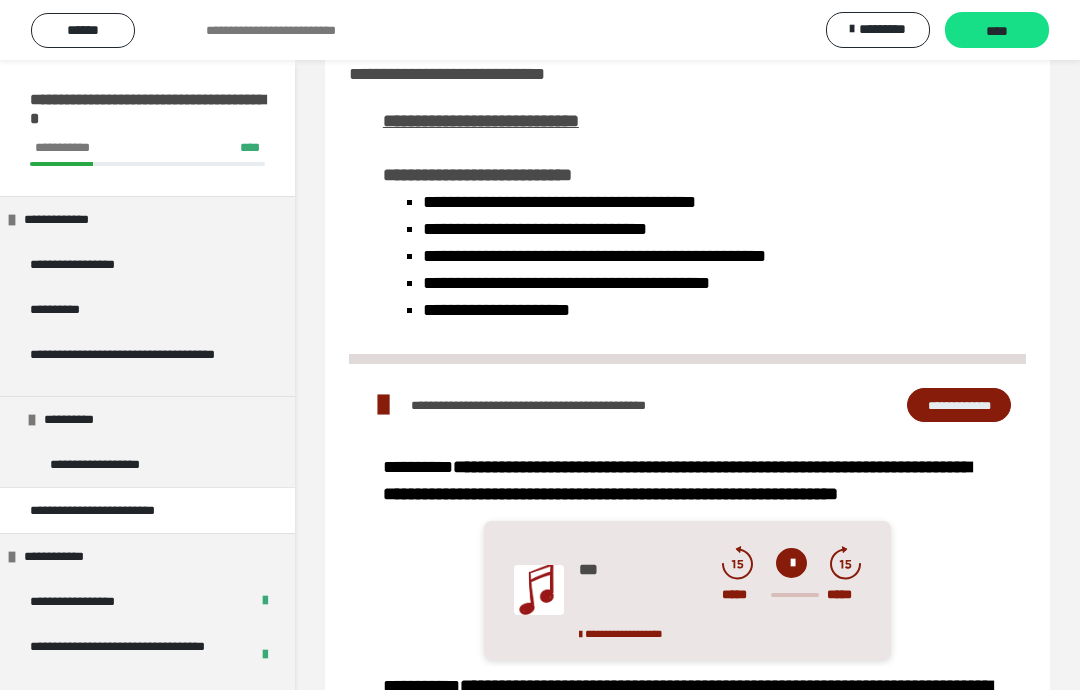 scroll, scrollTop: 30, scrollLeft: 0, axis: vertical 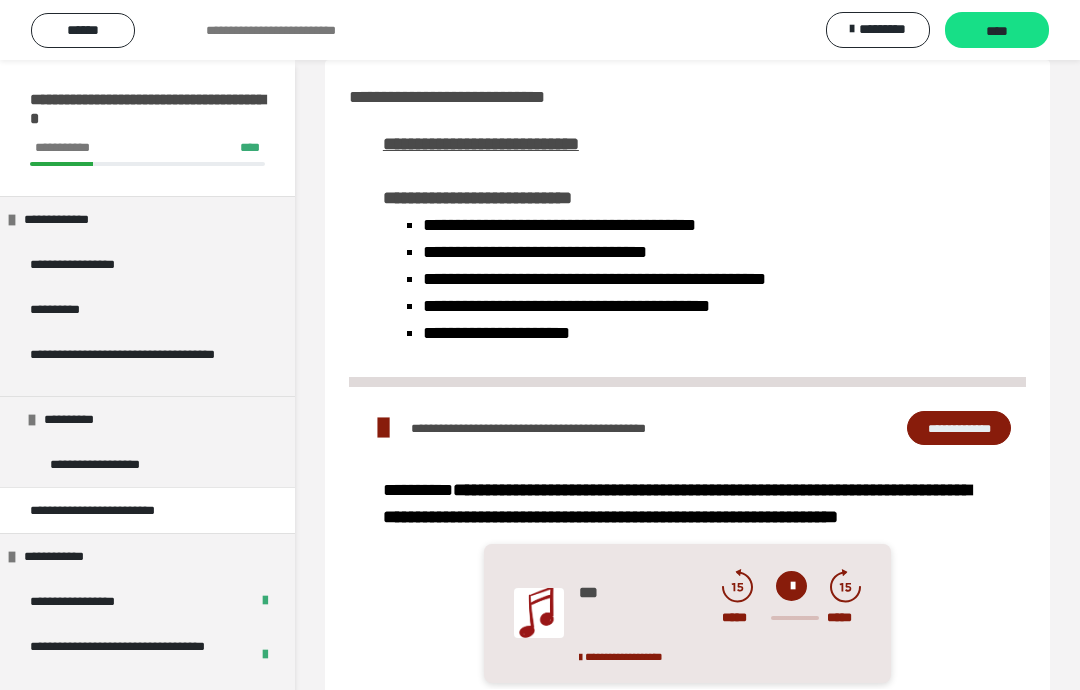 click on "****" at bounding box center [997, 31] 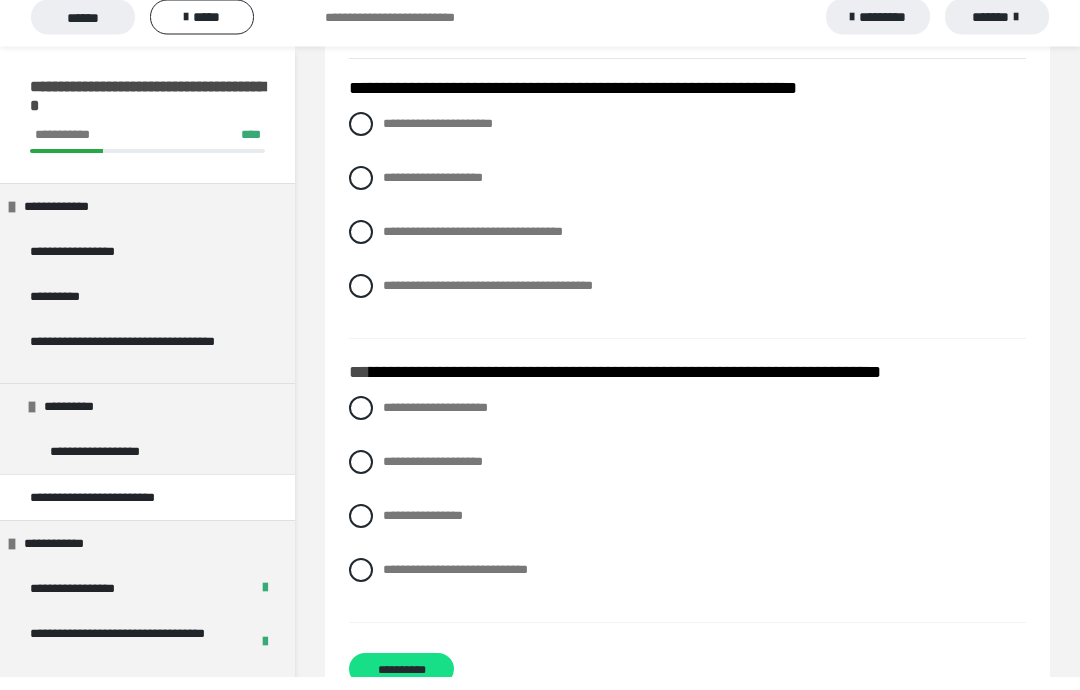 scroll, scrollTop: 1857, scrollLeft: 0, axis: vertical 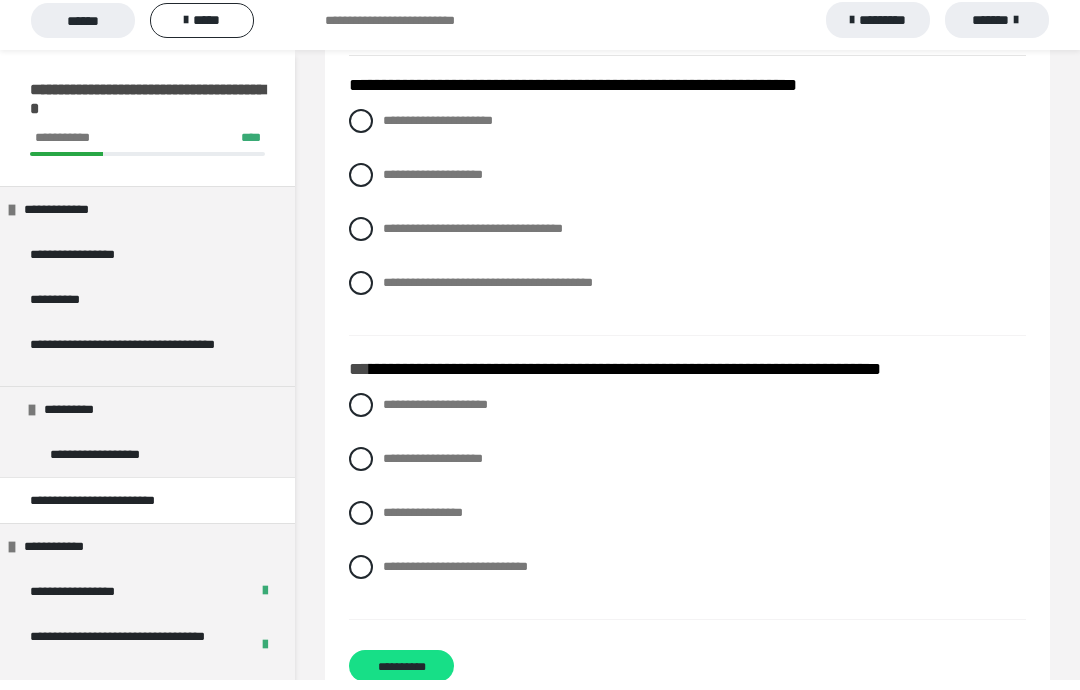 click on "**********" at bounding box center [687, 523] 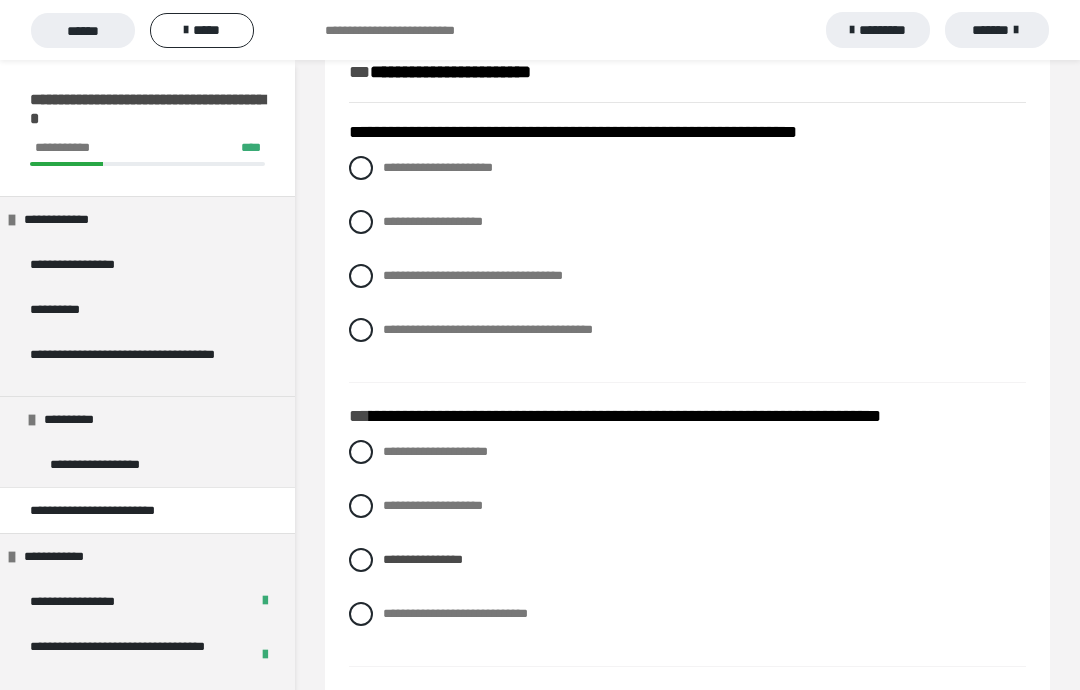 scroll, scrollTop: 1802, scrollLeft: 0, axis: vertical 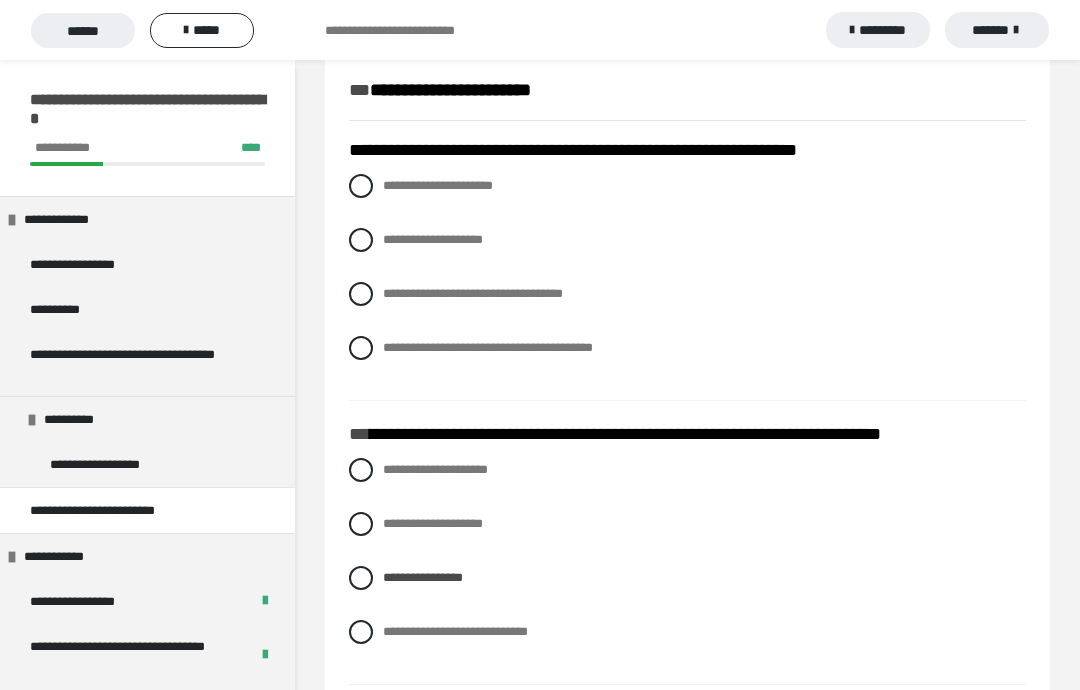 click at bounding box center (361, 348) 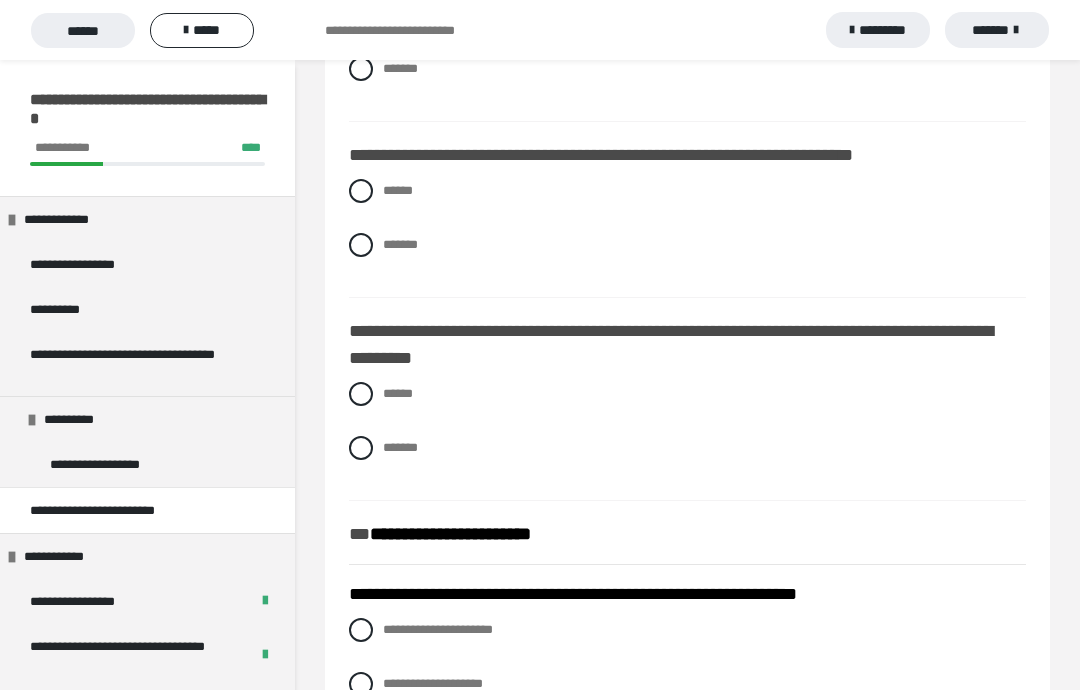 scroll, scrollTop: 1358, scrollLeft: 0, axis: vertical 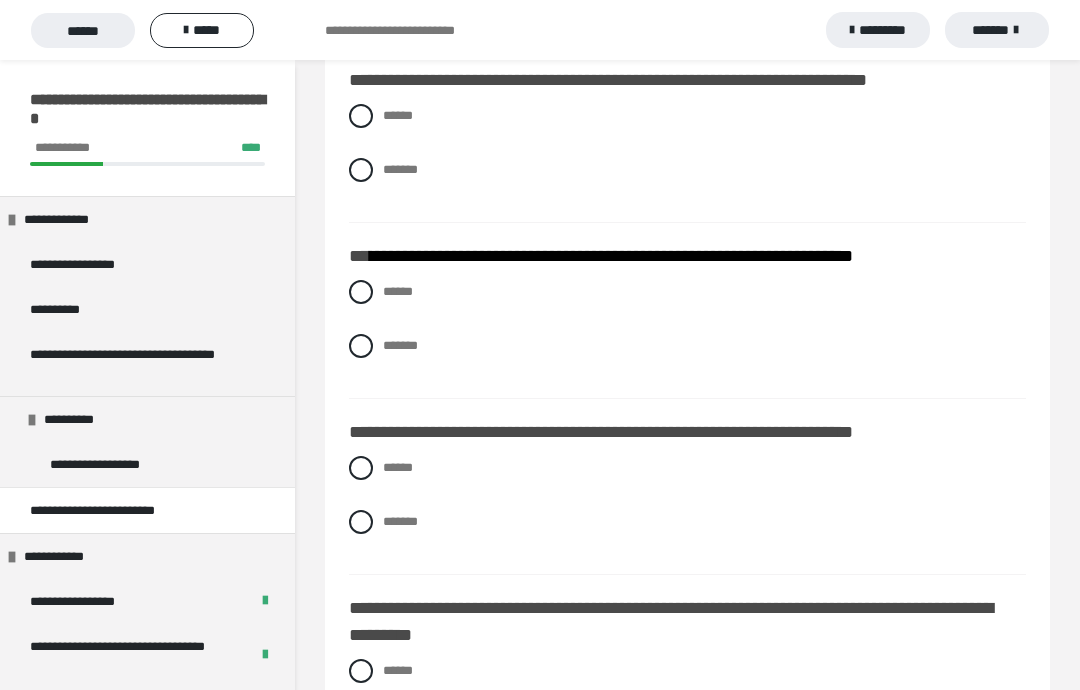 click on "******" at bounding box center (687, 468) 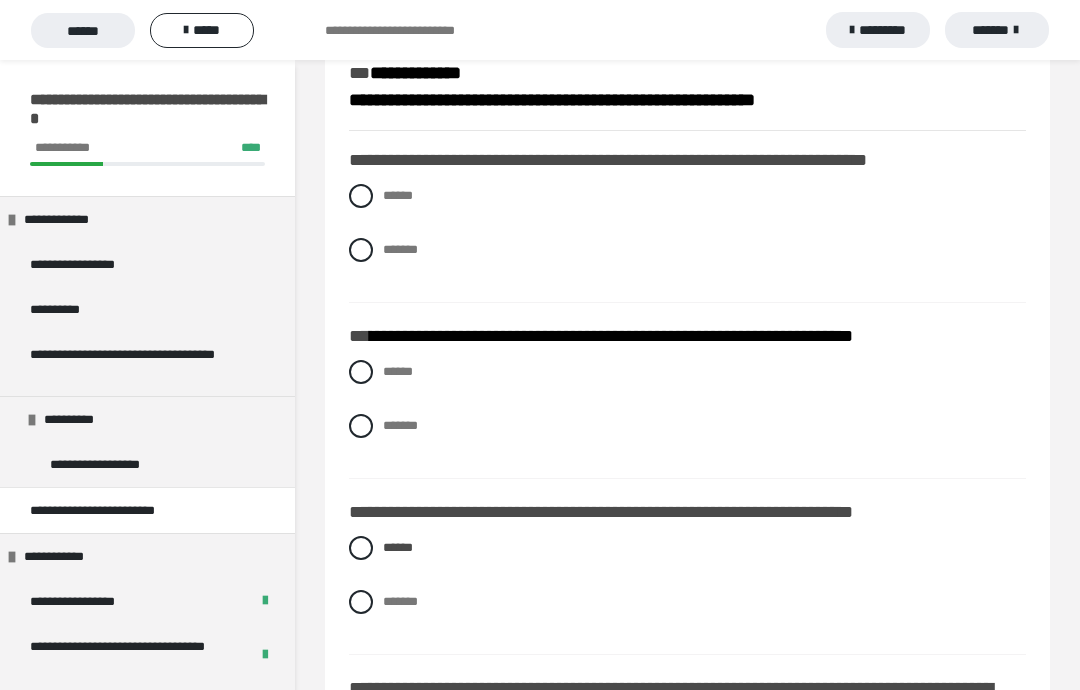 scroll, scrollTop: 983, scrollLeft: 0, axis: vertical 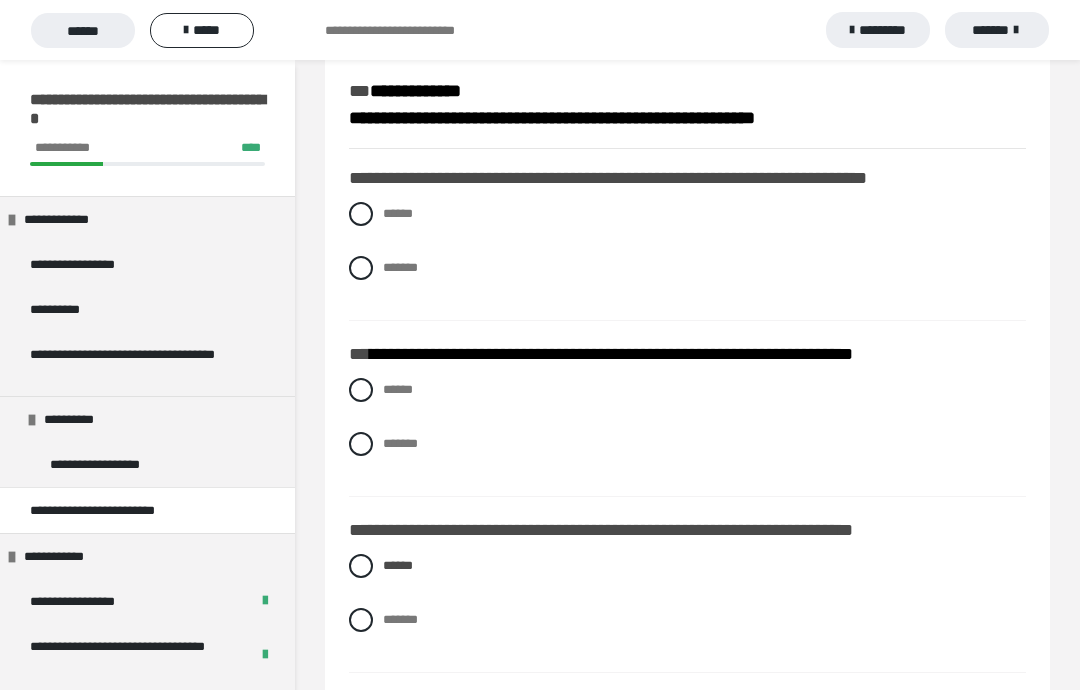 click at bounding box center (361, 390) 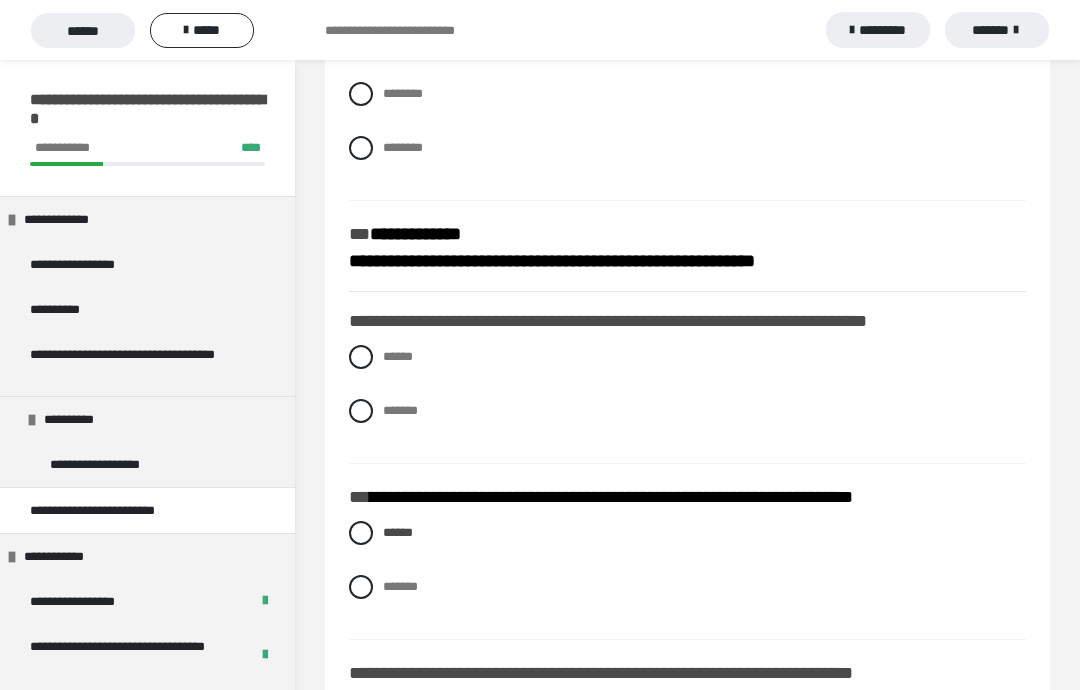 scroll, scrollTop: 836, scrollLeft: 0, axis: vertical 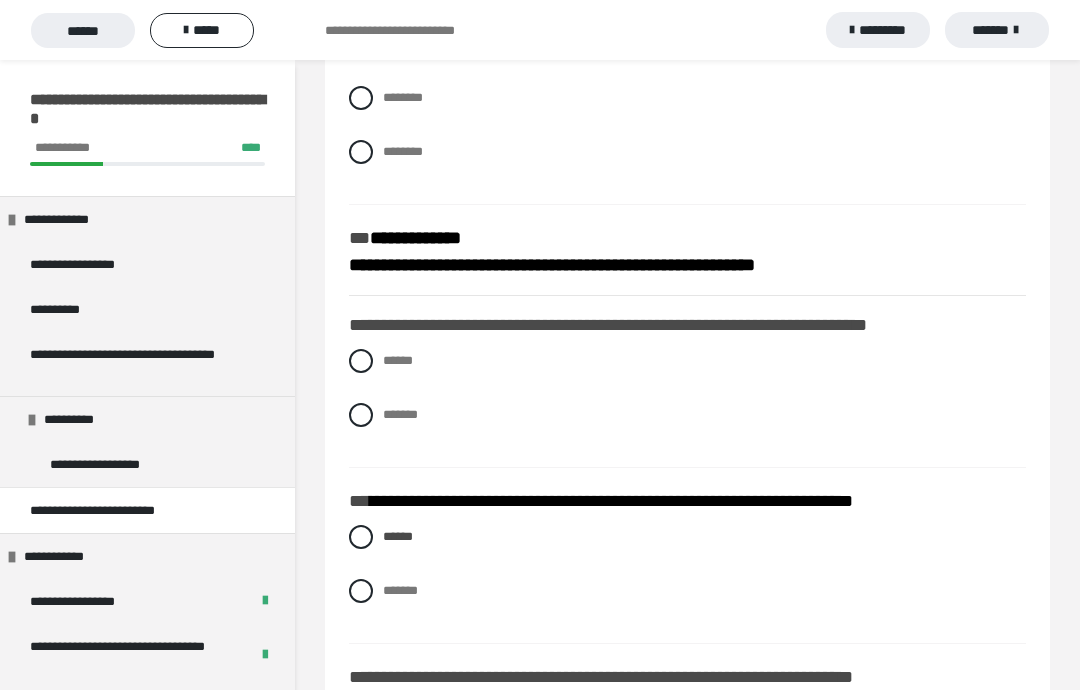 click on "*******" at bounding box center (687, 415) 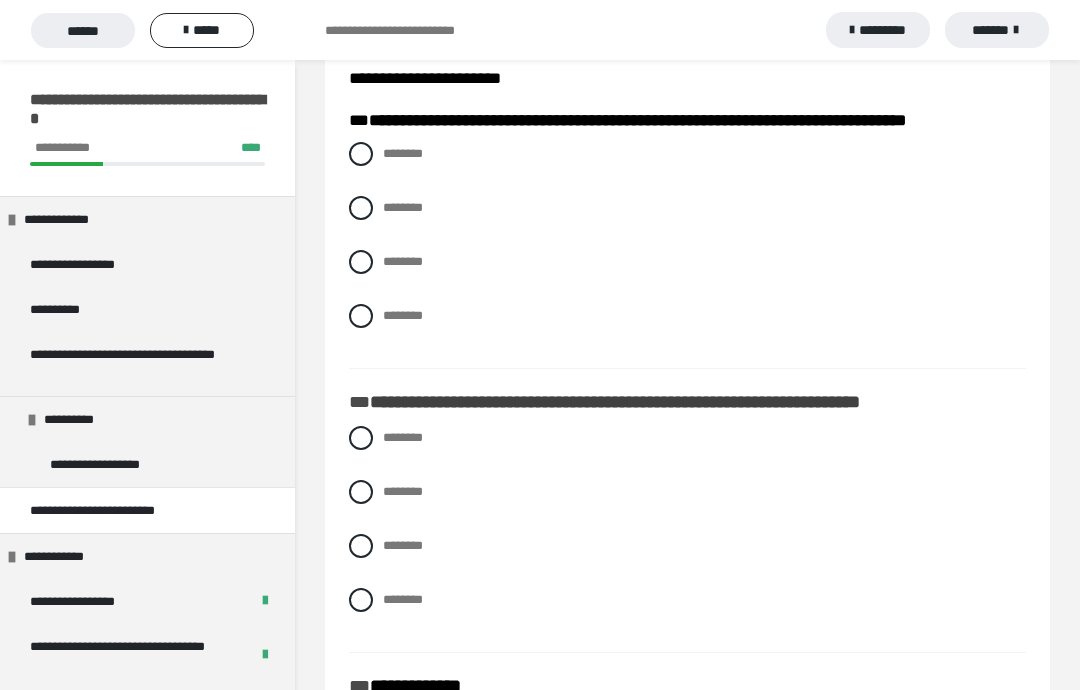 scroll, scrollTop: 386, scrollLeft: 0, axis: vertical 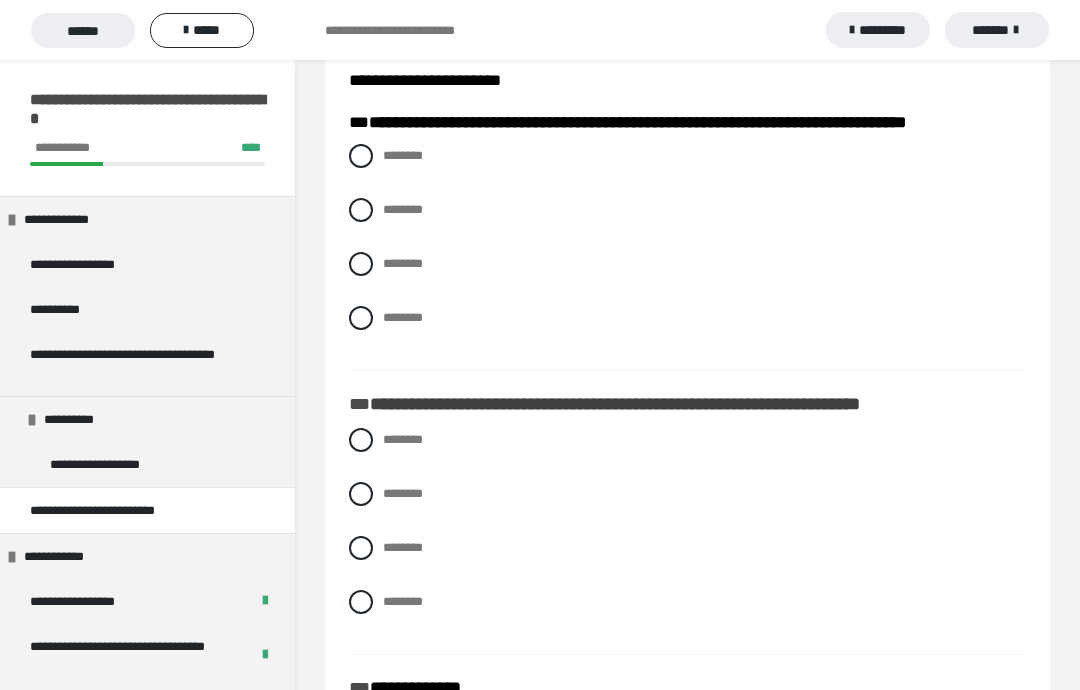 click at bounding box center (361, 602) 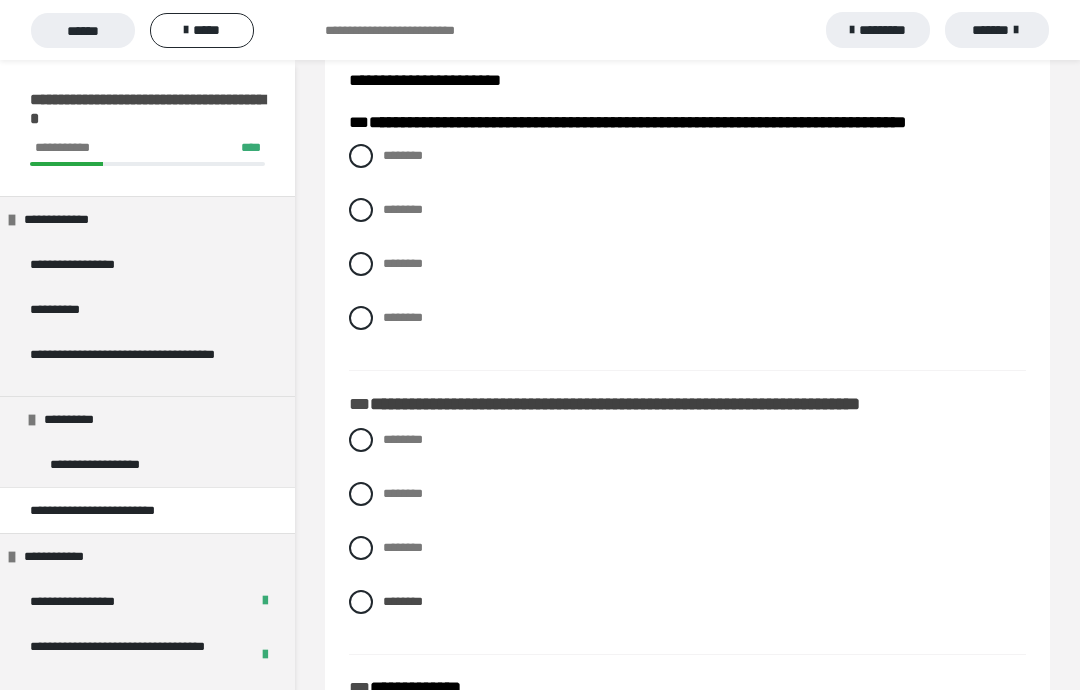 click at bounding box center (361, 440) 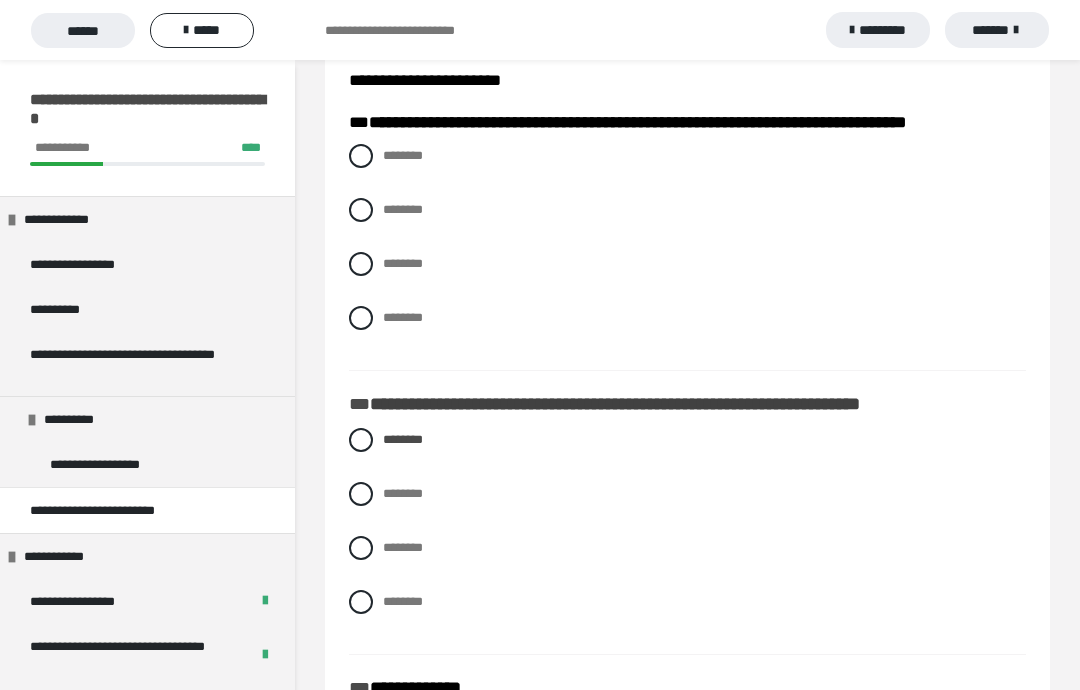 click at bounding box center [361, 318] 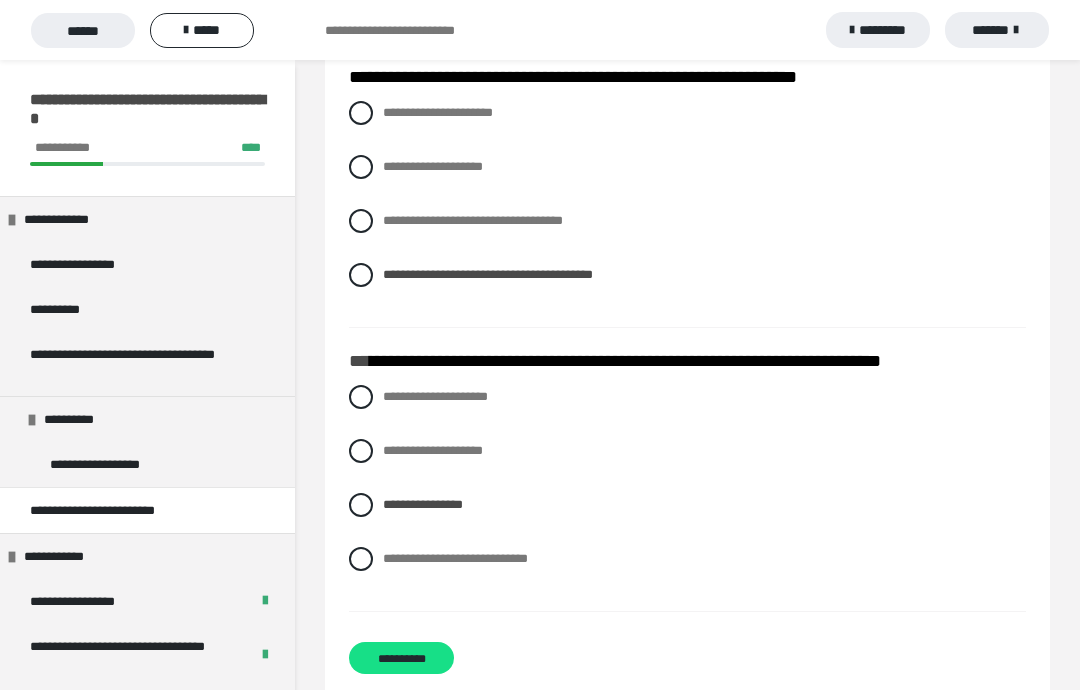 scroll, scrollTop: 1877, scrollLeft: 0, axis: vertical 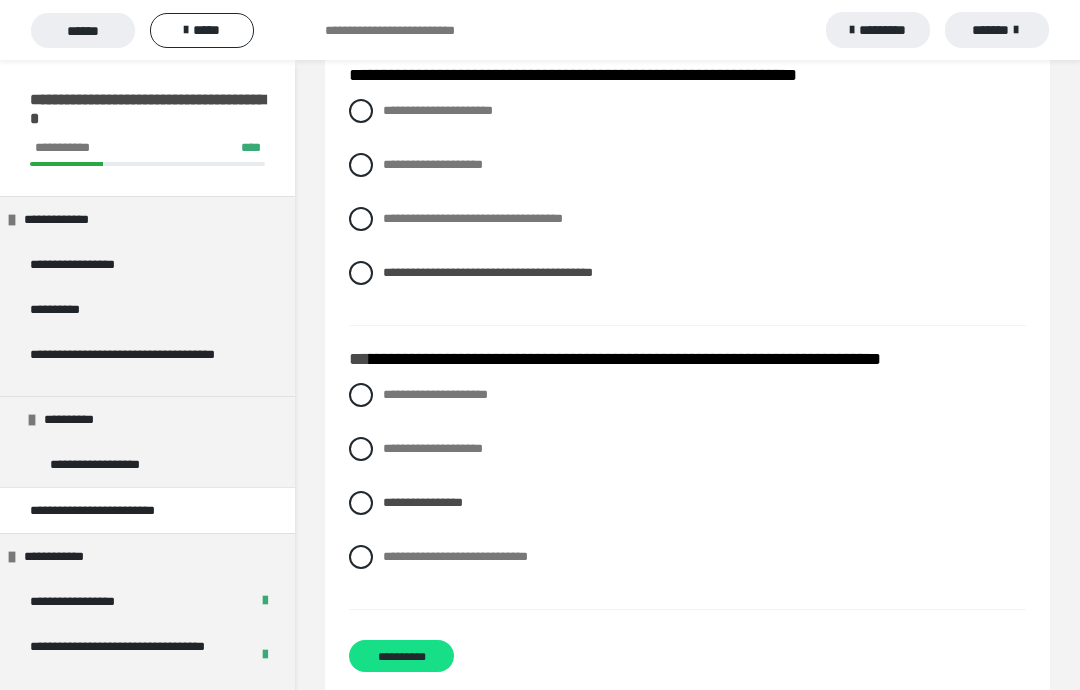 click on "**********" at bounding box center (401, 656) 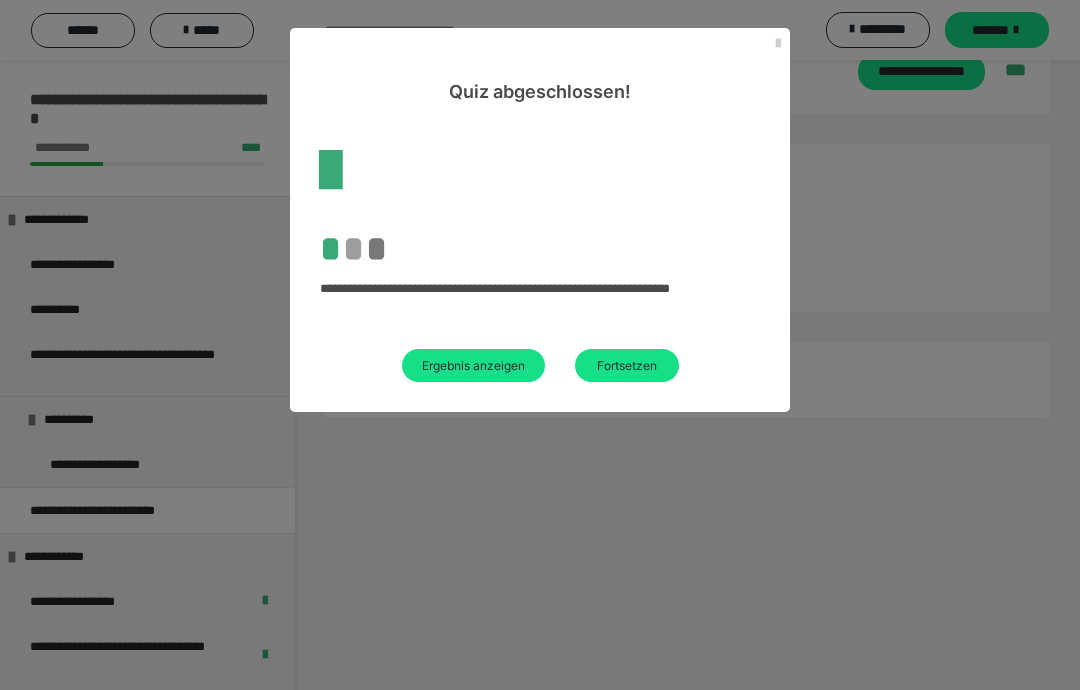 scroll, scrollTop: 104, scrollLeft: 0, axis: vertical 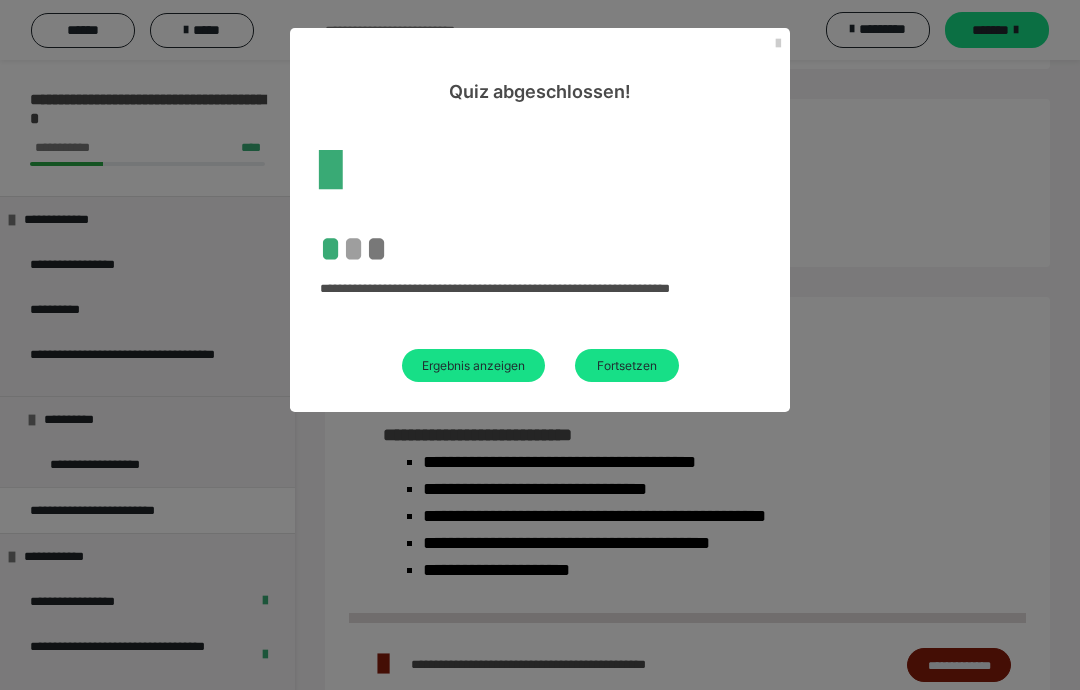 click on "Ergebnis anzeigen" at bounding box center [473, 365] 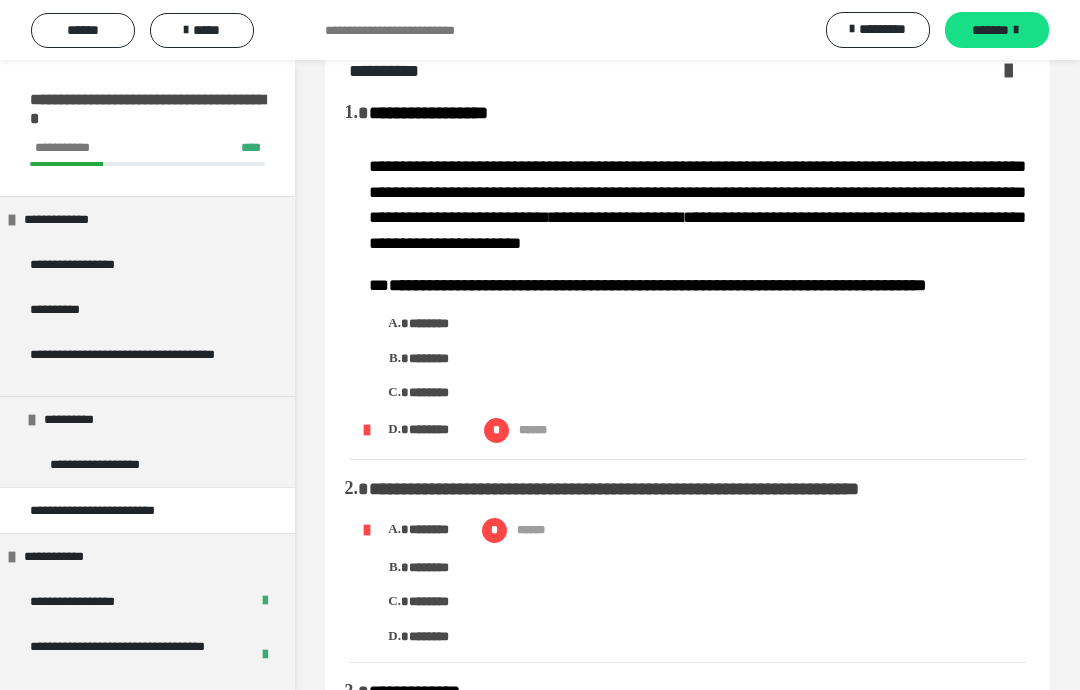 scroll, scrollTop: 50, scrollLeft: 0, axis: vertical 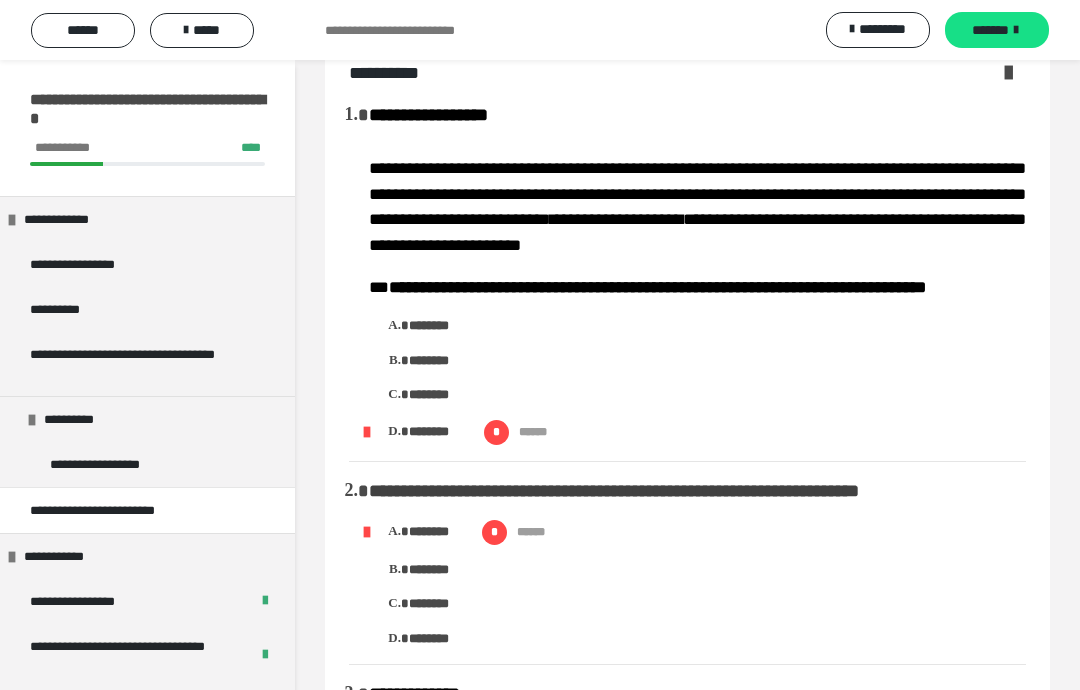 click on "*******" at bounding box center (990, 30) 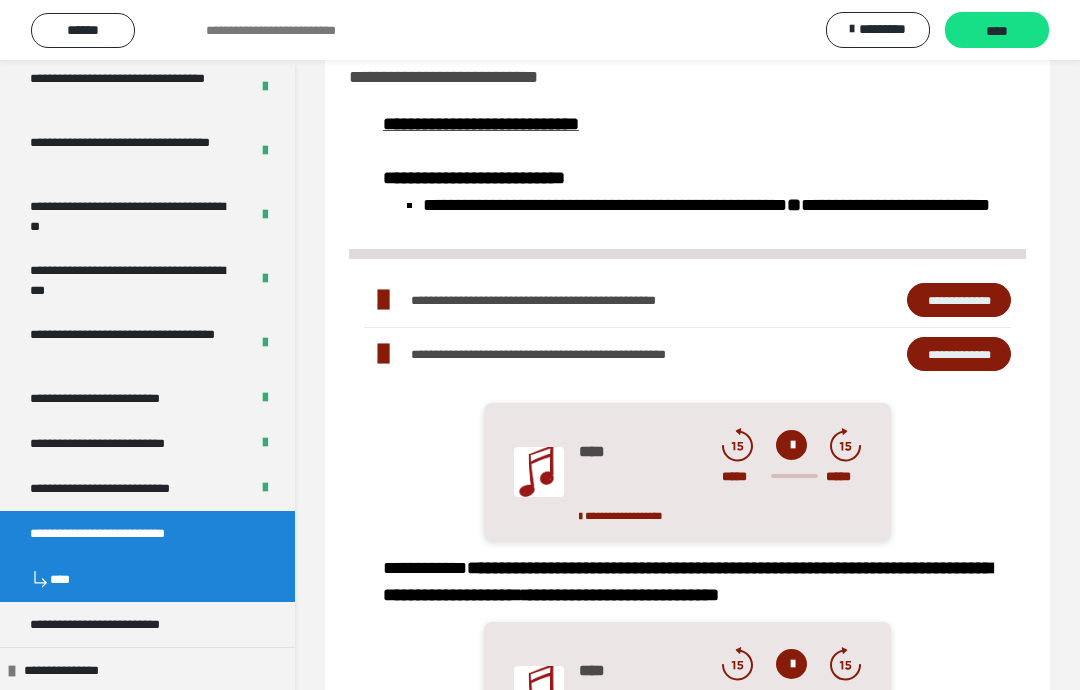 scroll, scrollTop: 571, scrollLeft: 0, axis: vertical 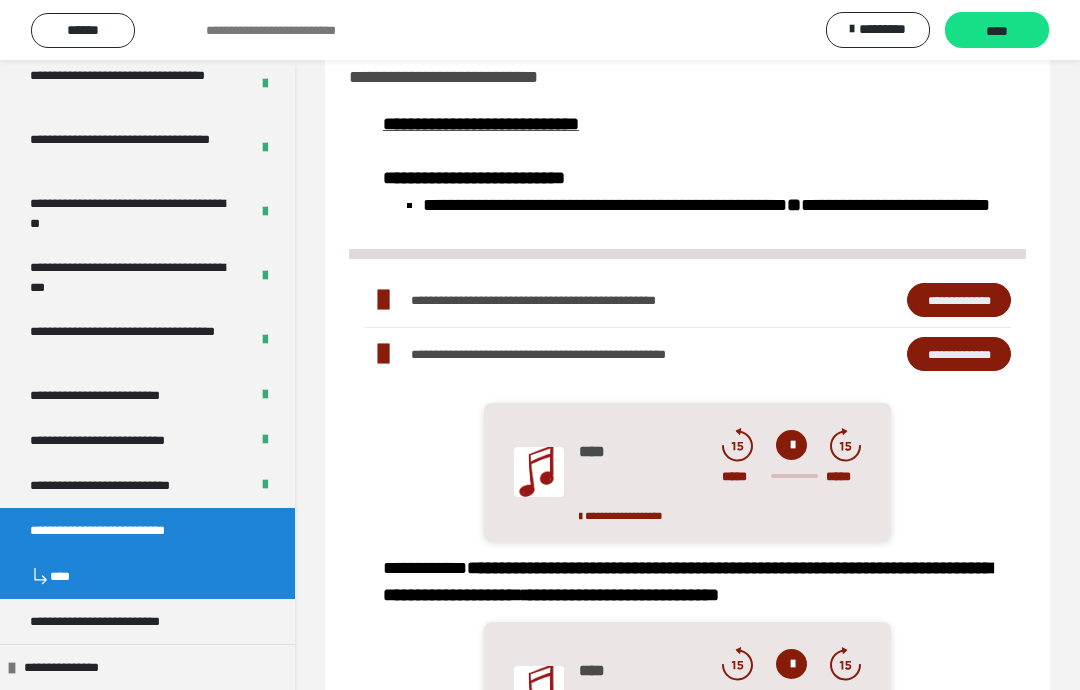 click on "**********" at bounding box center (128, 485) 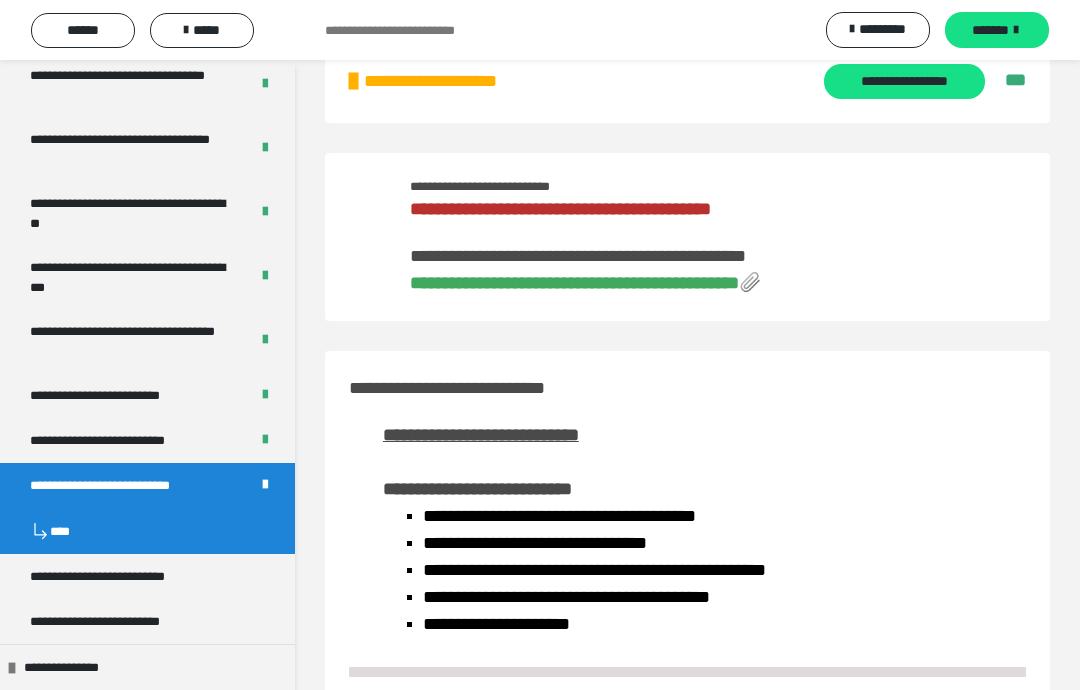 click on "**********" at bounding box center [574, 283] 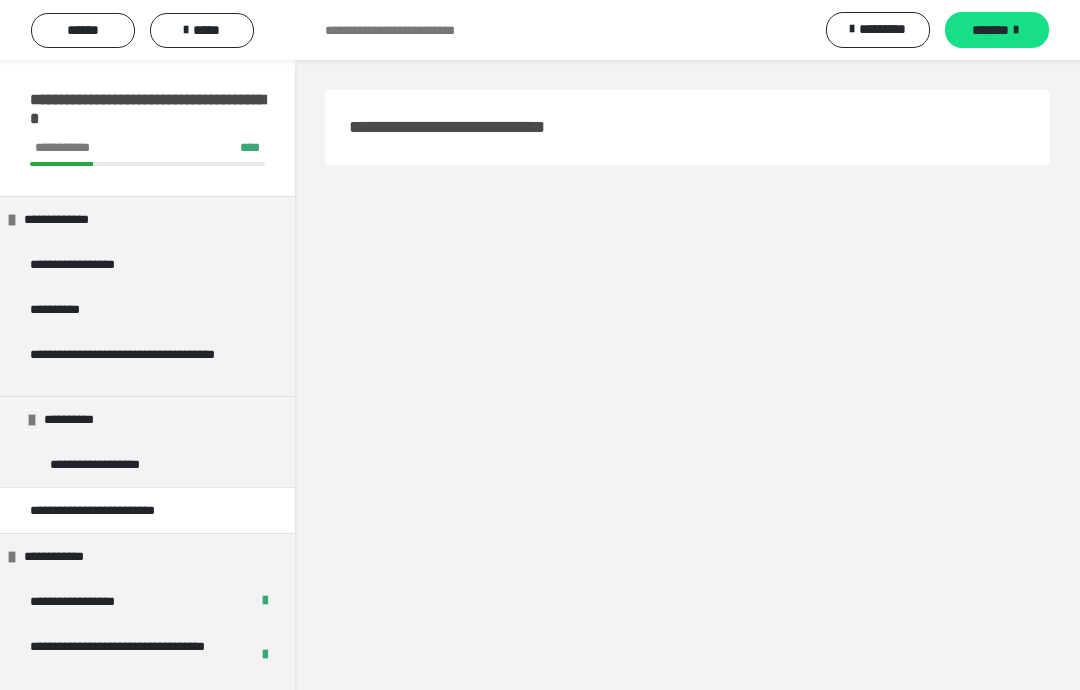 scroll, scrollTop: 44, scrollLeft: 0, axis: vertical 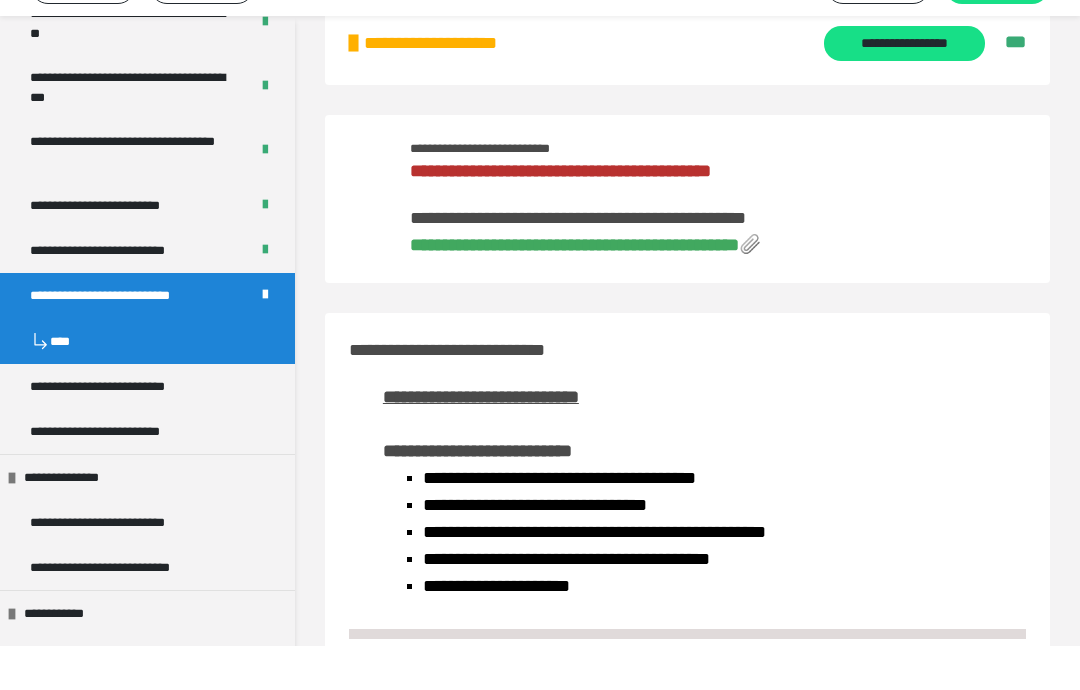 click on "**********" at bounding box center (126, 294) 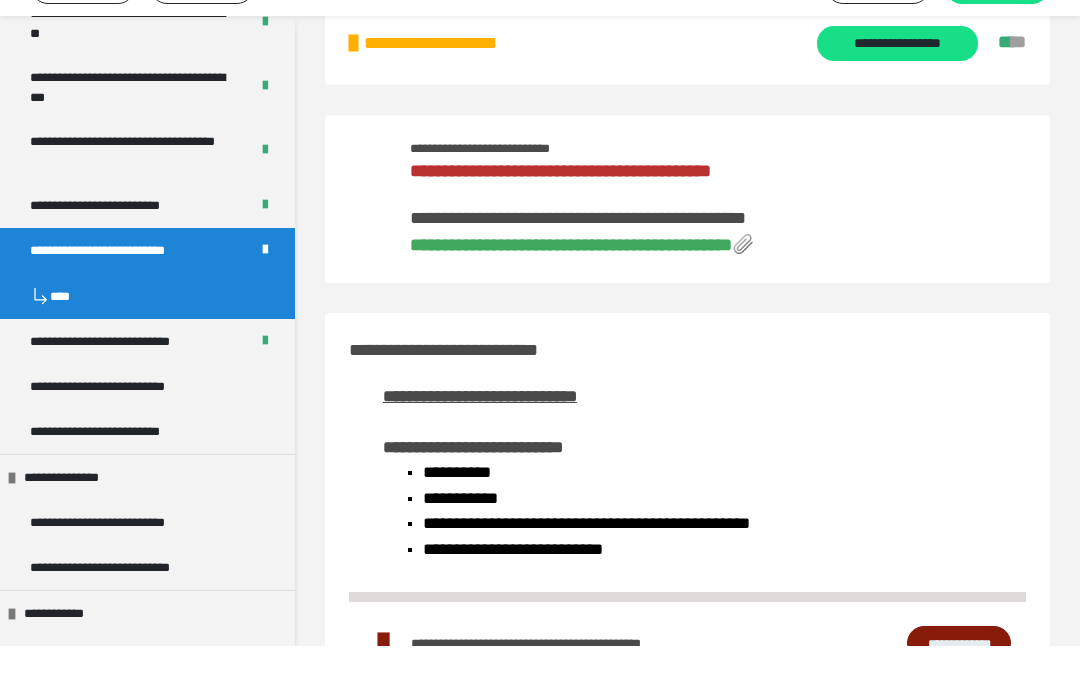 click on "**********" at bounding box center [128, 385] 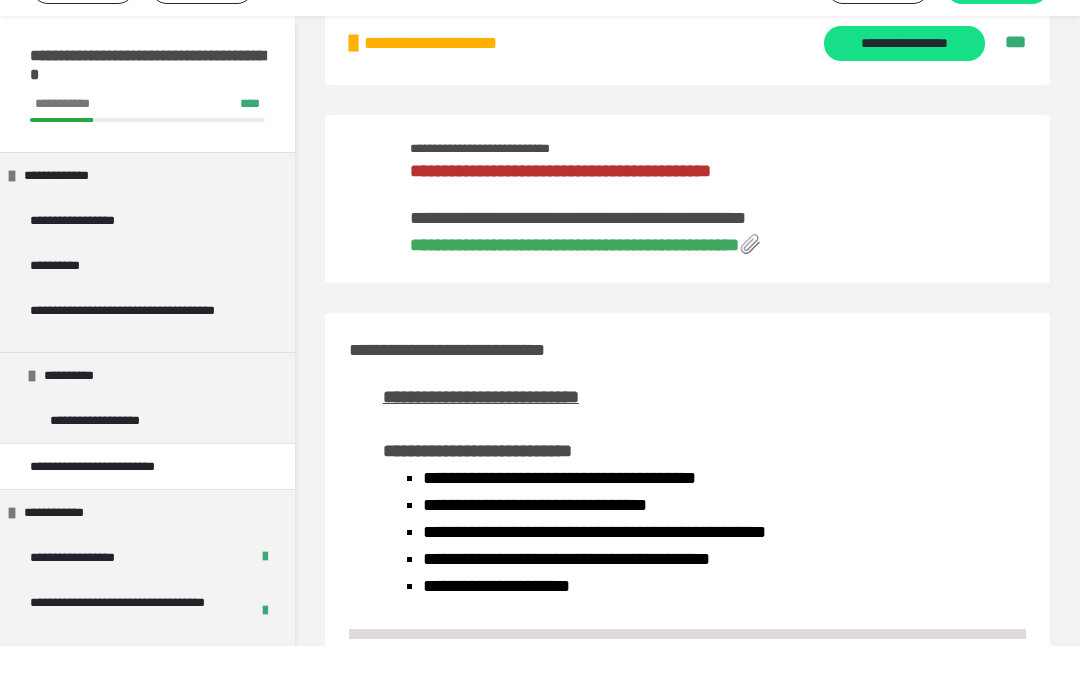scroll, scrollTop: 0, scrollLeft: 0, axis: both 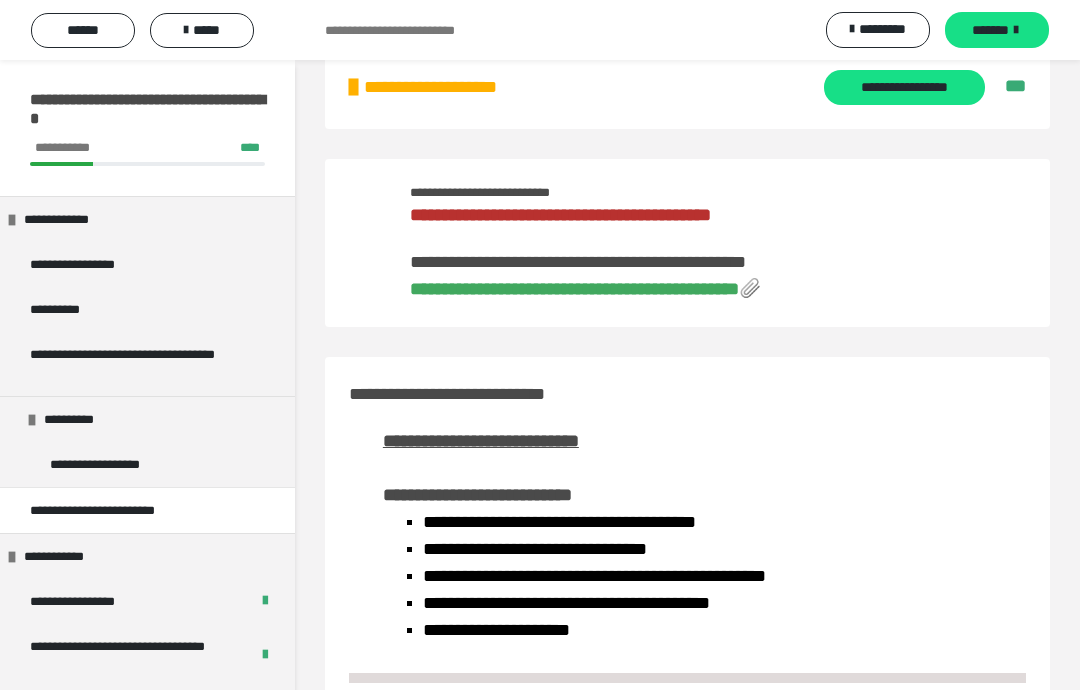 click on "*****" at bounding box center [202, 30] 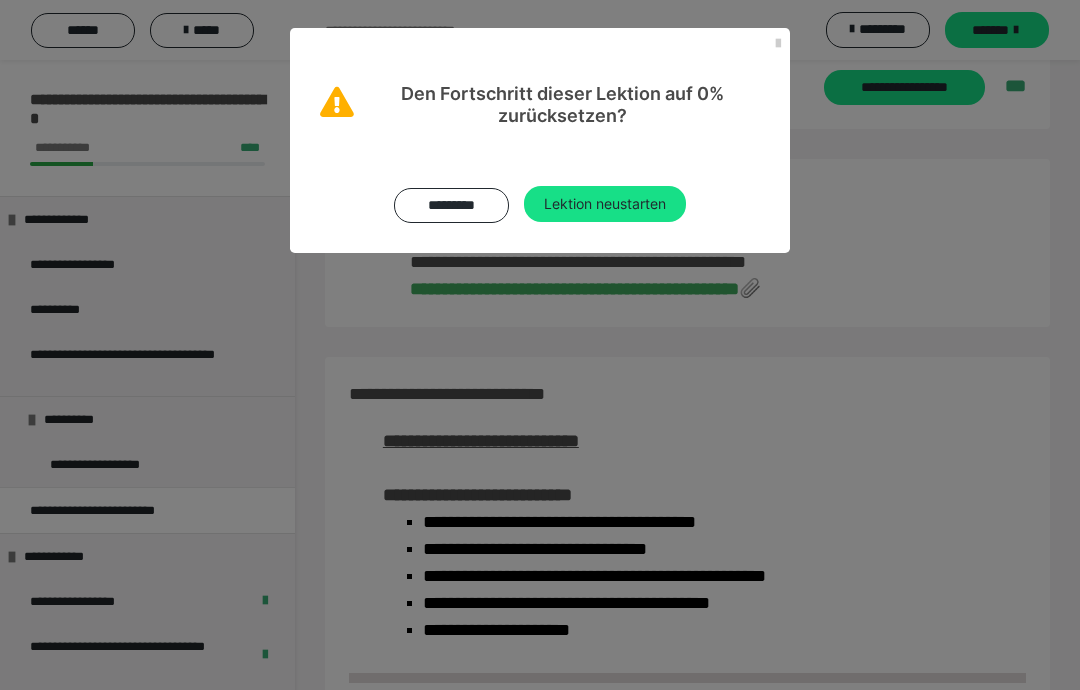 click on "Lektion neustarten" at bounding box center [605, 204] 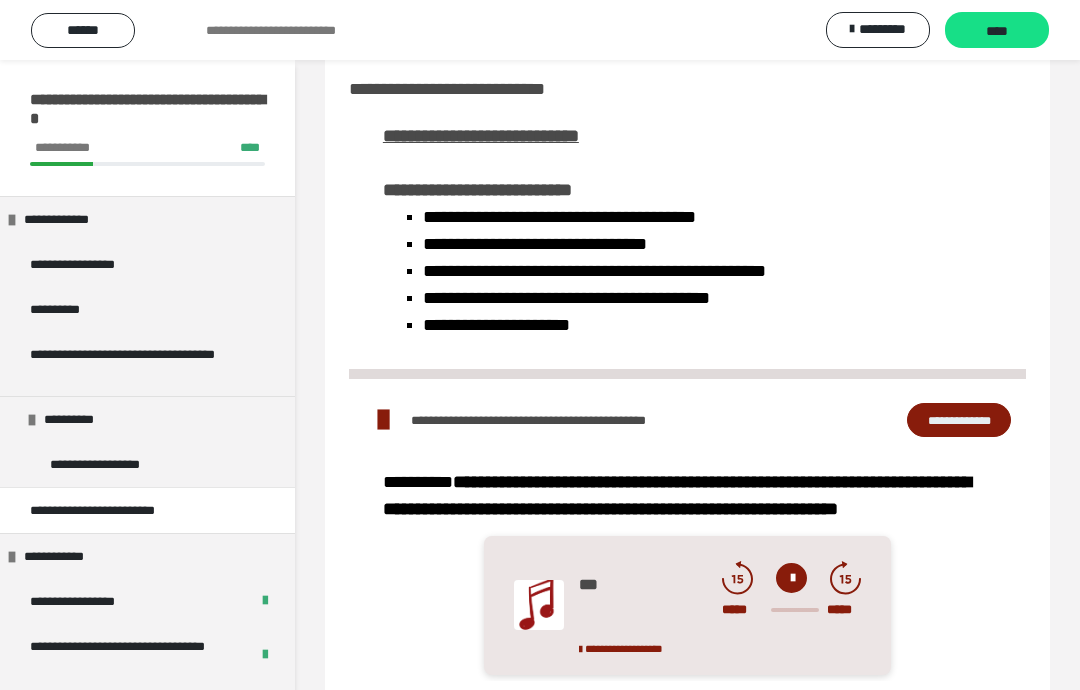 scroll, scrollTop: 0, scrollLeft: 0, axis: both 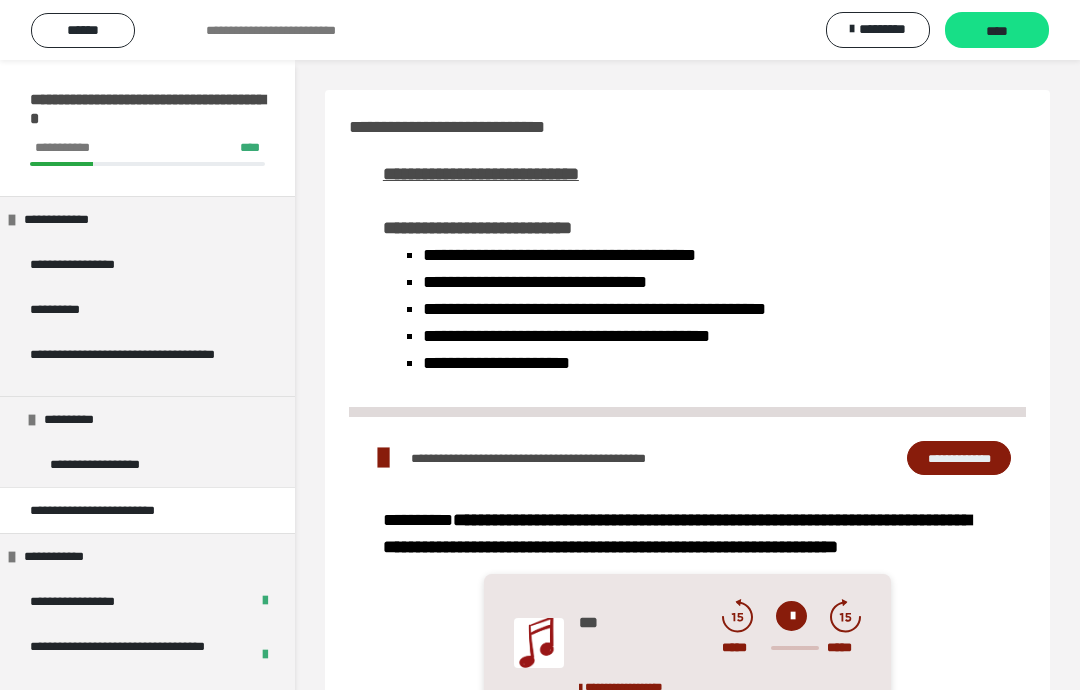 click on "****" at bounding box center [997, 31] 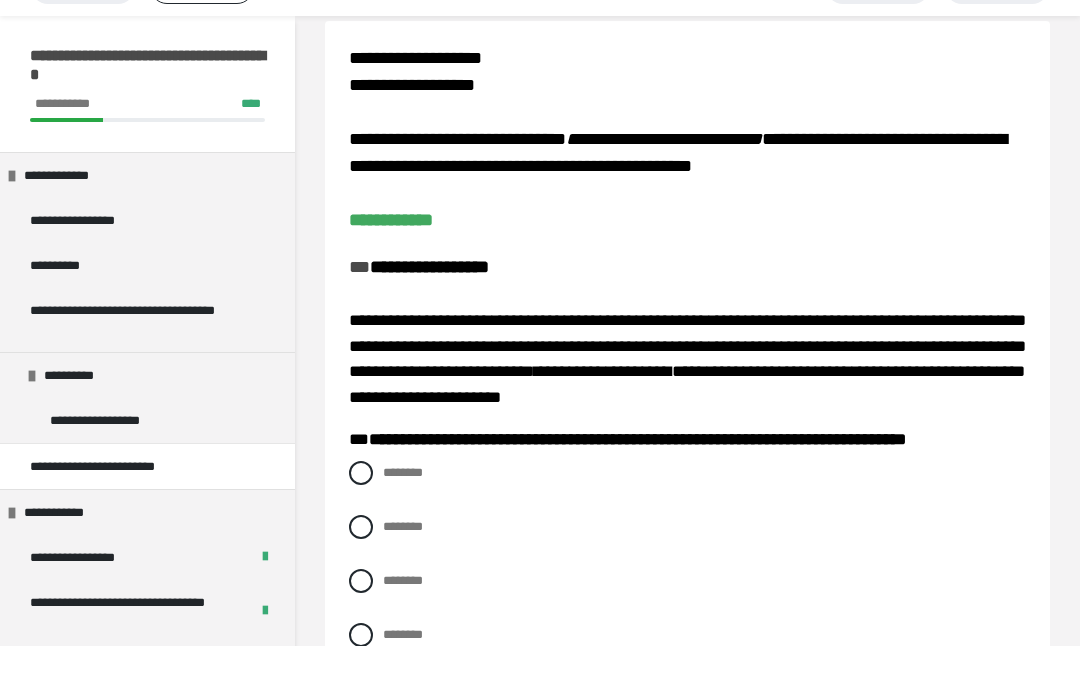 scroll, scrollTop: 38, scrollLeft: 0, axis: vertical 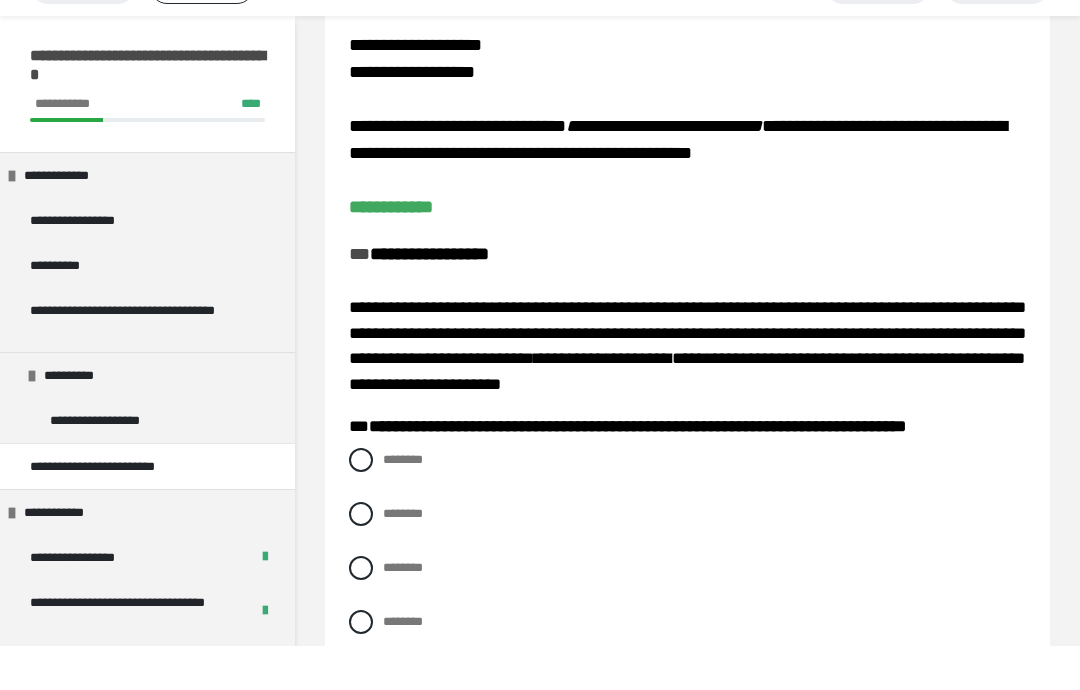 click at bounding box center [361, 558] 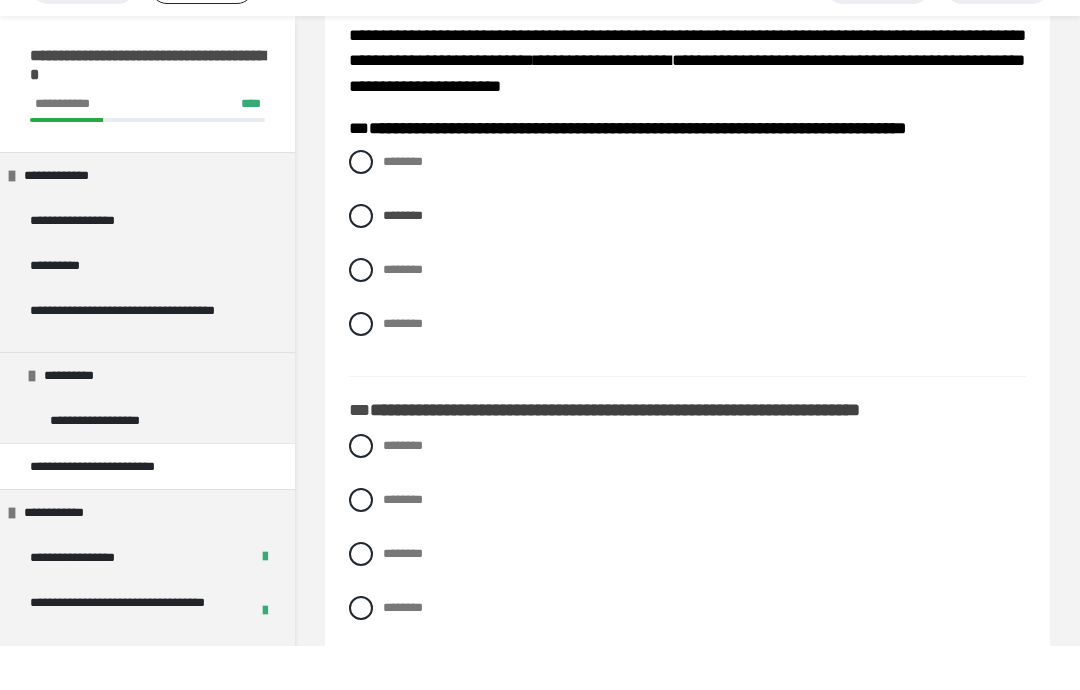 scroll, scrollTop: 338, scrollLeft: 0, axis: vertical 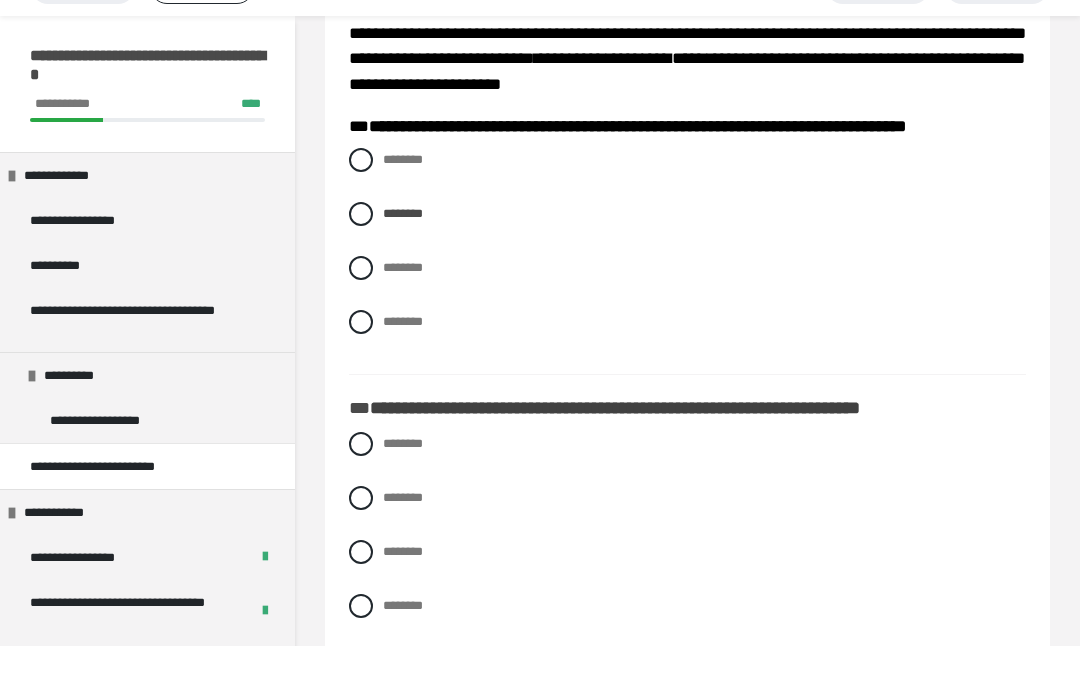 click at bounding box center [361, 650] 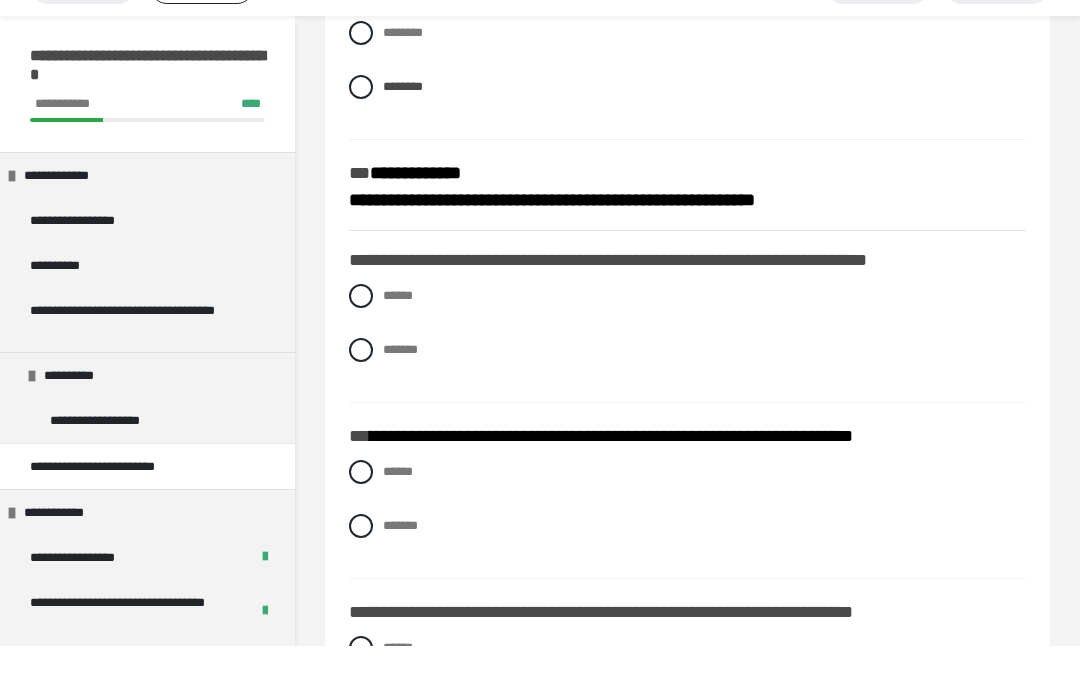 scroll, scrollTop: 866, scrollLeft: 0, axis: vertical 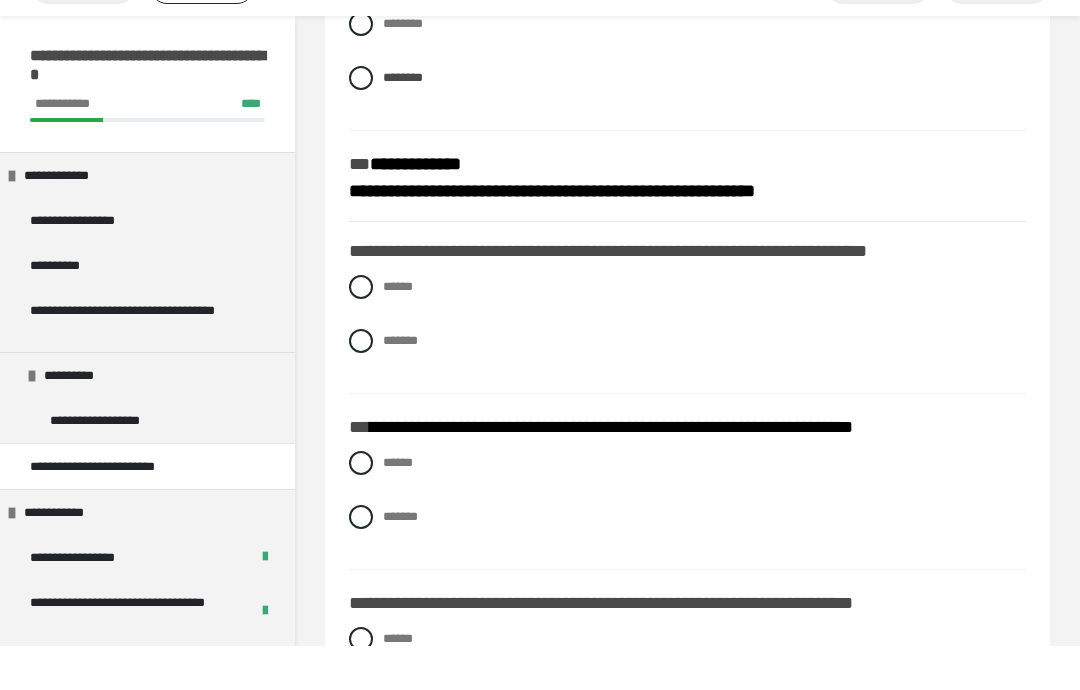 click at bounding box center (361, 385) 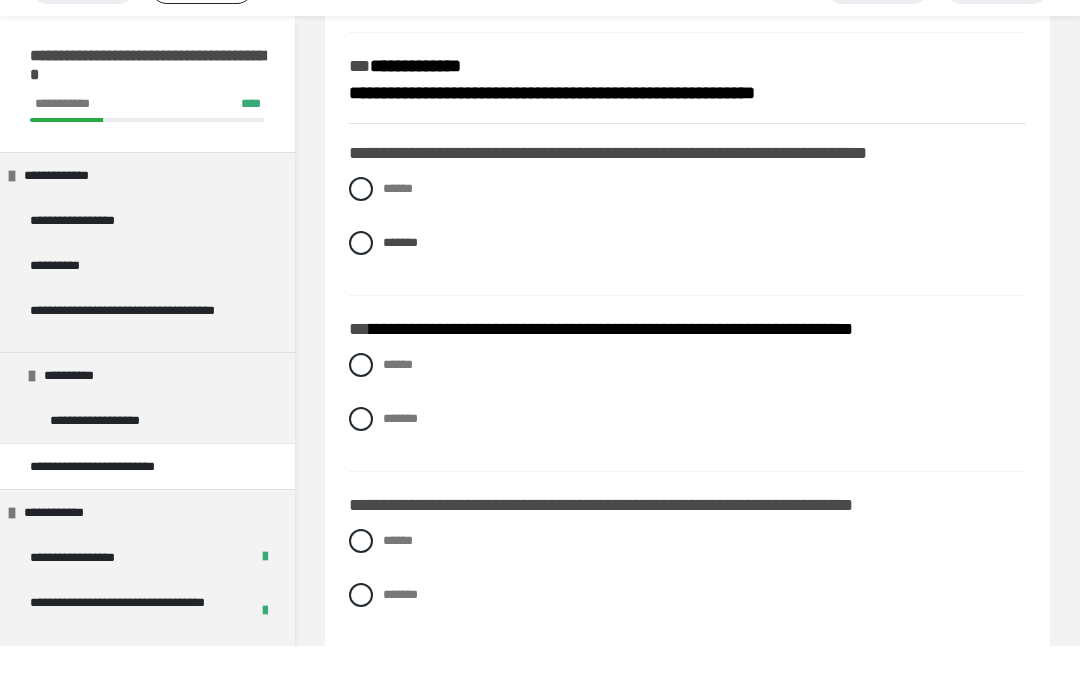 scroll, scrollTop: 972, scrollLeft: 0, axis: vertical 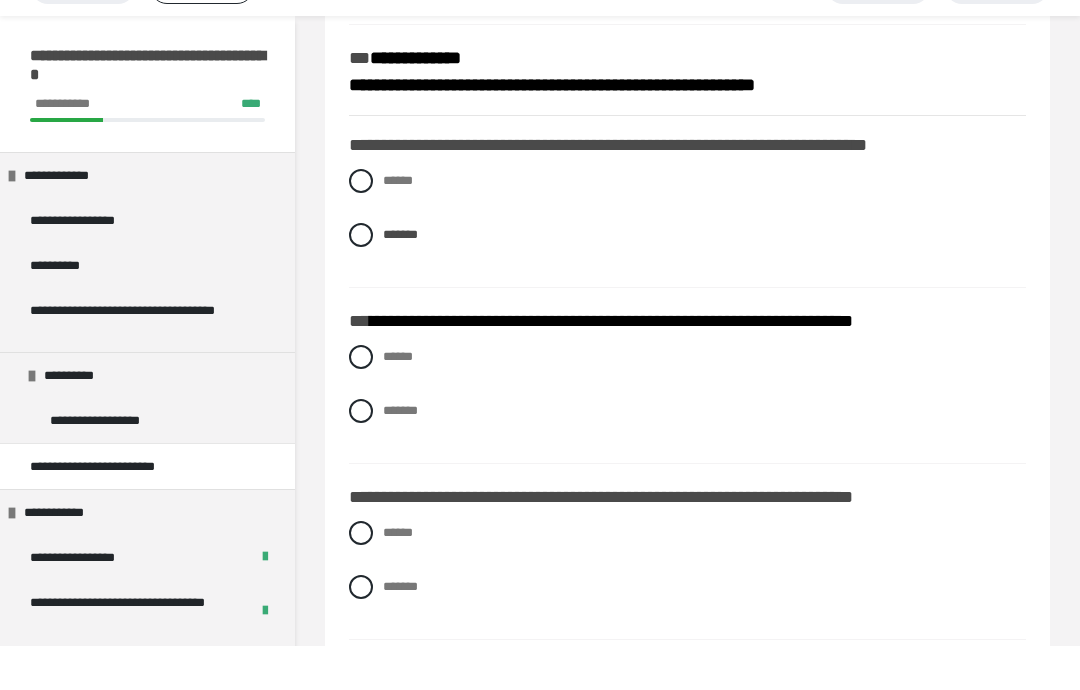 click at bounding box center (361, 401) 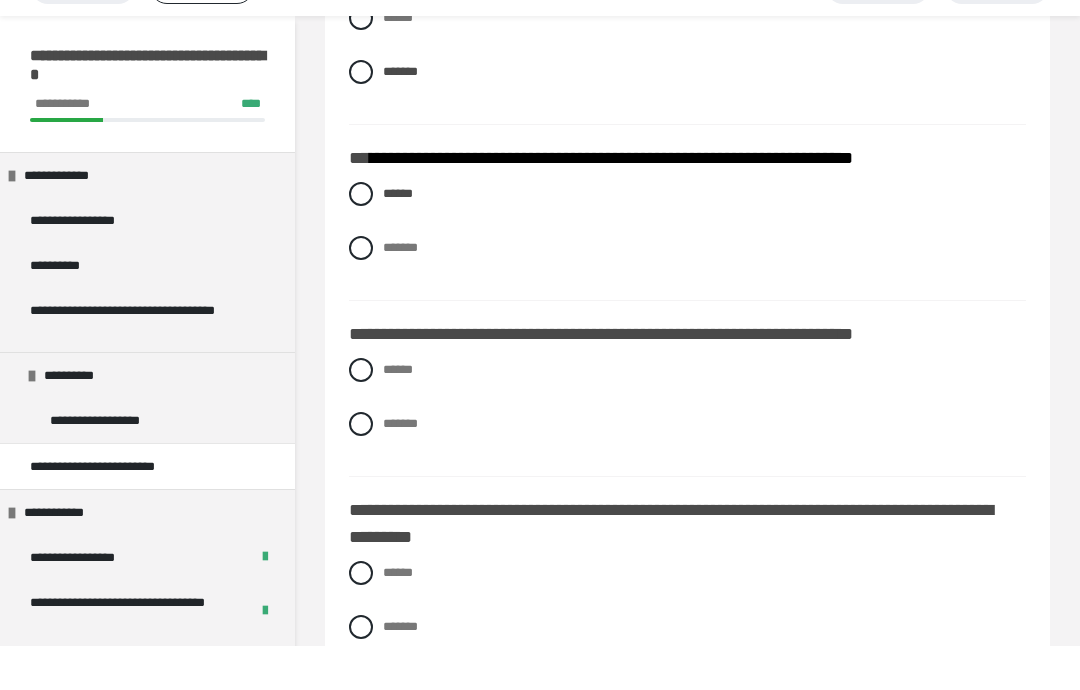 scroll, scrollTop: 1170, scrollLeft: 0, axis: vertical 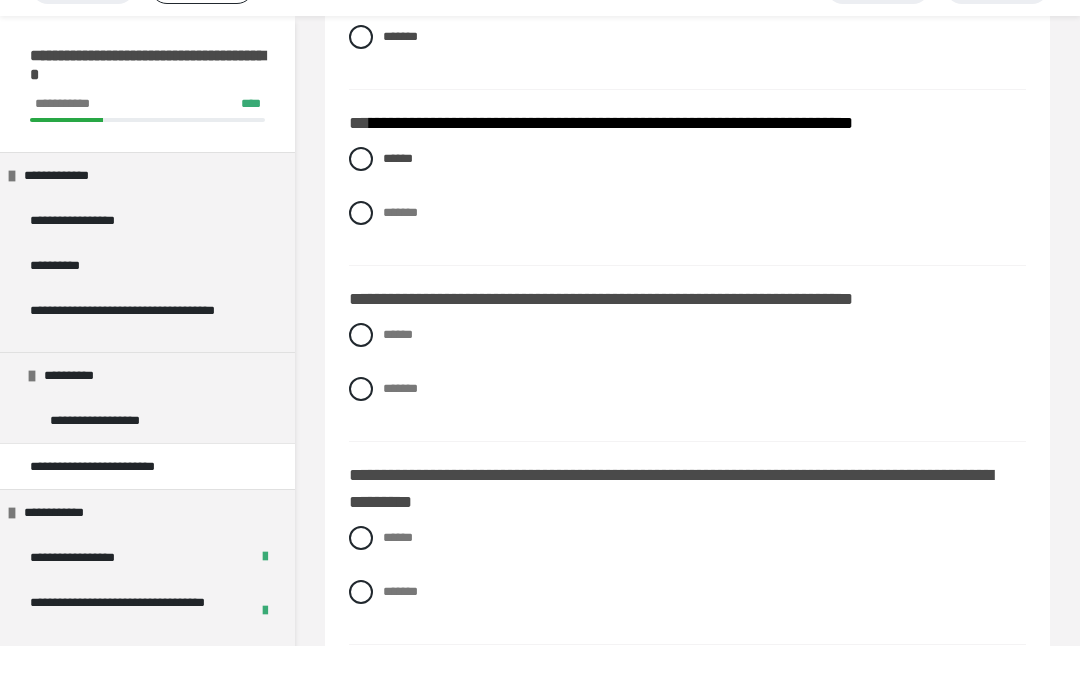 click at bounding box center [361, 379] 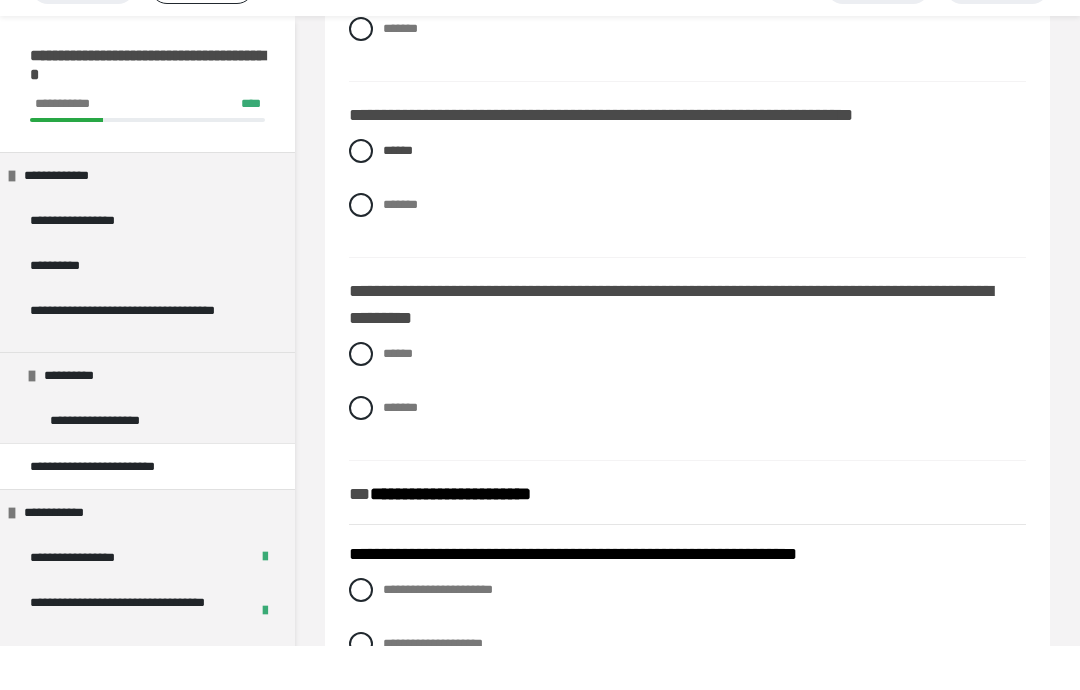scroll, scrollTop: 1392, scrollLeft: 0, axis: vertical 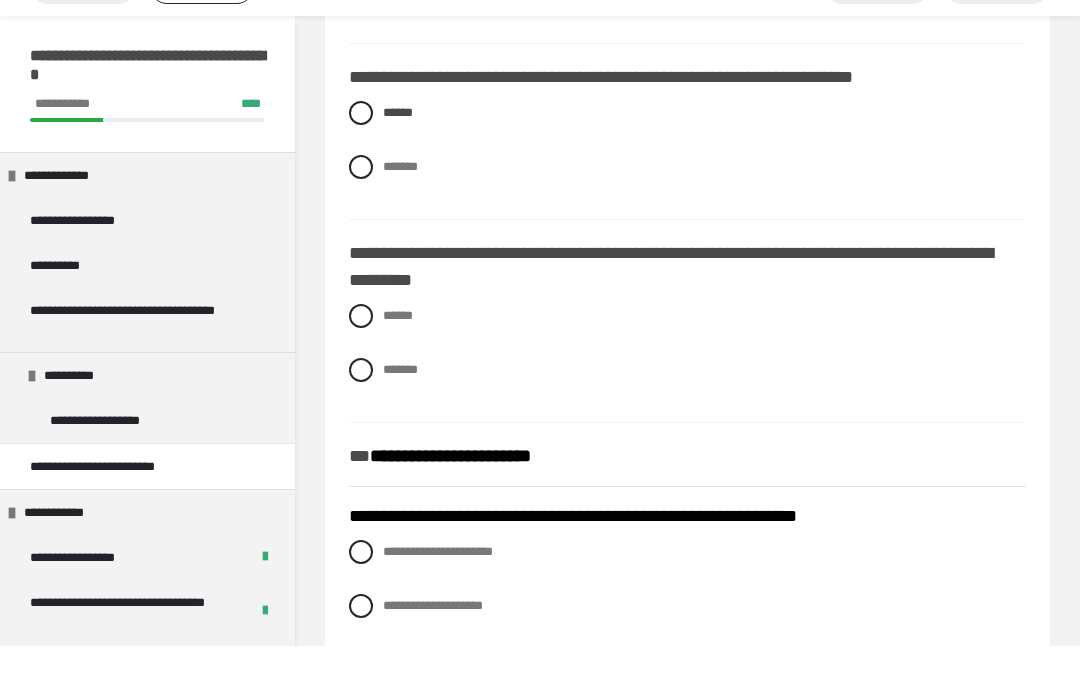click at bounding box center [361, 414] 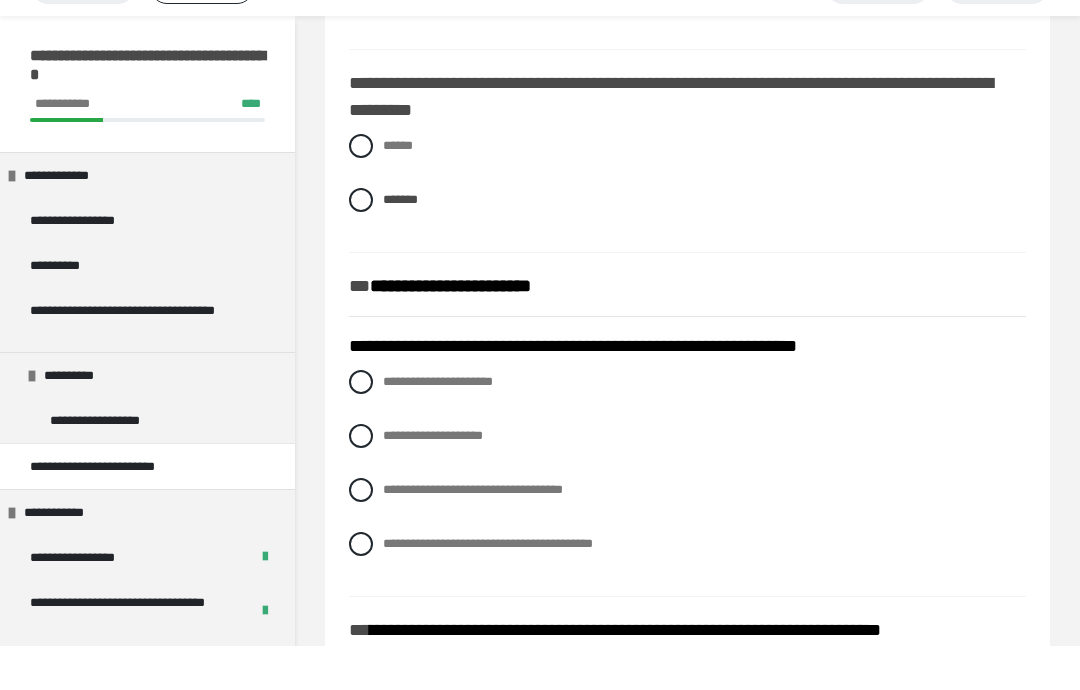 scroll, scrollTop: 1613, scrollLeft: 0, axis: vertical 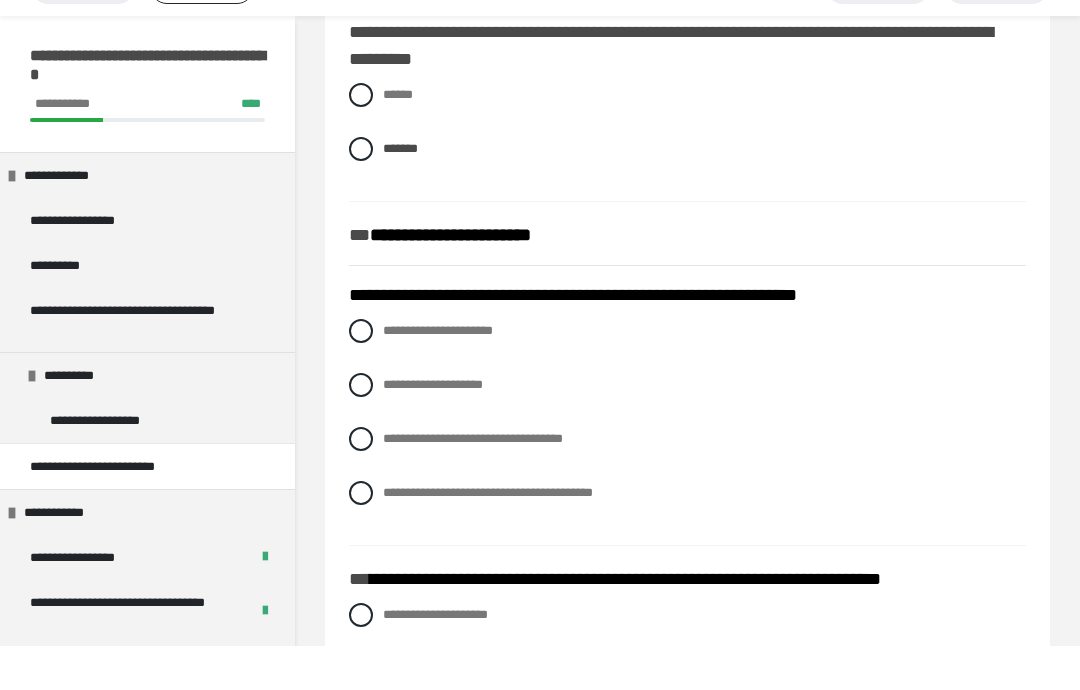 click on "**********" at bounding box center (687, 537) 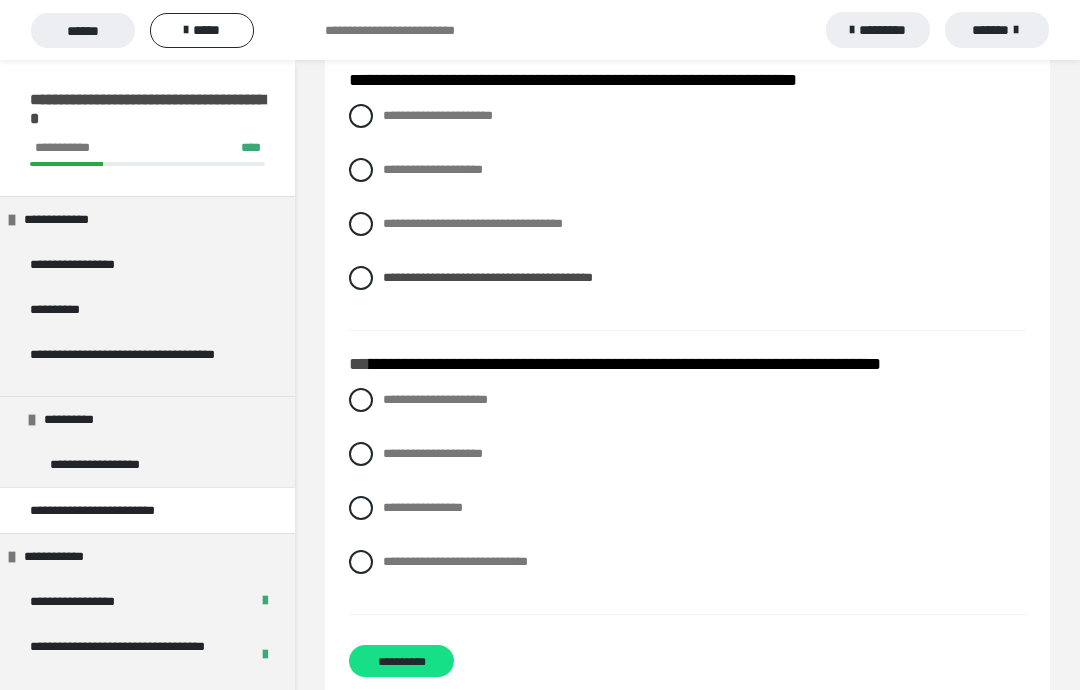 scroll, scrollTop: 1877, scrollLeft: 0, axis: vertical 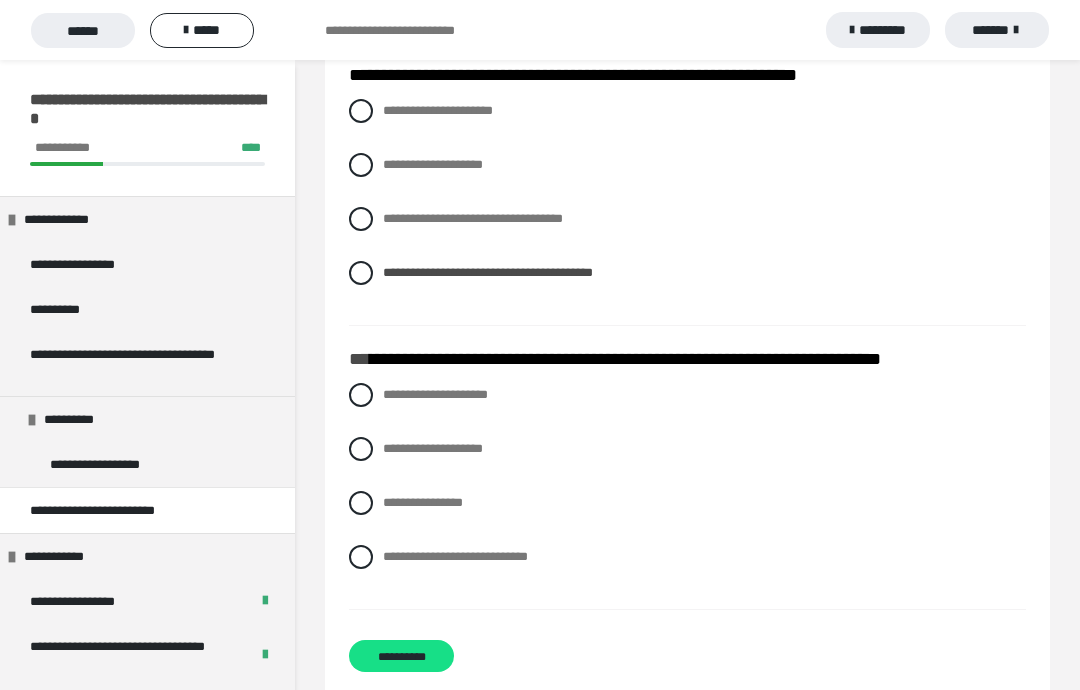 click at bounding box center [361, 503] 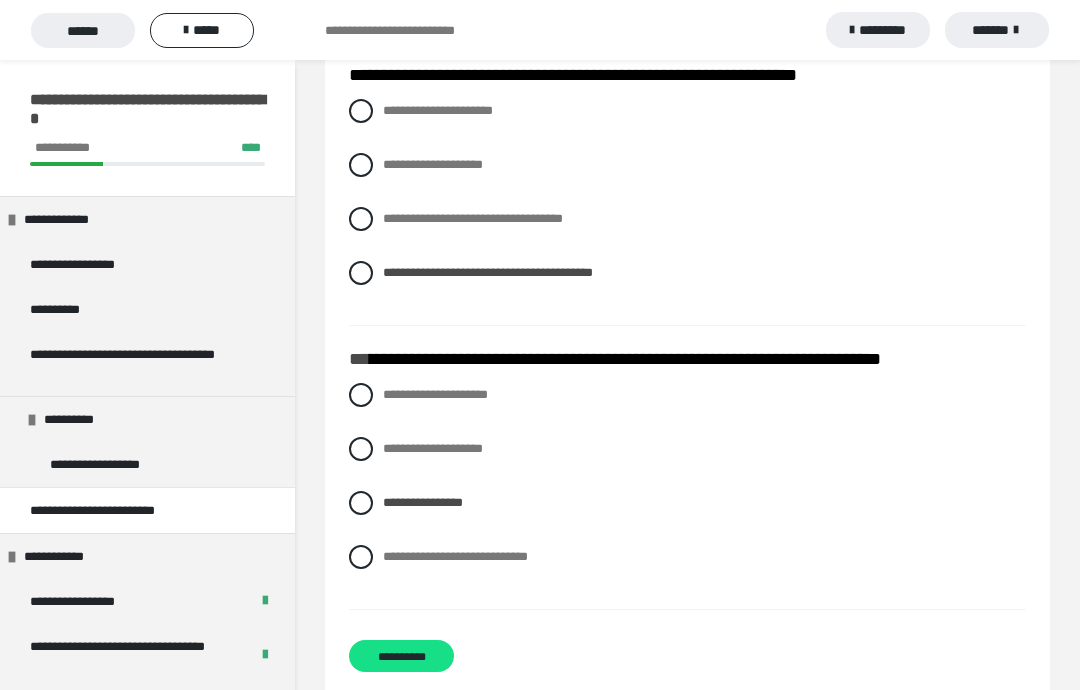 click on "**********" at bounding box center (401, 656) 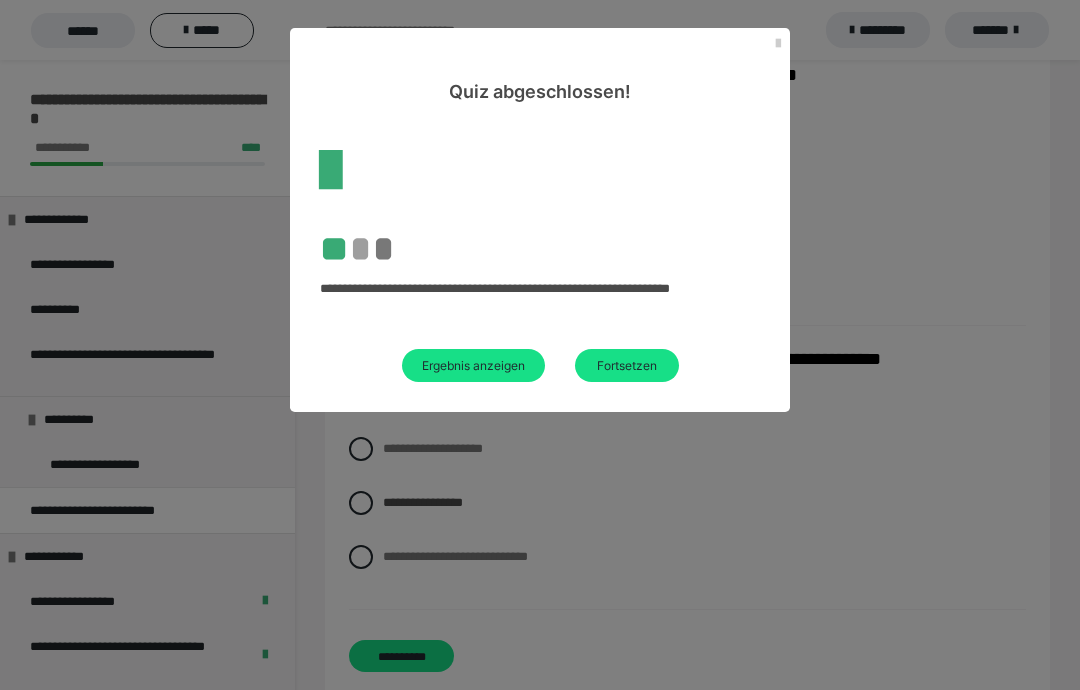 scroll, scrollTop: 104, scrollLeft: 0, axis: vertical 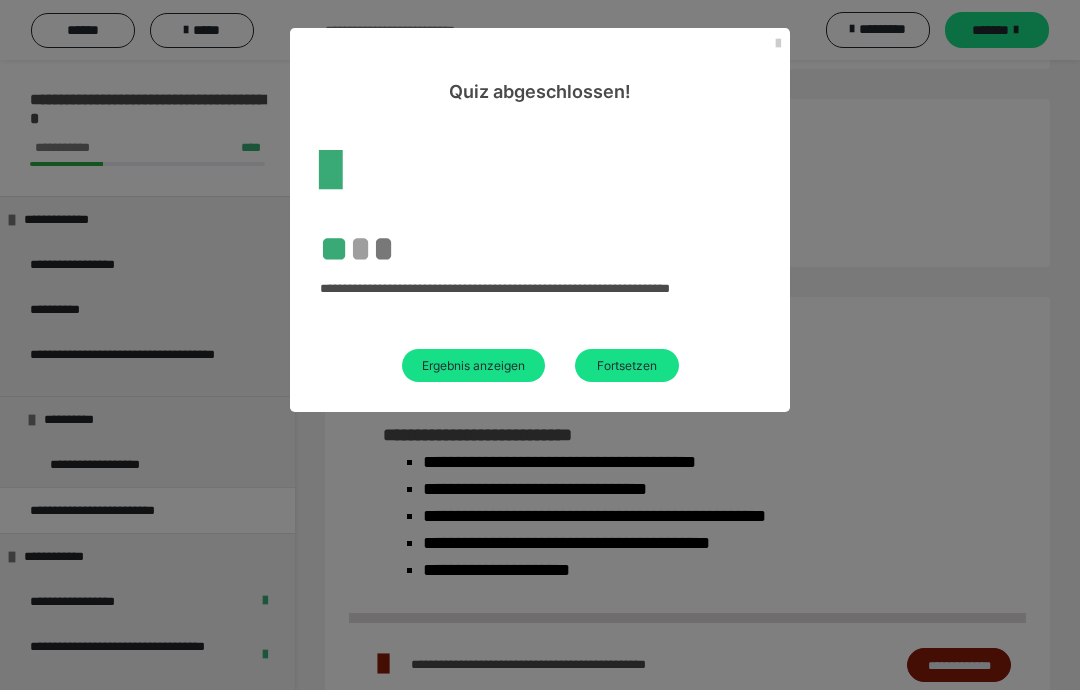click on "Fortsetzen" at bounding box center [627, 365] 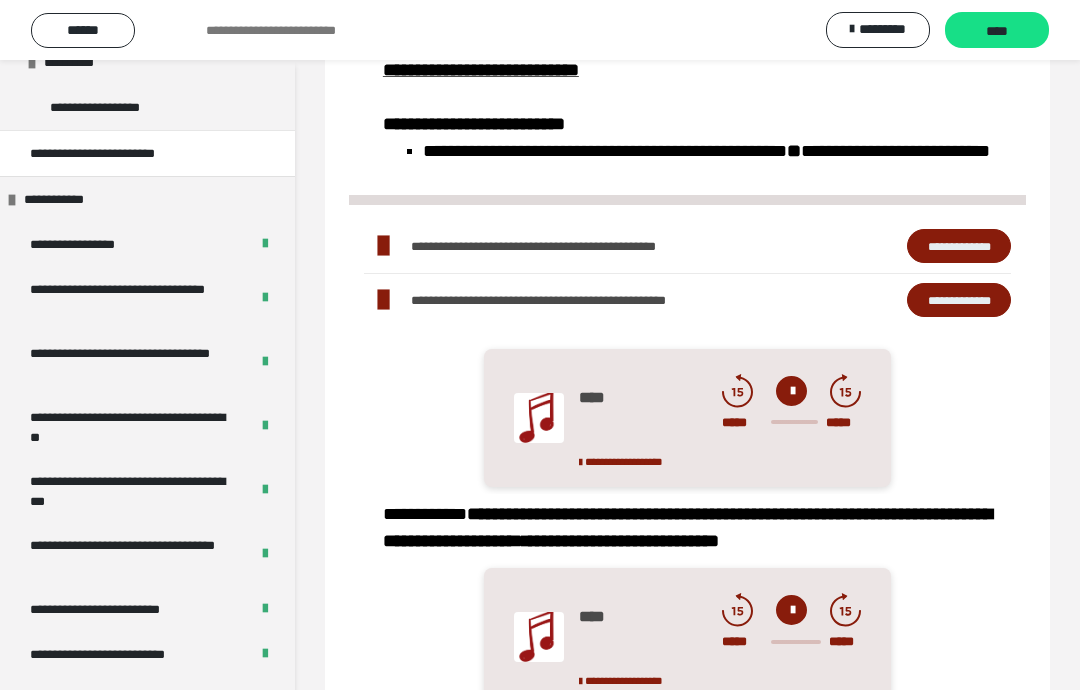 scroll, scrollTop: 395, scrollLeft: 0, axis: vertical 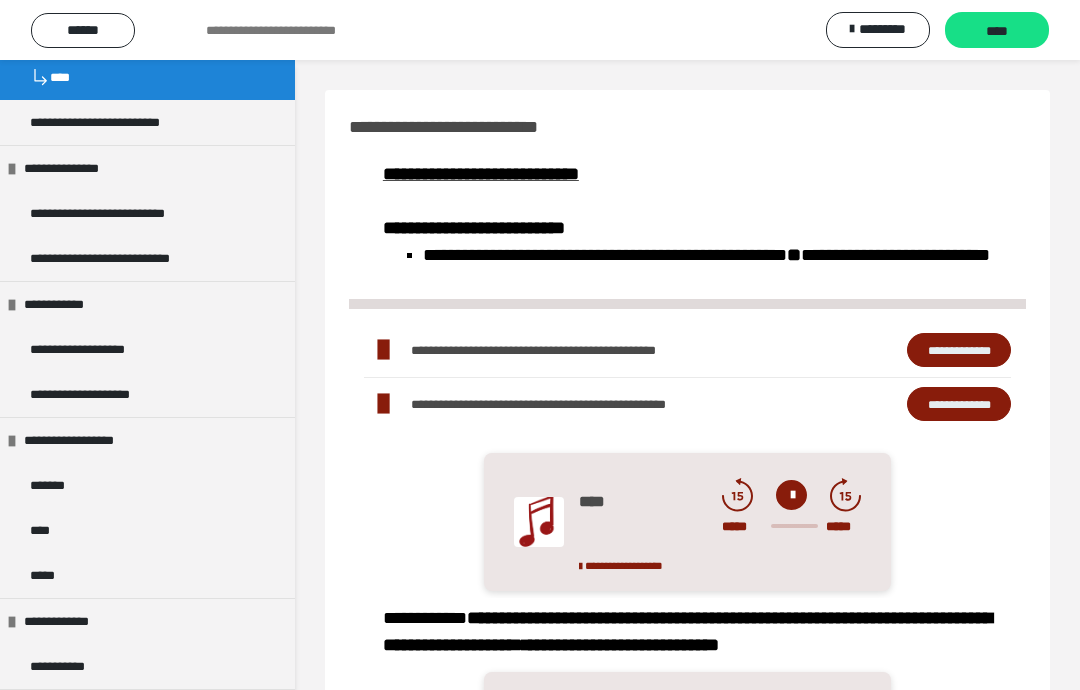 click on "****" at bounding box center [997, 31] 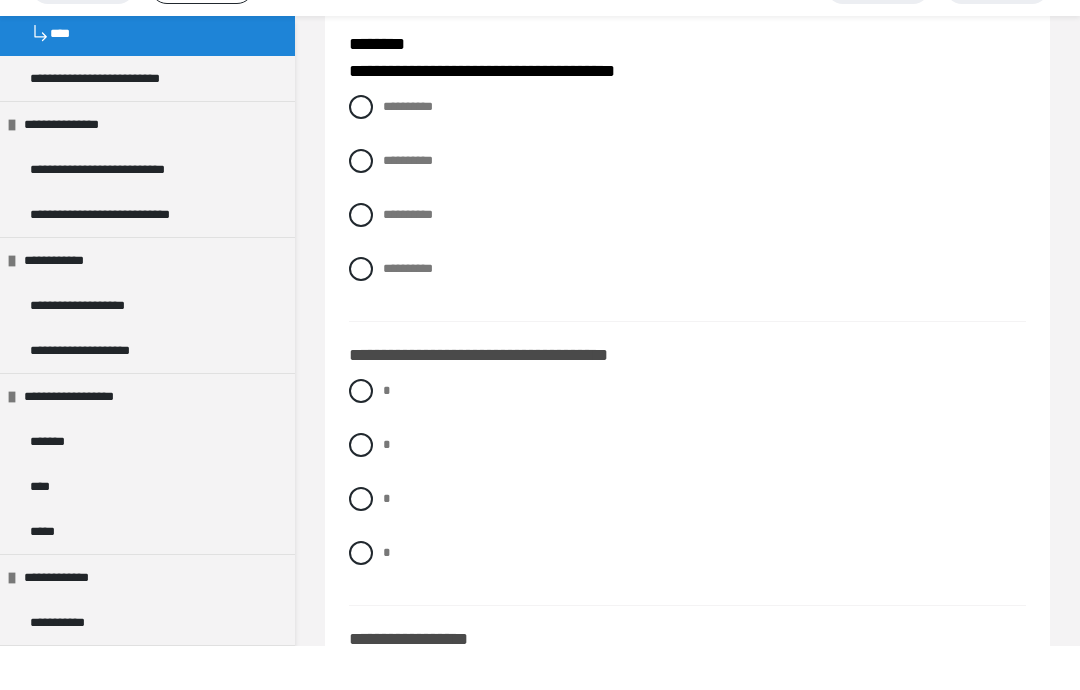scroll, scrollTop: 395, scrollLeft: 0, axis: vertical 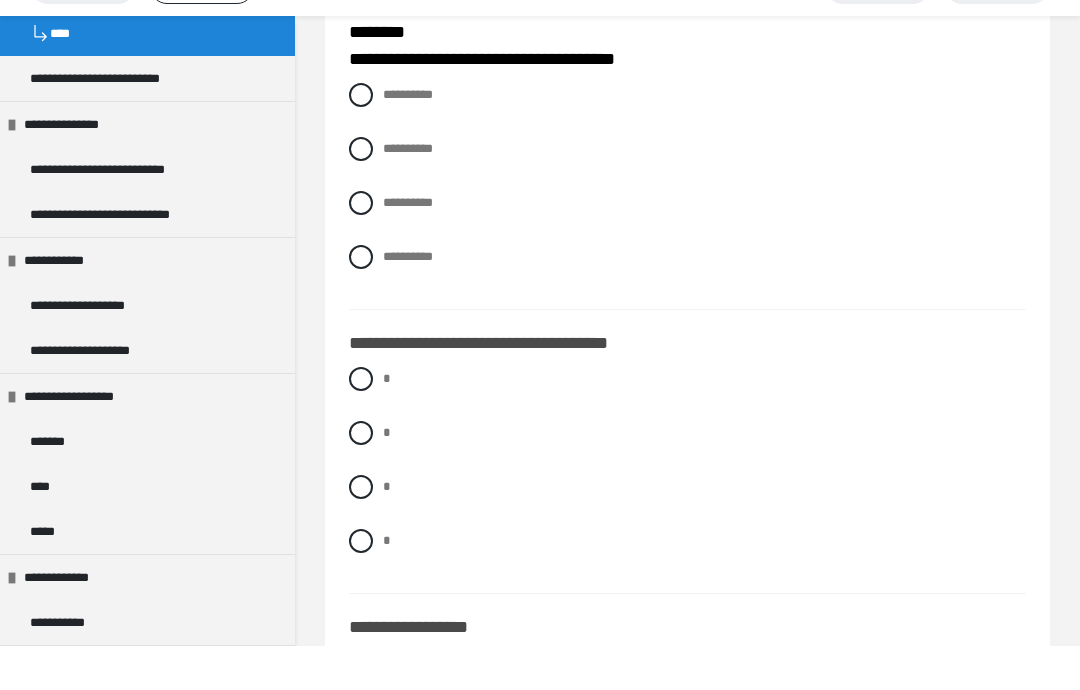 click at bounding box center [361, 477] 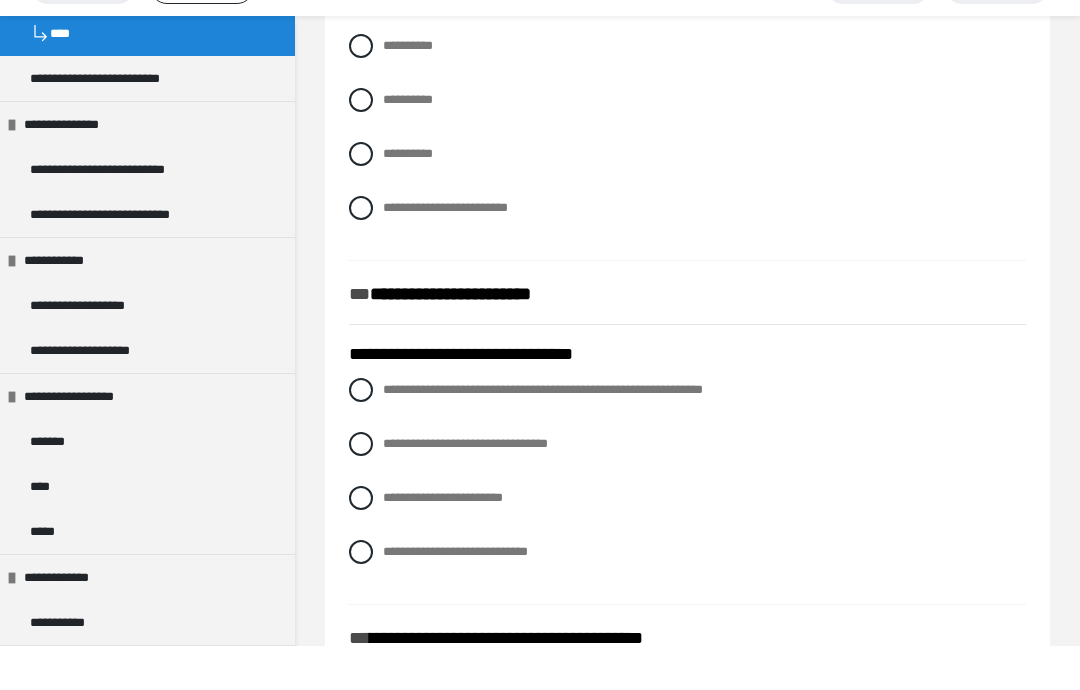 scroll 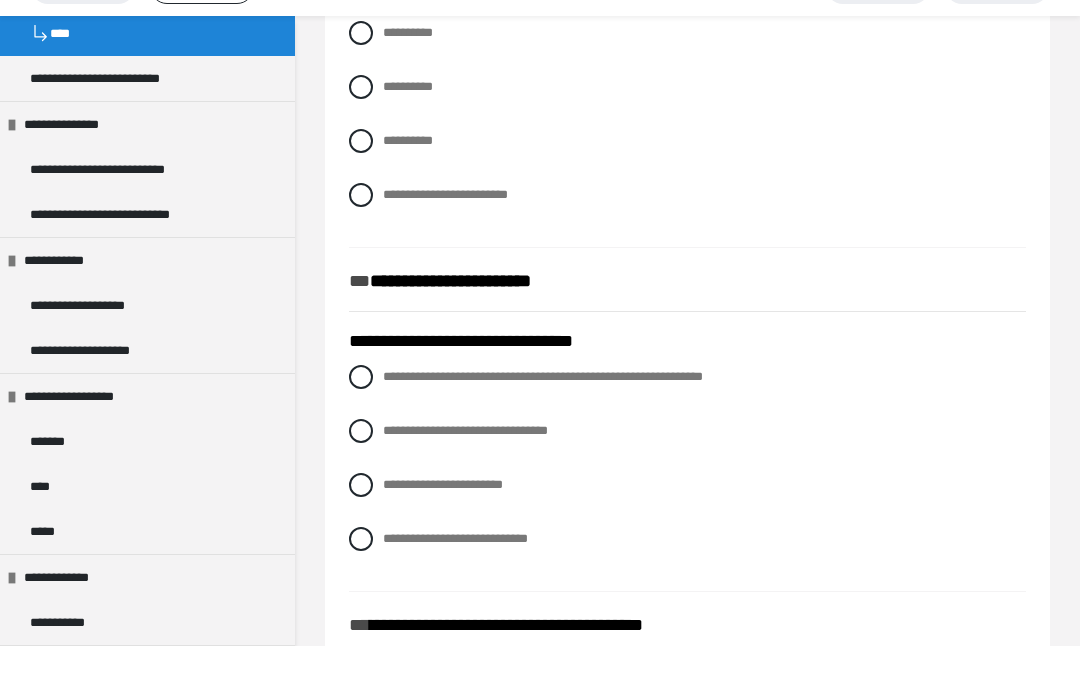 click at bounding box center [361, 421] 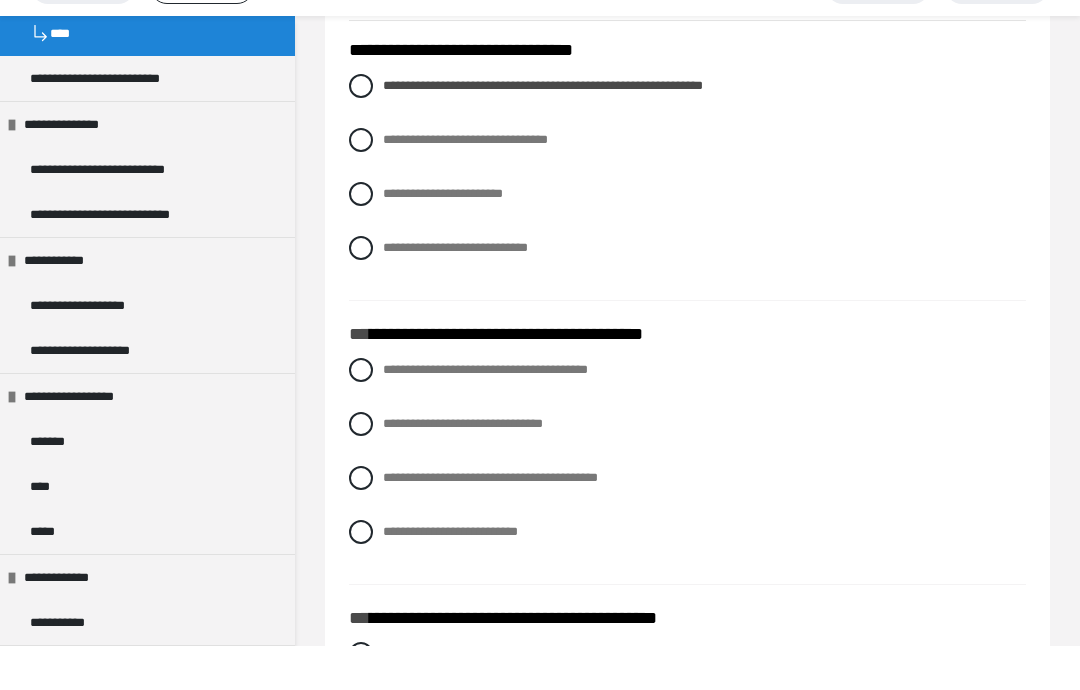 scroll, scrollTop: 1601, scrollLeft: 0, axis: vertical 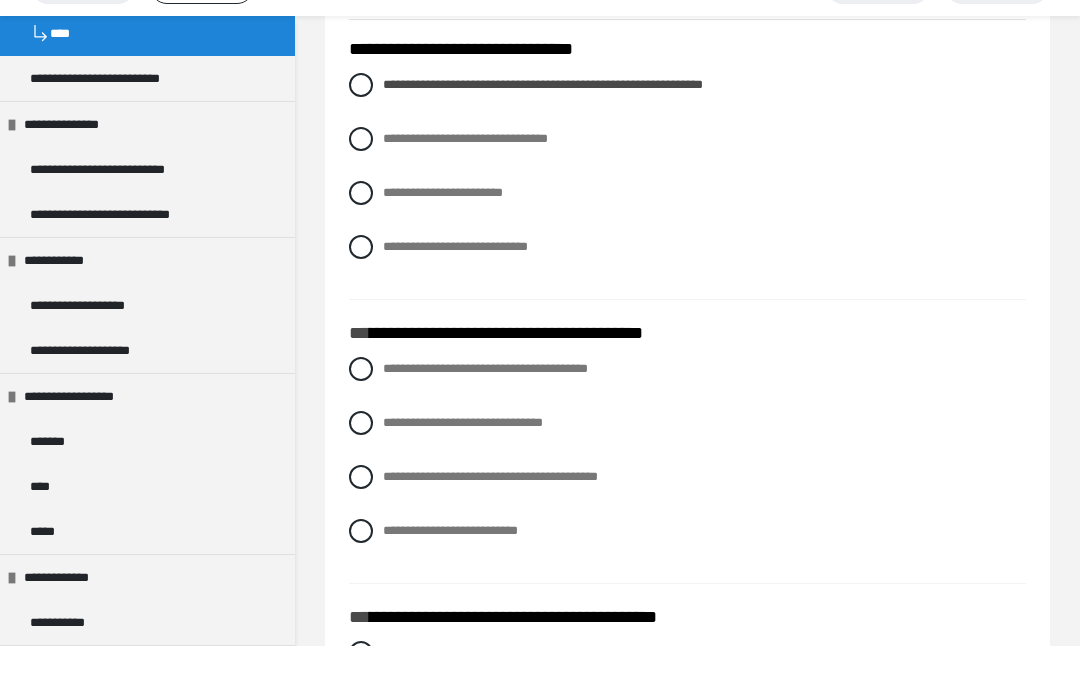 click on "**********" at bounding box center (687, 413) 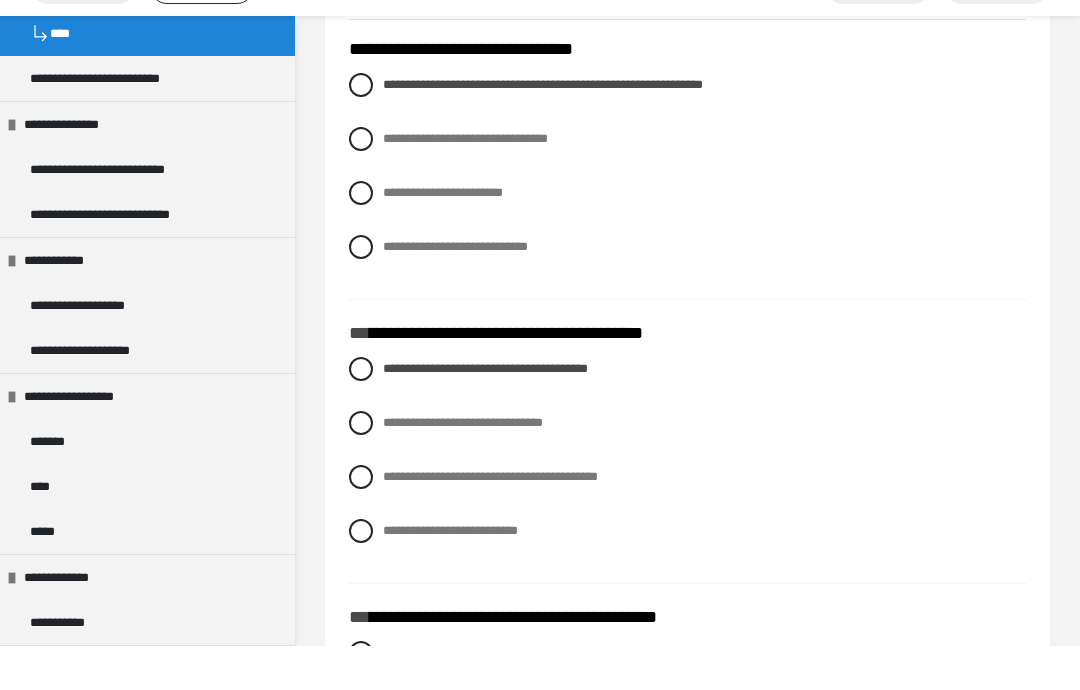 click on "**********" at bounding box center (389, 515) 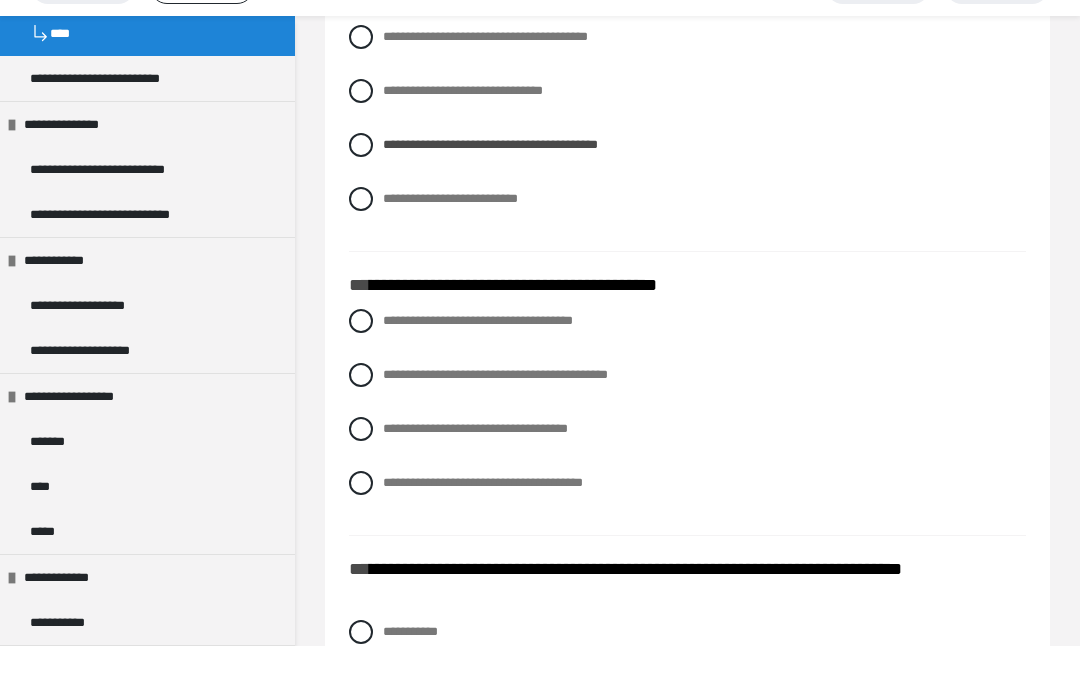 scroll, scrollTop: 1943, scrollLeft: 0, axis: vertical 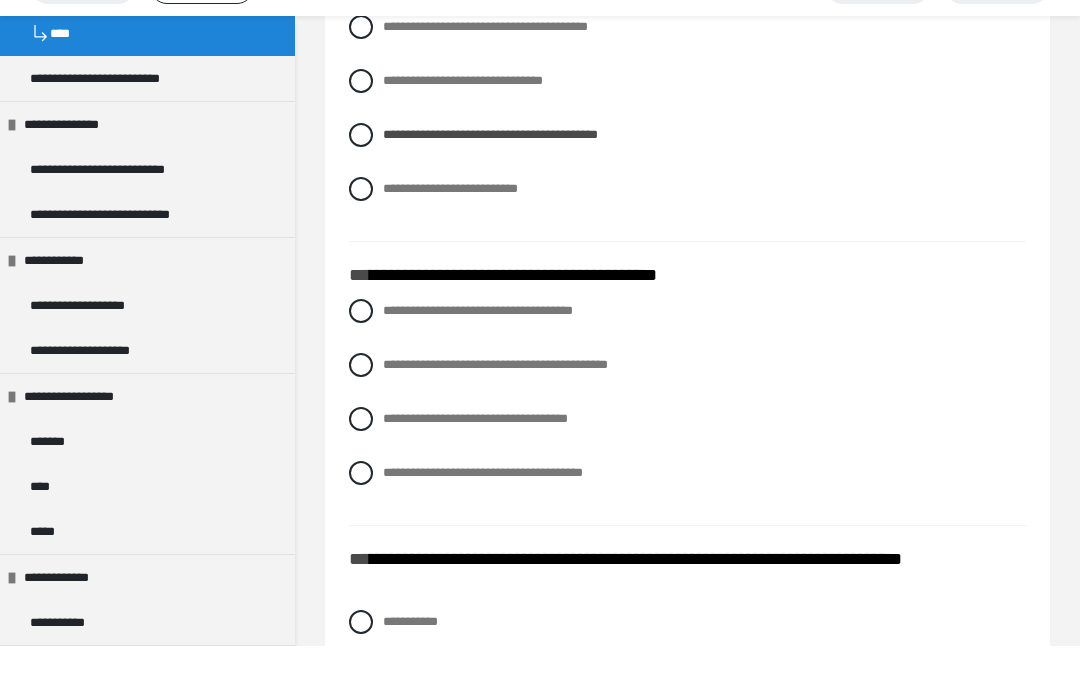 click at bounding box center (361, 409) 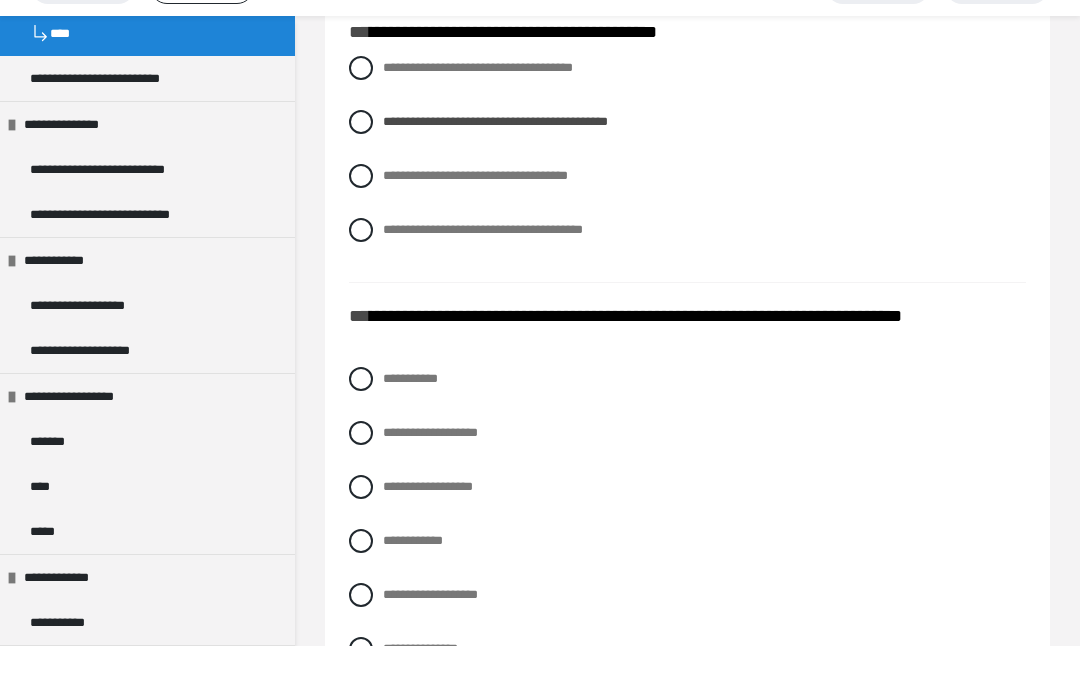 scroll, scrollTop: 2187, scrollLeft: 0, axis: vertical 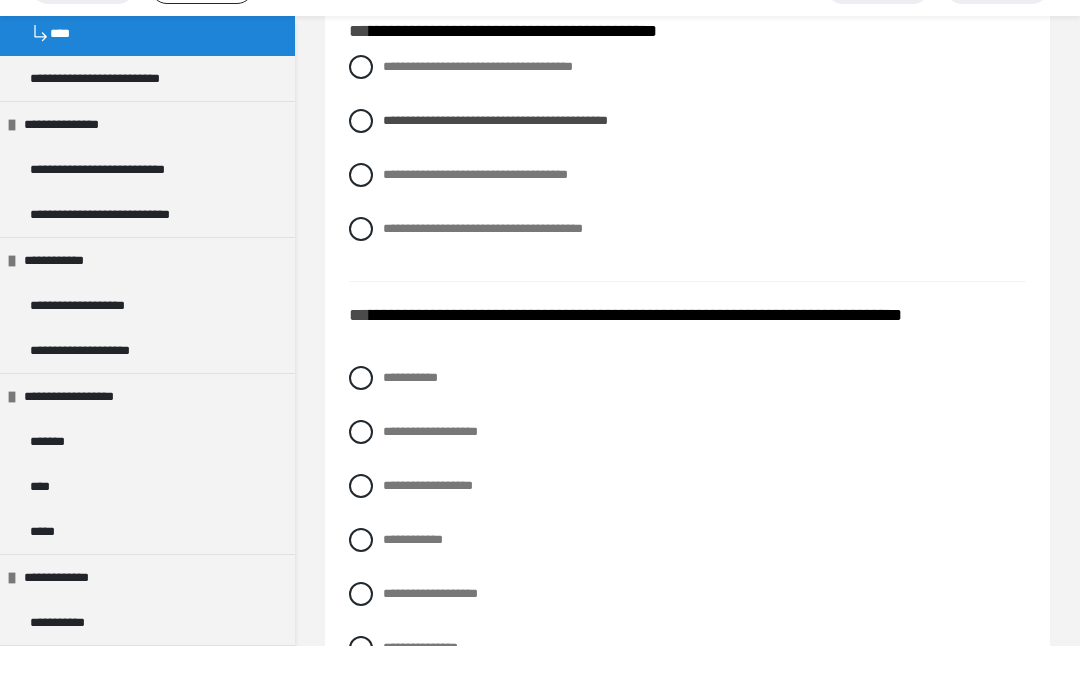 click at bounding box center (361, 422) 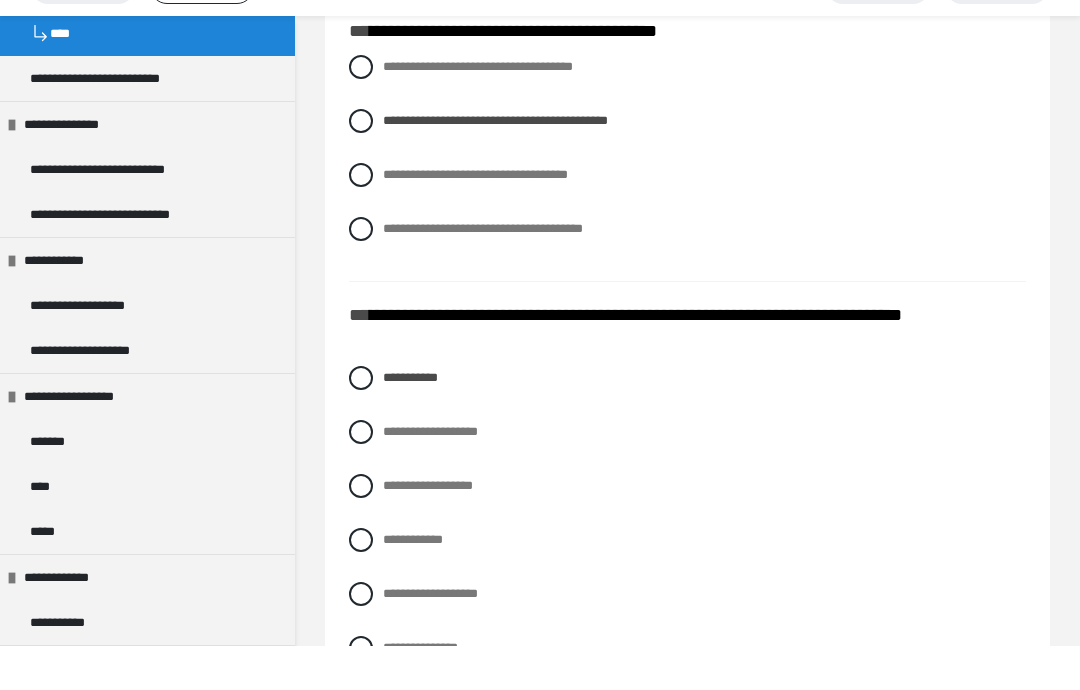 click at bounding box center (361, 476) 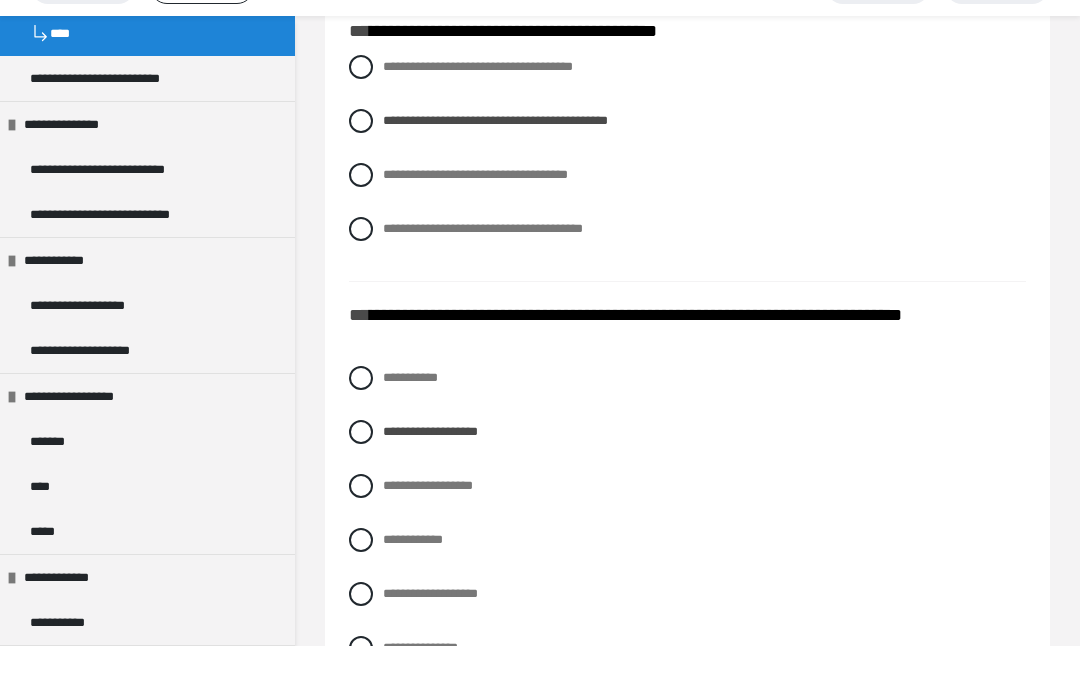 click on "**********" at bounding box center (389, 524) 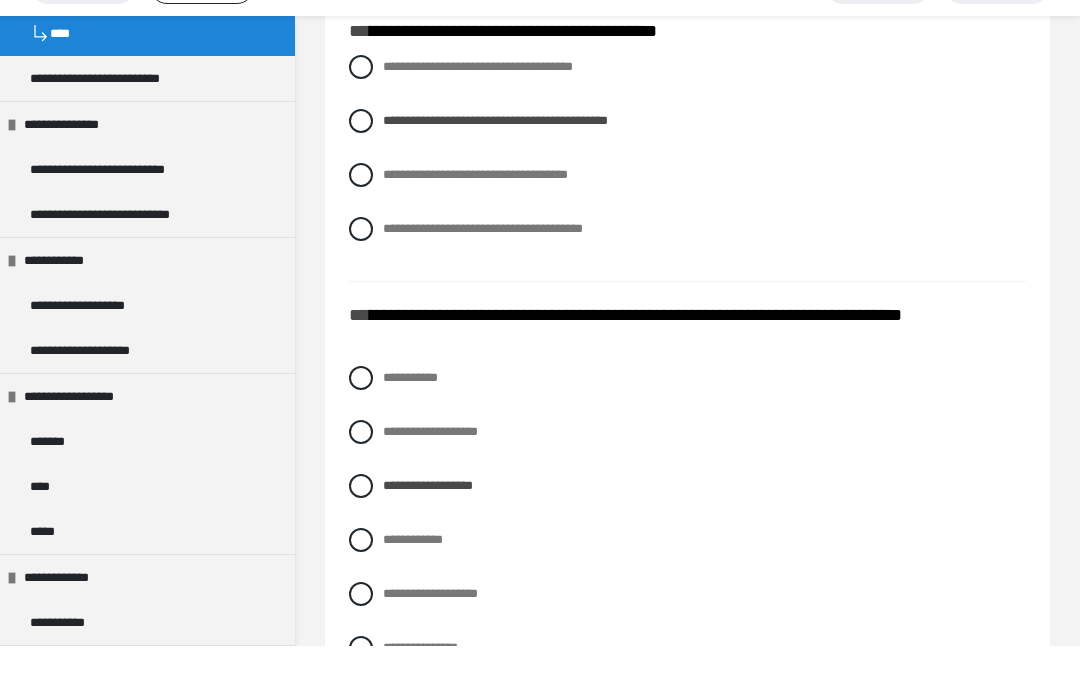 click on "**********" at bounding box center [687, 638] 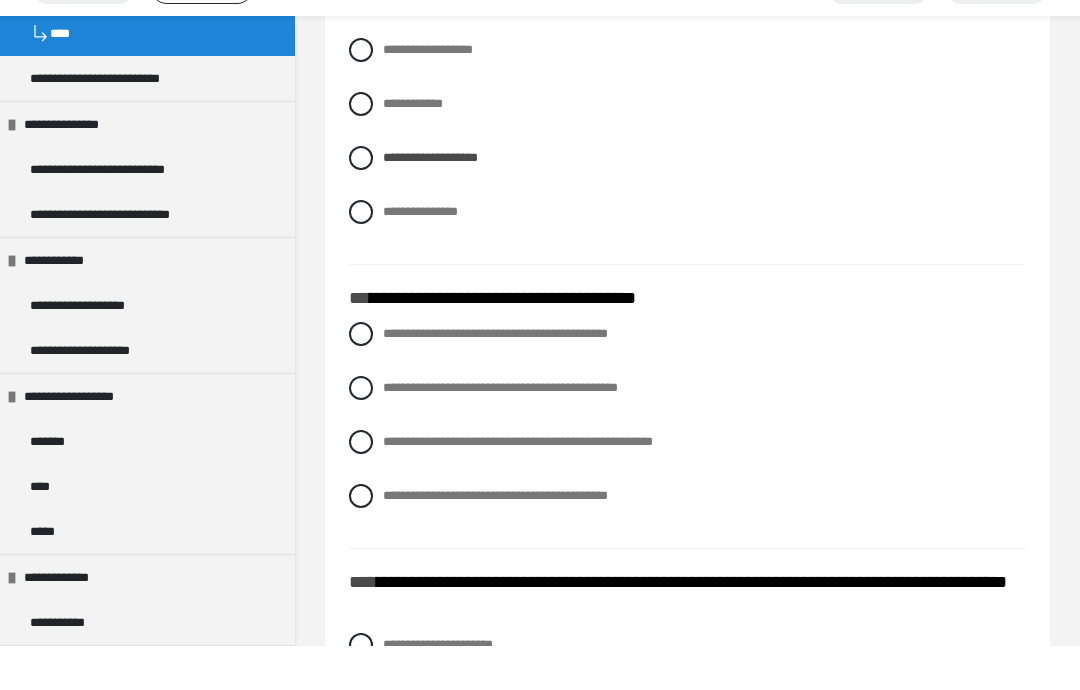 scroll, scrollTop: 2627, scrollLeft: 0, axis: vertical 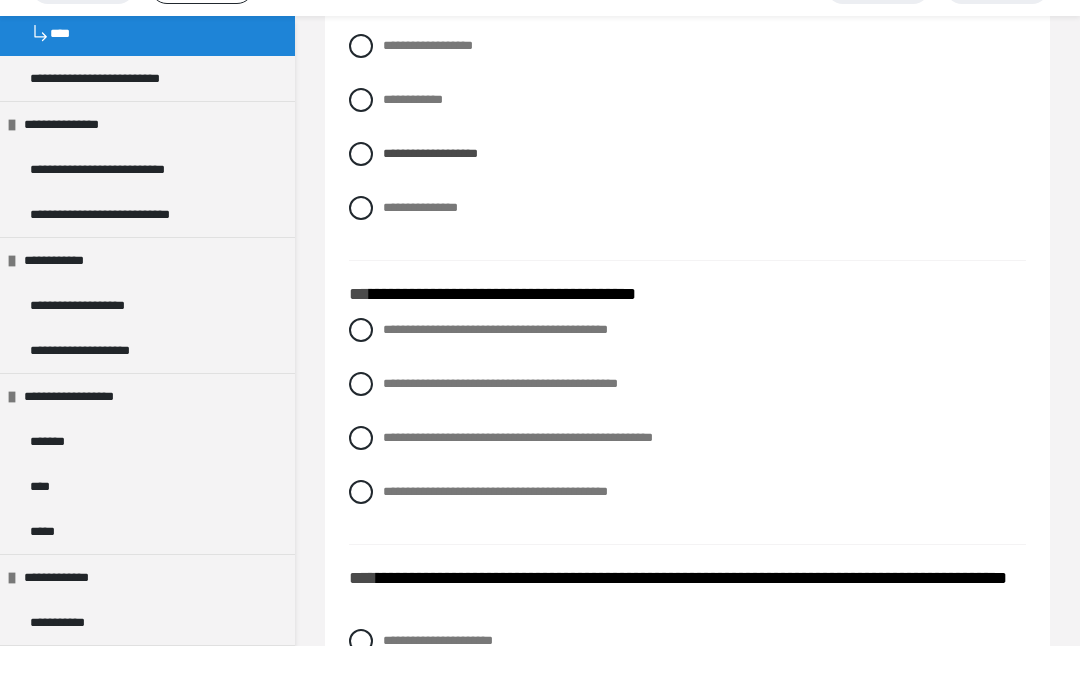 click at bounding box center [361, 482] 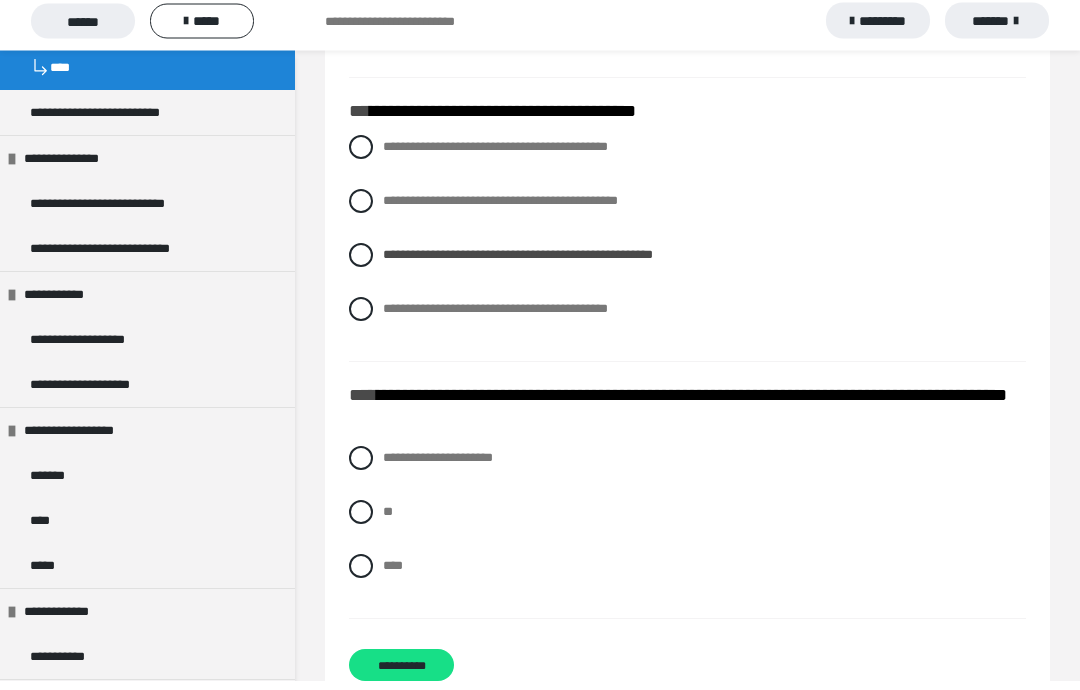 scroll, scrollTop: 2863, scrollLeft: 0, axis: vertical 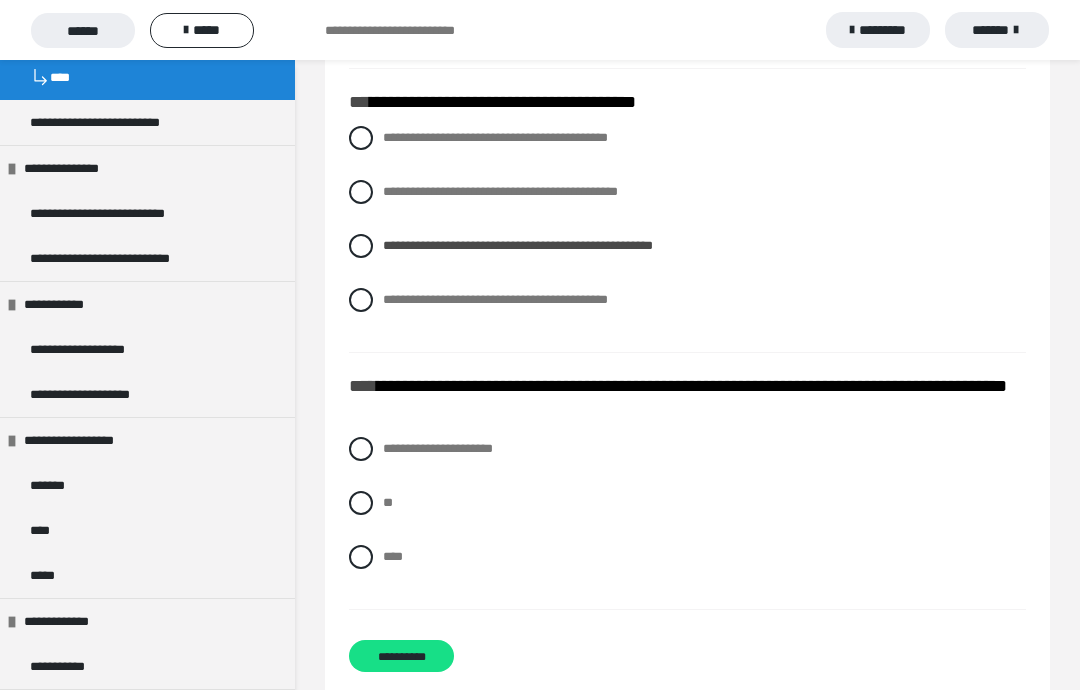 click on "****" at bounding box center [687, 557] 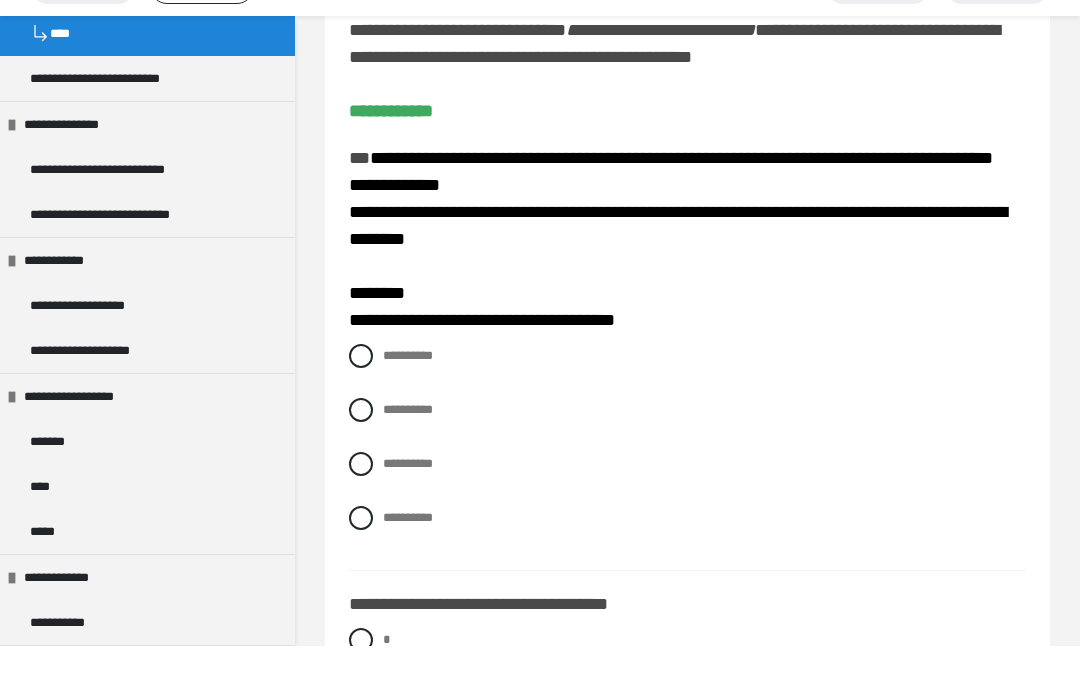 scroll, scrollTop: 142, scrollLeft: 0, axis: vertical 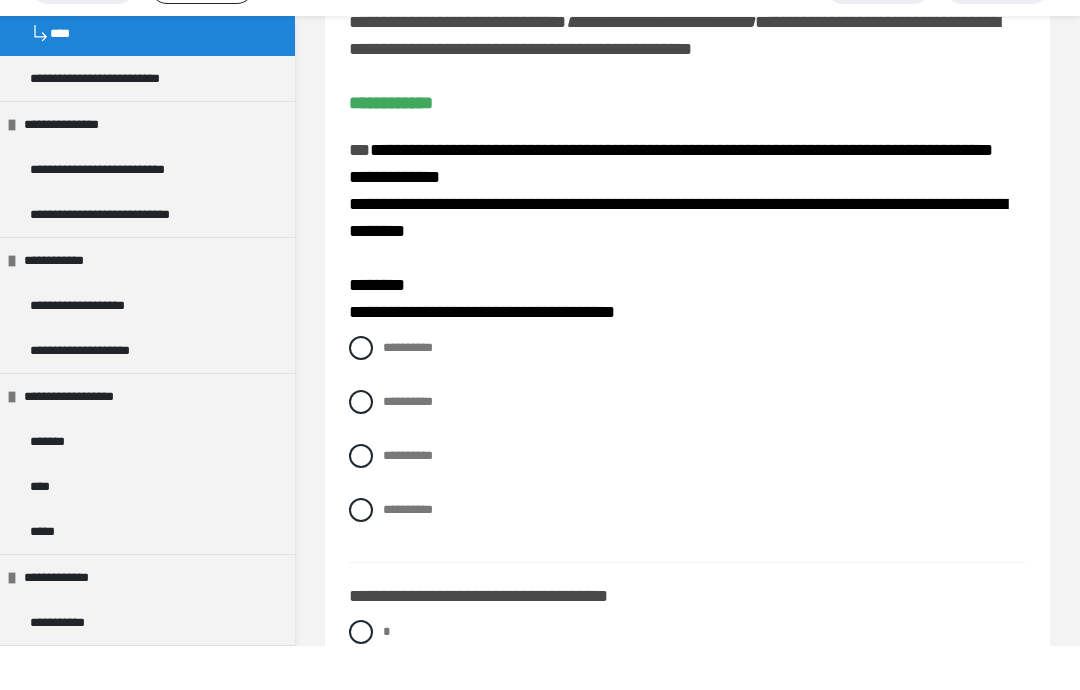 click at bounding box center [361, 392] 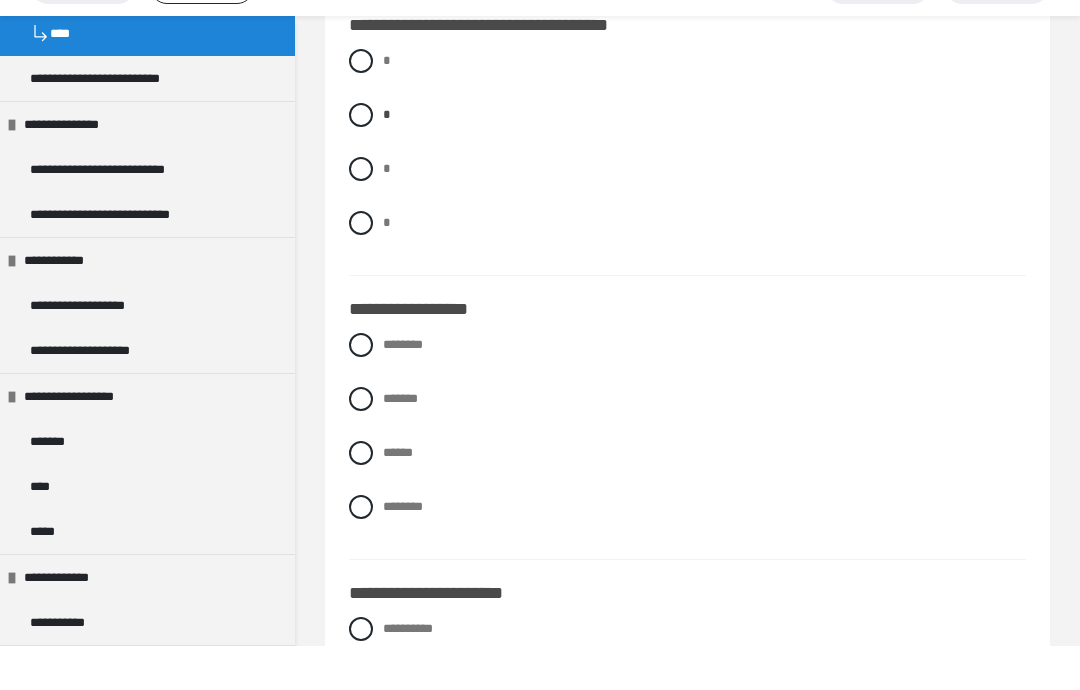 scroll, scrollTop: 716, scrollLeft: 0, axis: vertical 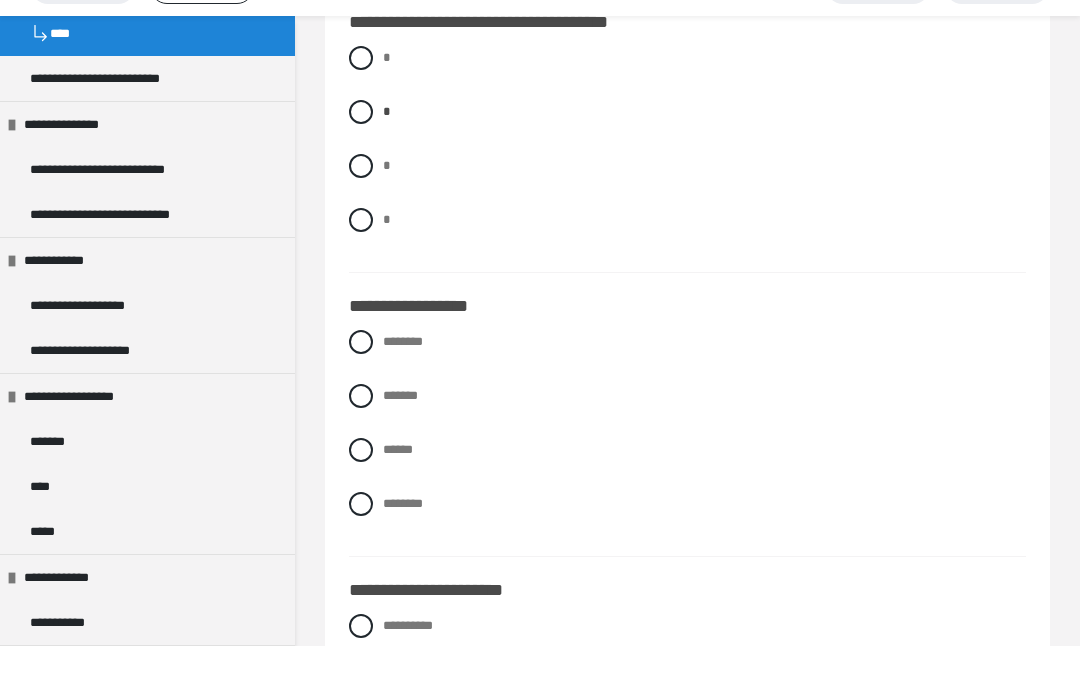 click on "*******" at bounding box center [687, 440] 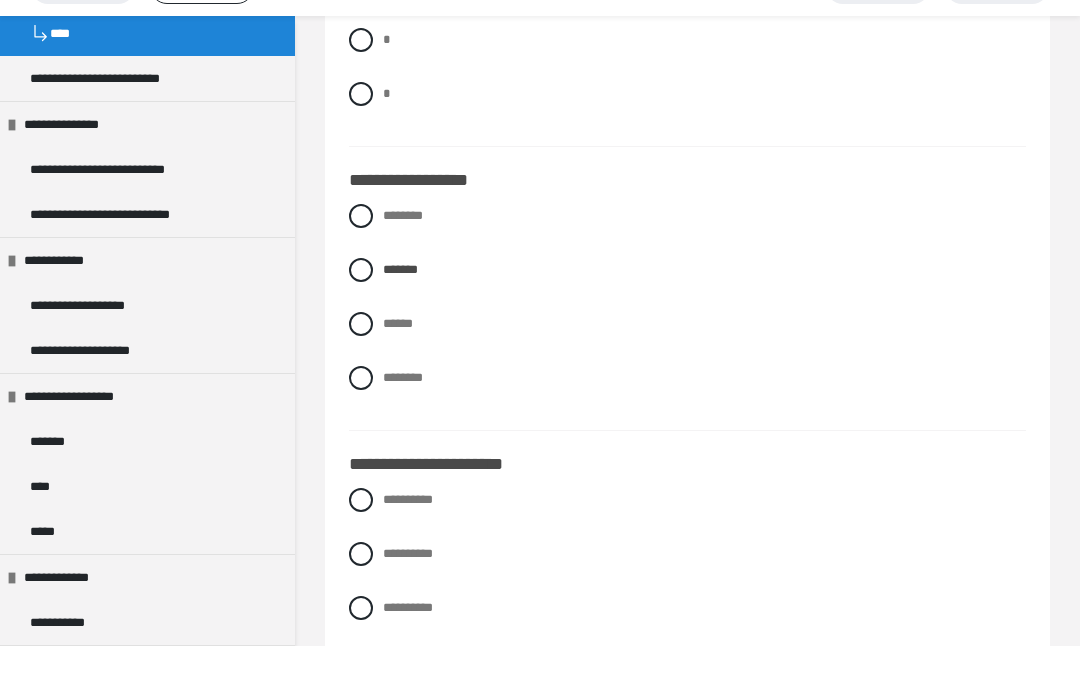 scroll, scrollTop: 850, scrollLeft: 0, axis: vertical 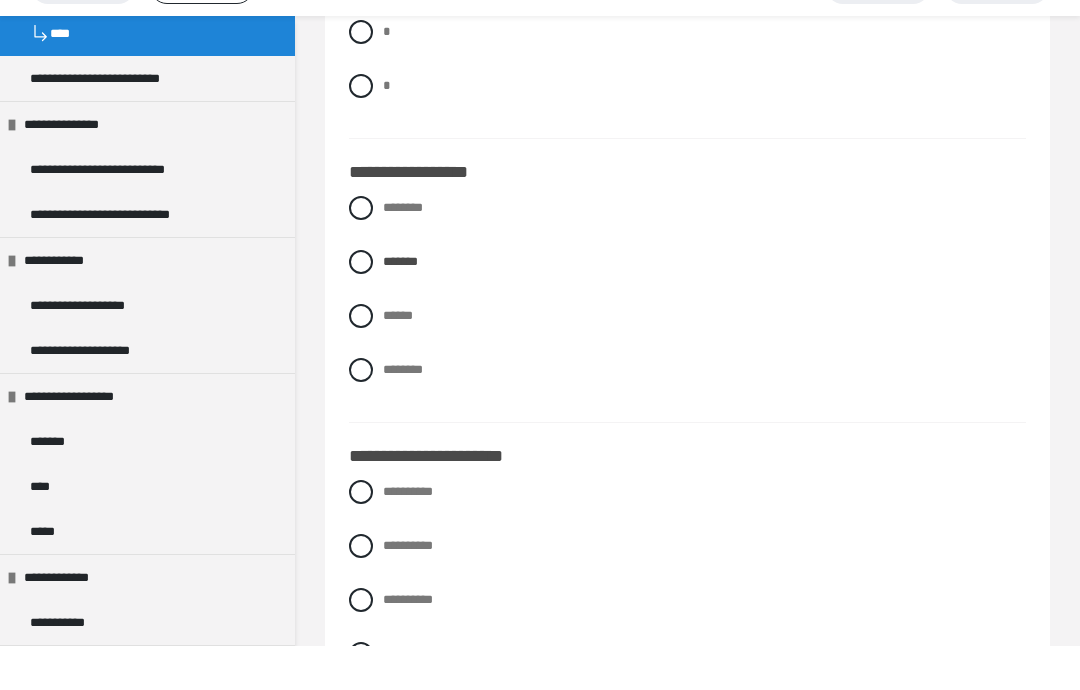 click on "**********" at bounding box center (687, 536) 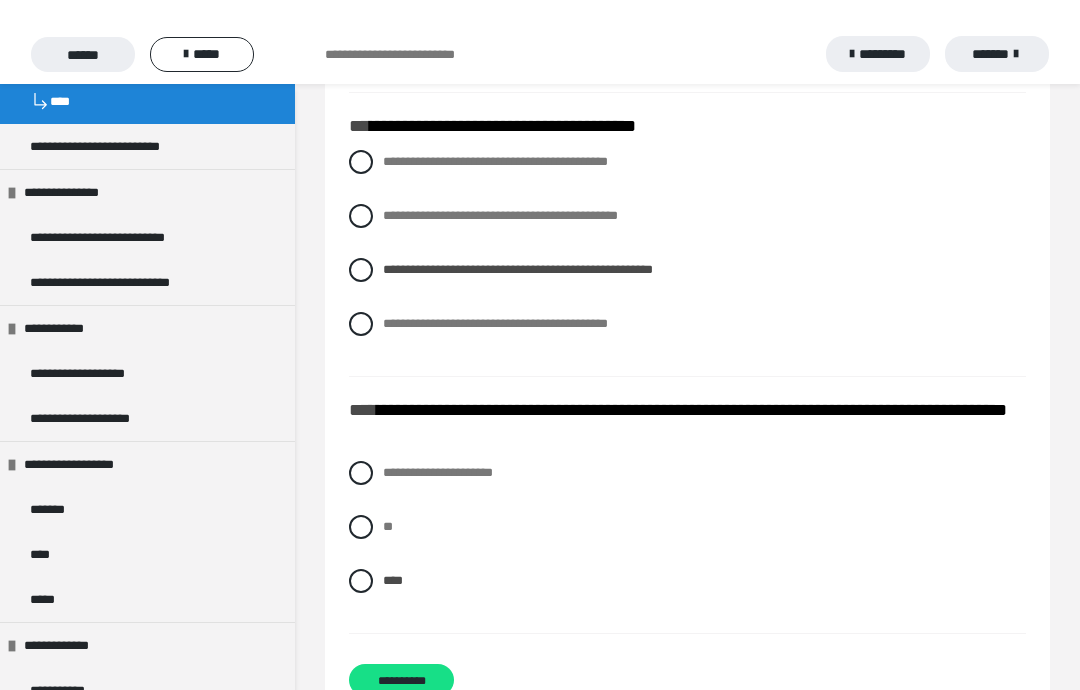 scroll, scrollTop: 2863, scrollLeft: 0, axis: vertical 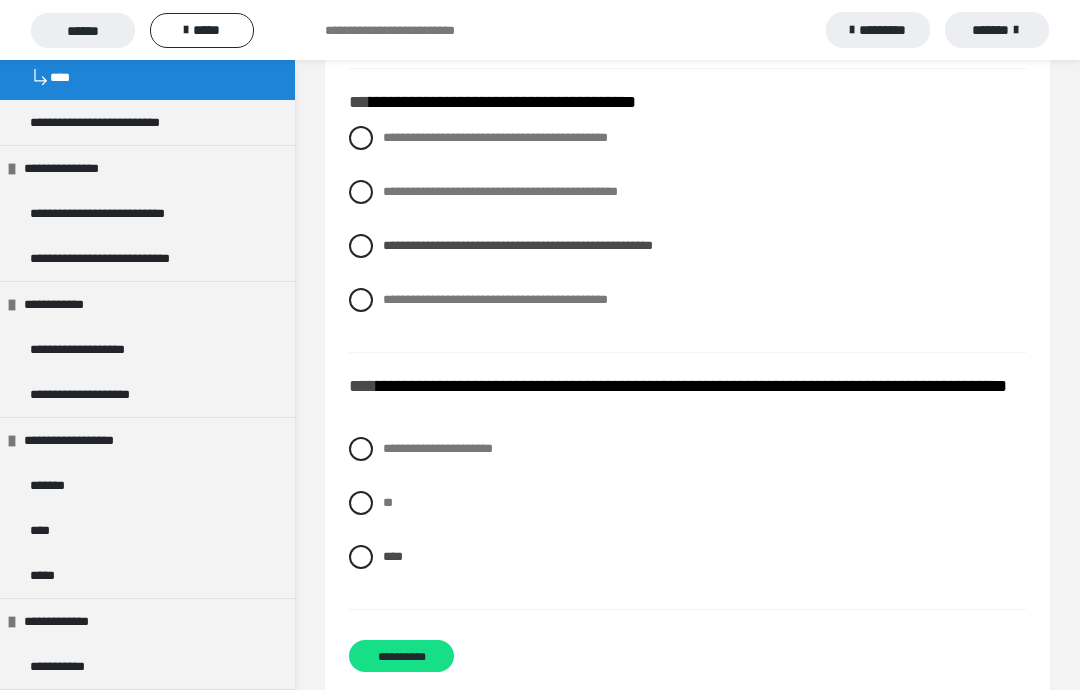 click on "**********" at bounding box center (401, 656) 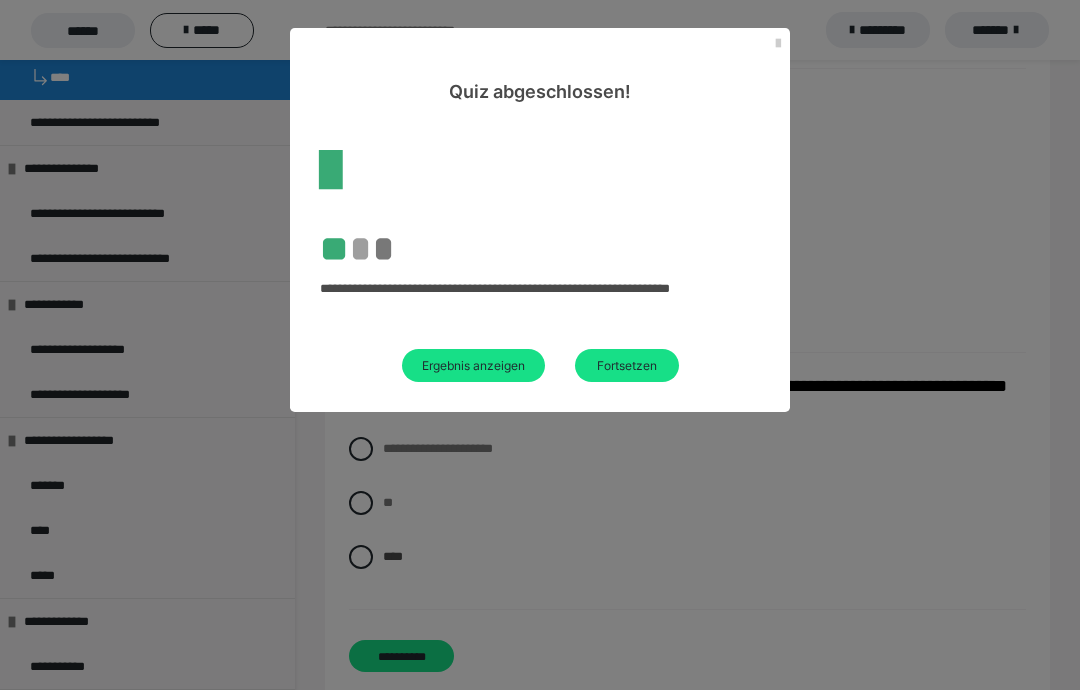 scroll, scrollTop: 104, scrollLeft: 0, axis: vertical 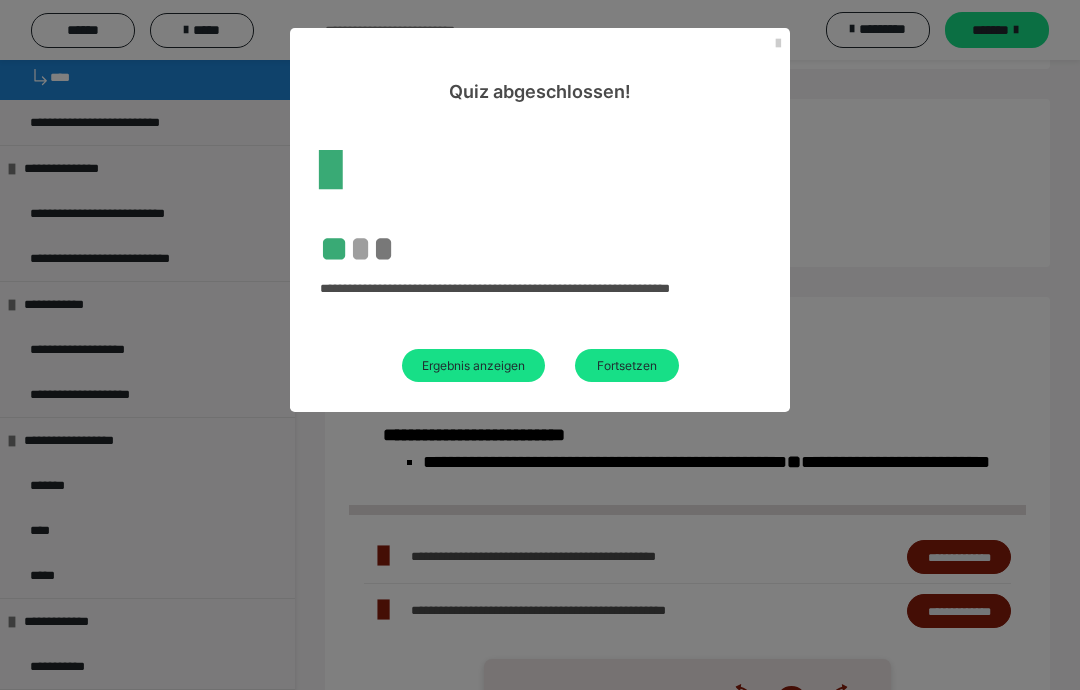 click on "Fortsetzen" at bounding box center (627, 365) 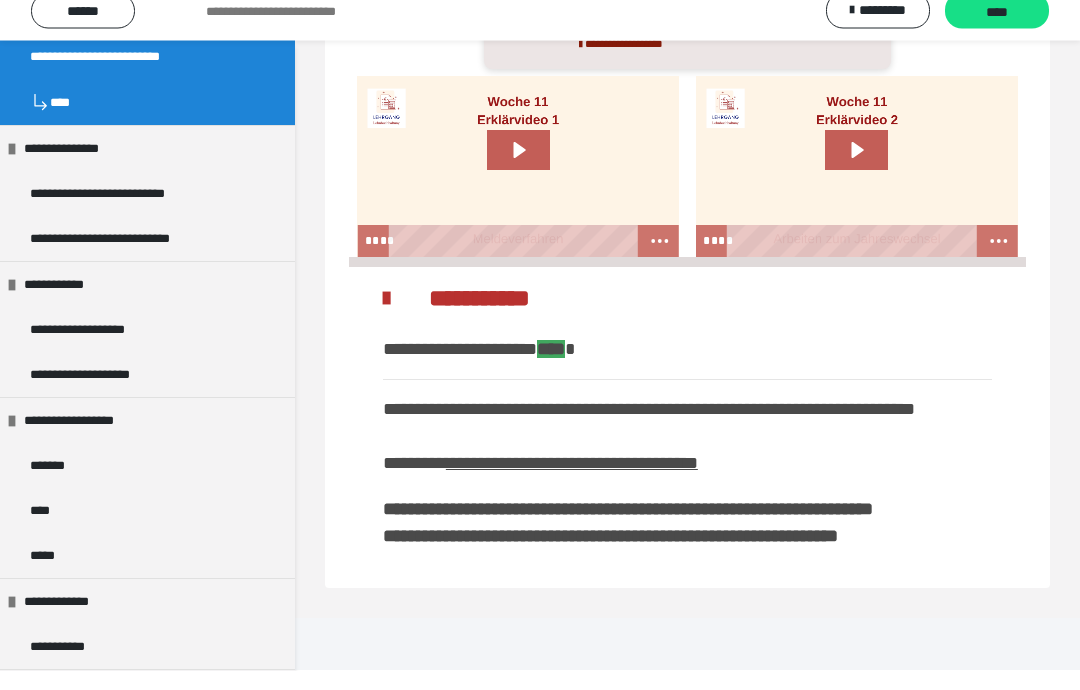 scroll, scrollTop: 726, scrollLeft: 0, axis: vertical 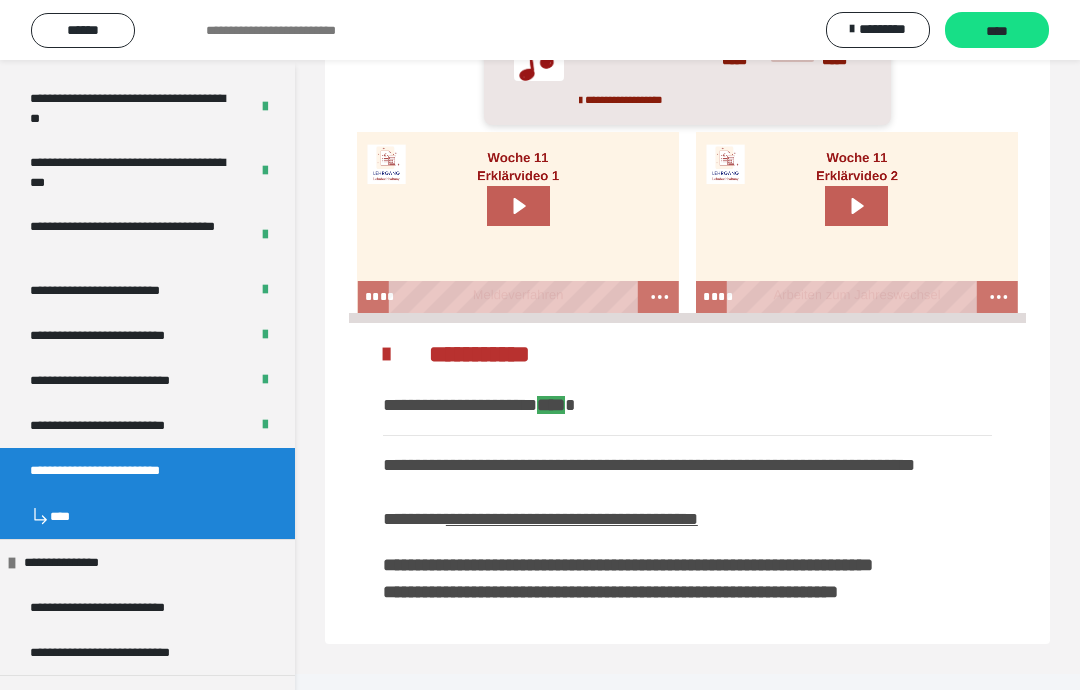 click on "**********" at bounding box center (128, 425) 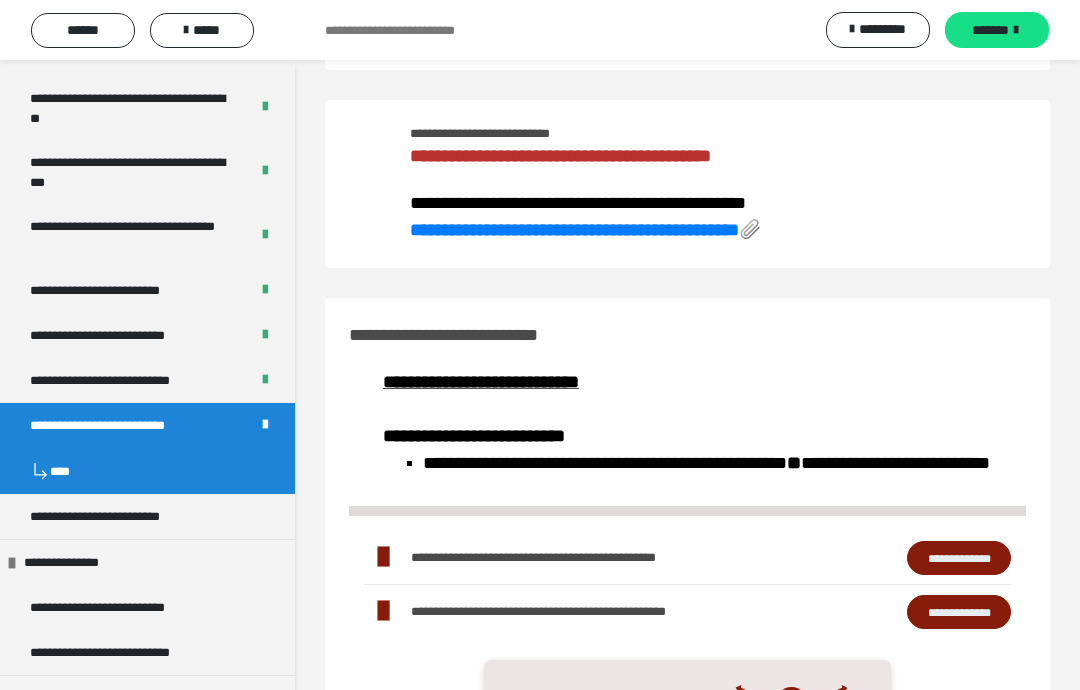 scroll, scrollTop: 0, scrollLeft: 0, axis: both 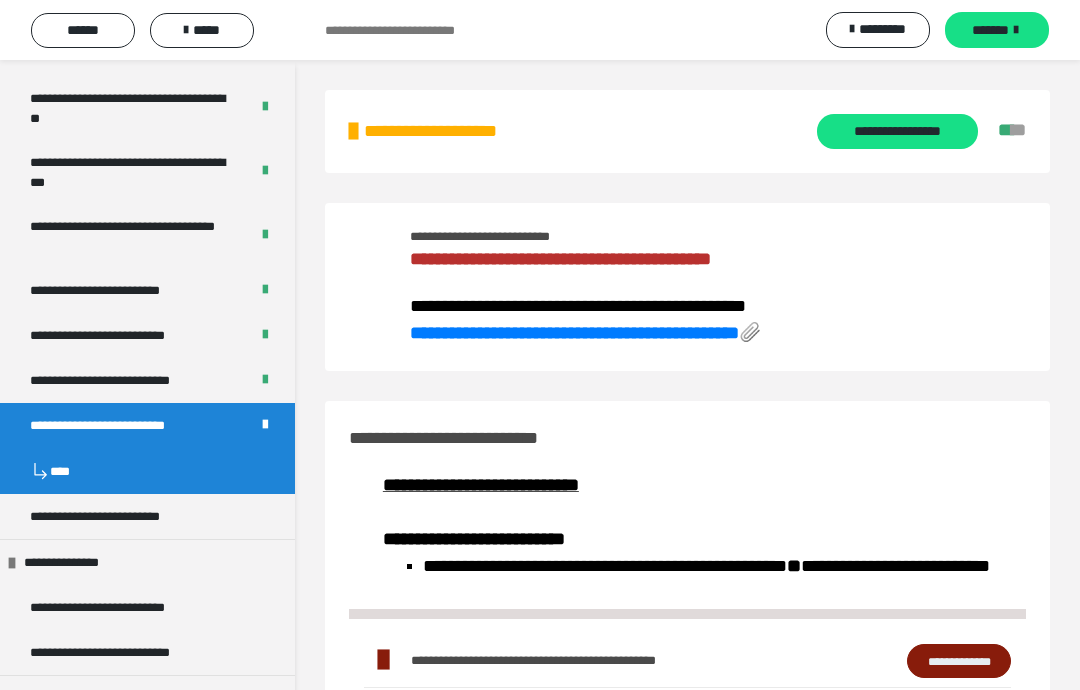 click on "**********" at bounding box center [574, 333] 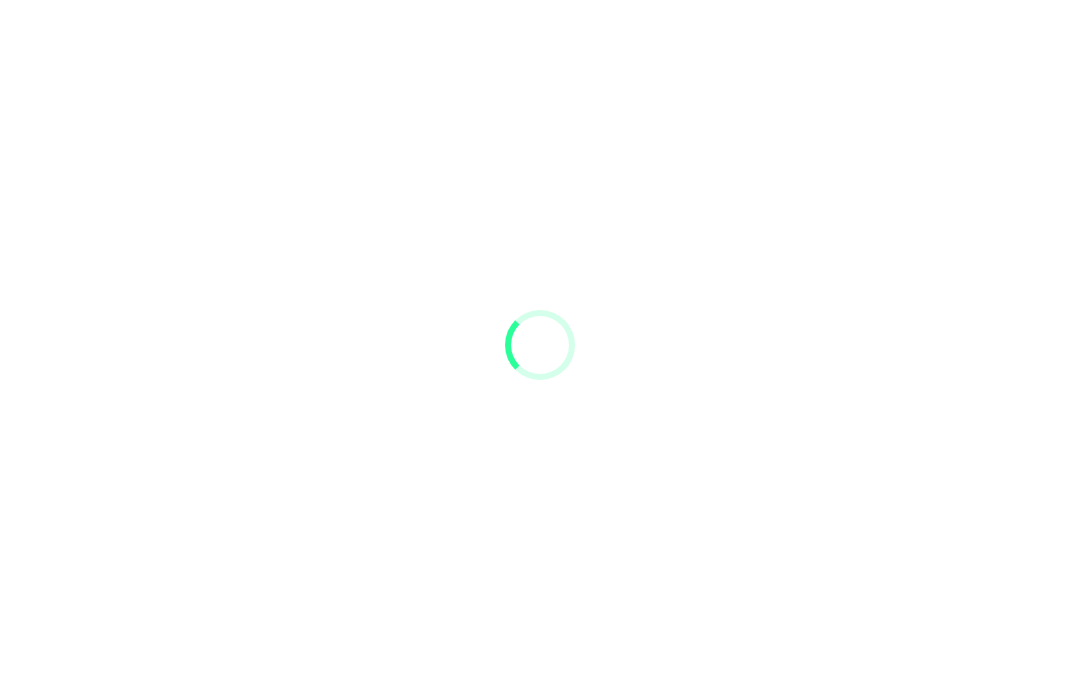 scroll, scrollTop: 0, scrollLeft: 0, axis: both 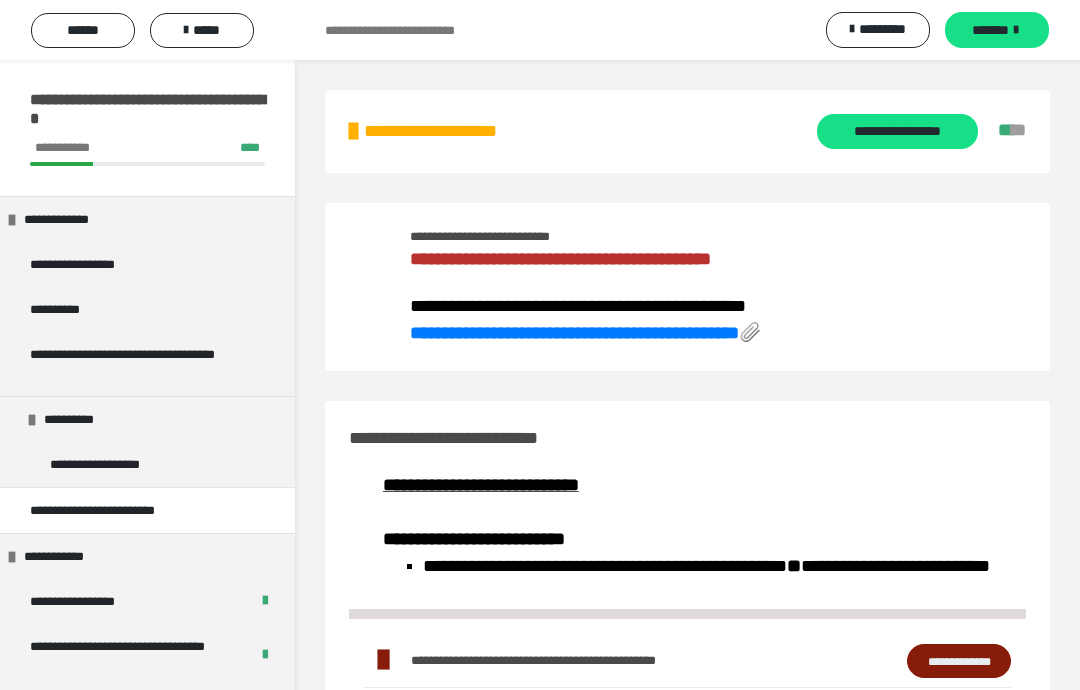 click on "**********" at bounding box center [897, 131] 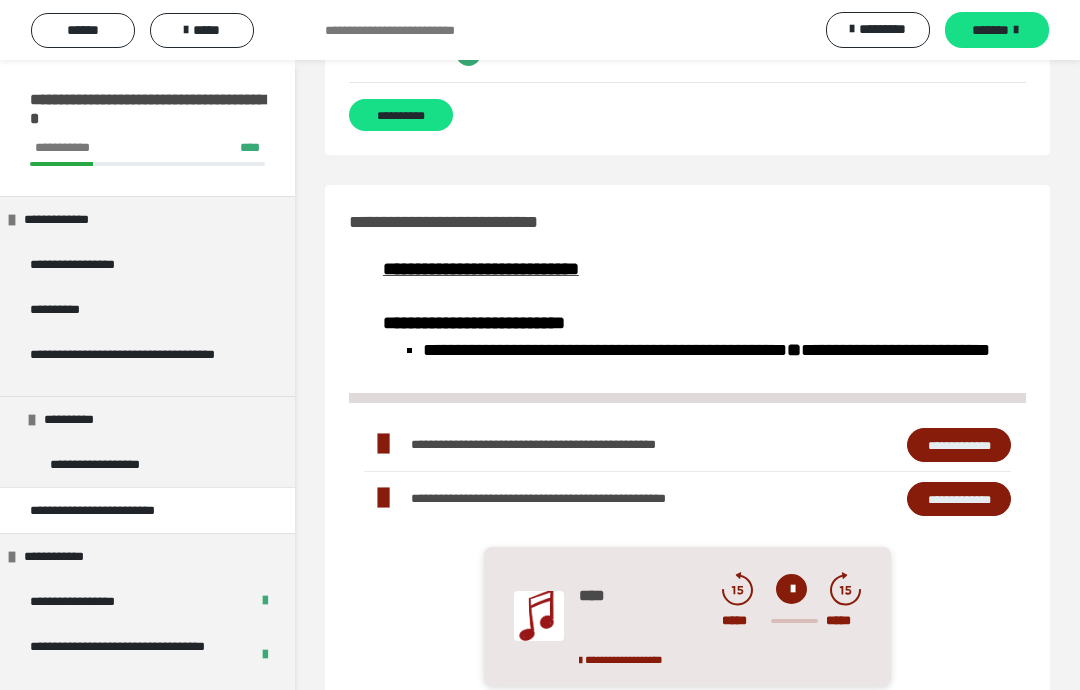 scroll, scrollTop: 2326, scrollLeft: 0, axis: vertical 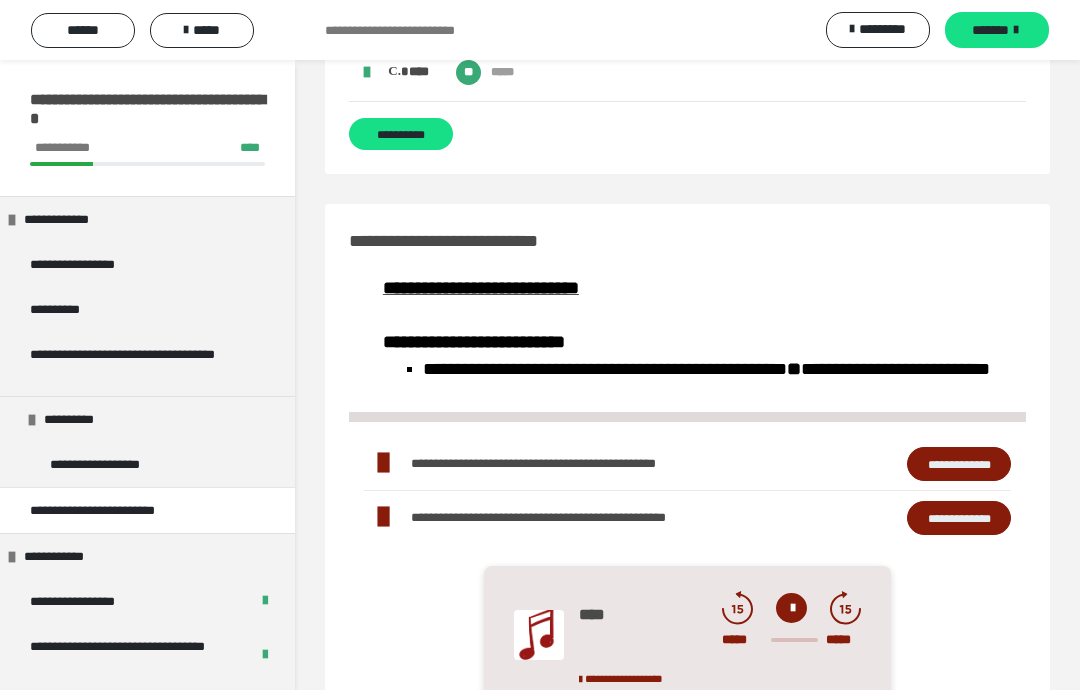 click on "*******" at bounding box center (990, 30) 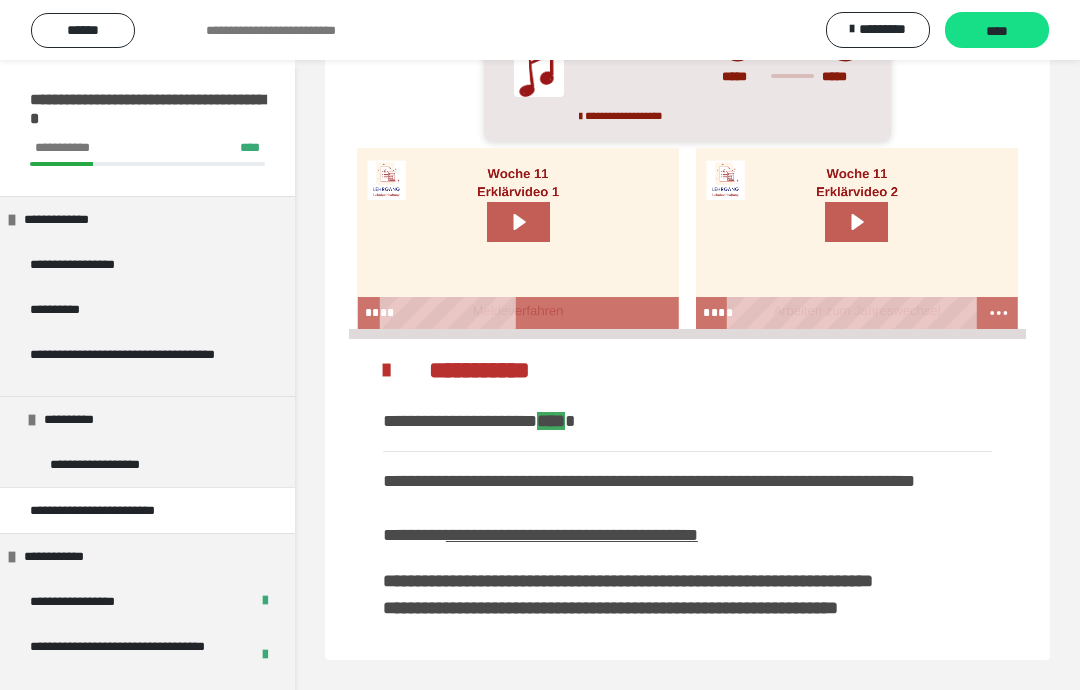scroll, scrollTop: 600, scrollLeft: 0, axis: vertical 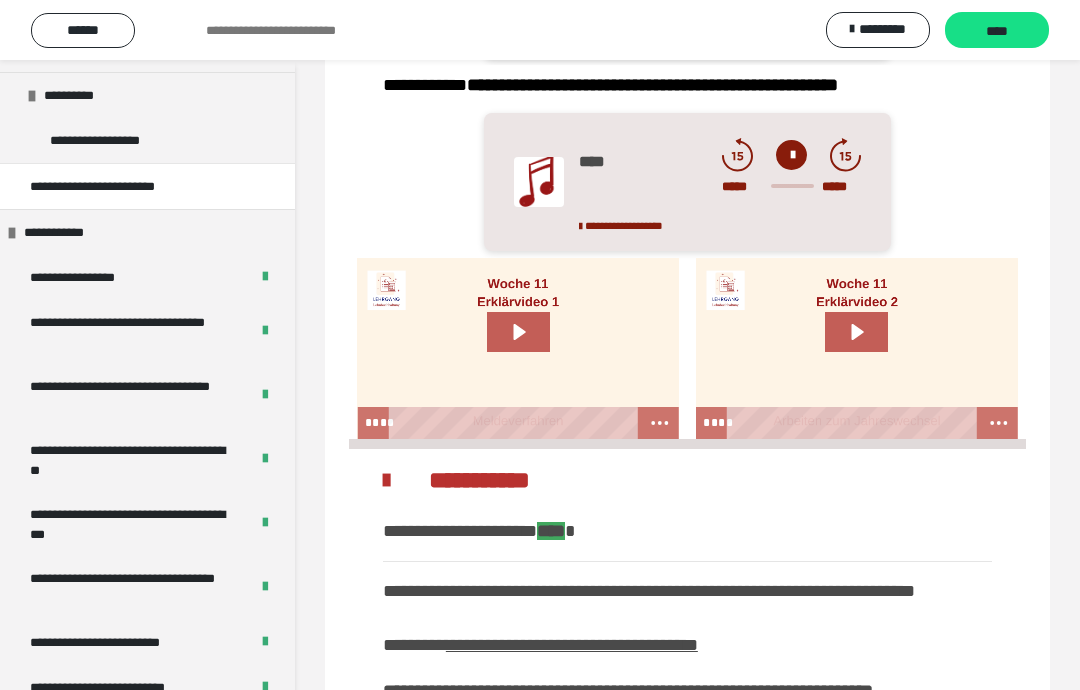 click on "**********" at bounding box center (147, 277) 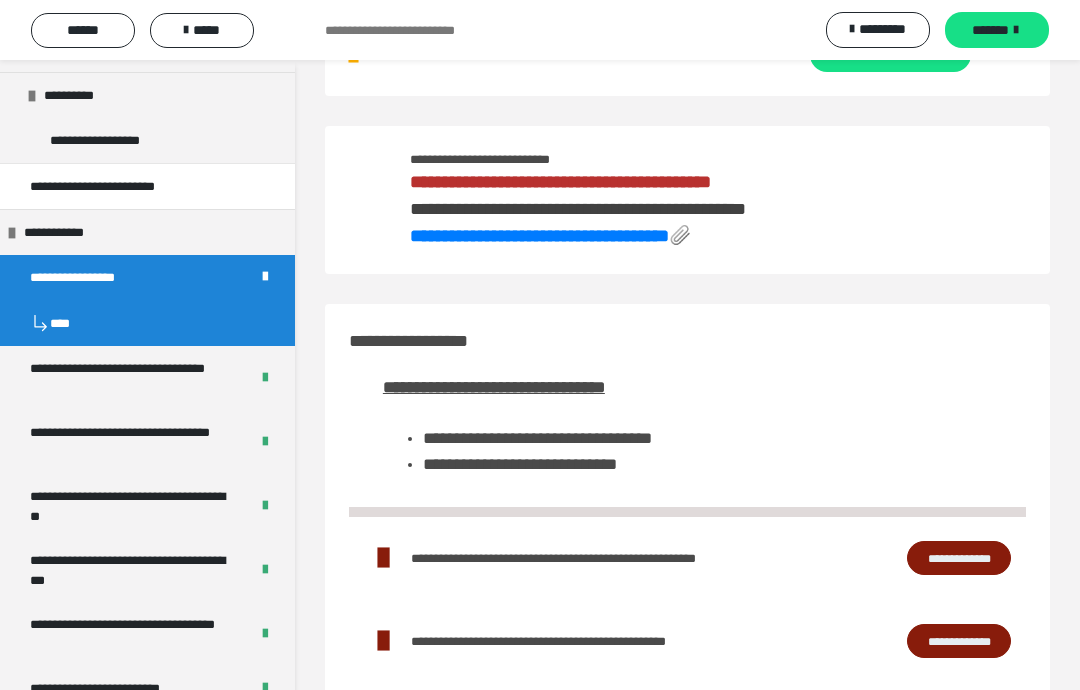 scroll, scrollTop: 0, scrollLeft: 0, axis: both 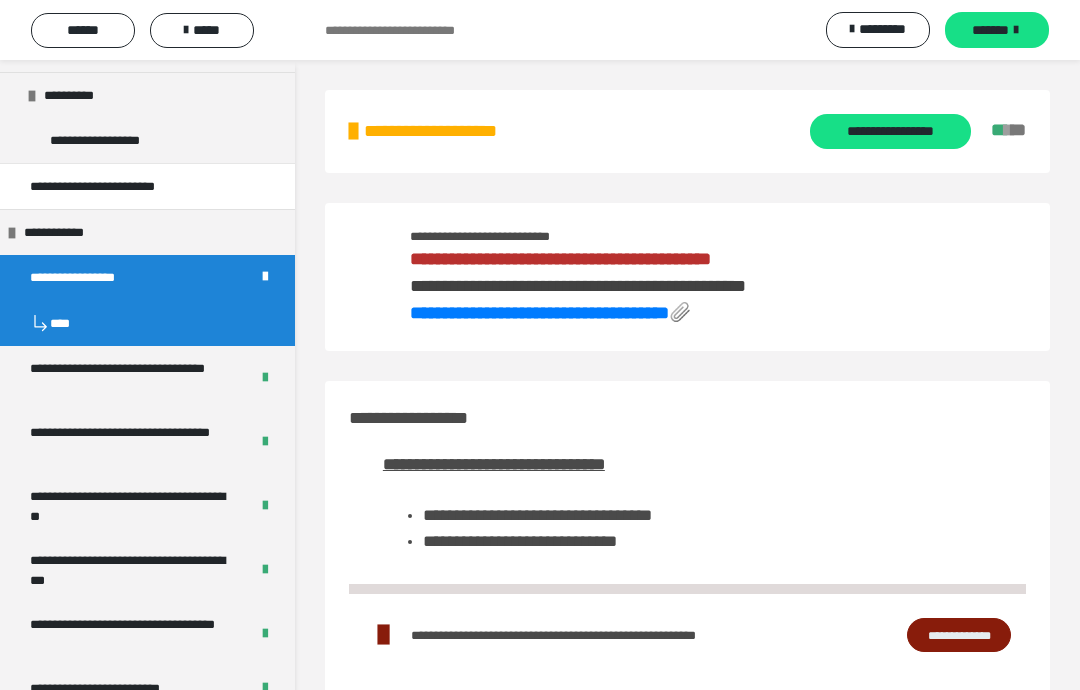 click on "**********" at bounding box center (890, 131) 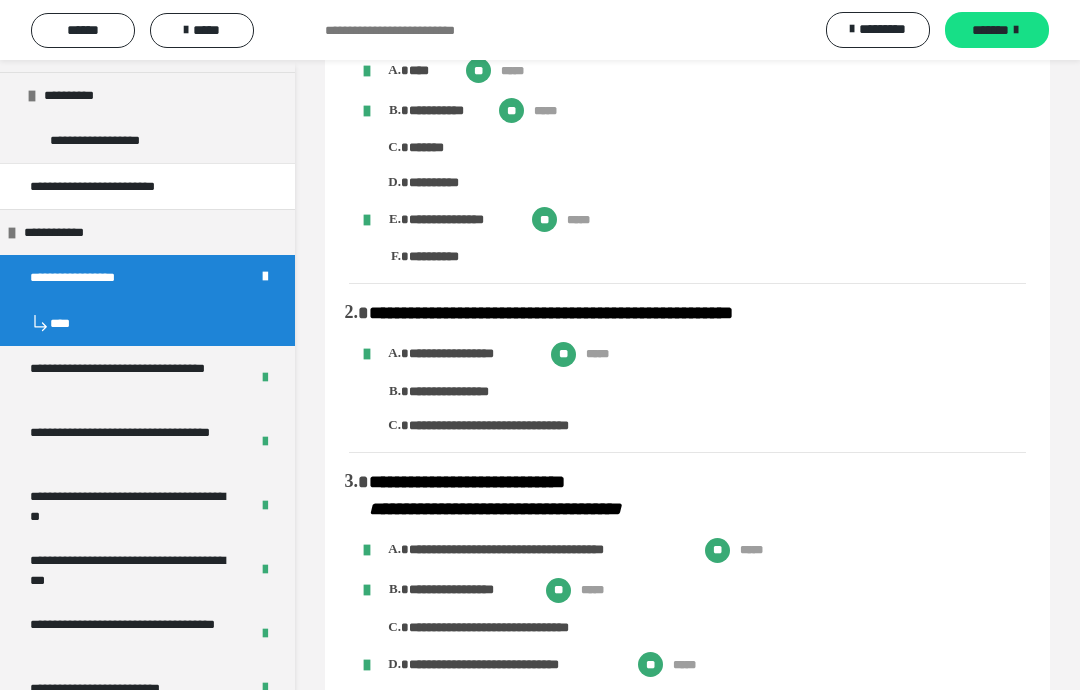 scroll, scrollTop: 0, scrollLeft: 0, axis: both 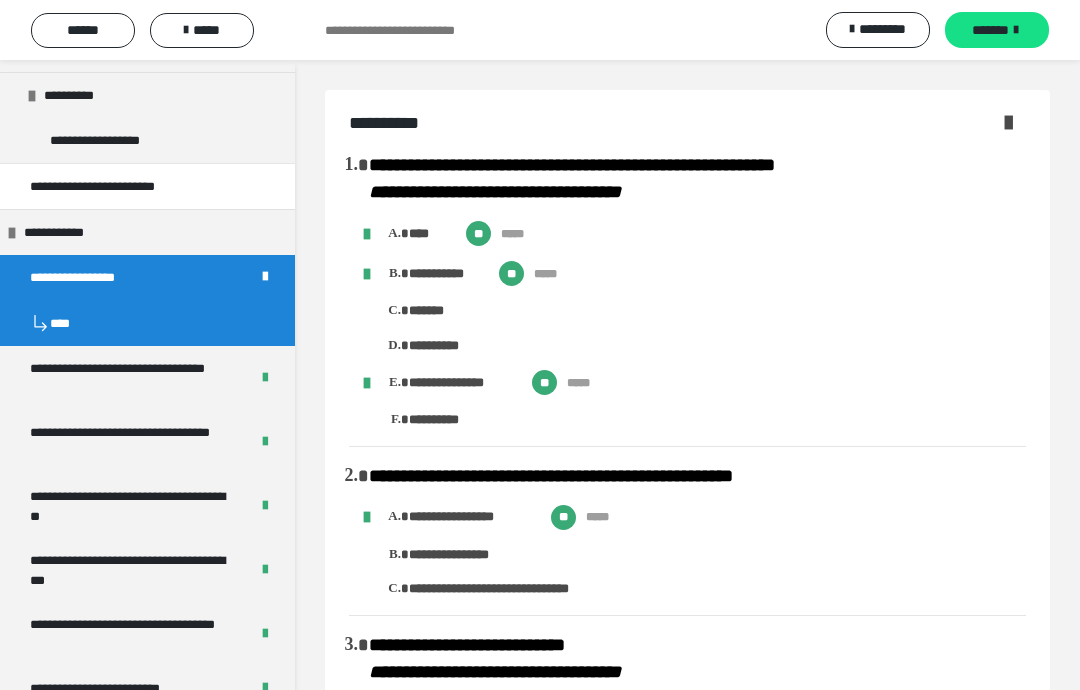 click on "*****" at bounding box center [202, 30] 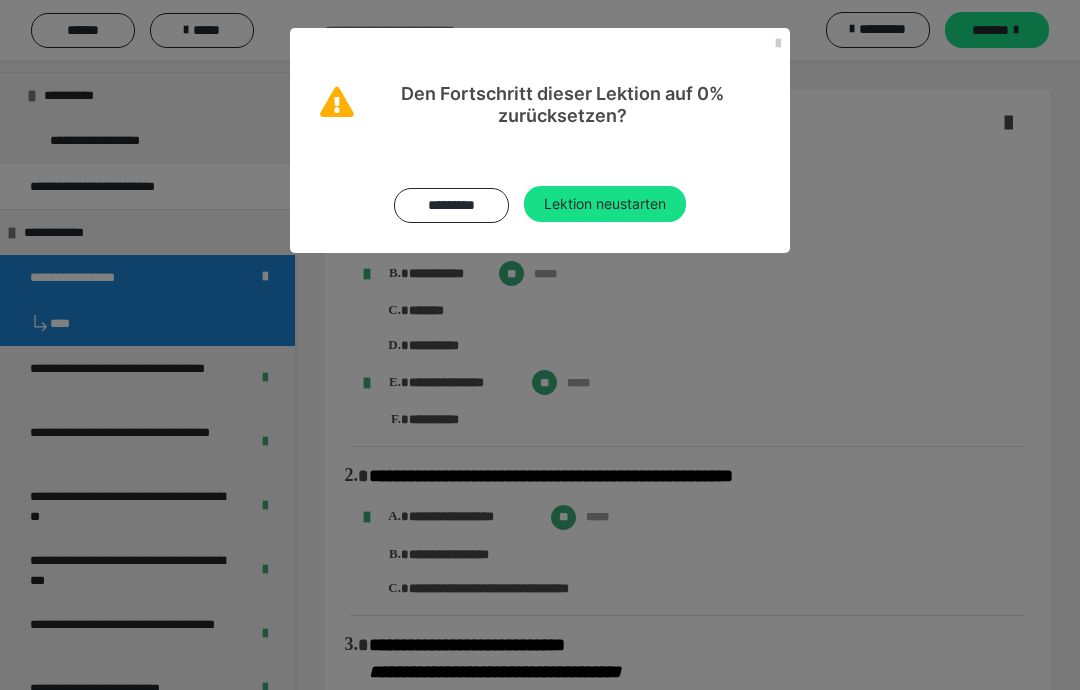 click on "Lektion neustarten" at bounding box center (605, 204) 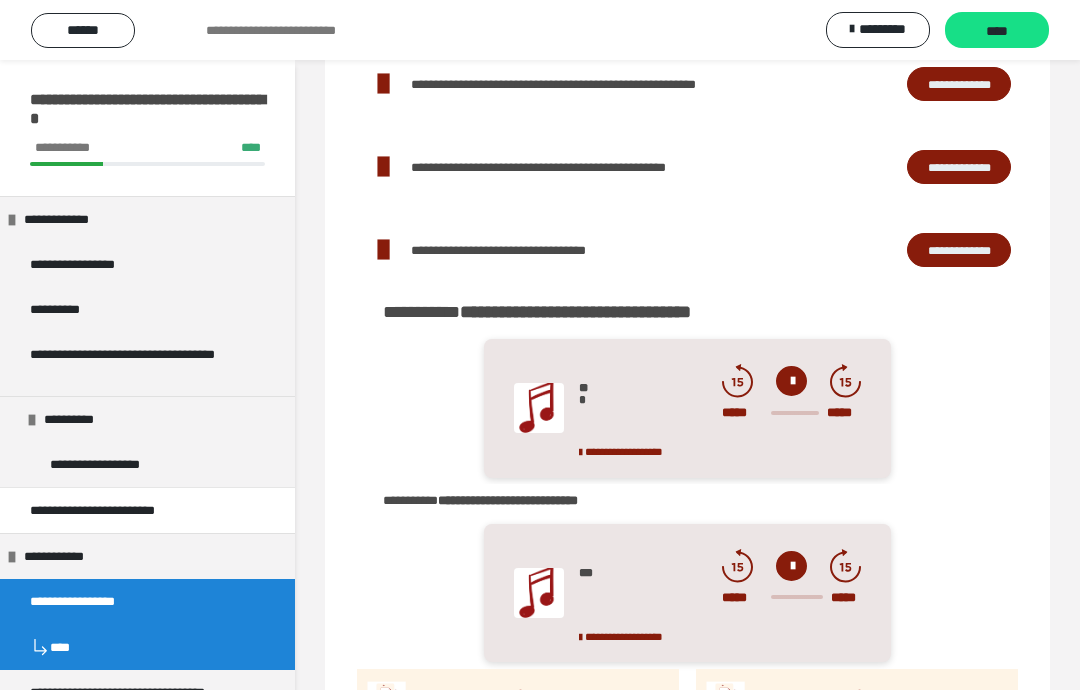 scroll, scrollTop: 149, scrollLeft: 0, axis: vertical 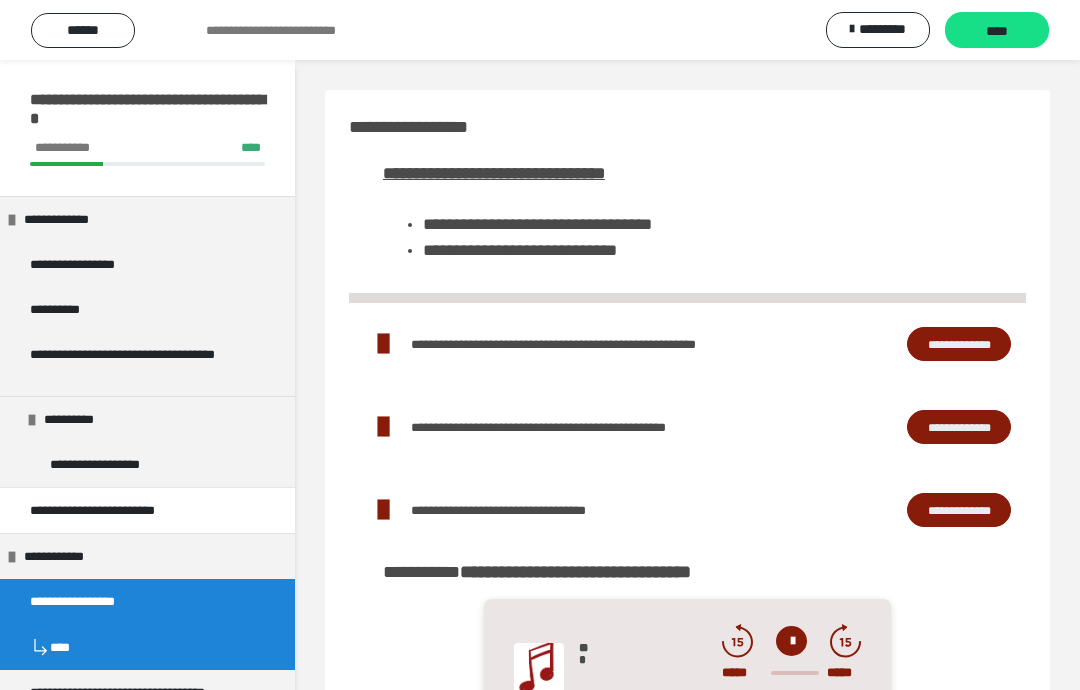 click on "****" at bounding box center [997, 31] 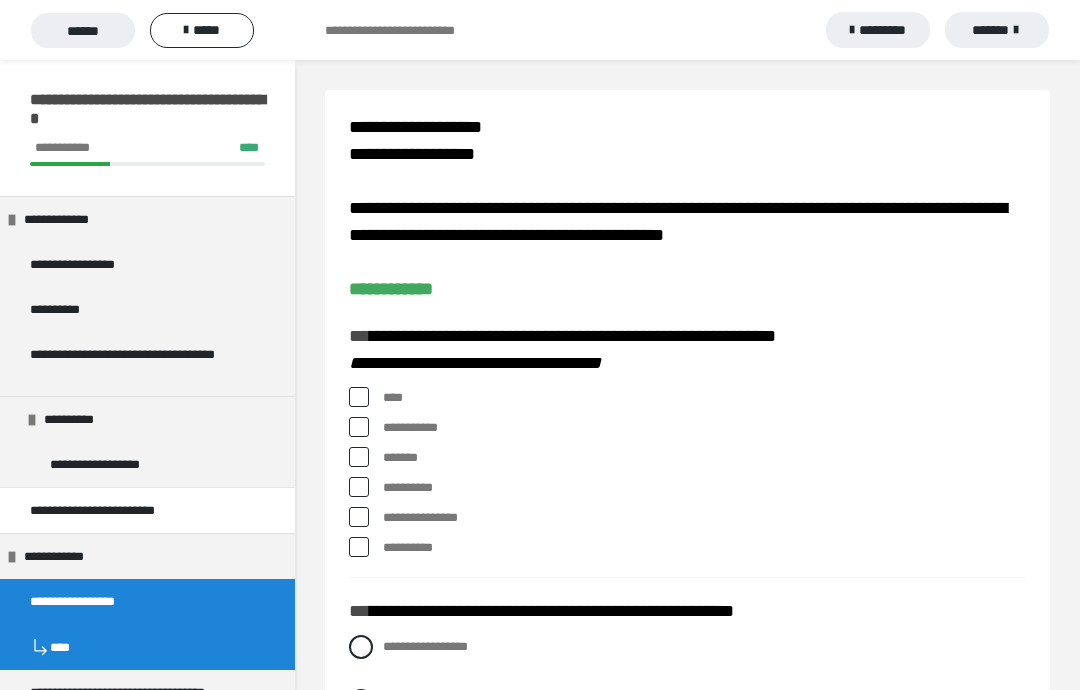 click at bounding box center [359, 397] 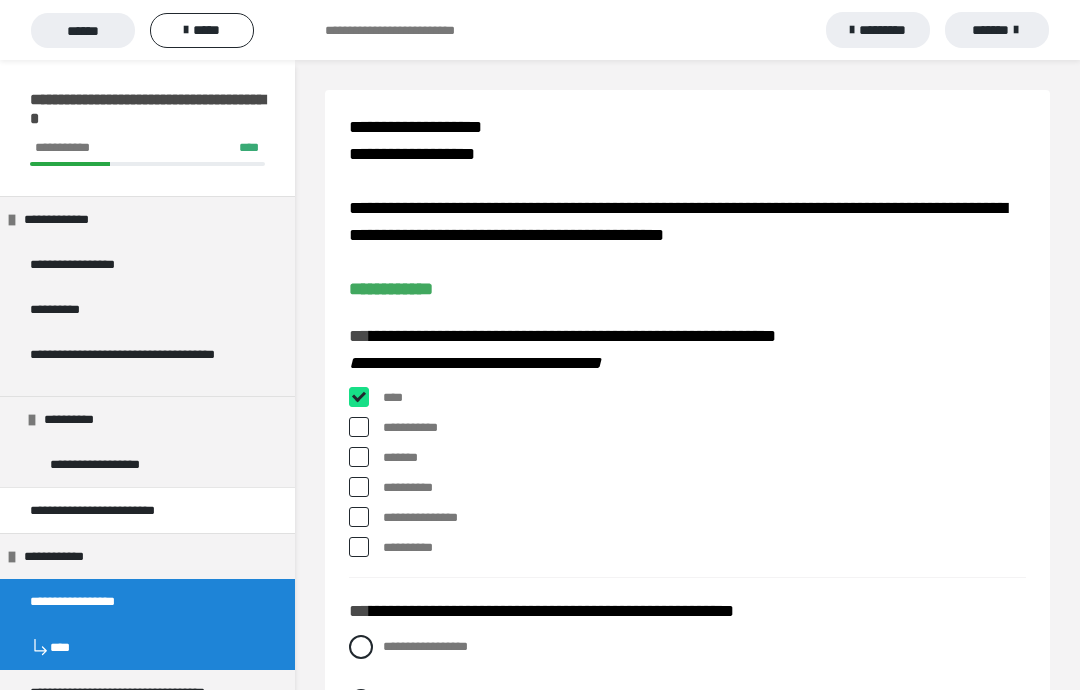 checkbox on "****" 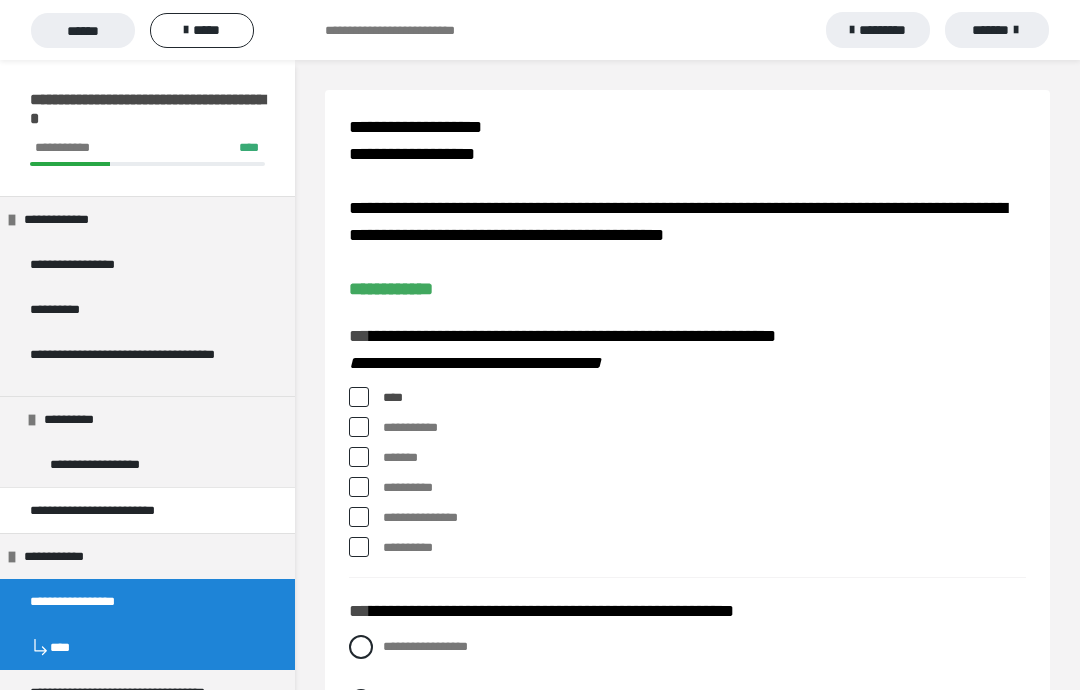 click on "**********" at bounding box center (687, 428) 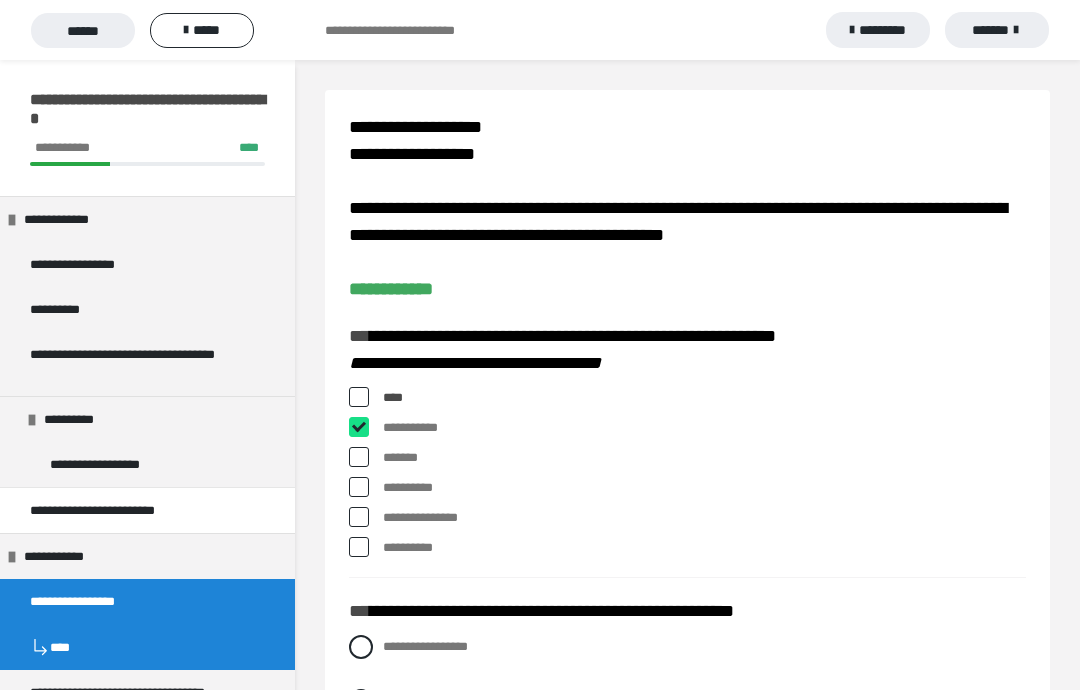 checkbox on "****" 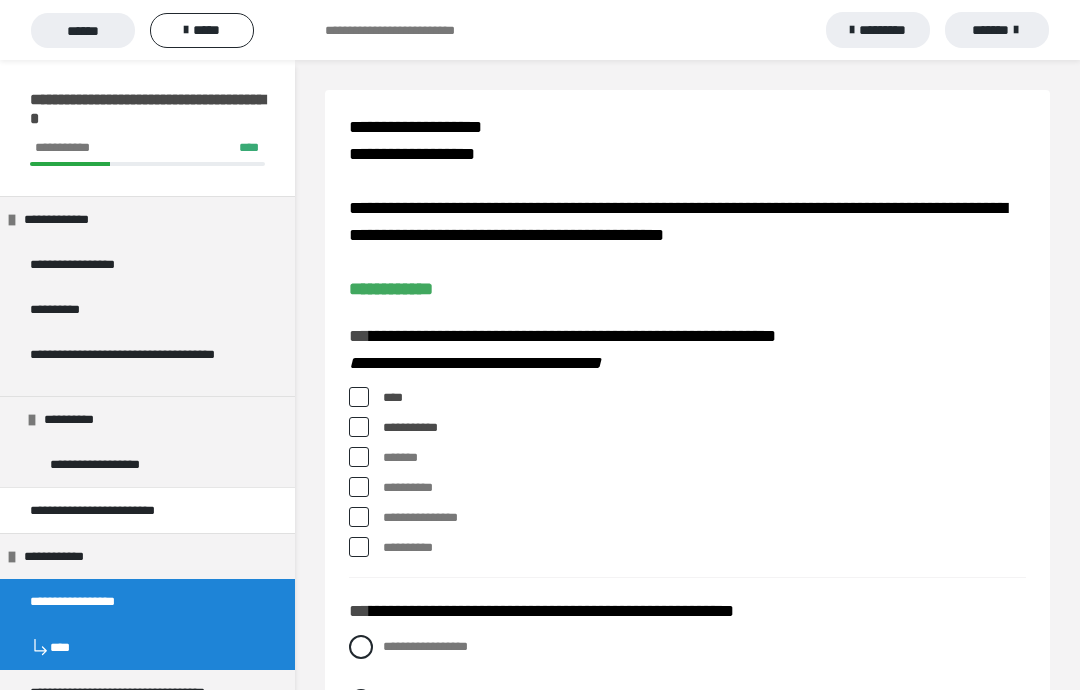 click at bounding box center (359, 517) 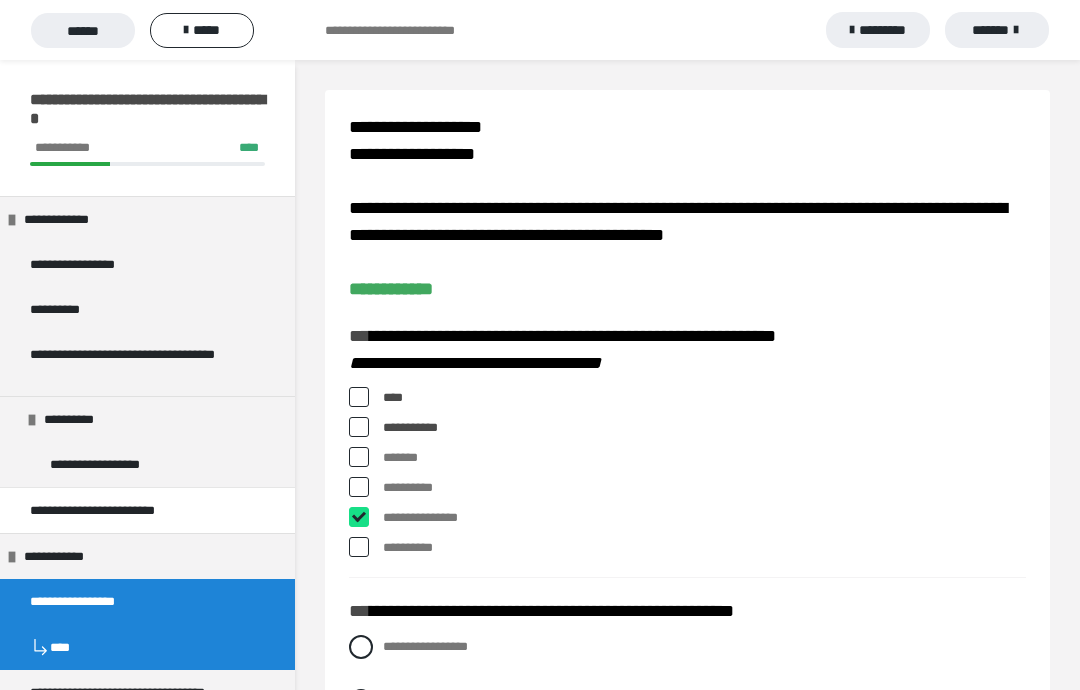 checkbox on "****" 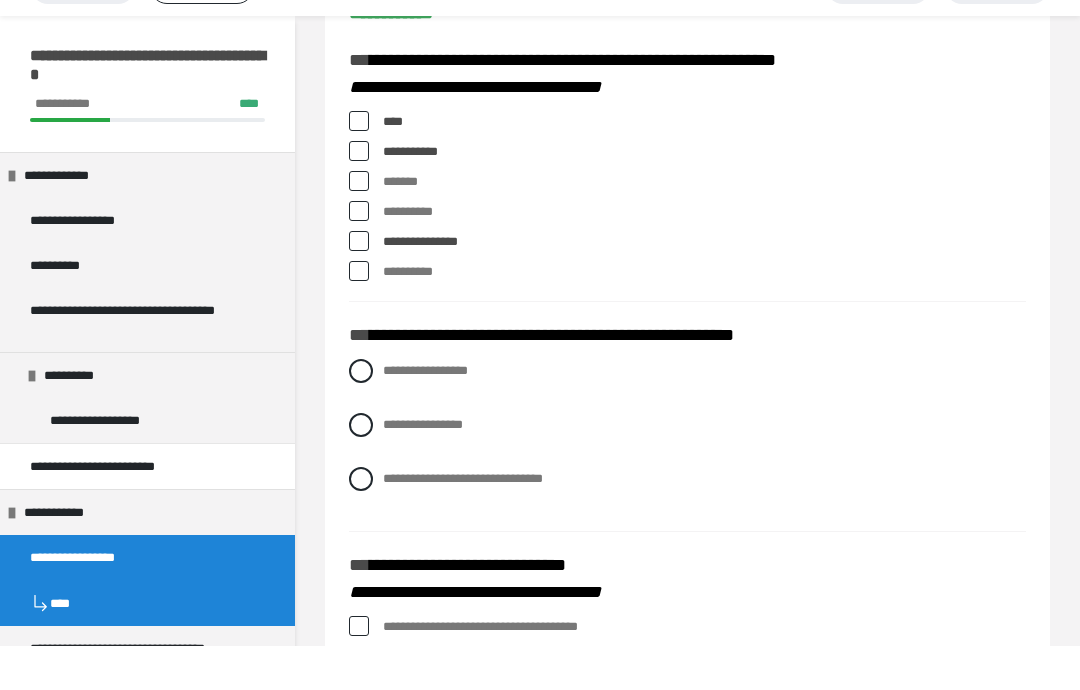 scroll, scrollTop: 237, scrollLeft: 0, axis: vertical 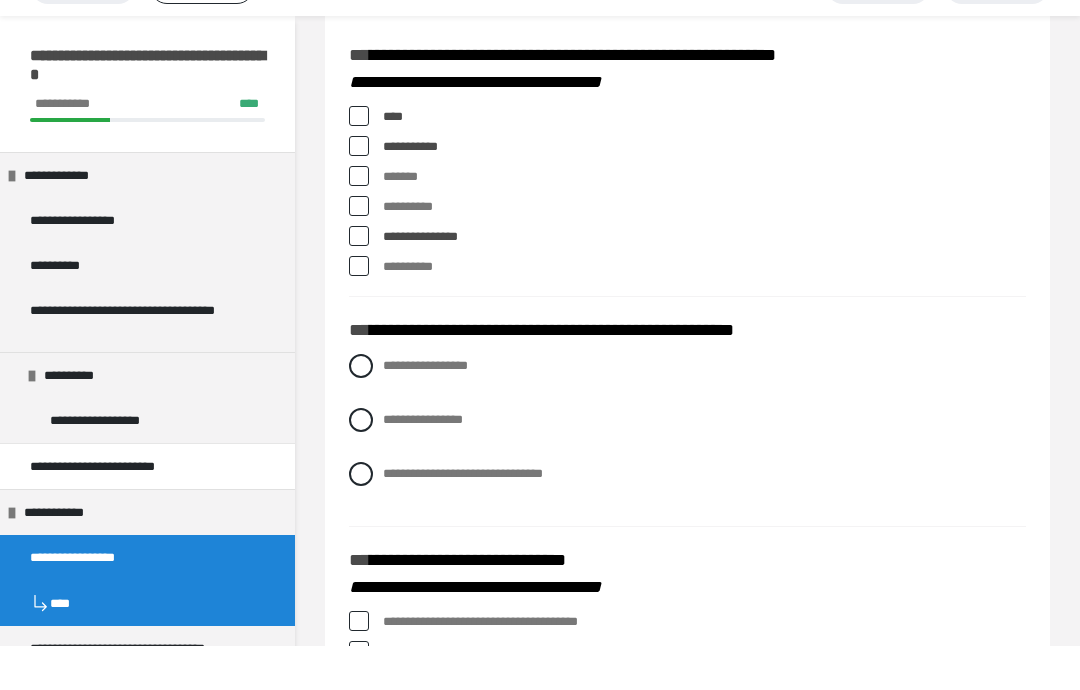 click on "**********" at bounding box center [687, 410] 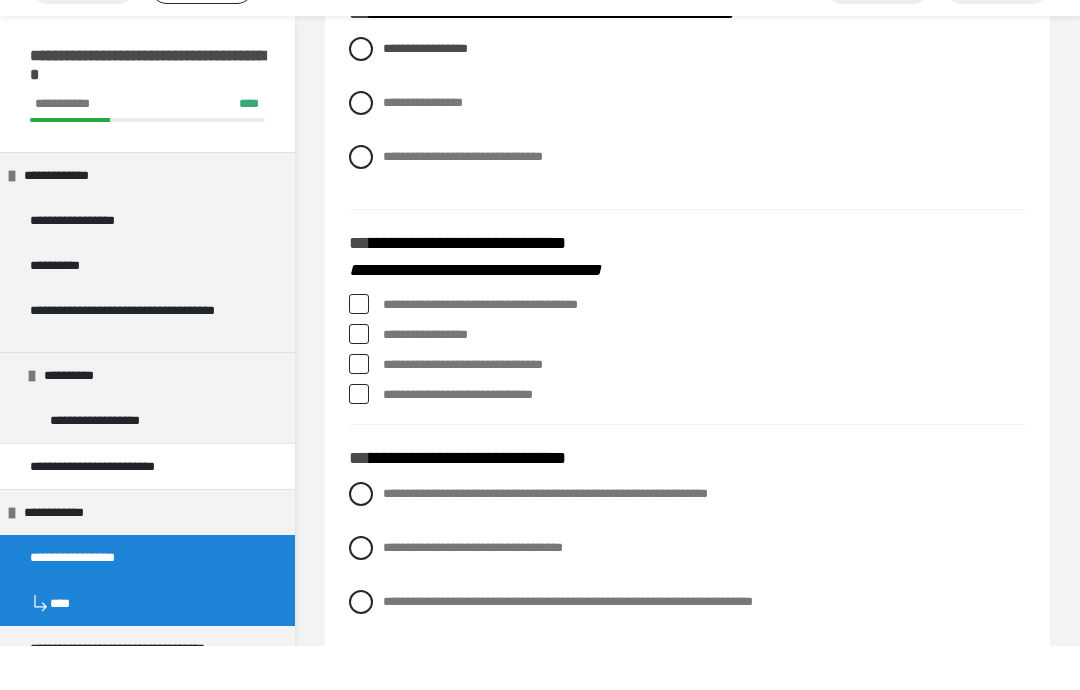 scroll, scrollTop: 560, scrollLeft: 0, axis: vertical 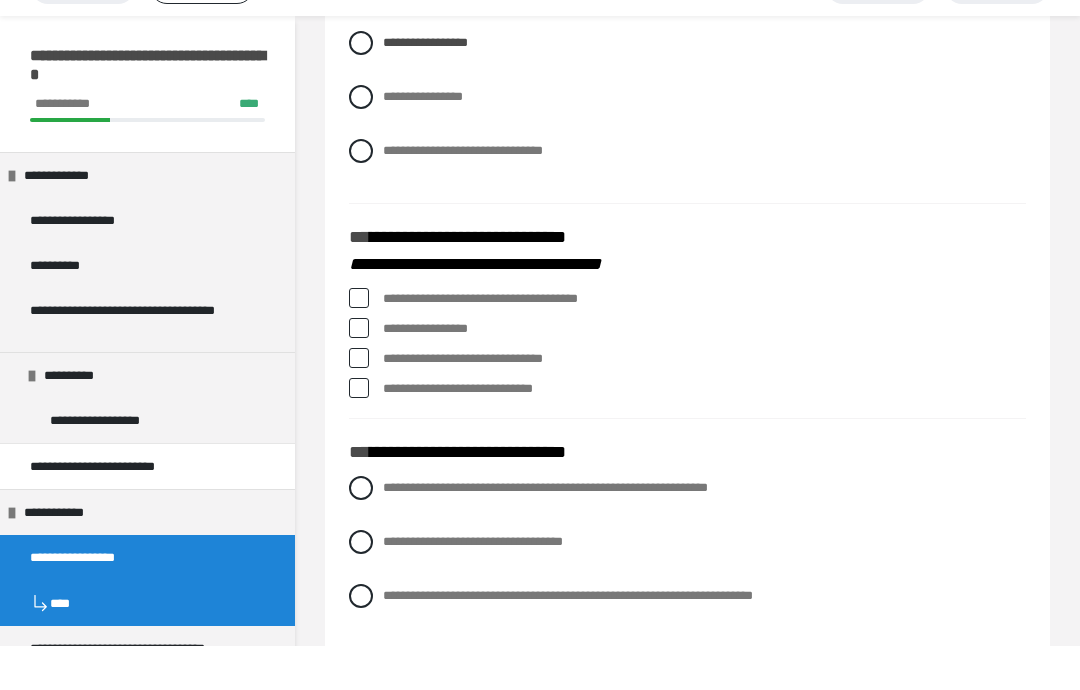 click at bounding box center (359, 342) 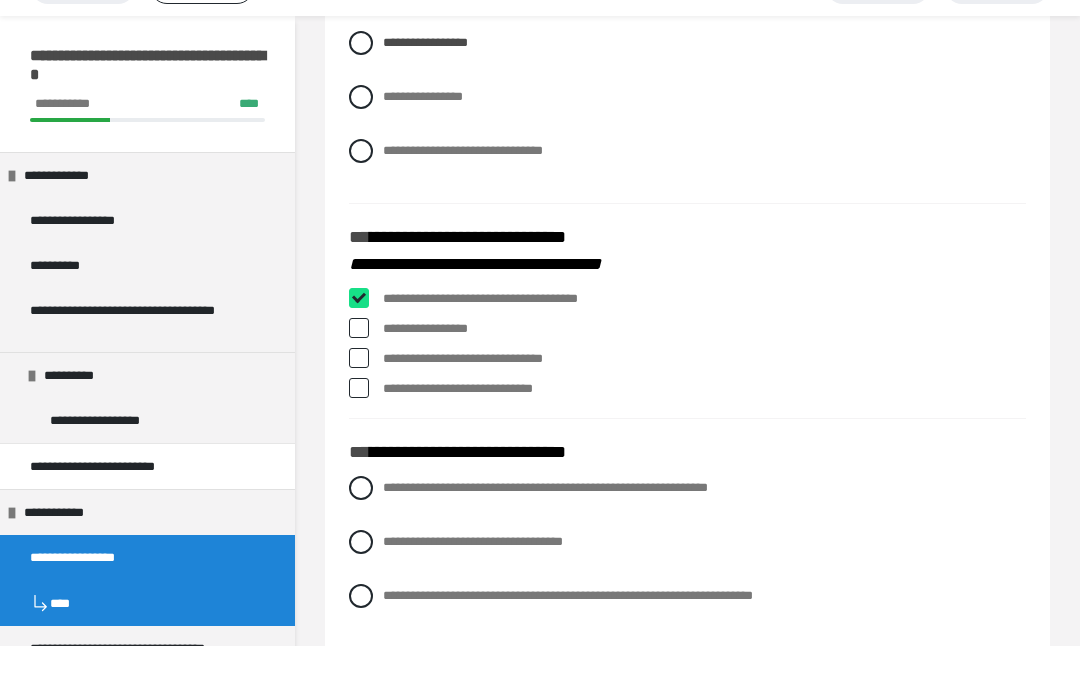 checkbox on "****" 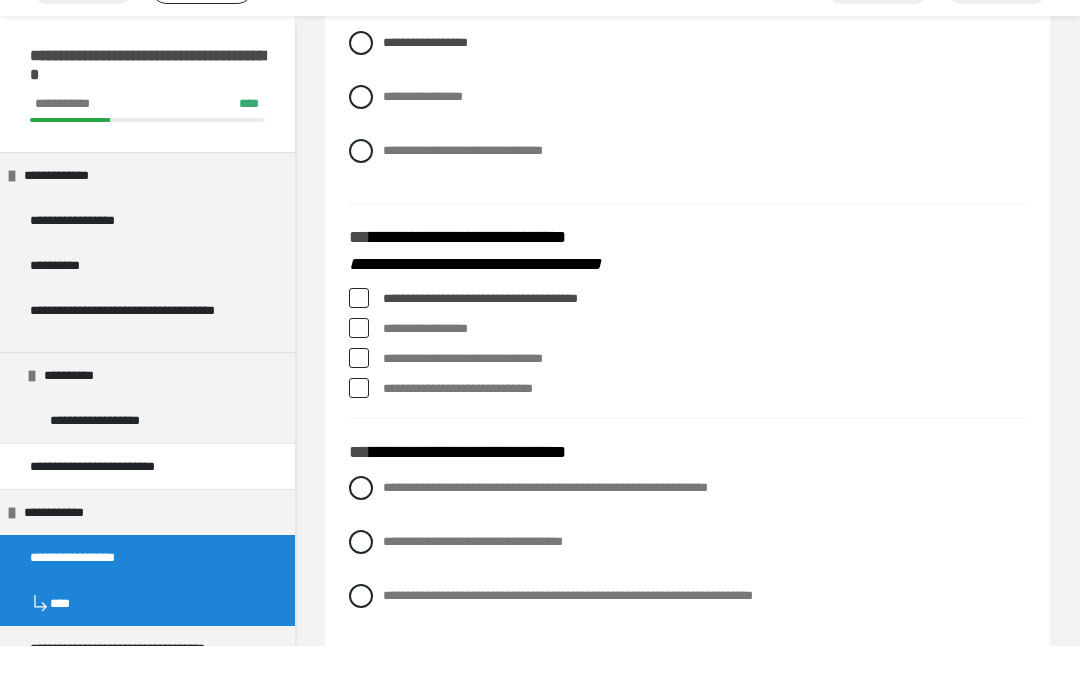 click at bounding box center [359, 372] 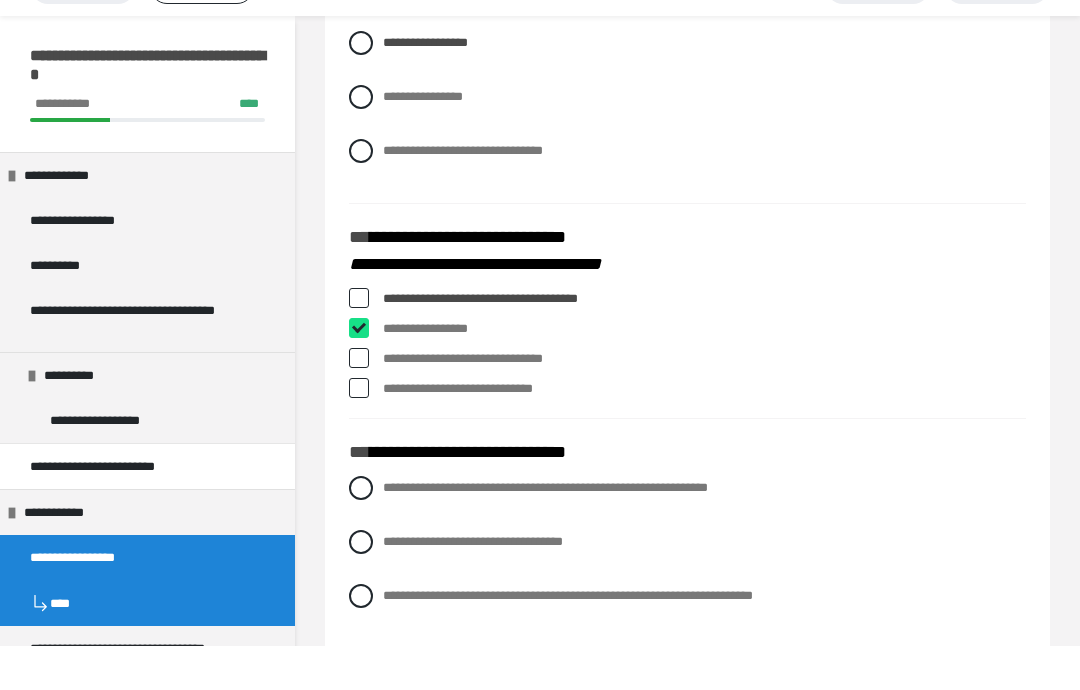 checkbox on "****" 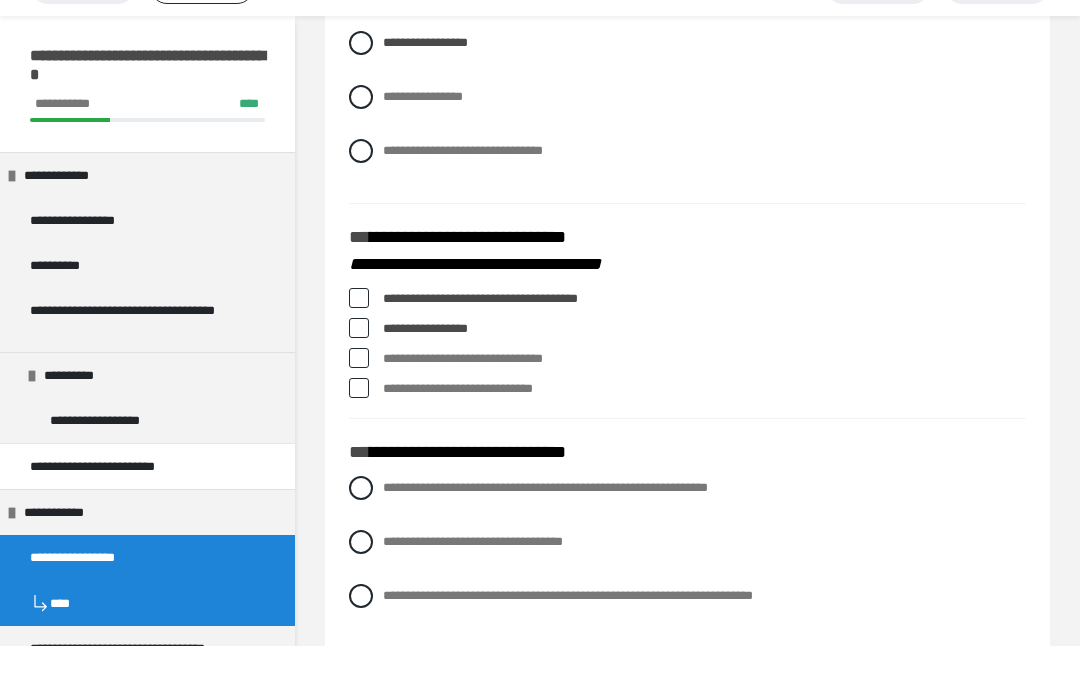 click on "**********" at bounding box center [687, 433] 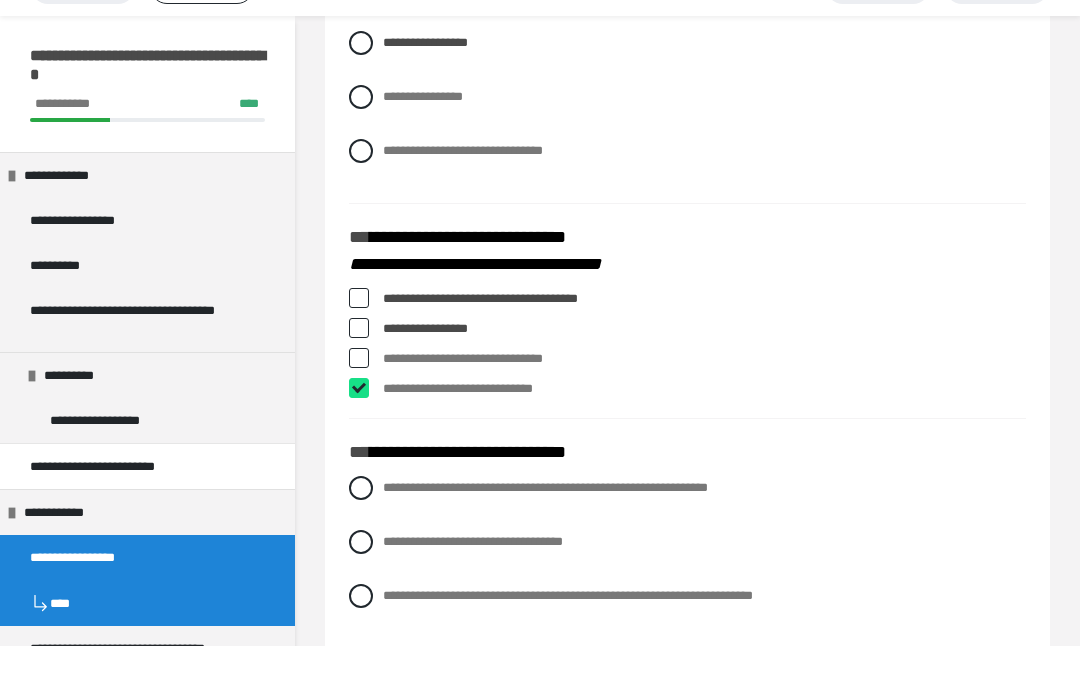 checkbox on "****" 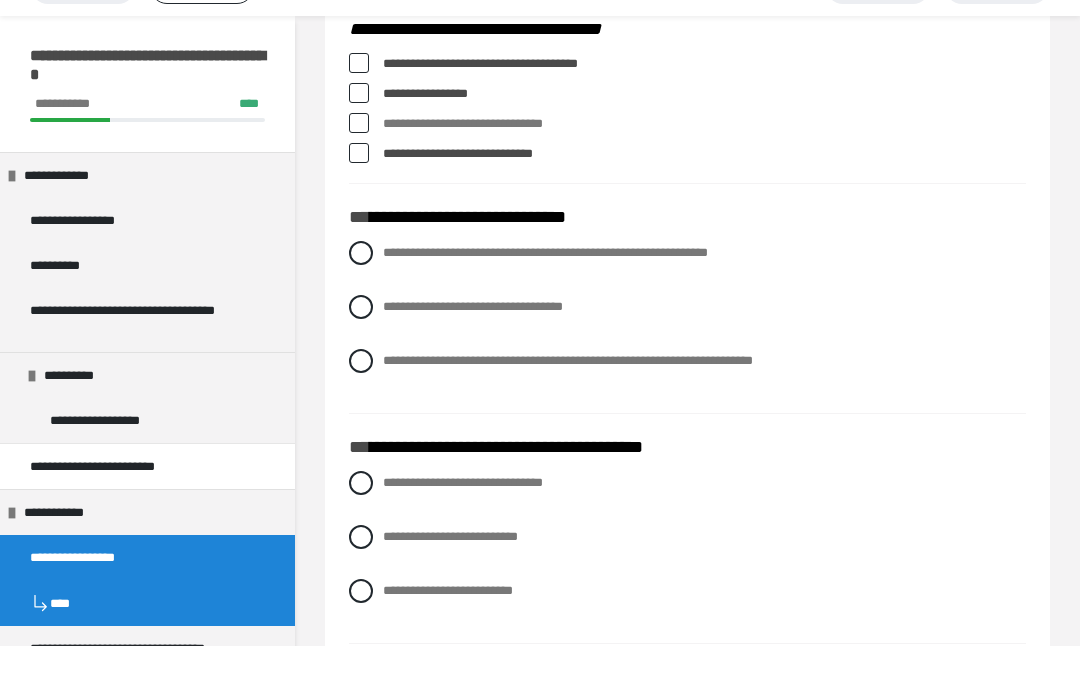 scroll, scrollTop: 796, scrollLeft: 0, axis: vertical 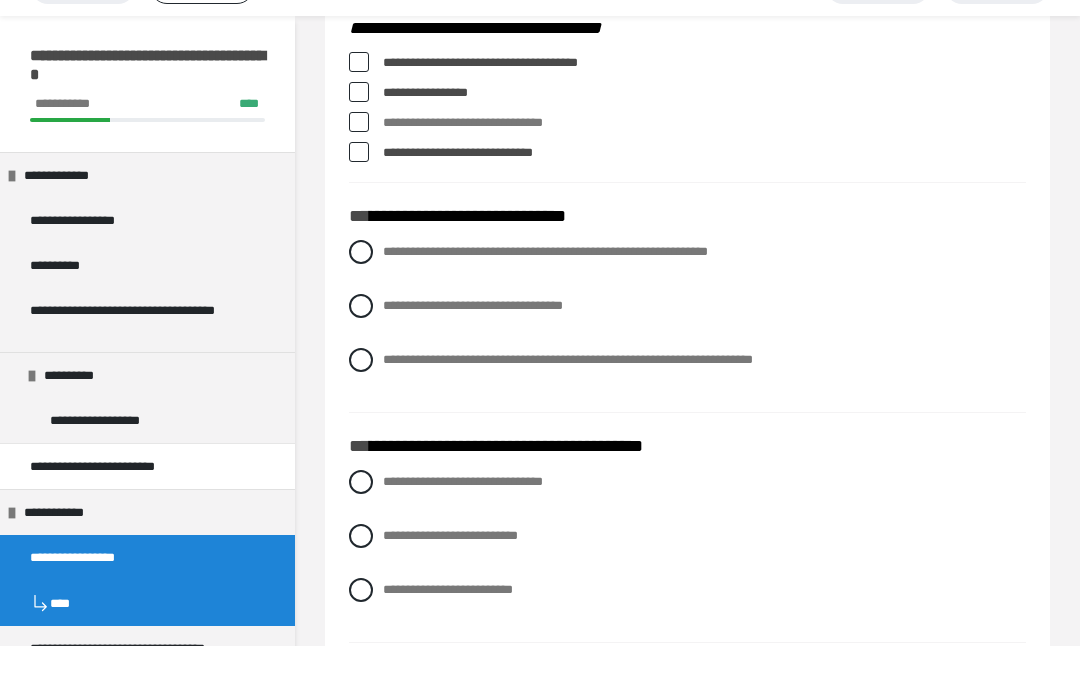 click at bounding box center [361, 404] 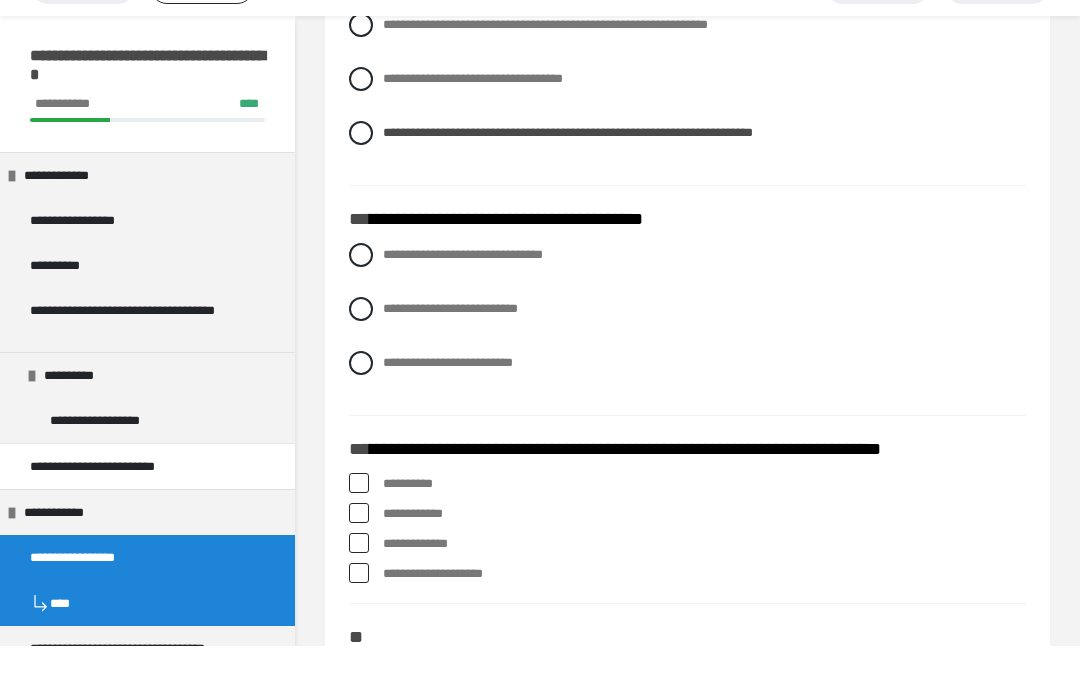 scroll, scrollTop: 1027, scrollLeft: 0, axis: vertical 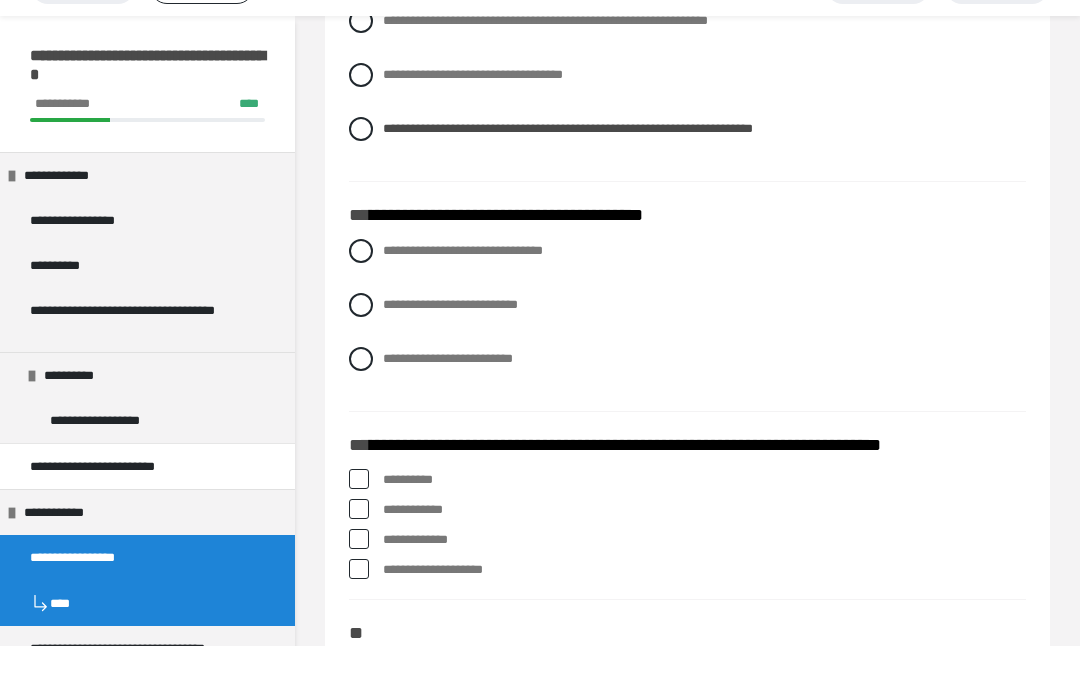 click on "**********" at bounding box center (687, 349) 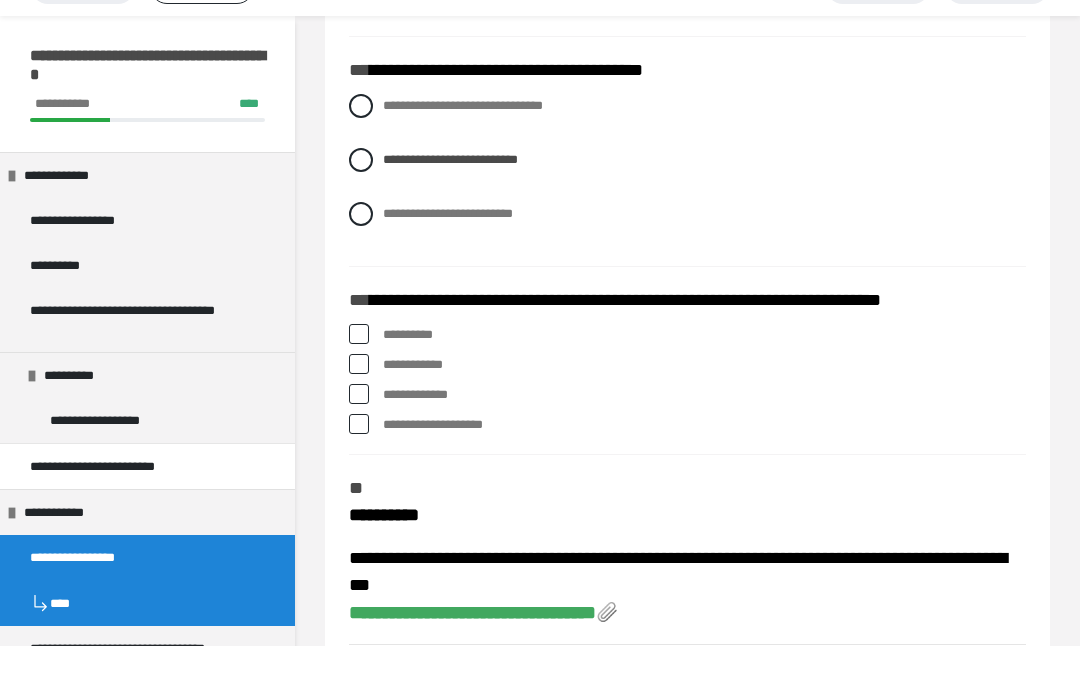 scroll, scrollTop: 1180, scrollLeft: 0, axis: vertical 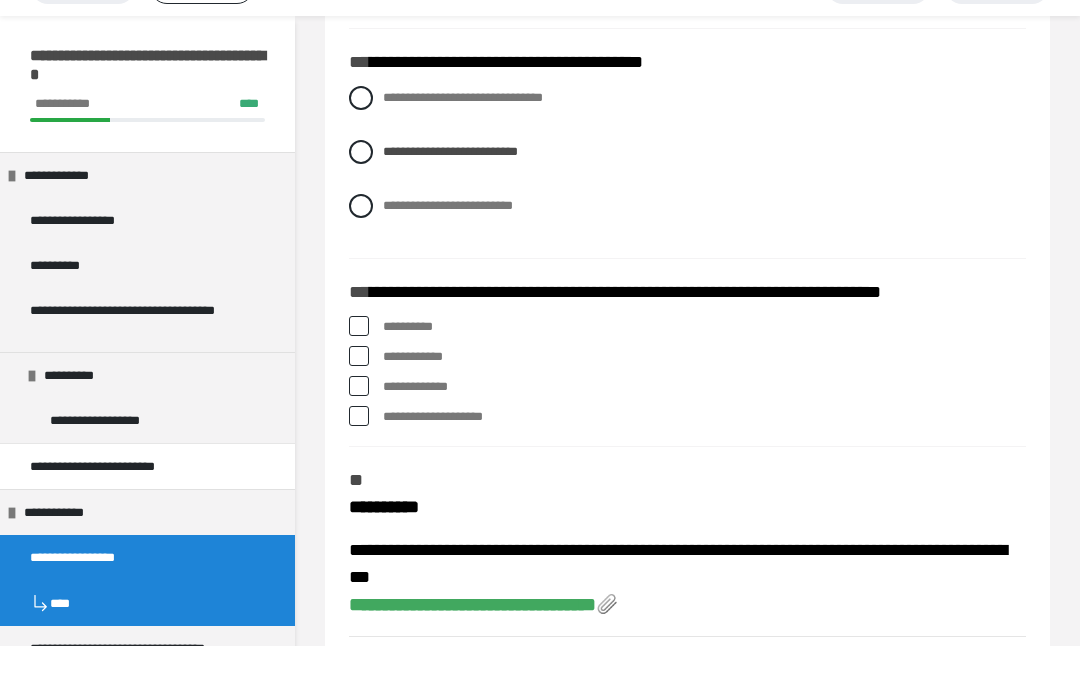 click at bounding box center (359, 370) 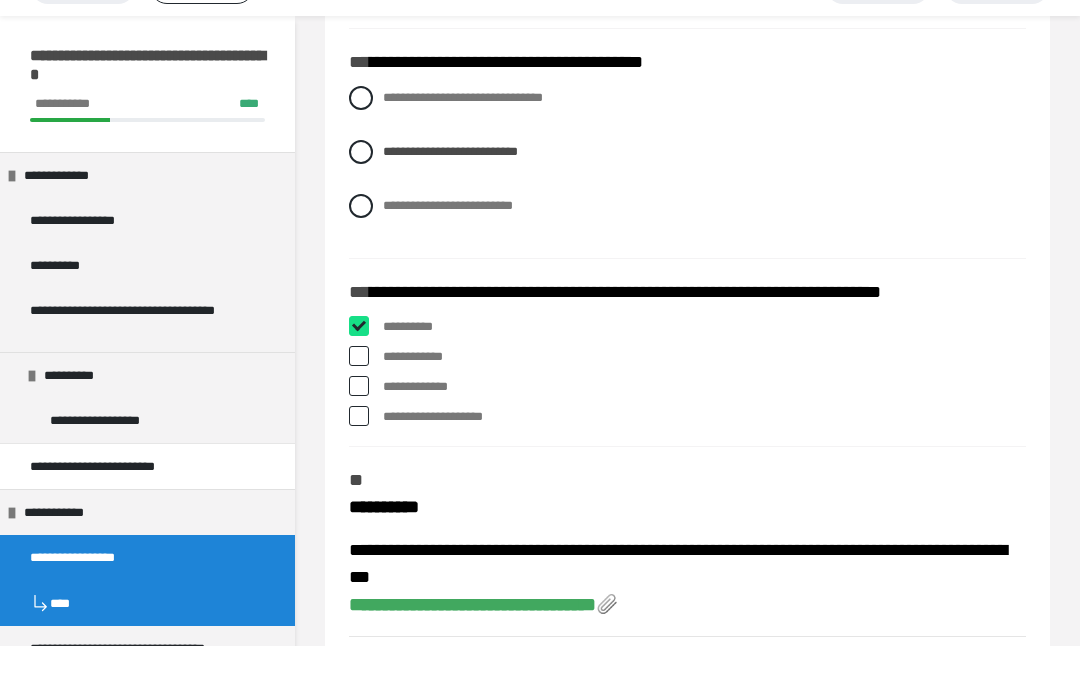 checkbox on "****" 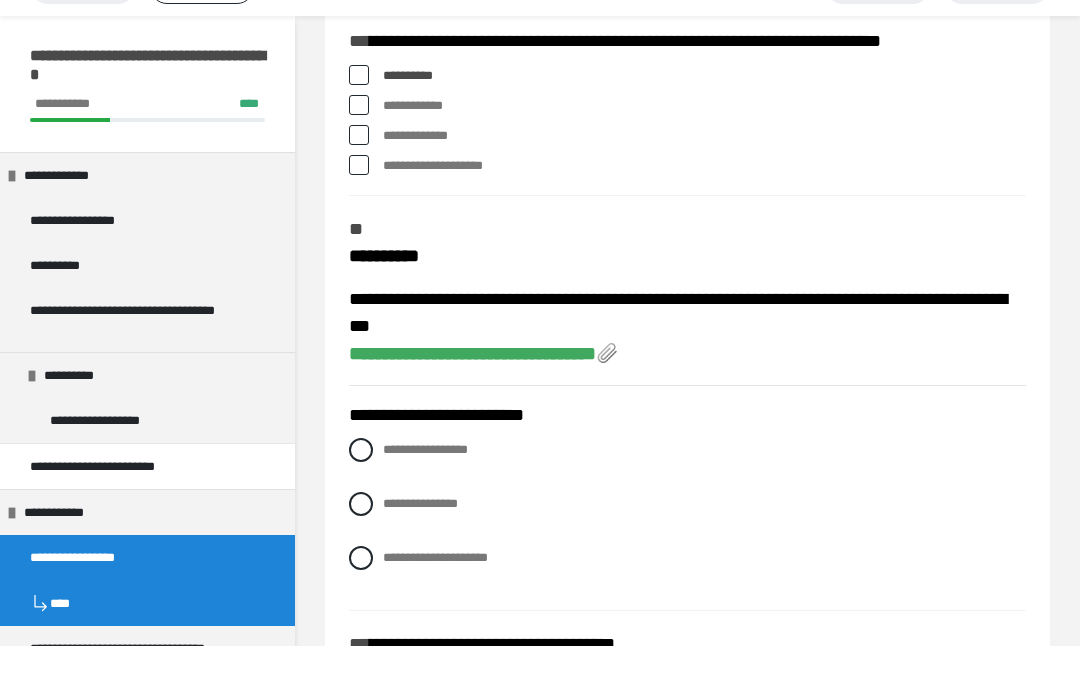 click on "**********" at bounding box center (472, 397) 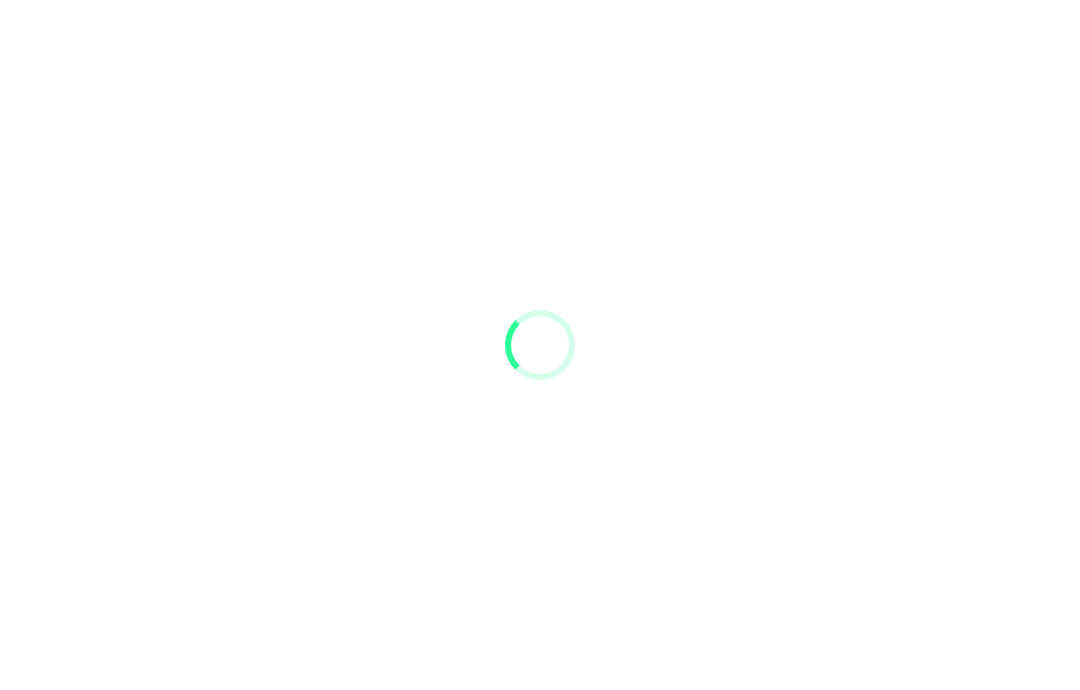 scroll, scrollTop: 44, scrollLeft: 0, axis: vertical 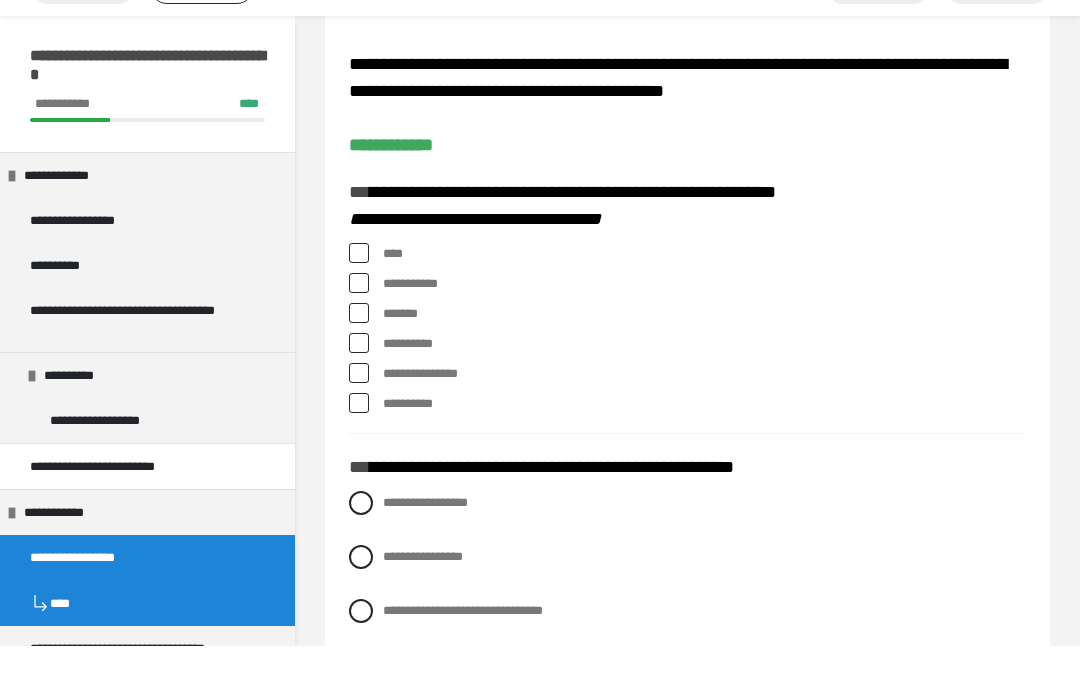 click on "****" at bounding box center (687, 298) 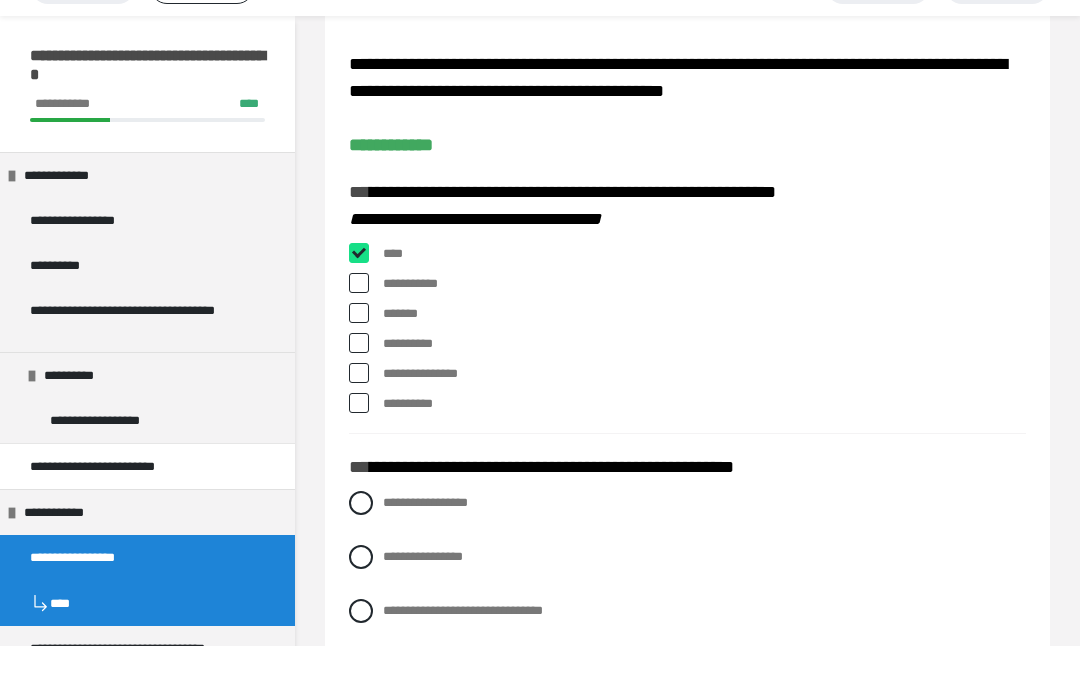 checkbox on "****" 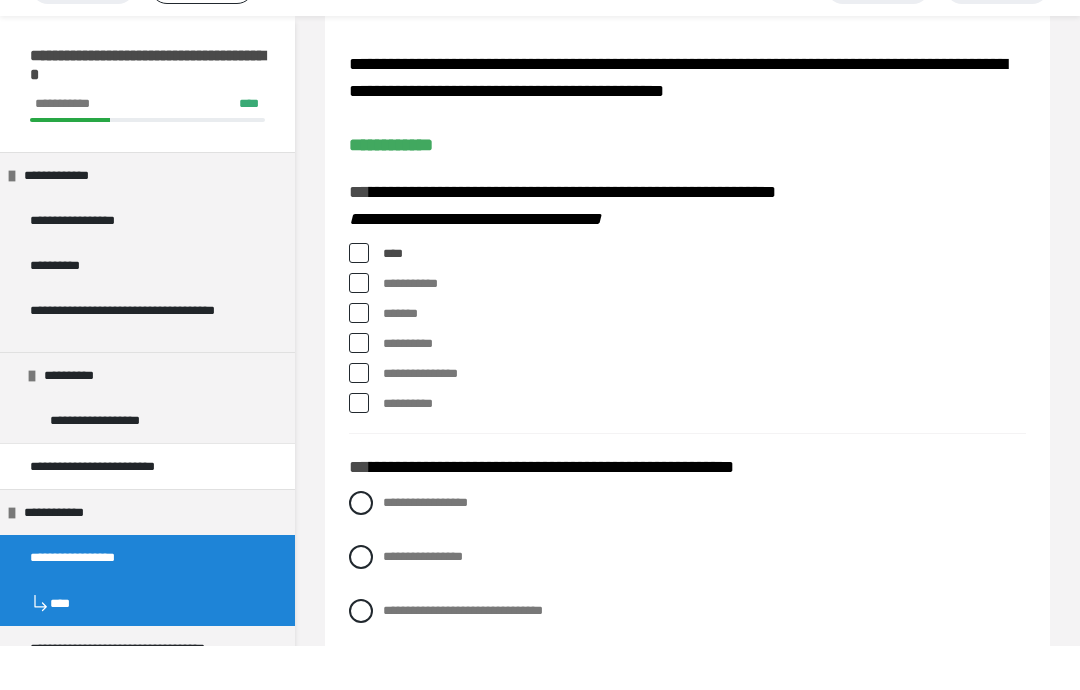 click on "**********" at bounding box center [687, 328] 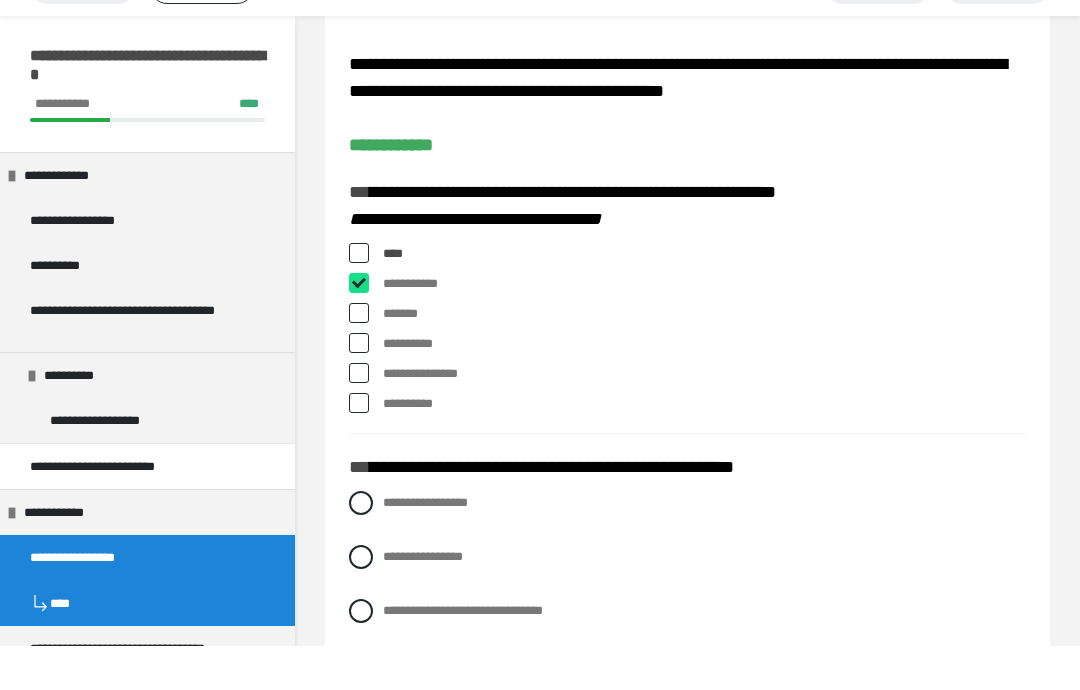 checkbox on "****" 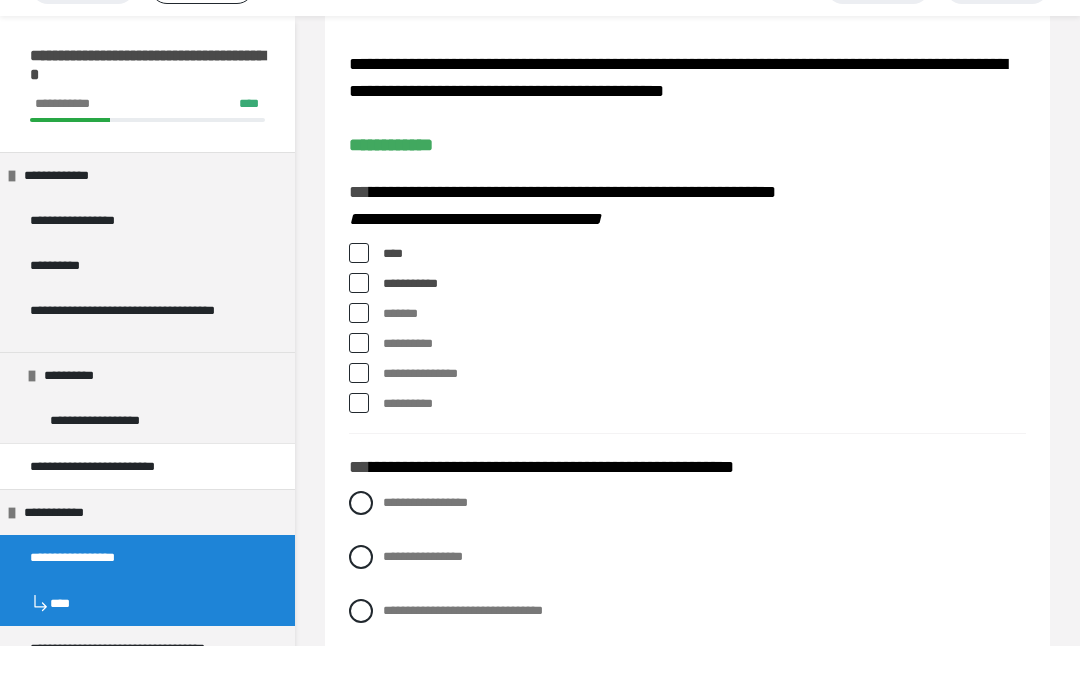 click at bounding box center [359, 417] 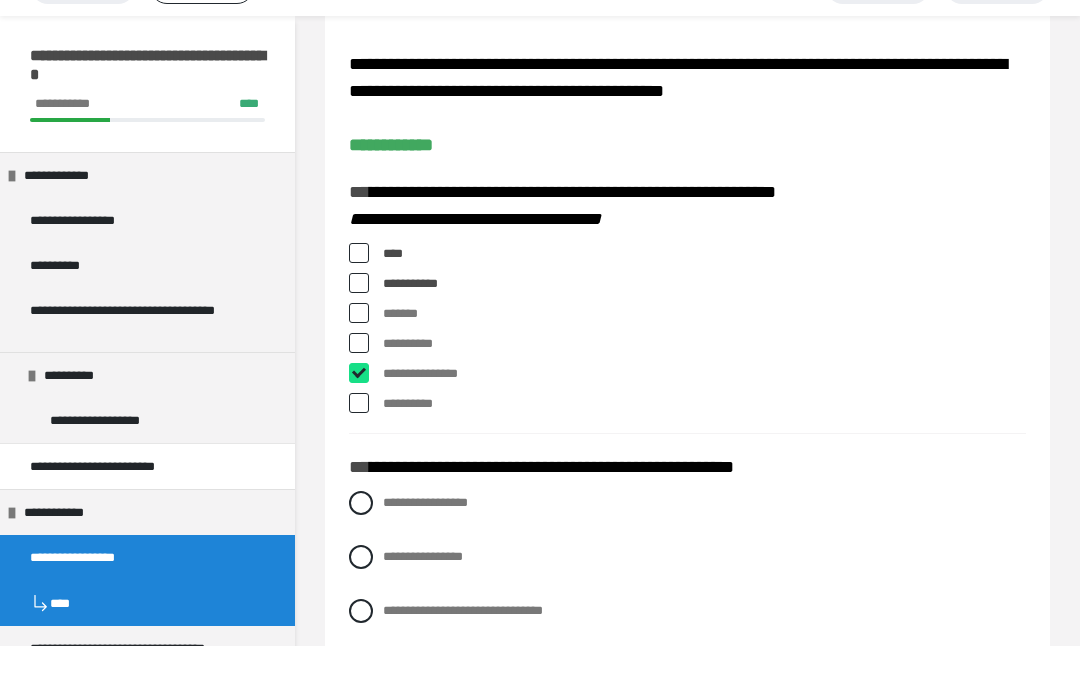 checkbox on "****" 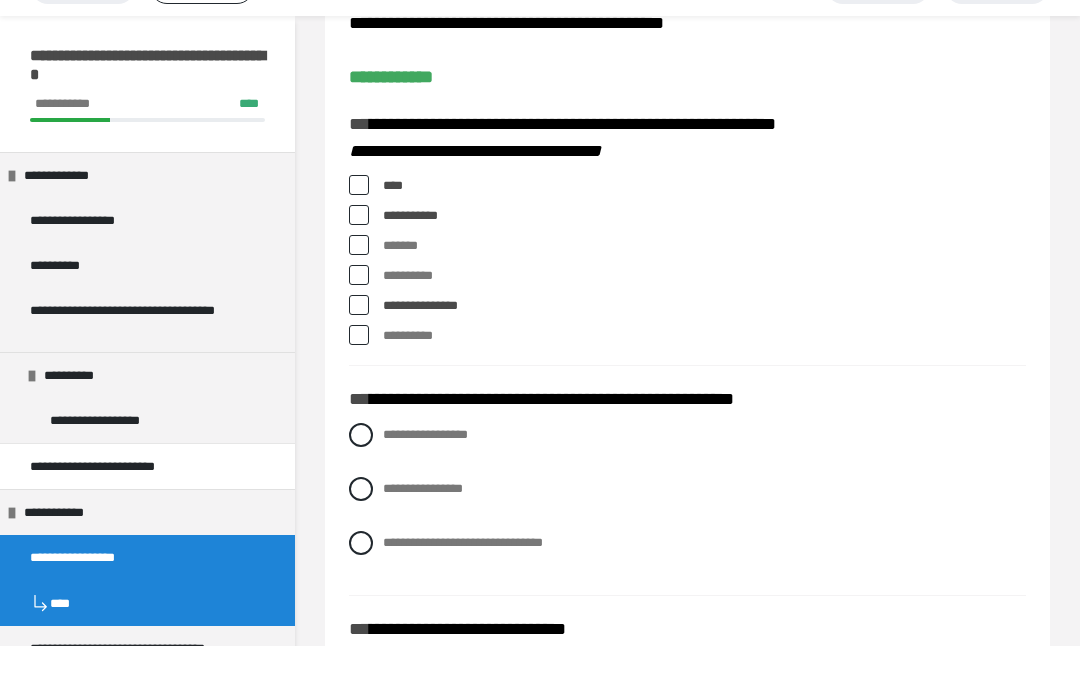 scroll, scrollTop: 178, scrollLeft: 0, axis: vertical 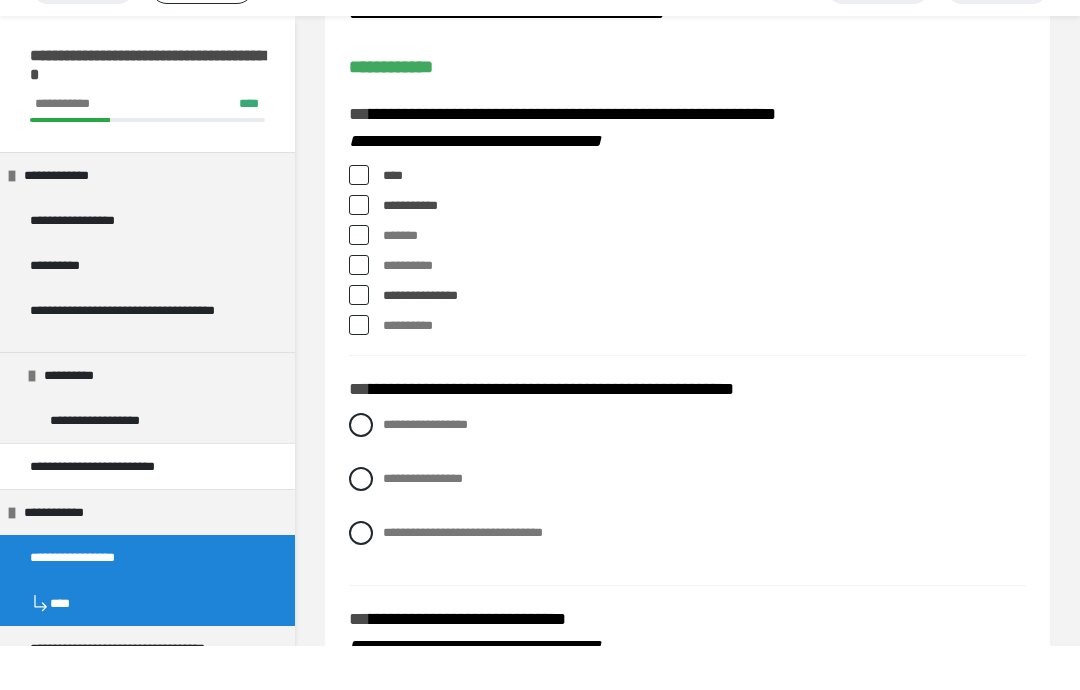 click on "**********" at bounding box center (687, 469) 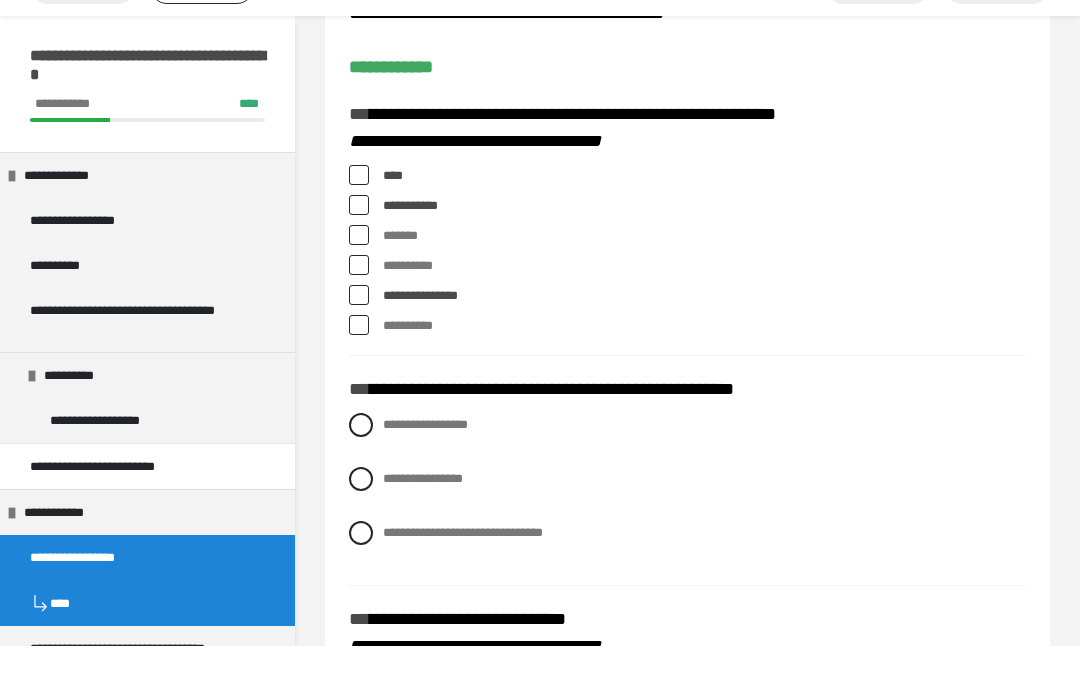 radio on "****" 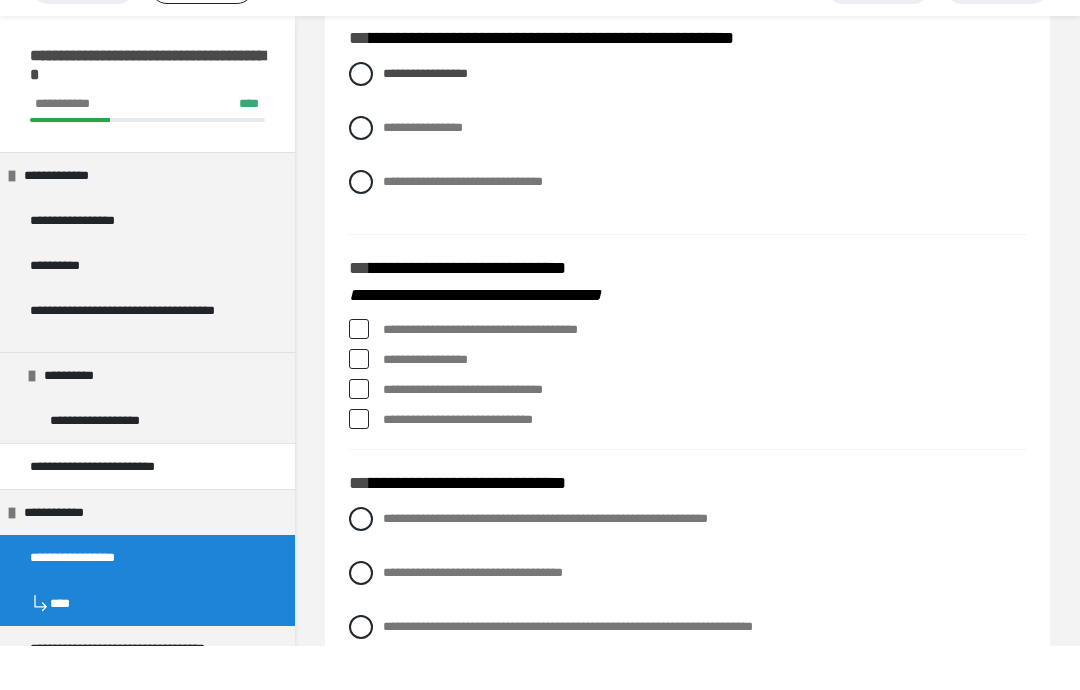 scroll, scrollTop: 551, scrollLeft: 0, axis: vertical 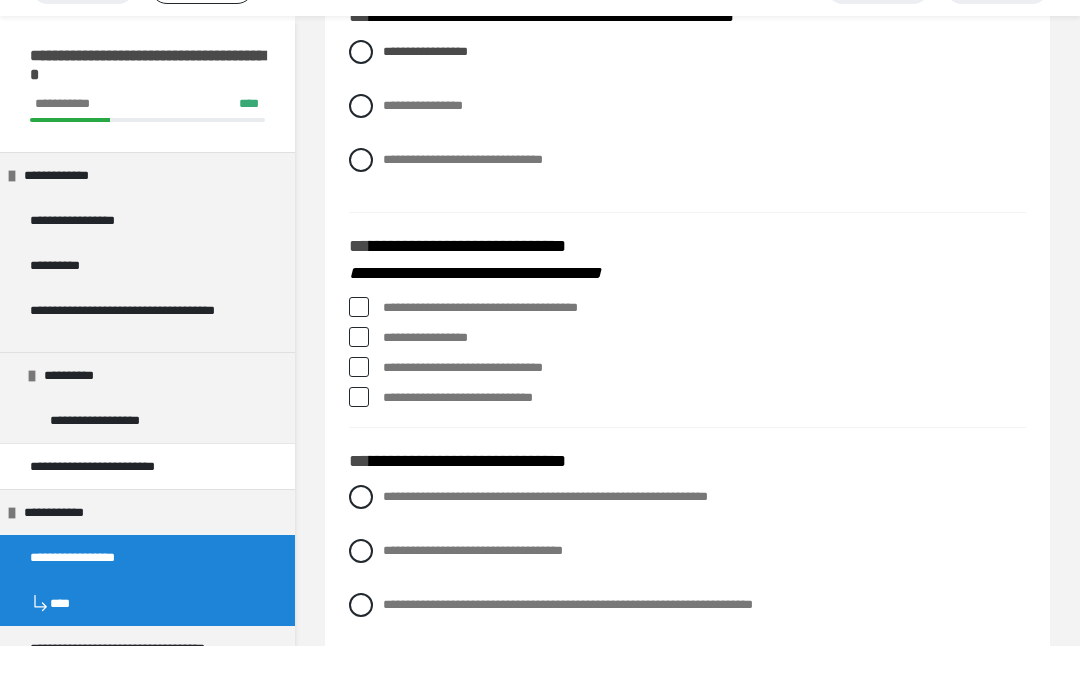 click at bounding box center [359, 351] 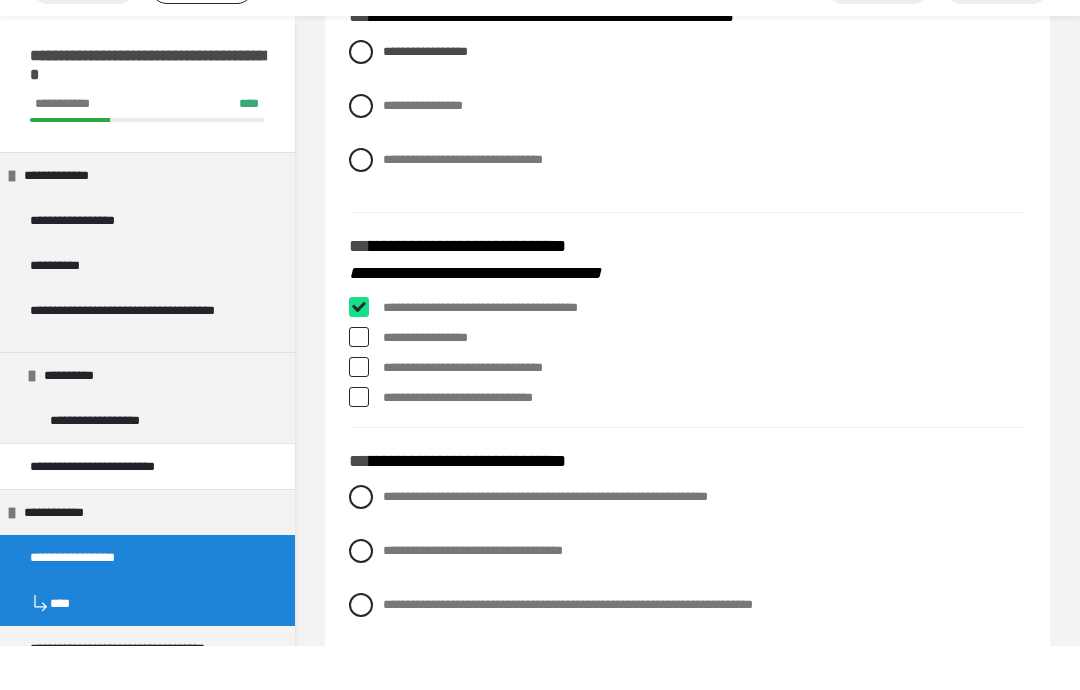 checkbox on "****" 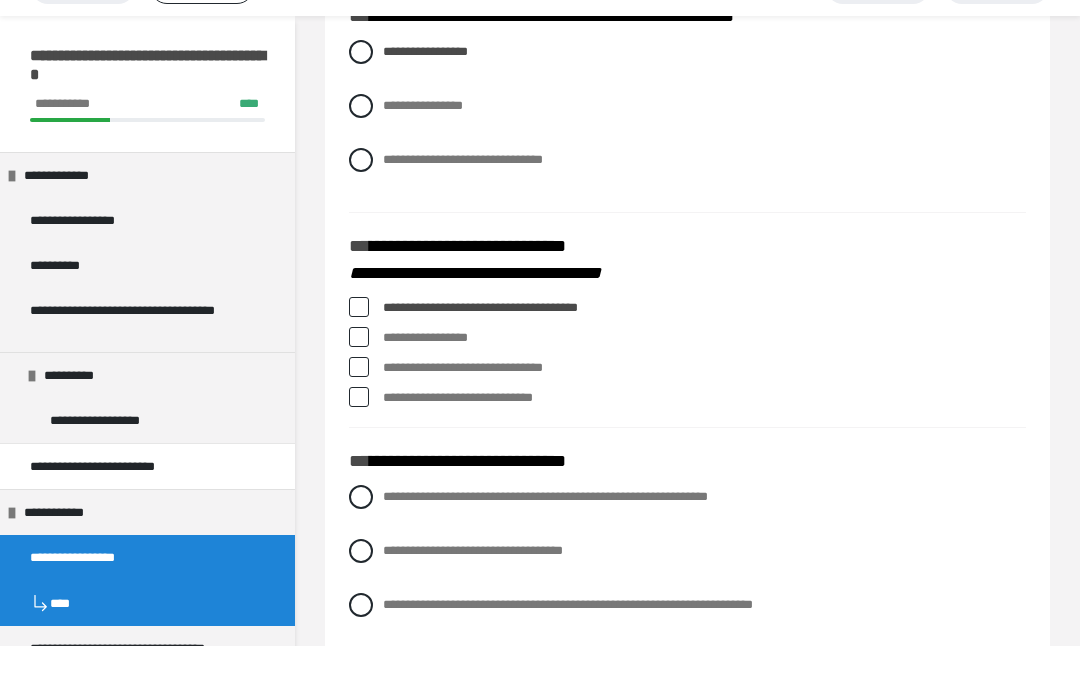 click on "**********" at bounding box center (687, 382) 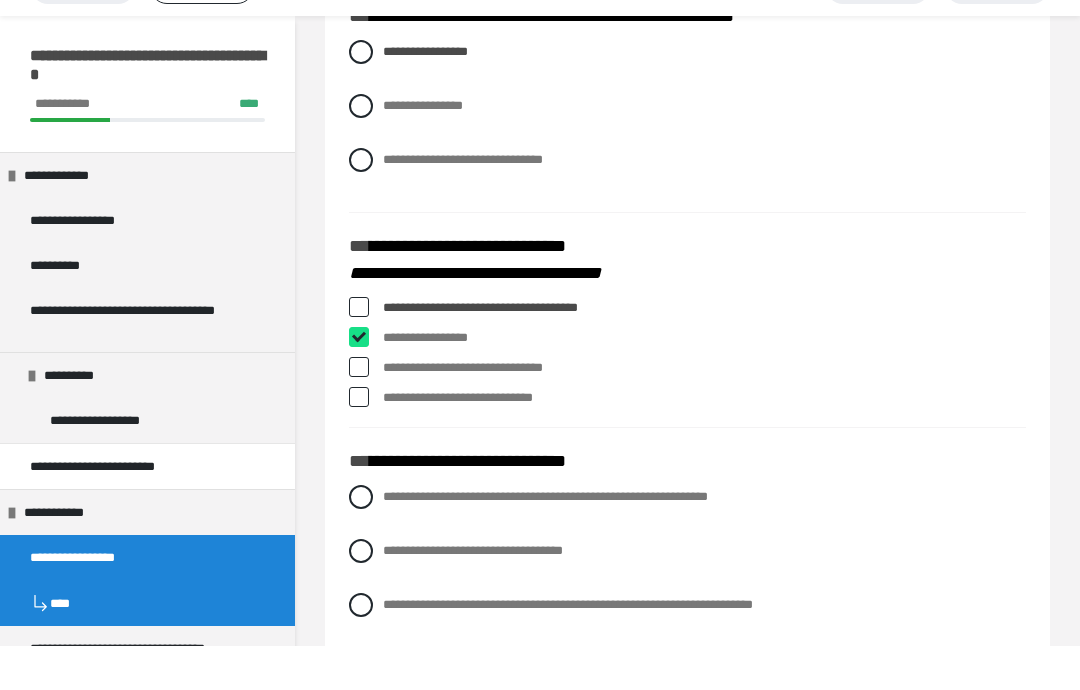 checkbox on "****" 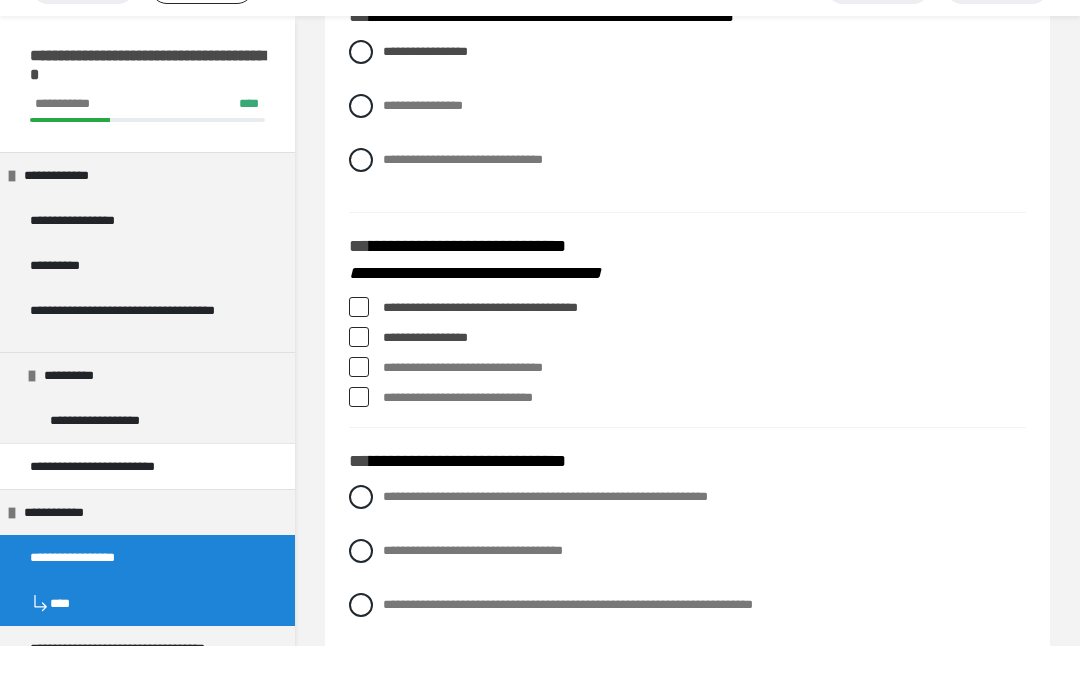 click at bounding box center (359, 441) 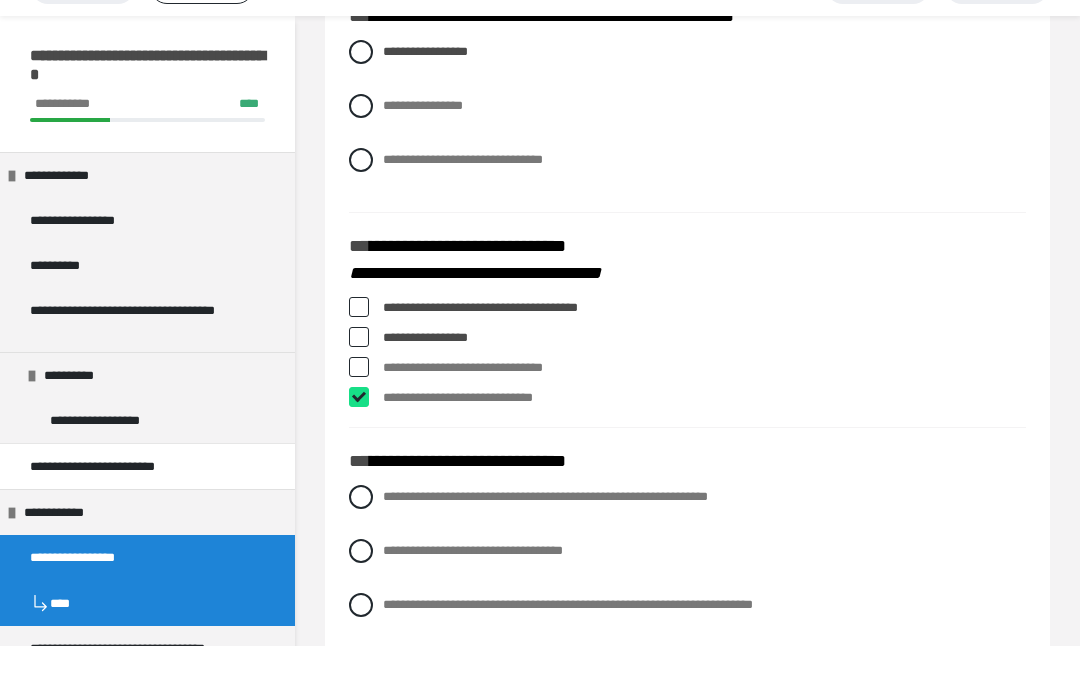 checkbox on "****" 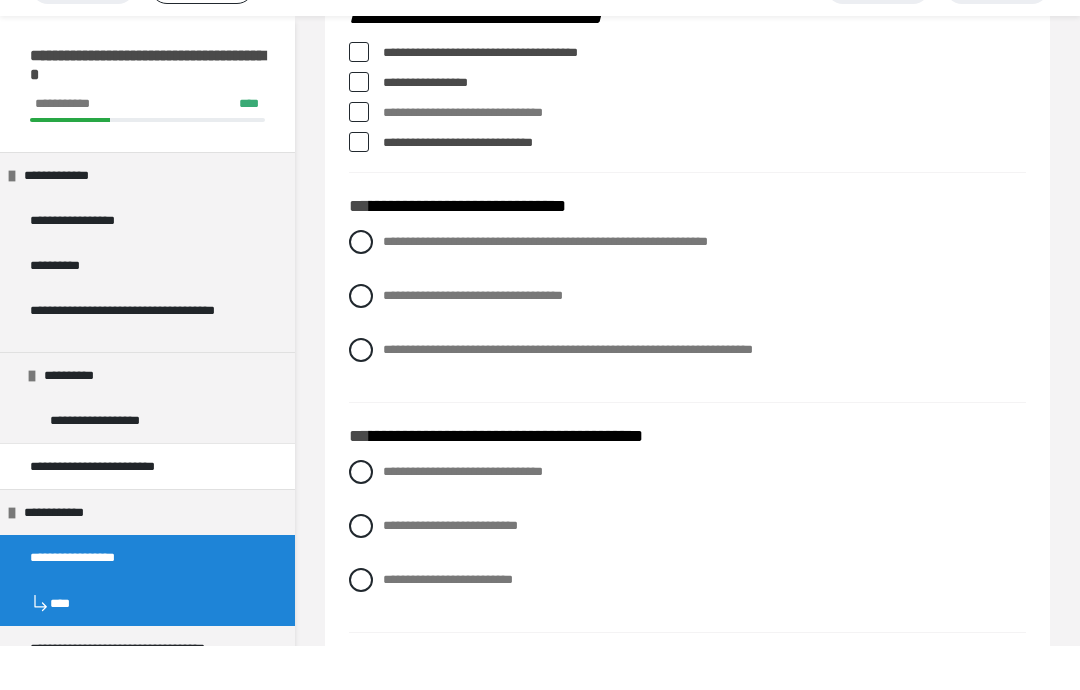 scroll, scrollTop: 810, scrollLeft: 0, axis: vertical 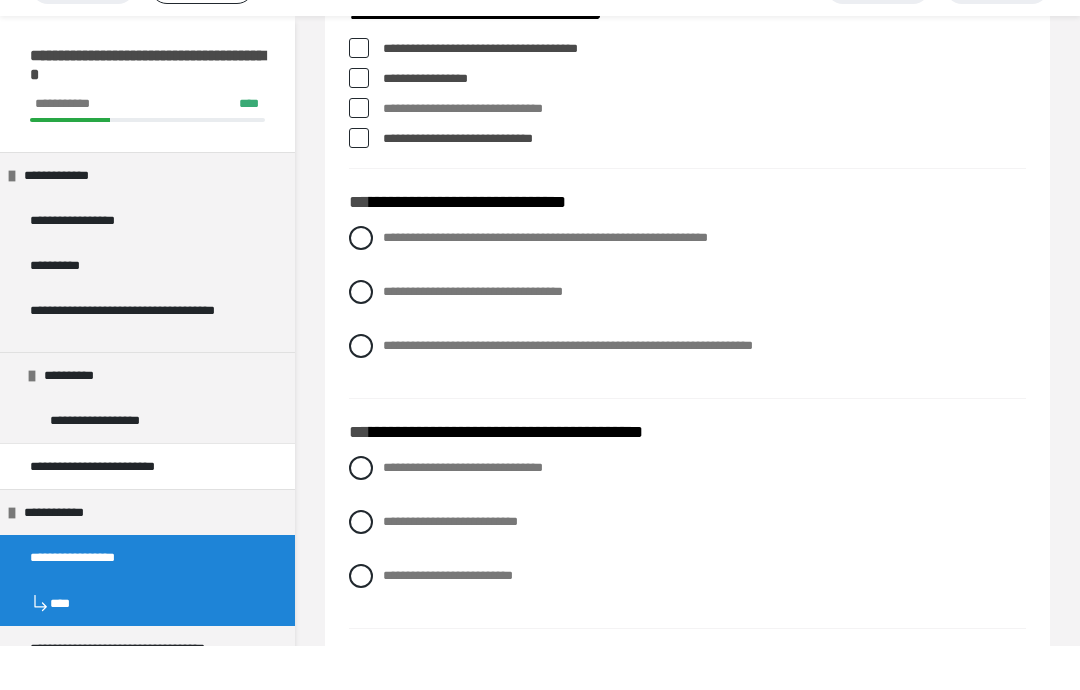 click at bounding box center (361, 390) 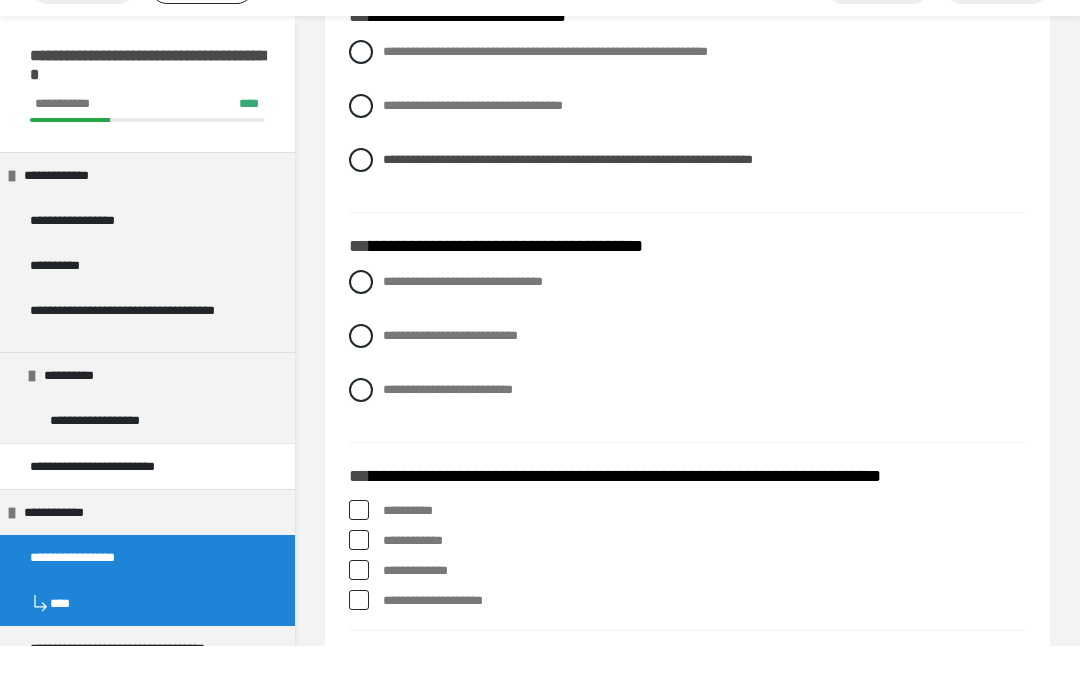 scroll, scrollTop: 1002, scrollLeft: 0, axis: vertical 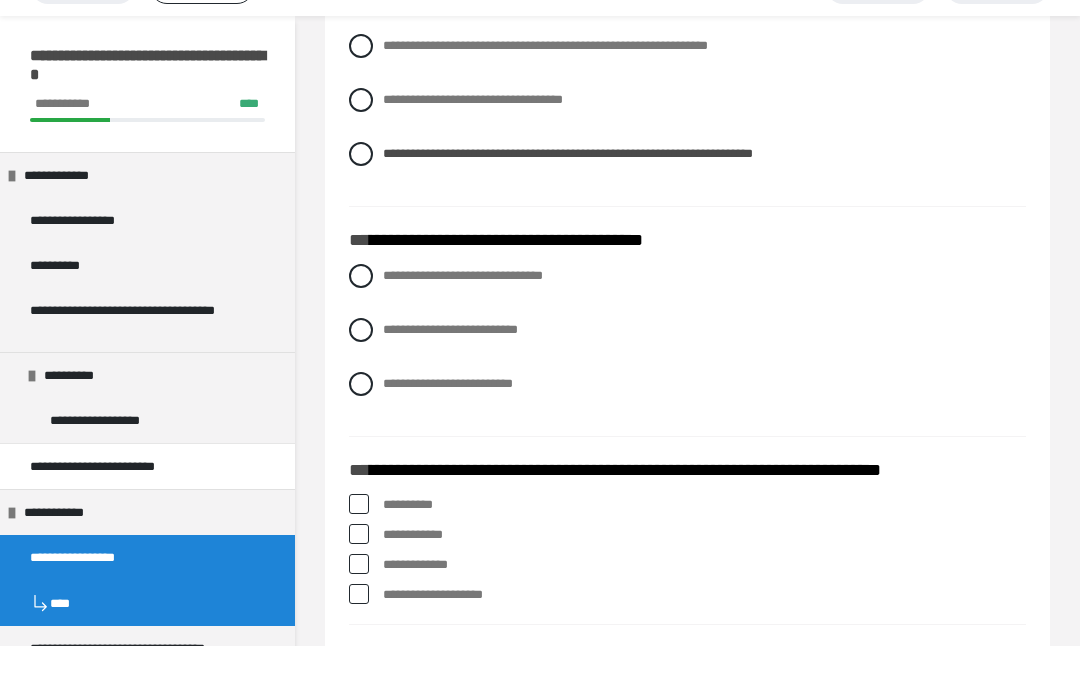 click at bounding box center [361, 374] 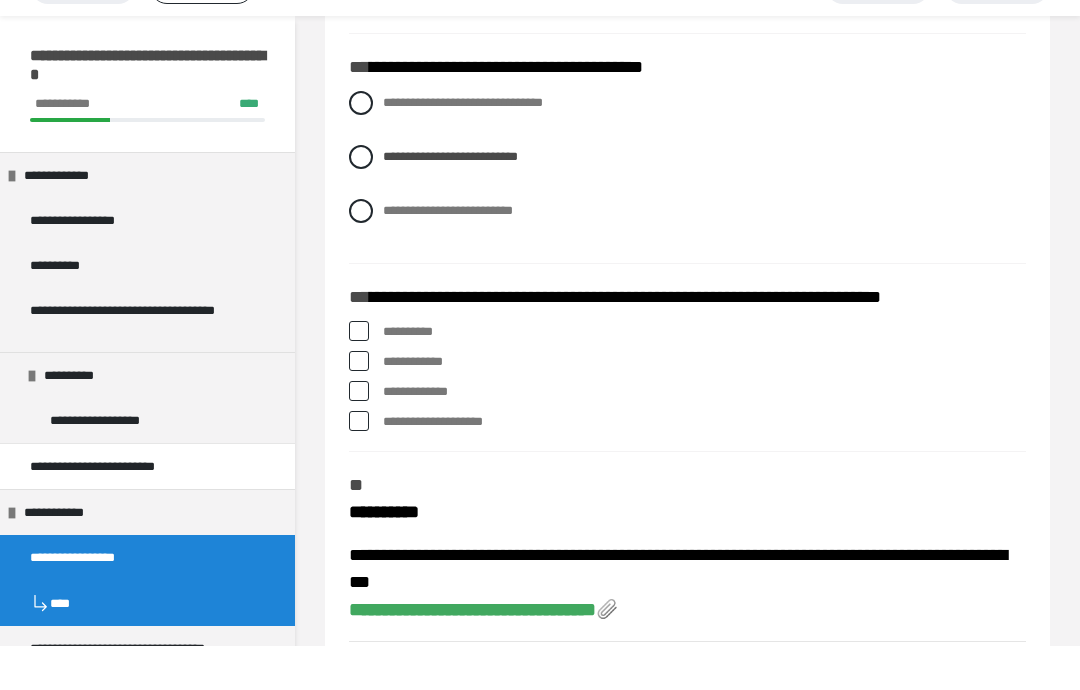 scroll, scrollTop: 1207, scrollLeft: 0, axis: vertical 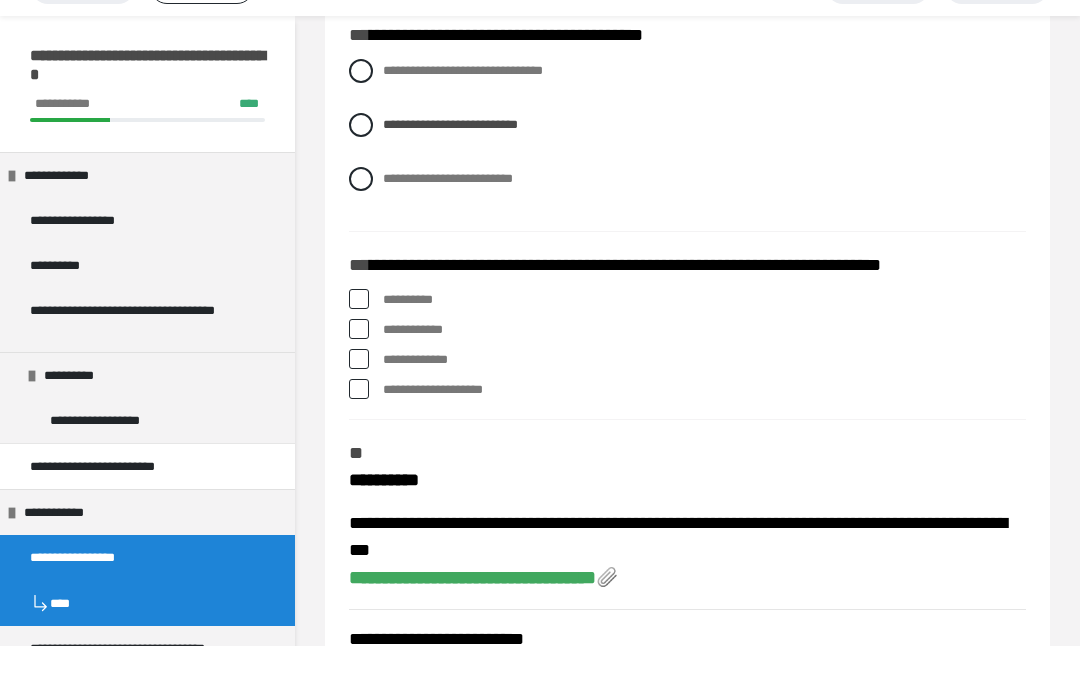 click at bounding box center (359, 343) 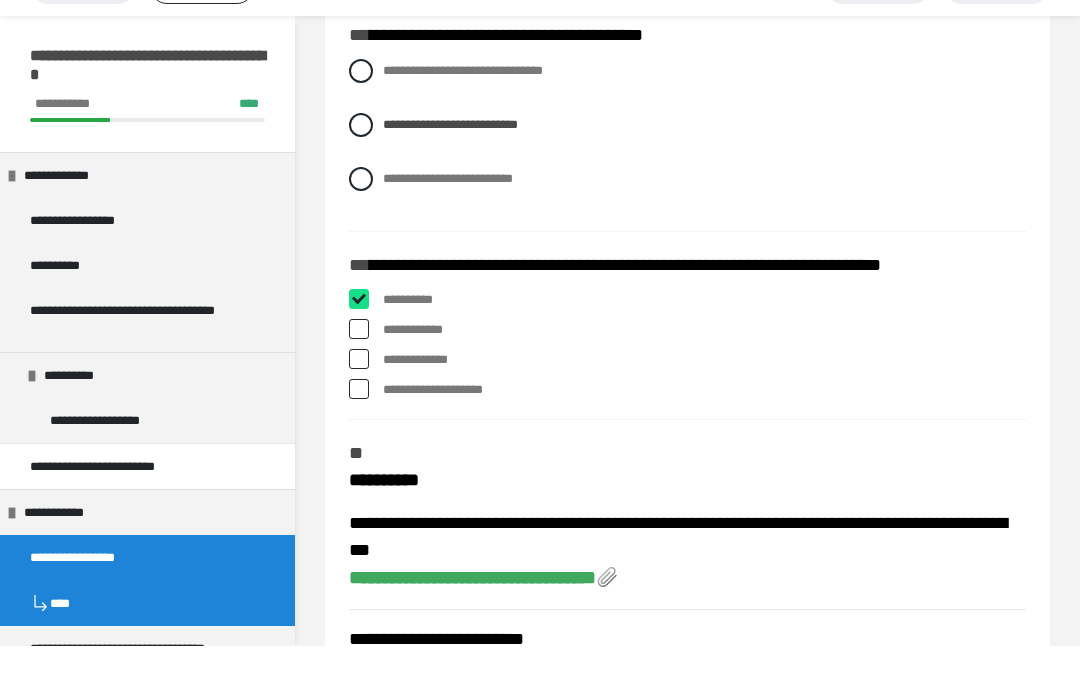 checkbox on "****" 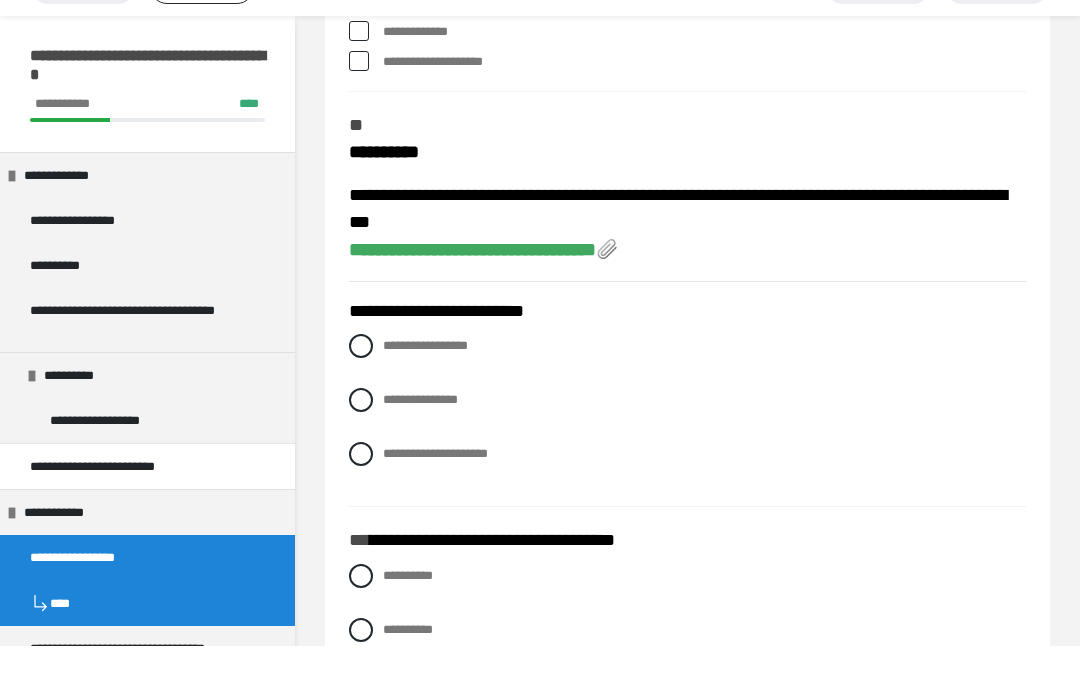 scroll, scrollTop: 1541, scrollLeft: 0, axis: vertical 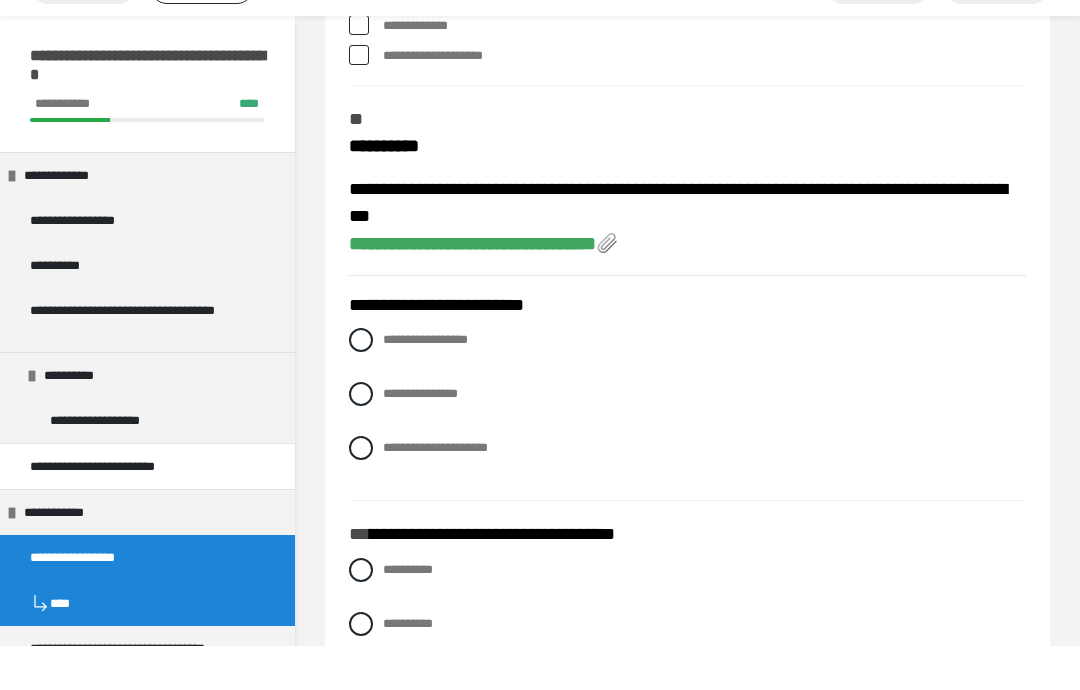click at bounding box center (361, 438) 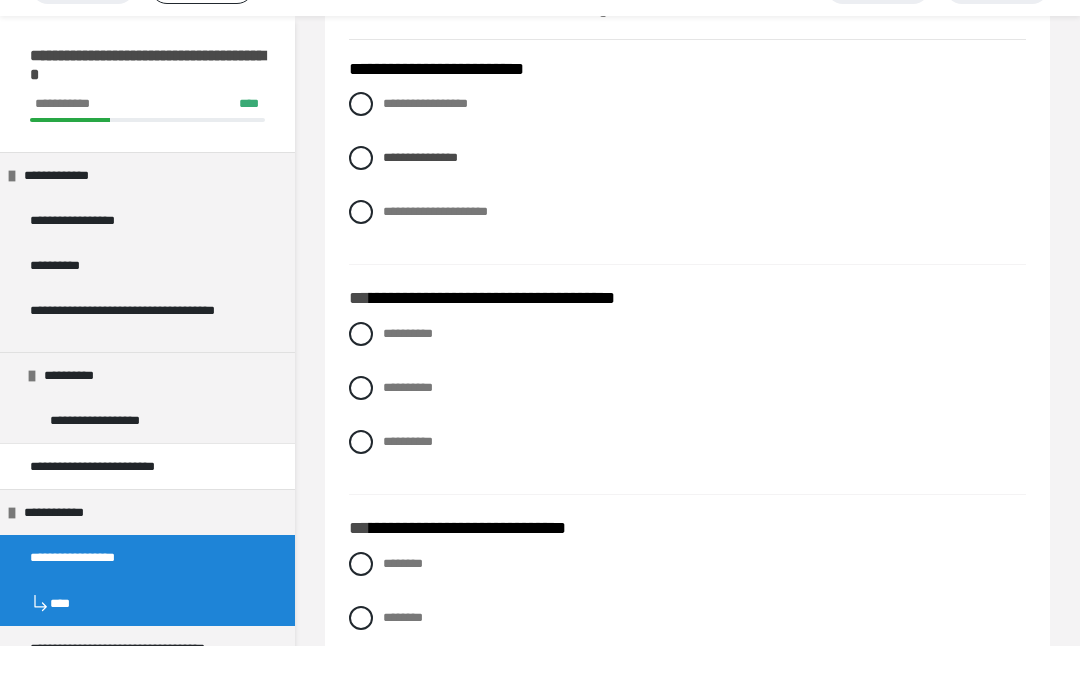 scroll, scrollTop: 1782, scrollLeft: 0, axis: vertical 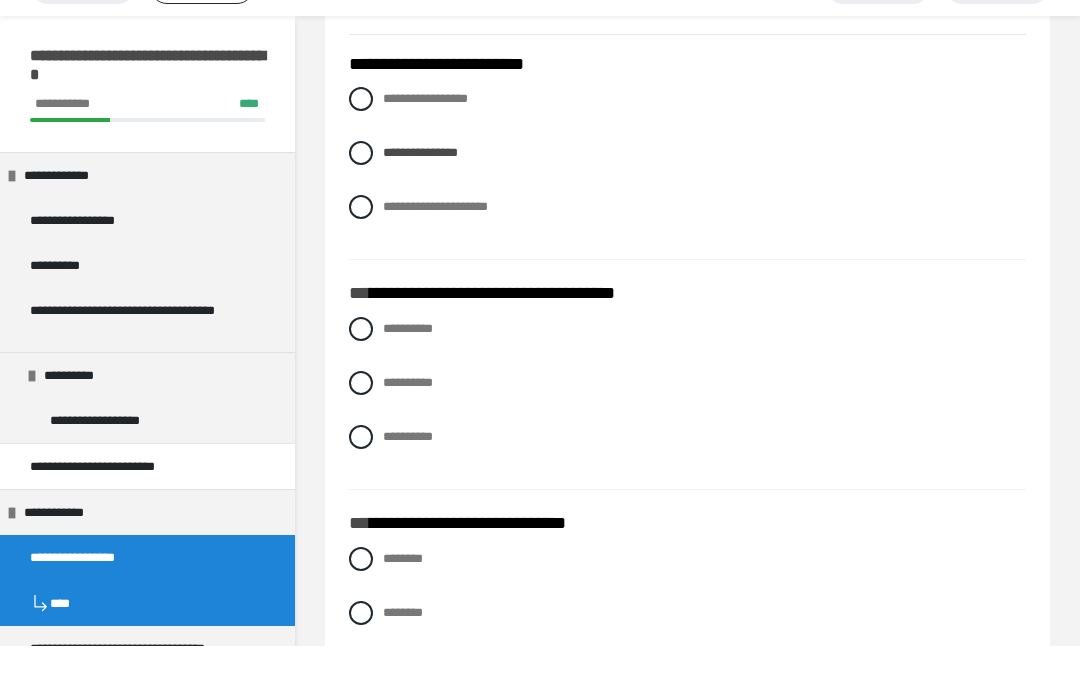 click on "**********" at bounding box center [687, 427] 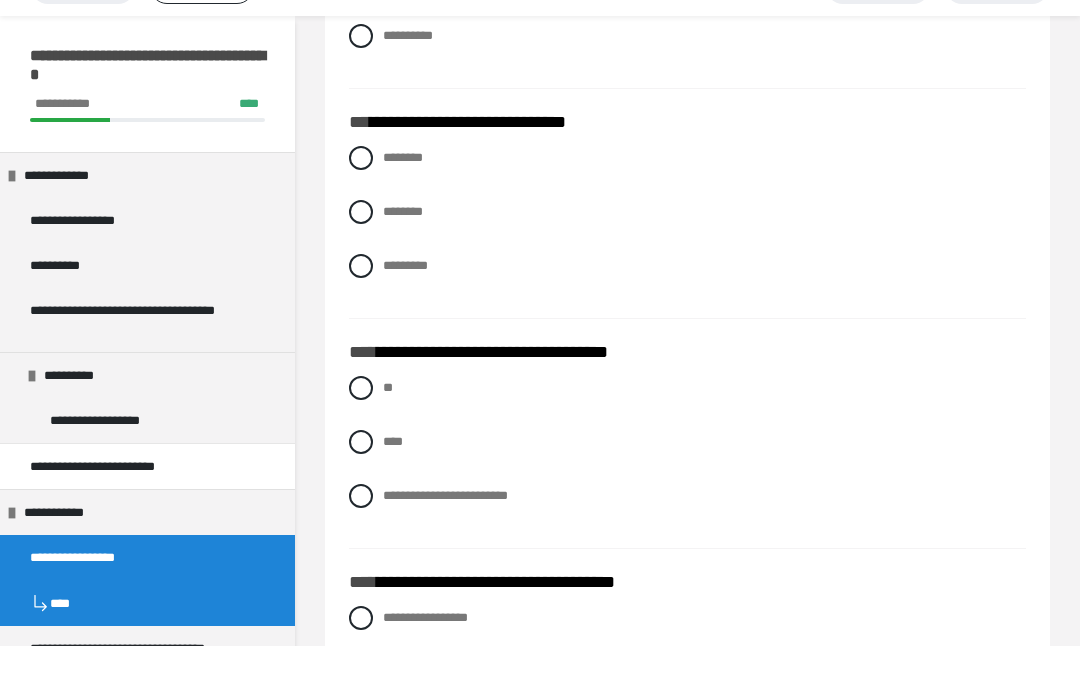 scroll, scrollTop: 2188, scrollLeft: 0, axis: vertical 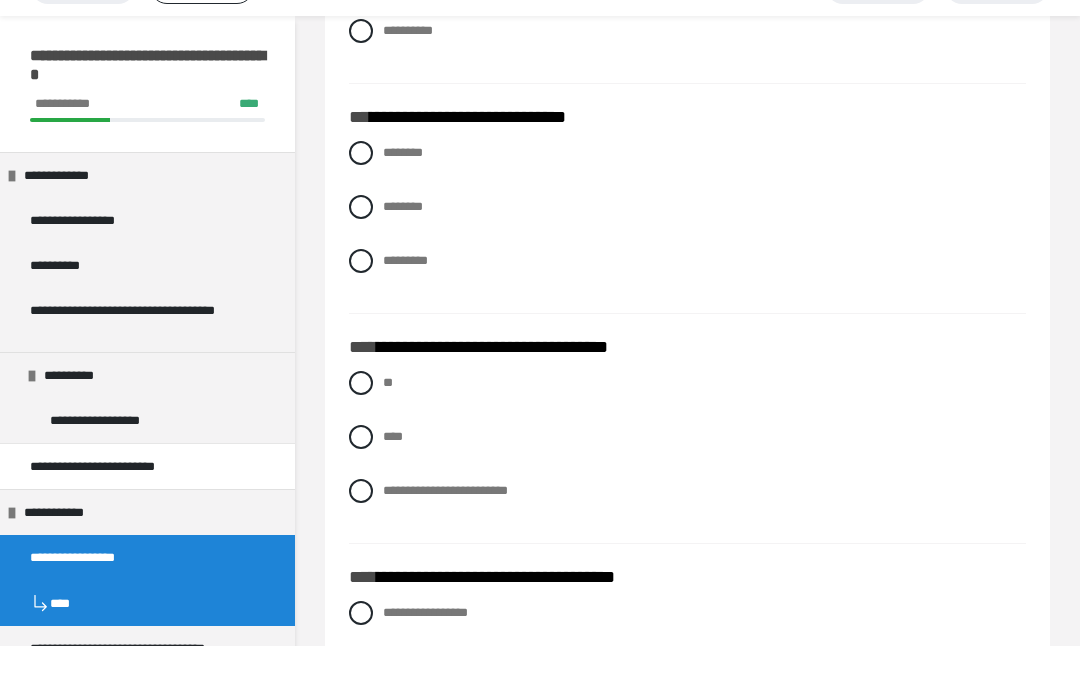 click at bounding box center (361, 481) 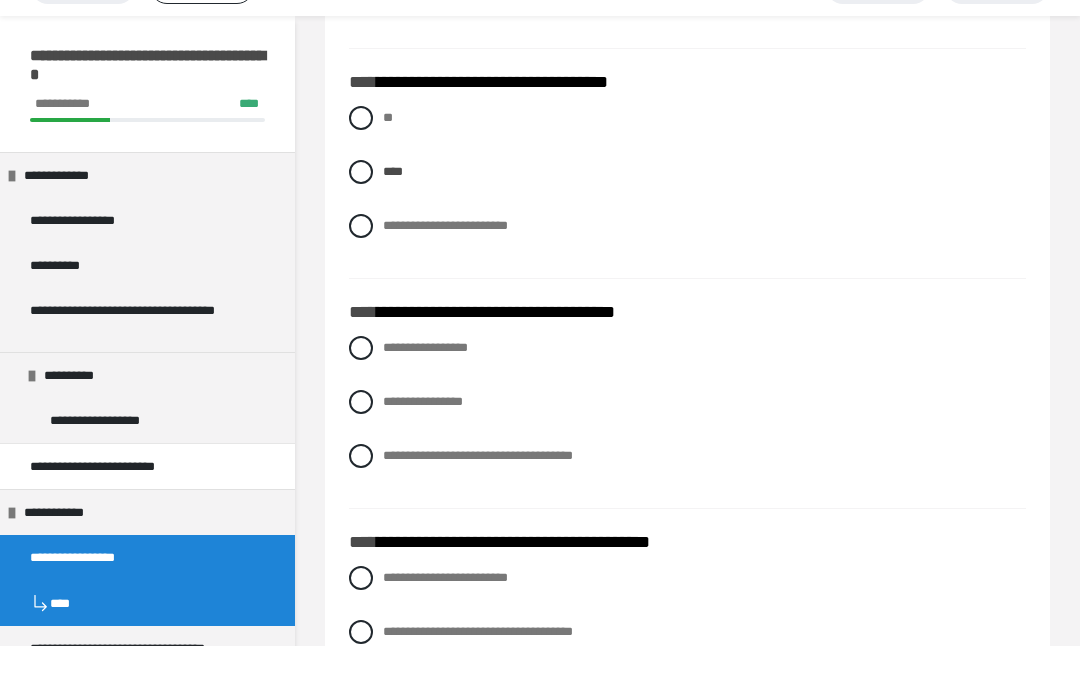 scroll, scrollTop: 2455, scrollLeft: 0, axis: vertical 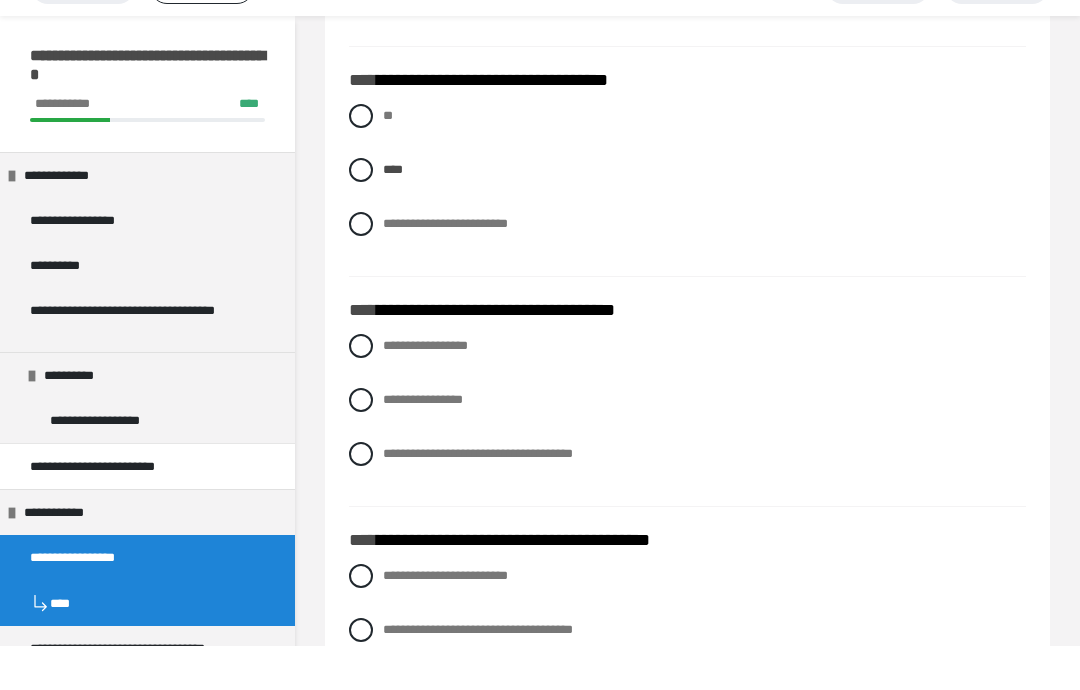 click at bounding box center (361, 390) 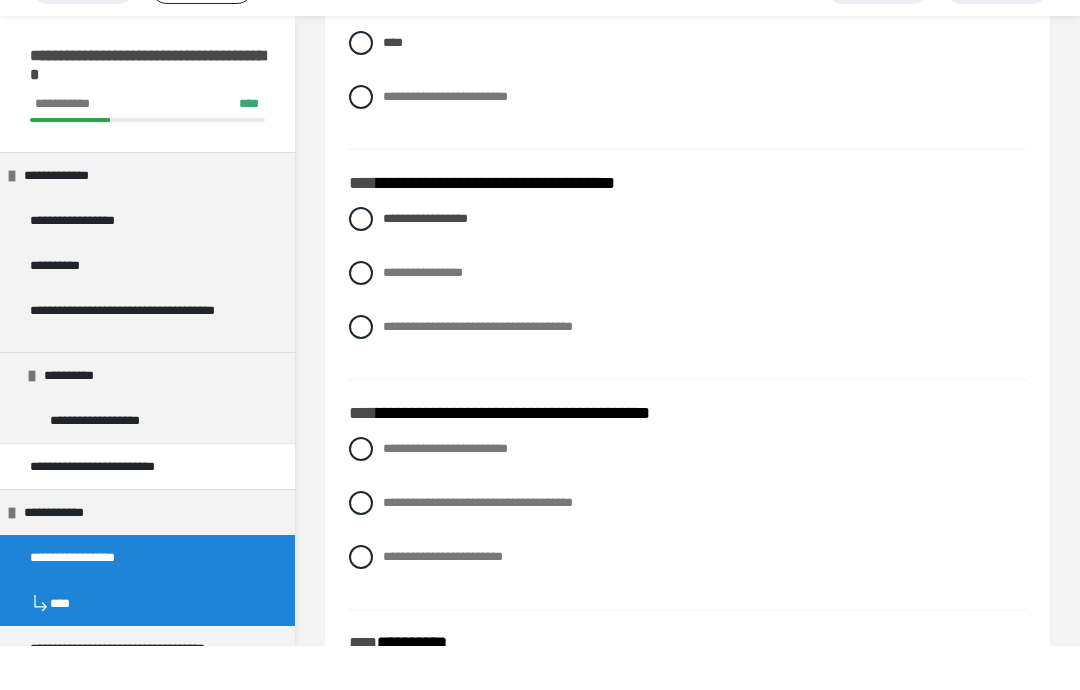 scroll, scrollTop: 2597, scrollLeft: 0, axis: vertical 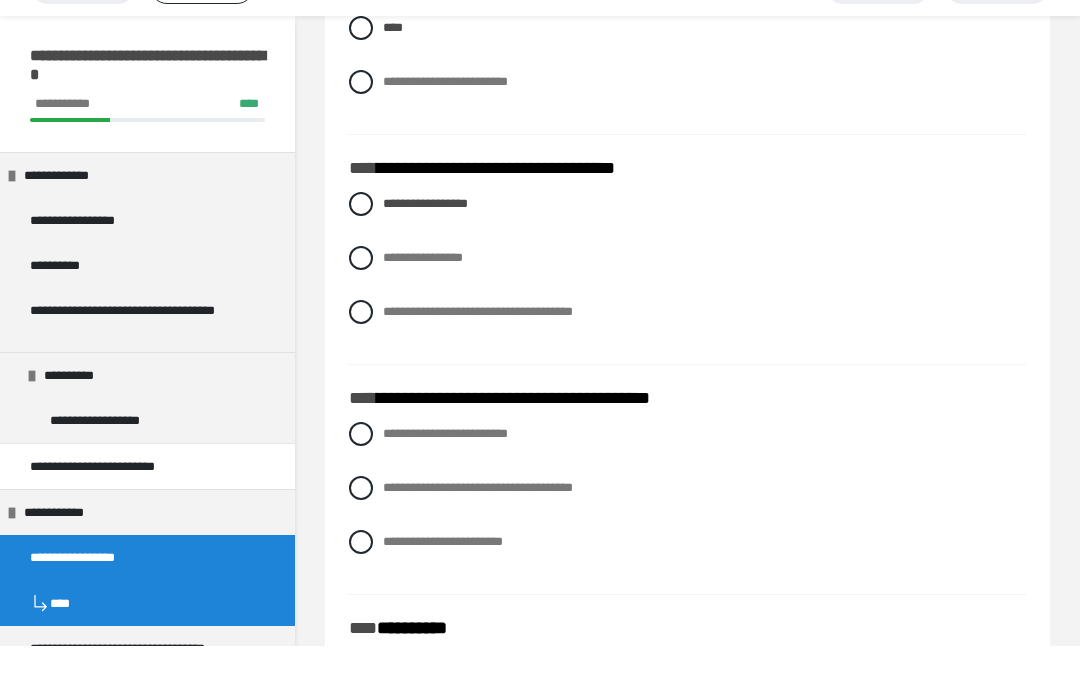 click on "**********" at bounding box center [389, 526] 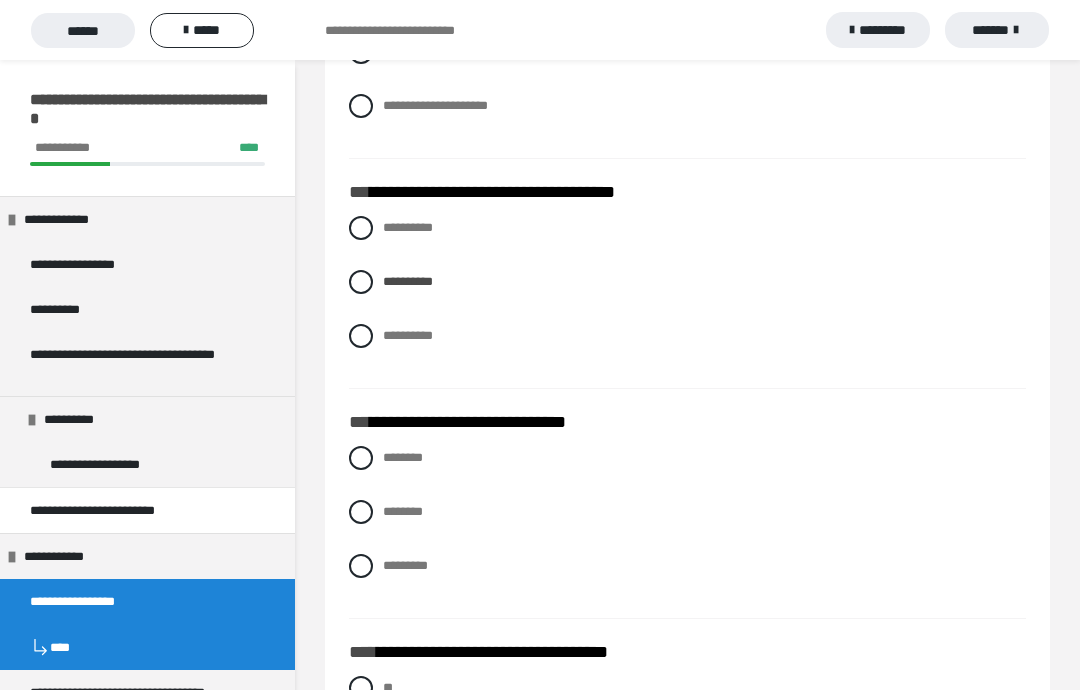 scroll, scrollTop: 1923, scrollLeft: 0, axis: vertical 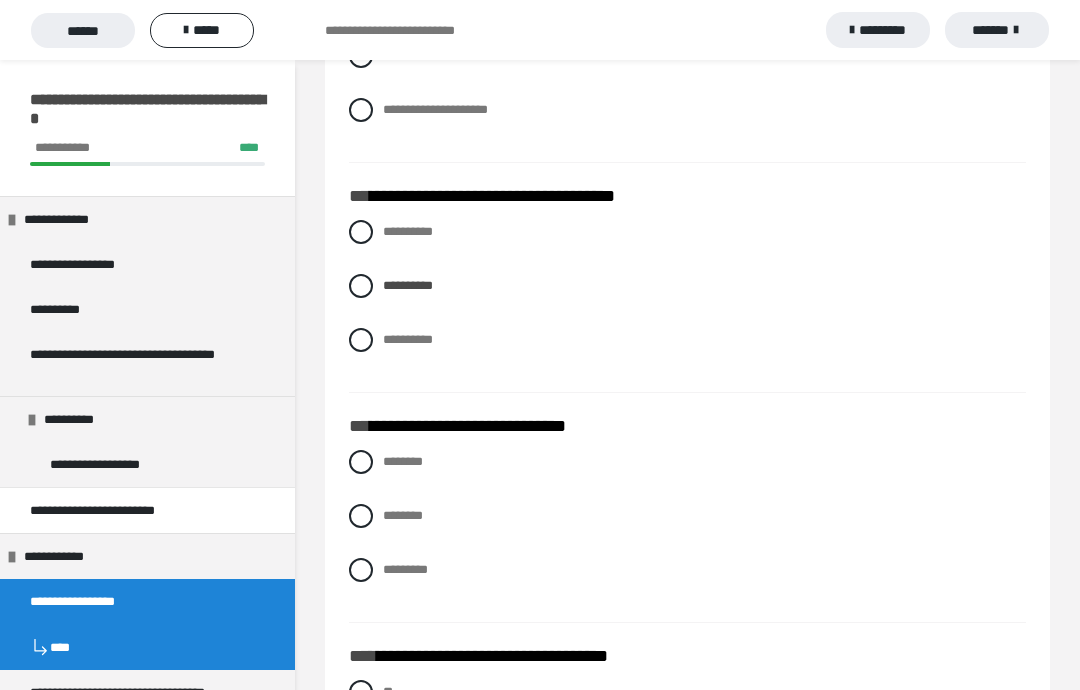 click on "*********" at bounding box center [878, 30] 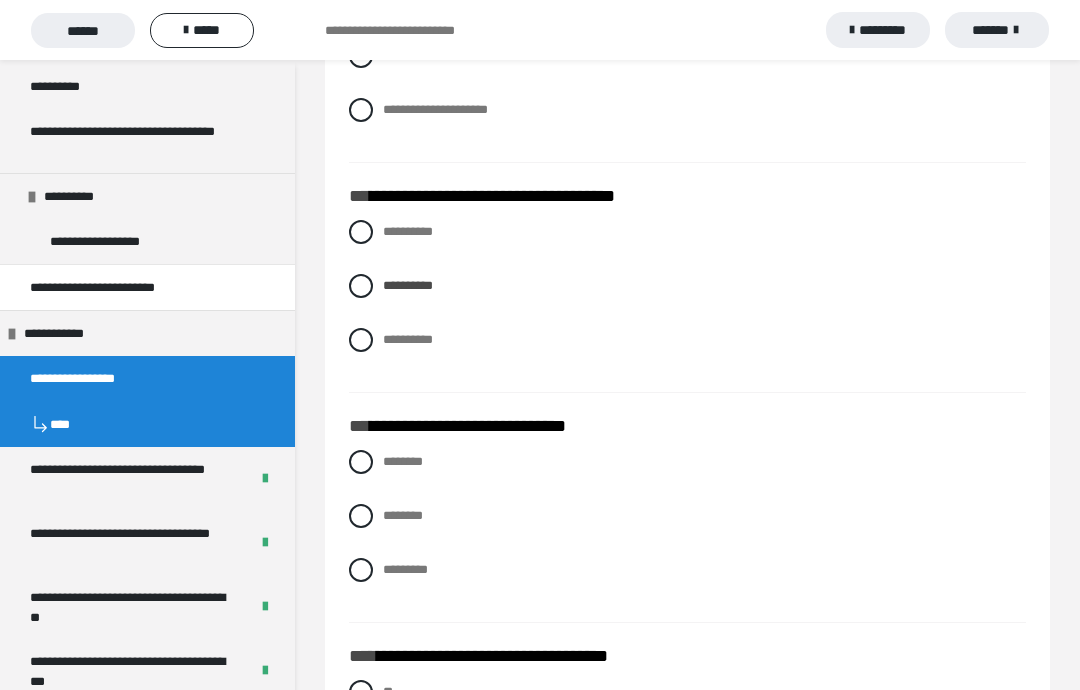 scroll, scrollTop: 241, scrollLeft: 0, axis: vertical 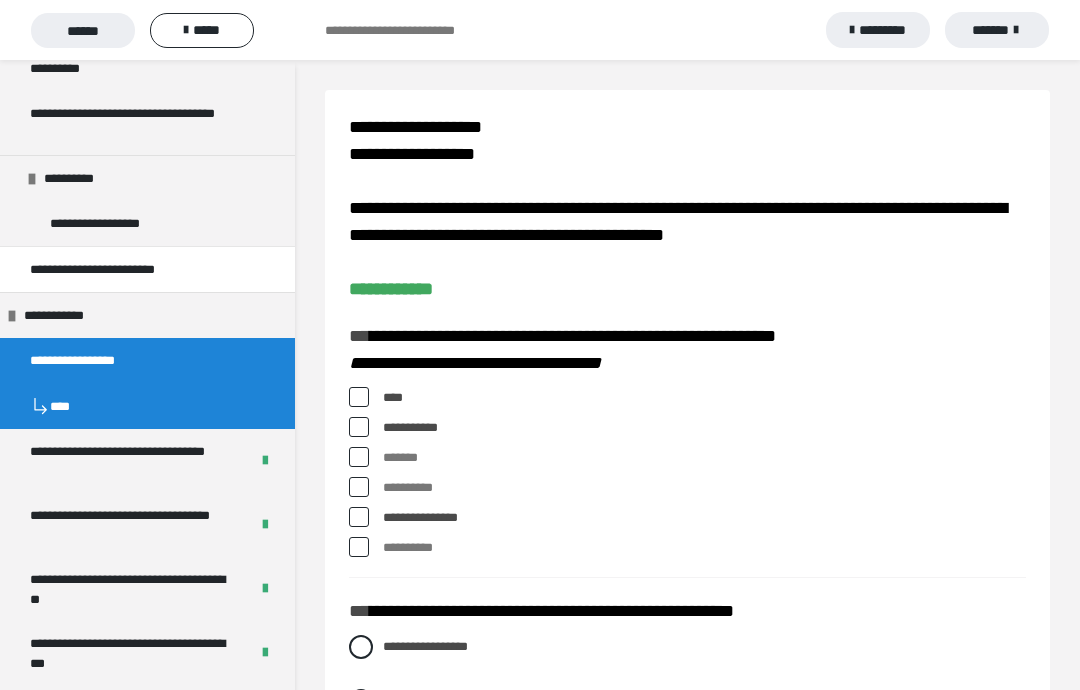 click on "******" at bounding box center (83, 30) 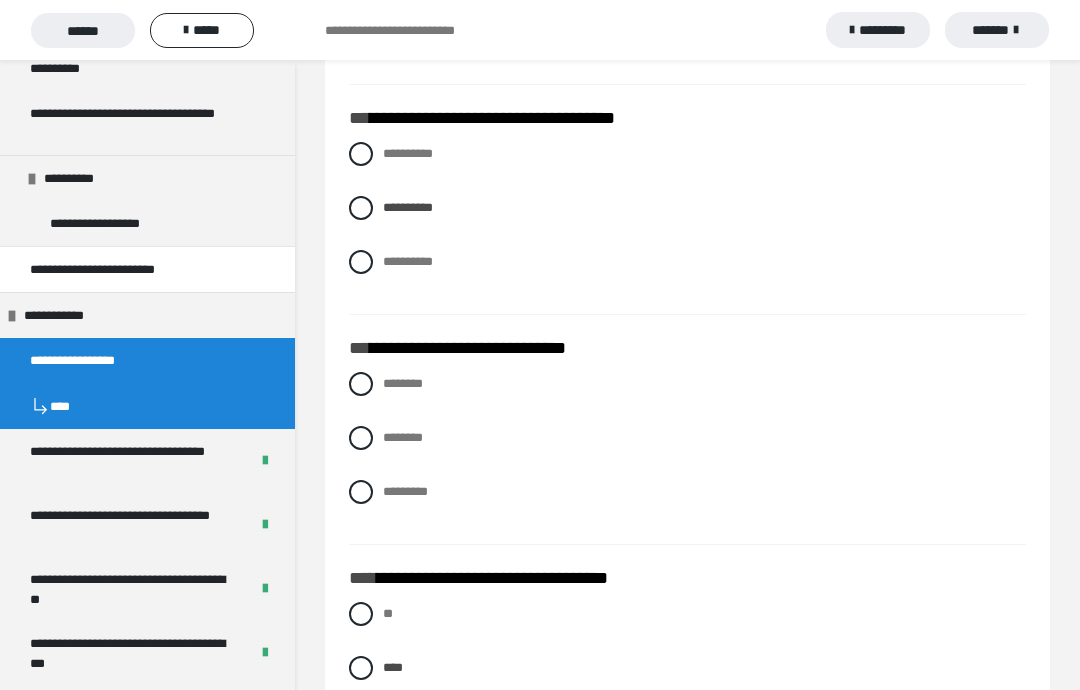 scroll, scrollTop: 2000, scrollLeft: 0, axis: vertical 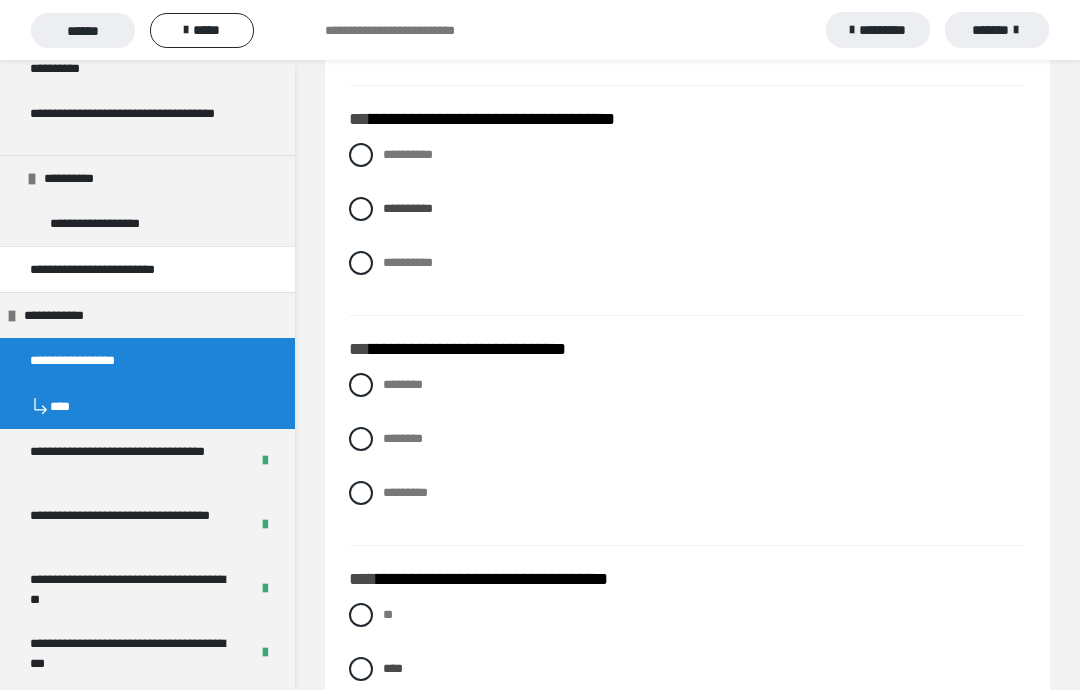 click at bounding box center [361, 493] 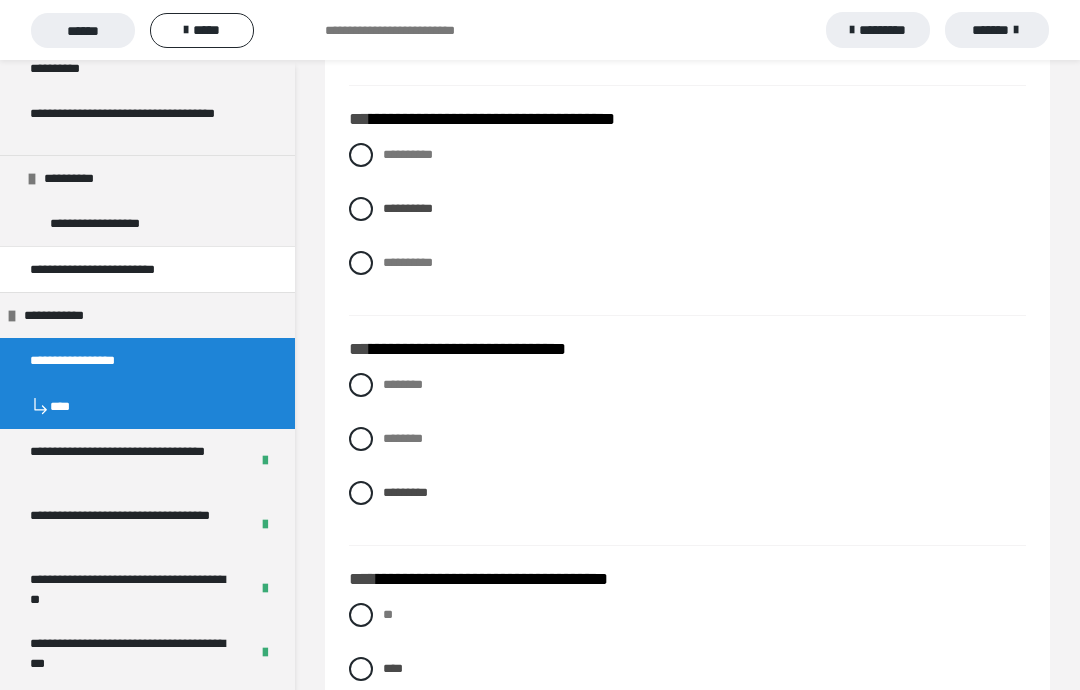 click on "******** ******** *********" at bounding box center [687, 454] 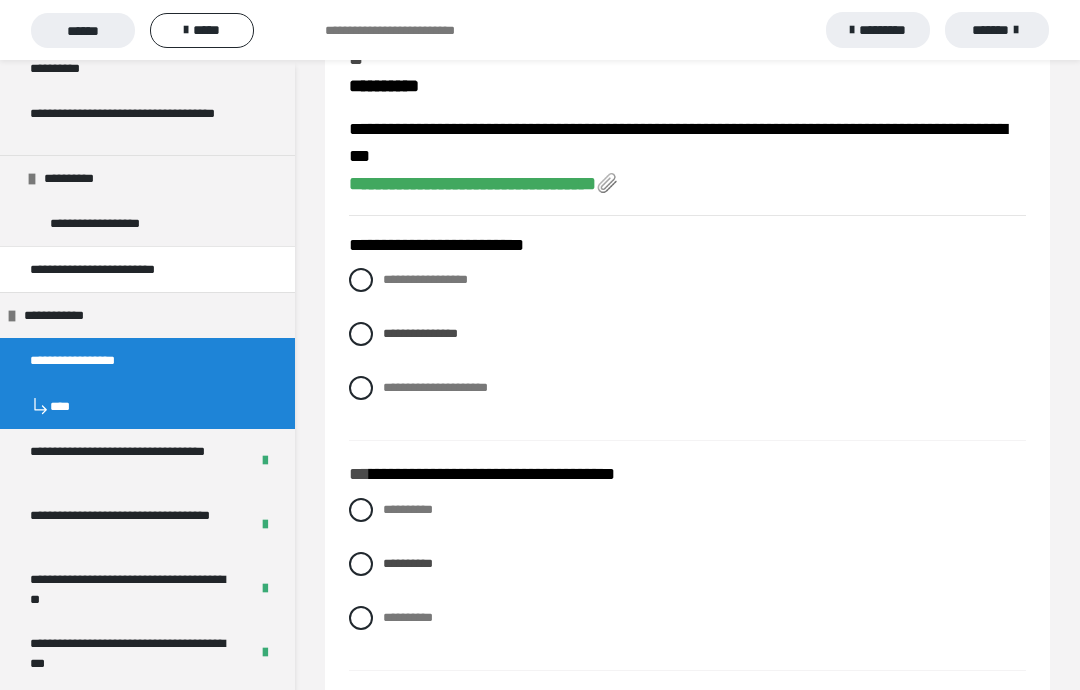 scroll, scrollTop: 1637, scrollLeft: 0, axis: vertical 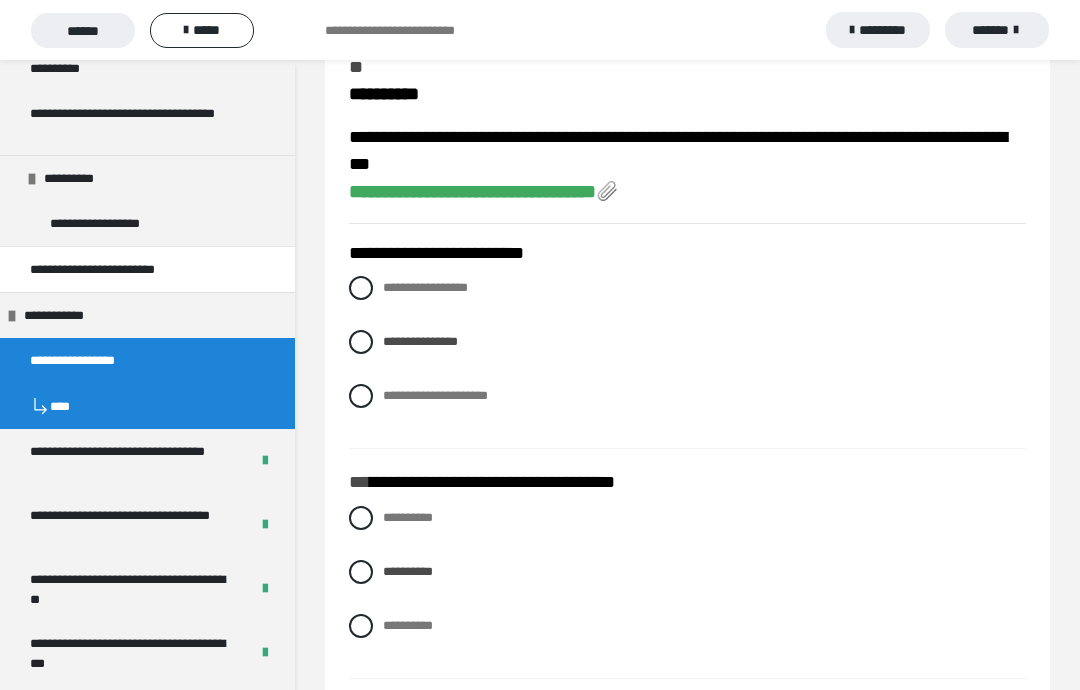 click on "**********" at bounding box center [472, 191] 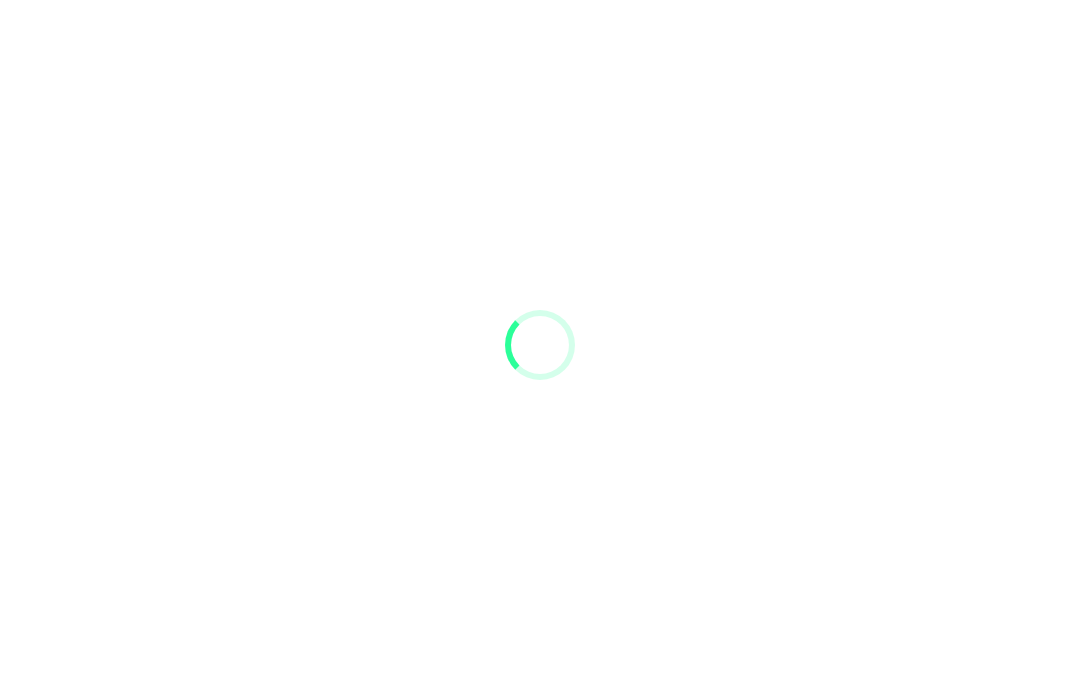scroll, scrollTop: 44, scrollLeft: 0, axis: vertical 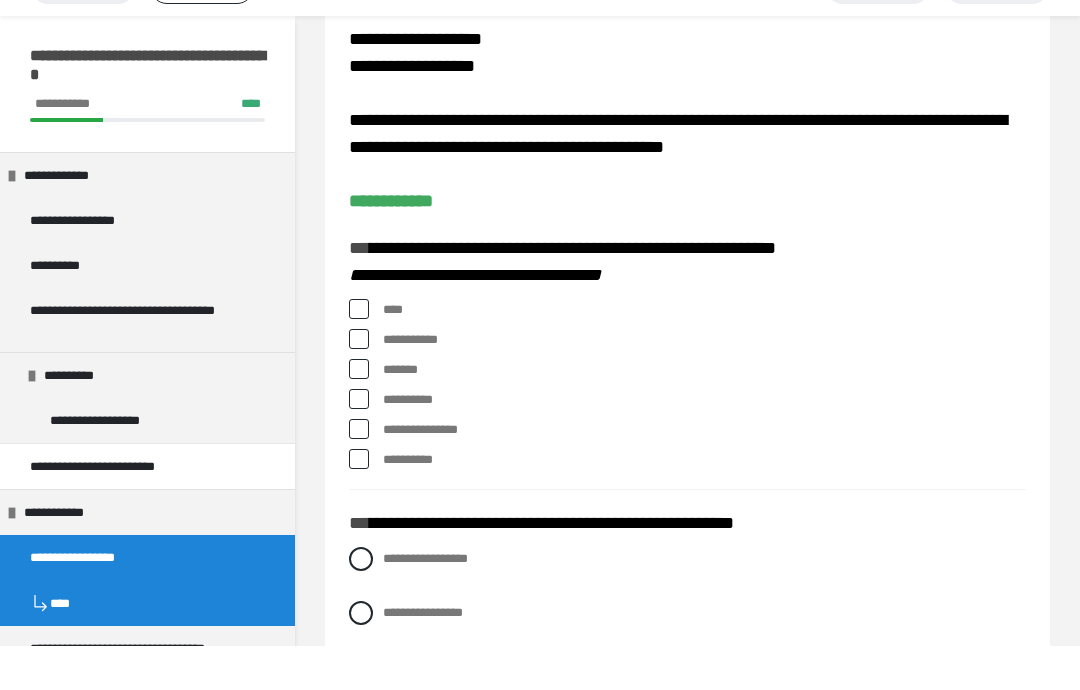 click at bounding box center (359, 353) 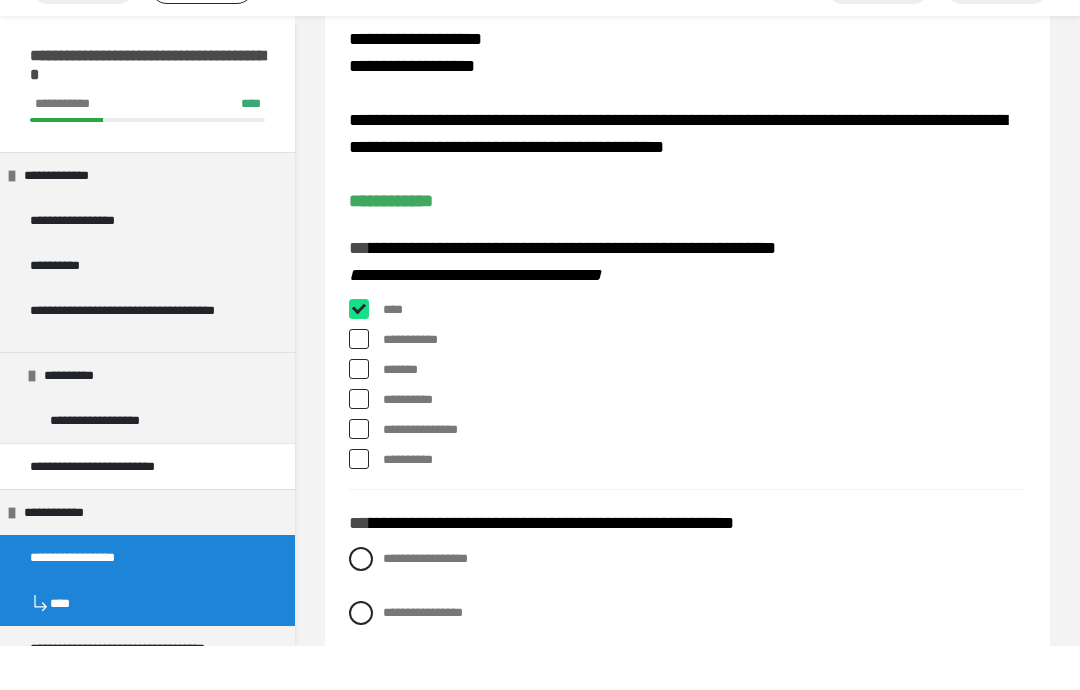 checkbox on "****" 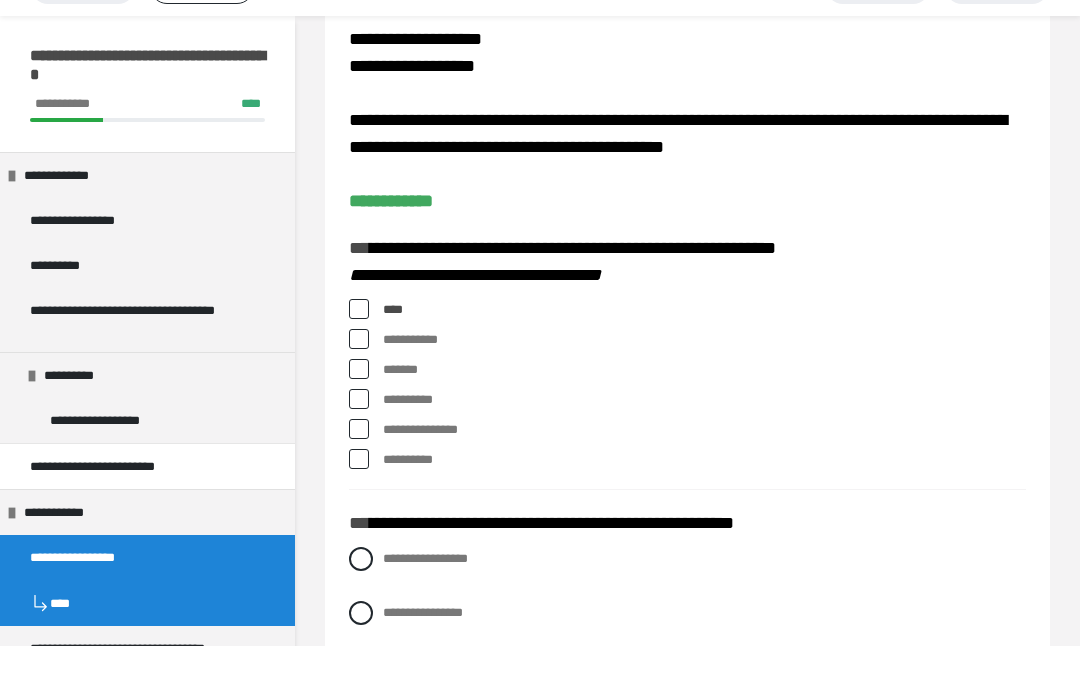 click on "**********" at bounding box center (687, 384) 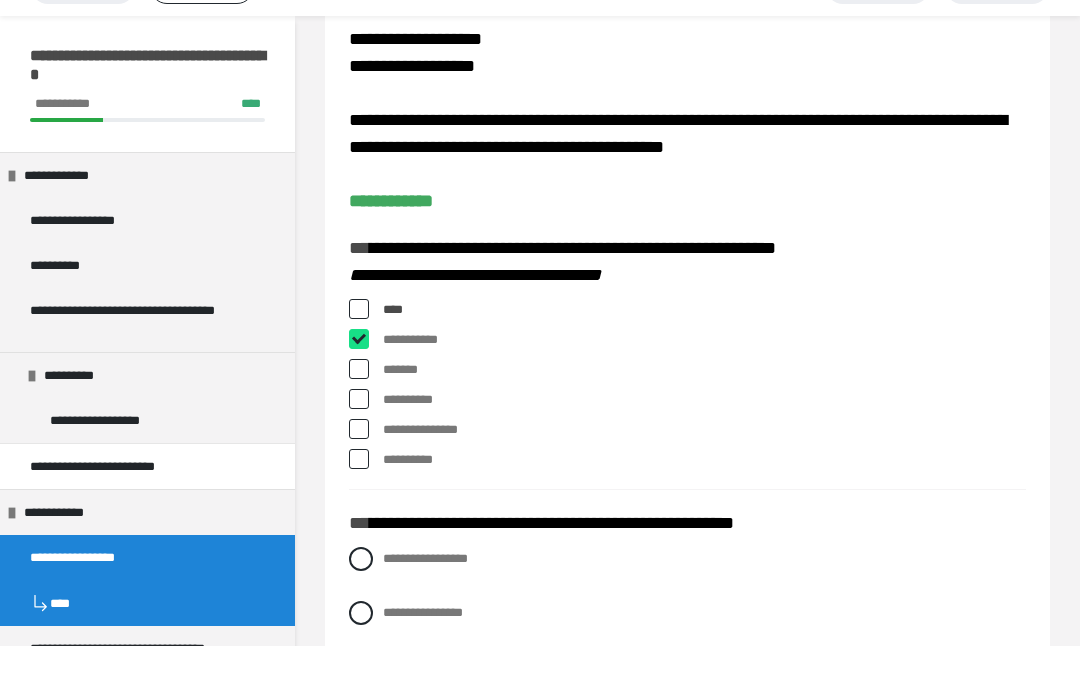 checkbox on "****" 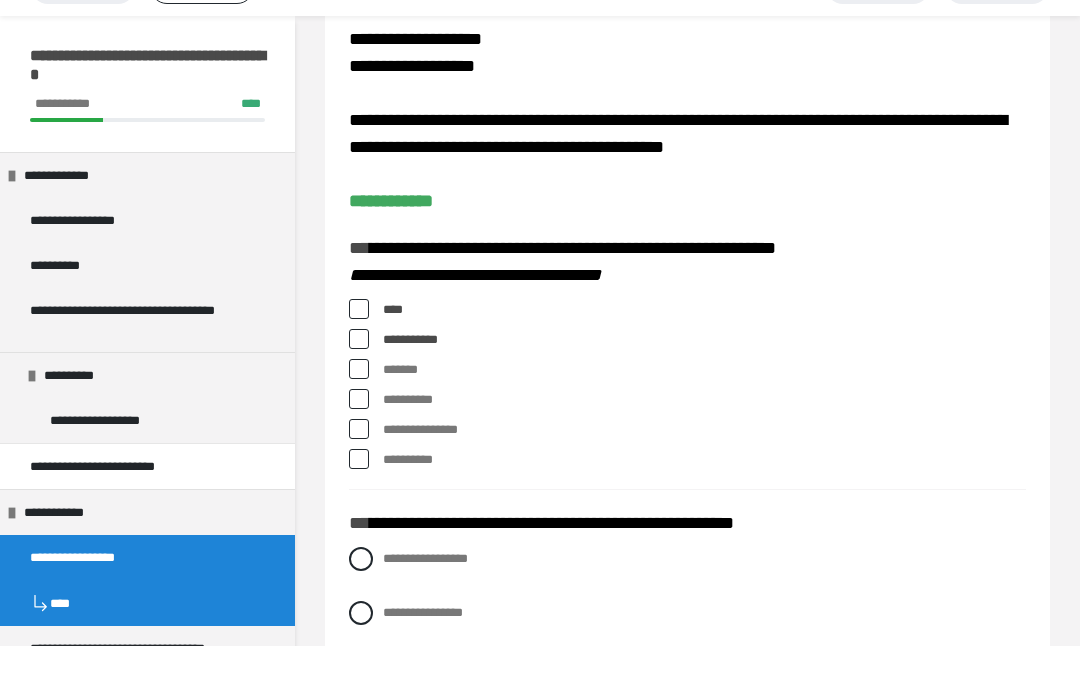 click at bounding box center (359, 473) 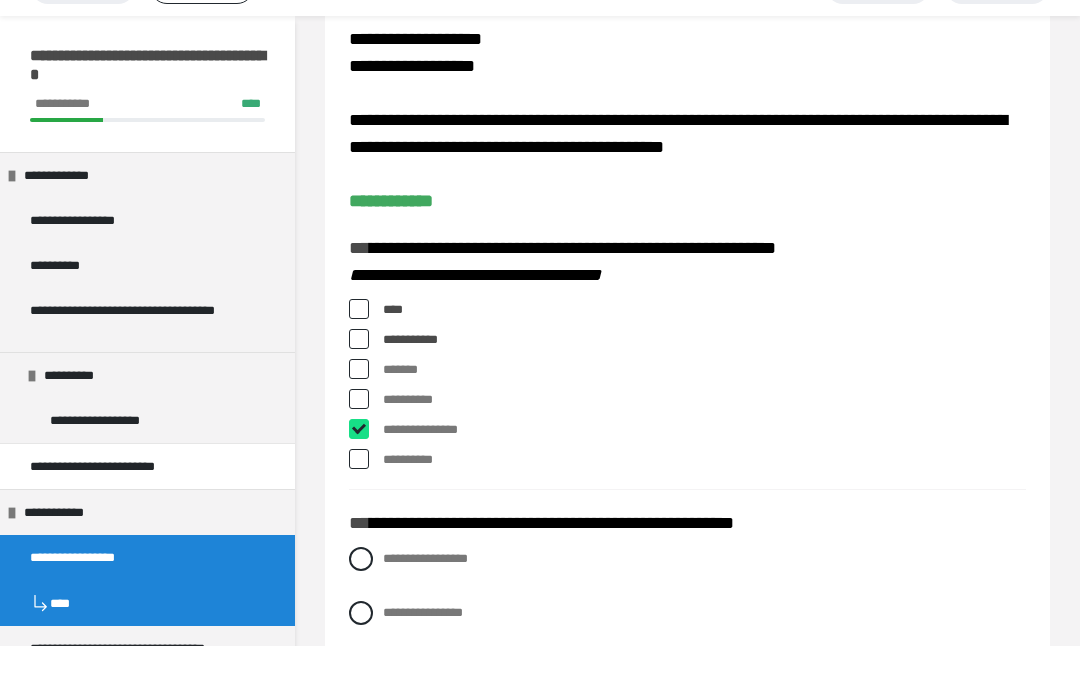 checkbox on "****" 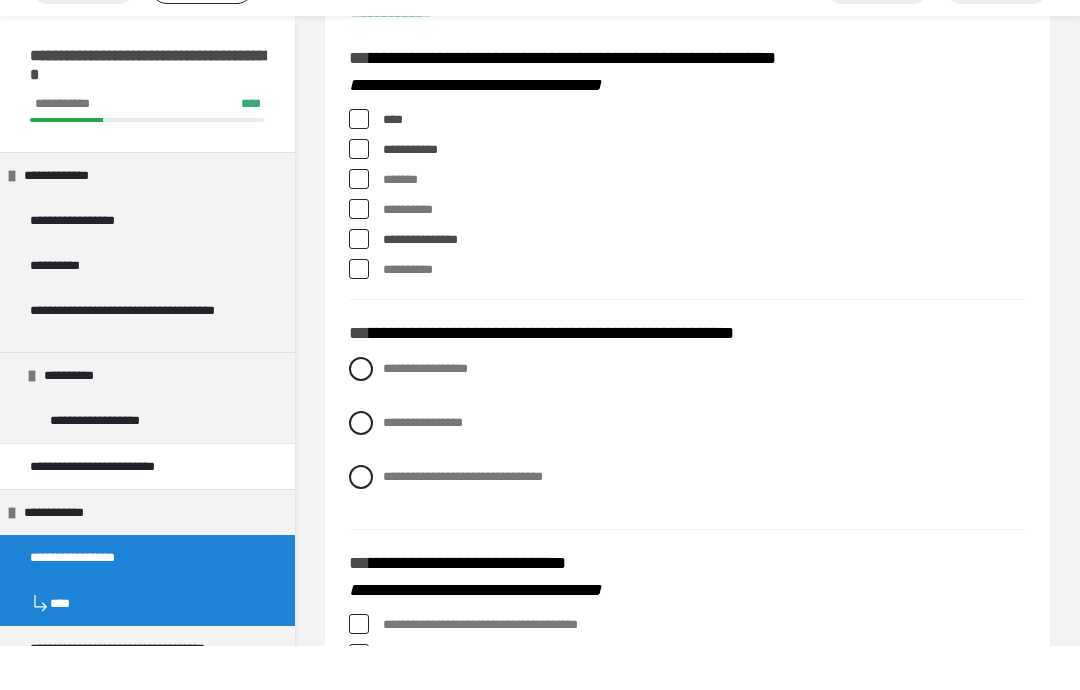 scroll, scrollTop: 247, scrollLeft: 0, axis: vertical 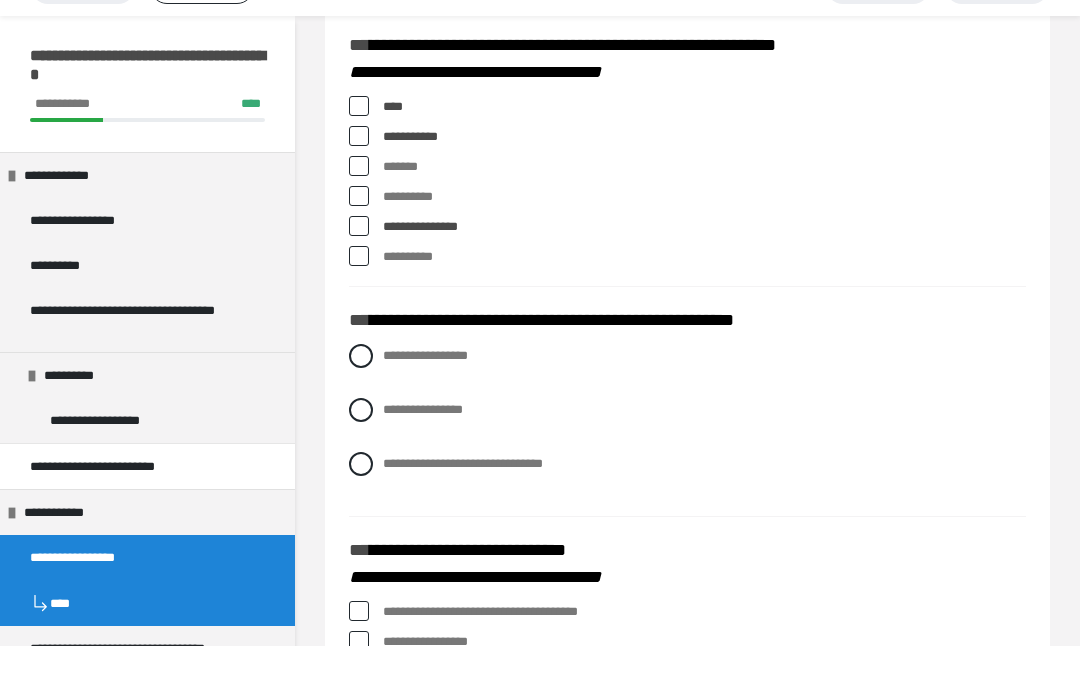 click on "**********" at bounding box center (687, 400) 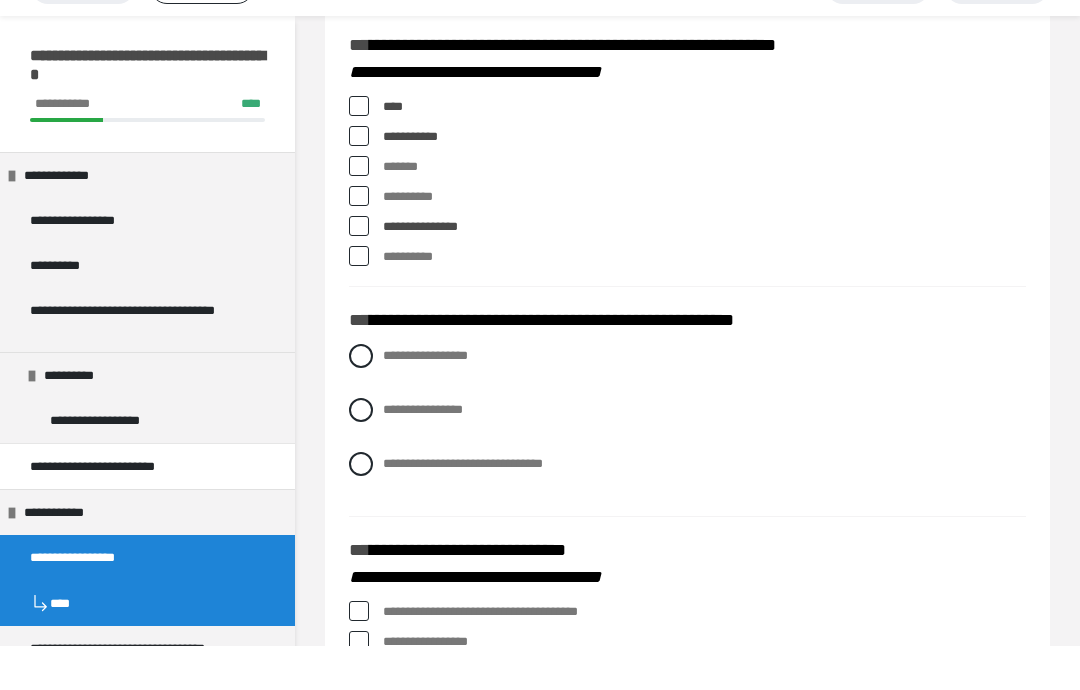 radio on "****" 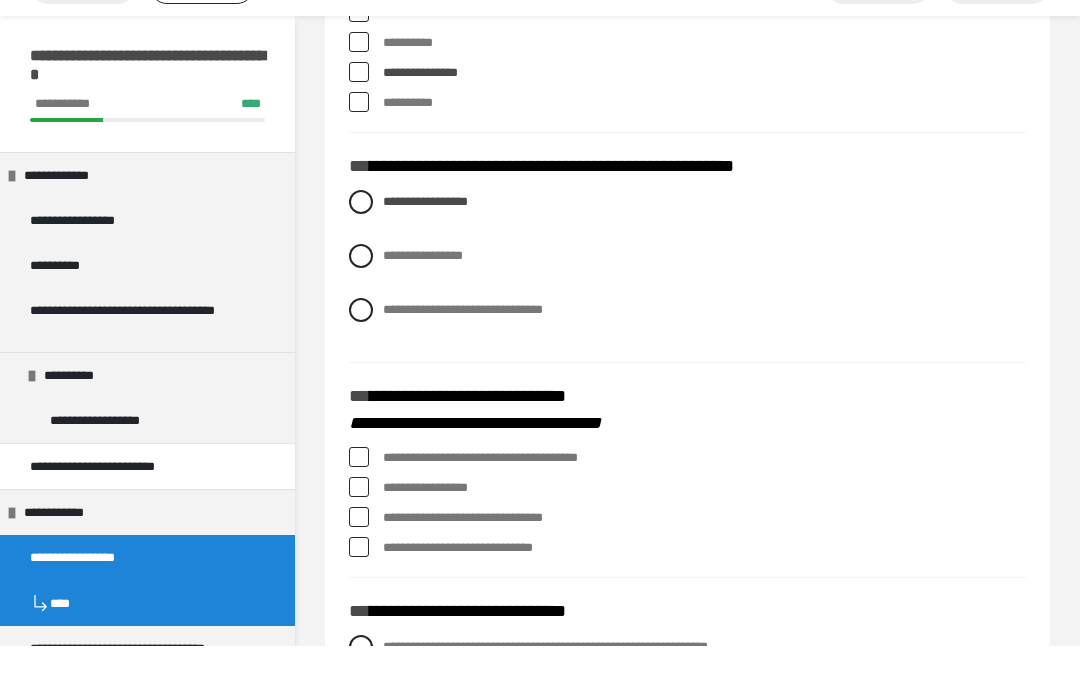 scroll, scrollTop: 407, scrollLeft: 0, axis: vertical 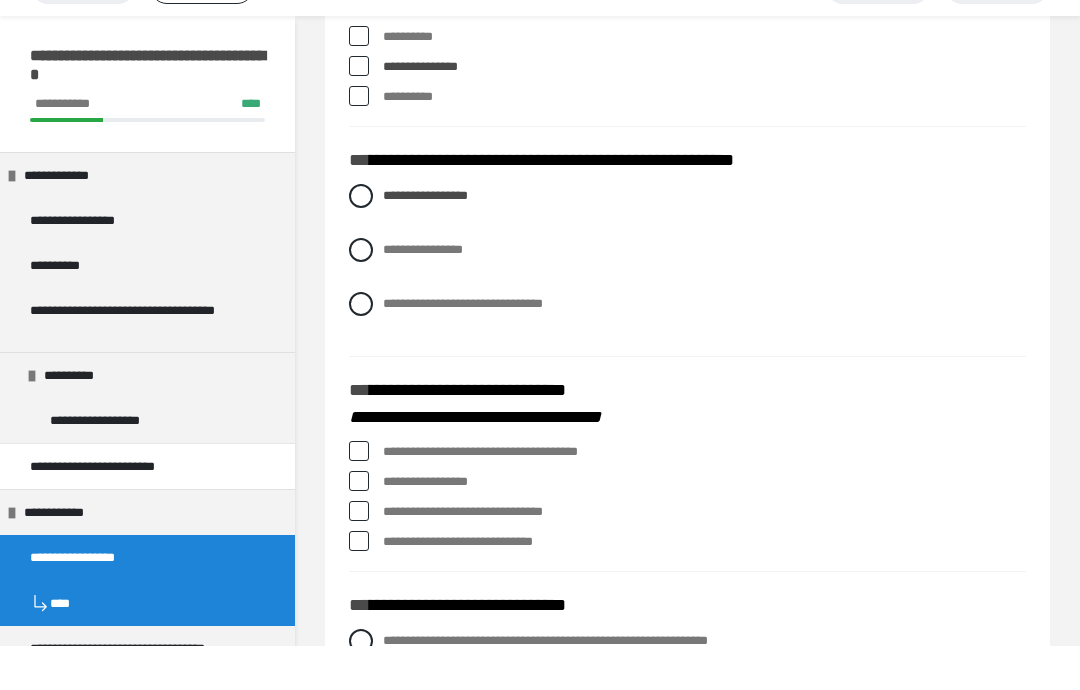 click at bounding box center [359, 495] 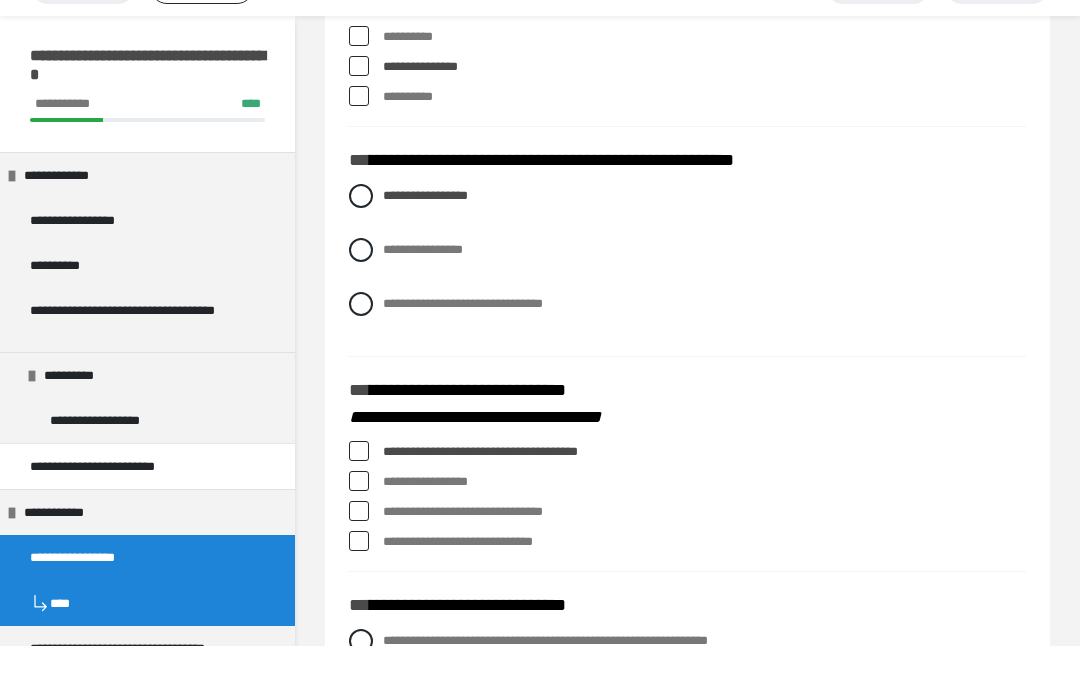 click at bounding box center (359, 495) 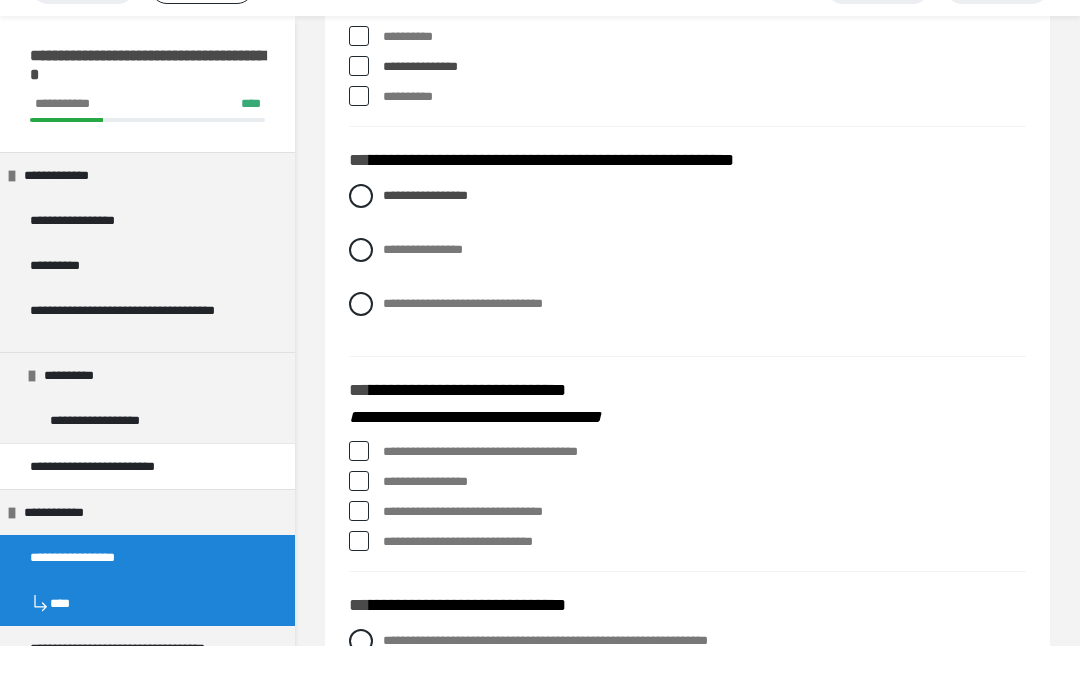 click on "**********" at bounding box center (687, 496) 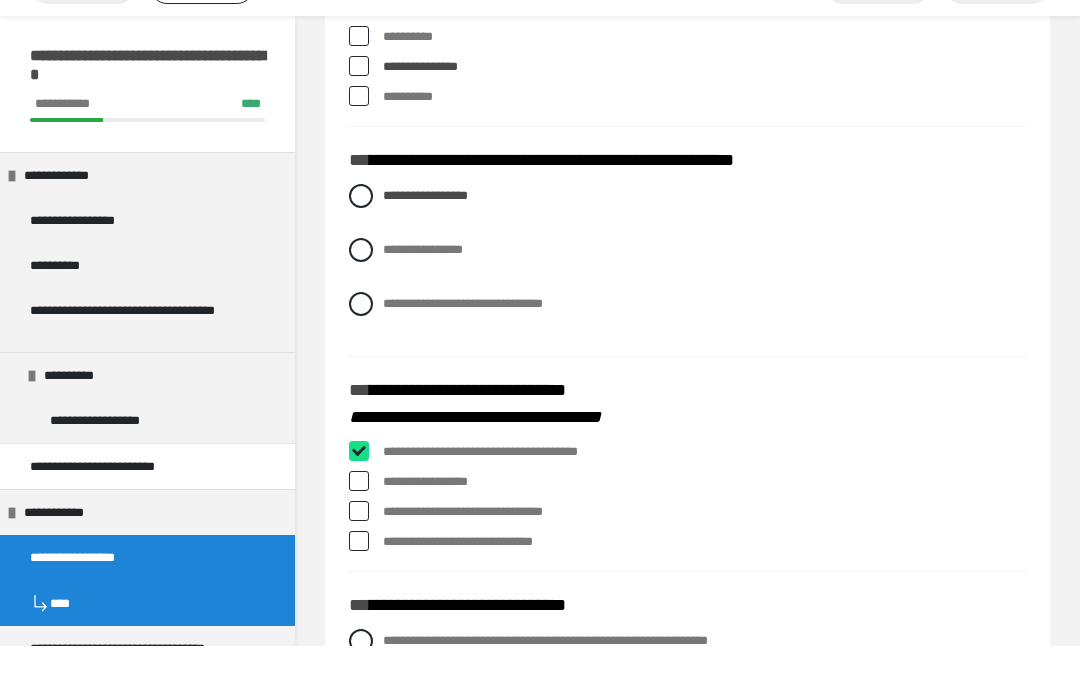 checkbox on "****" 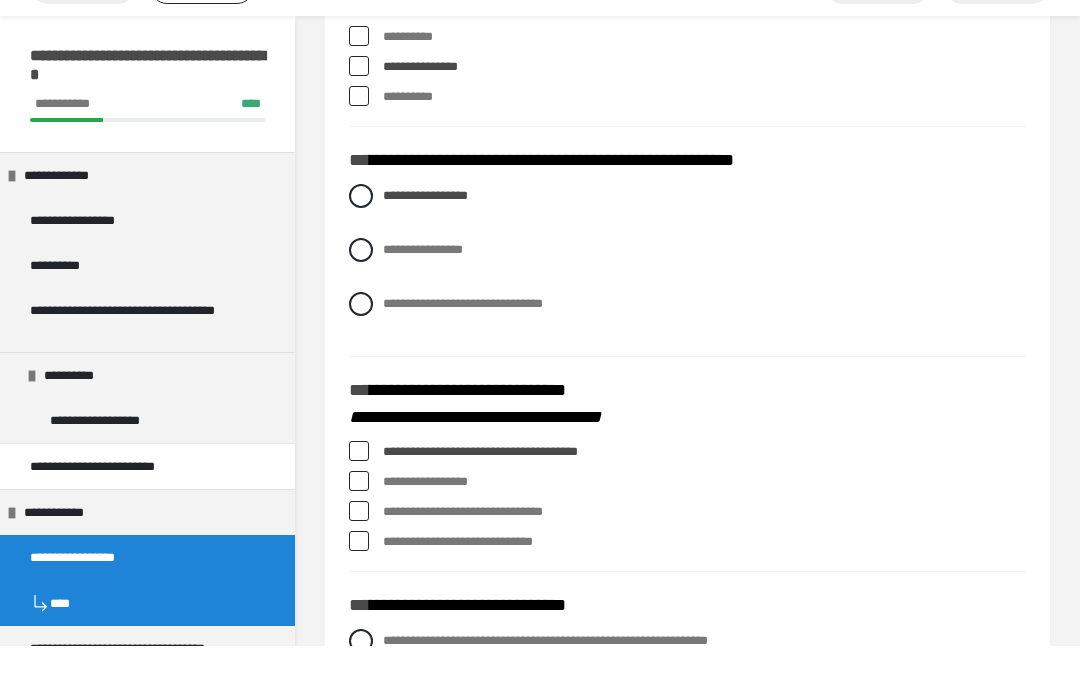 click at bounding box center (359, 525) 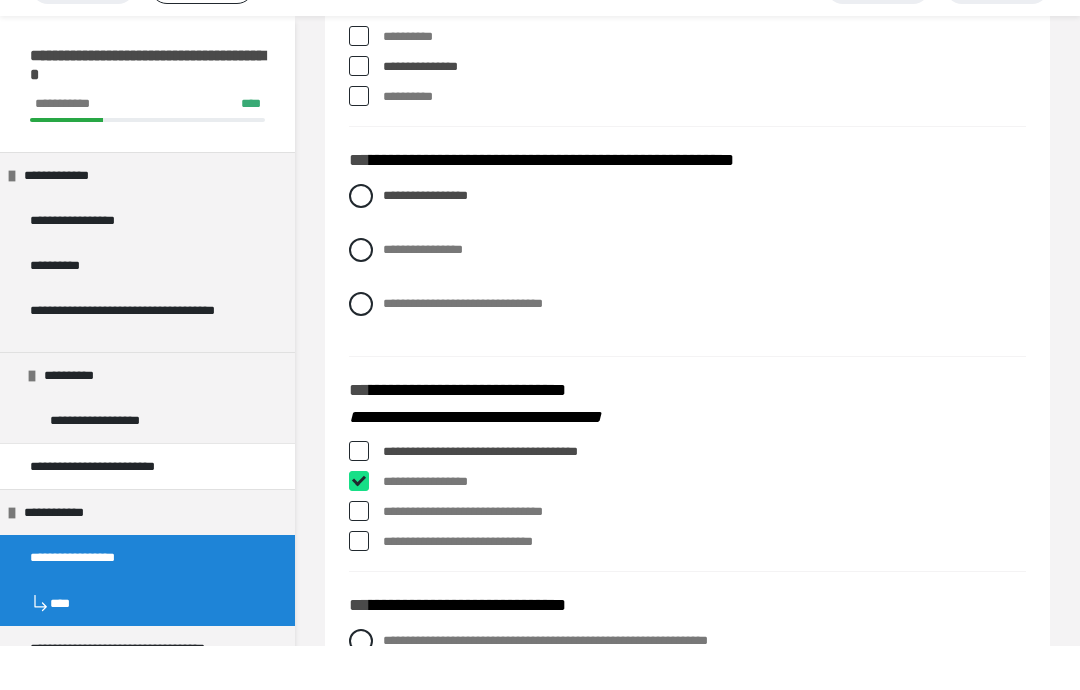 checkbox on "****" 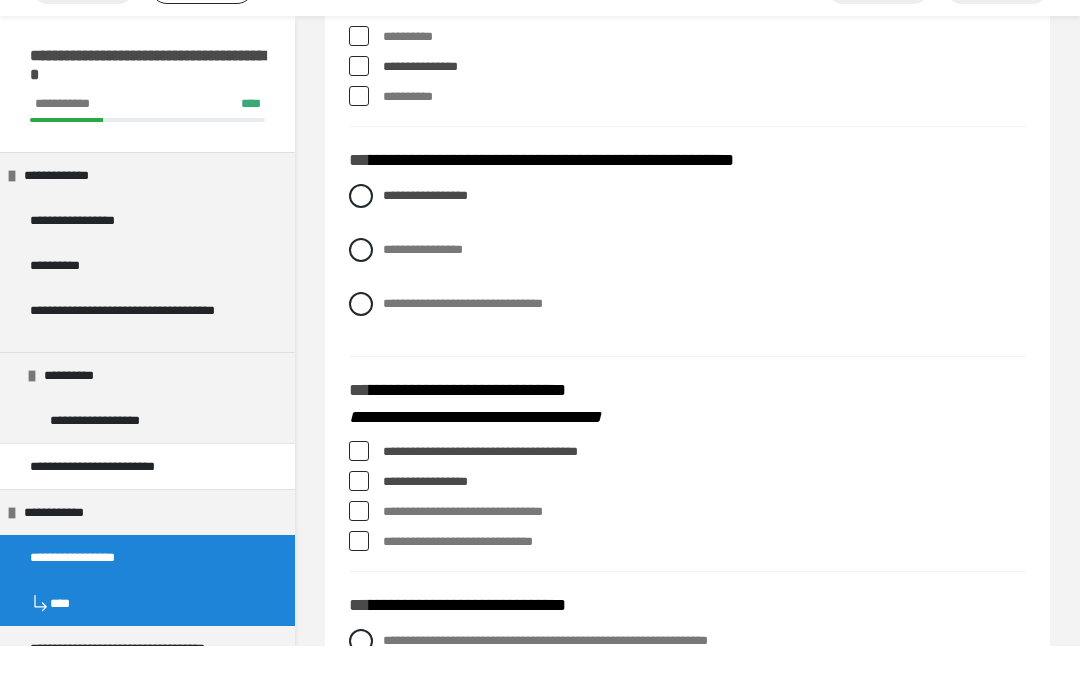 click at bounding box center (359, 585) 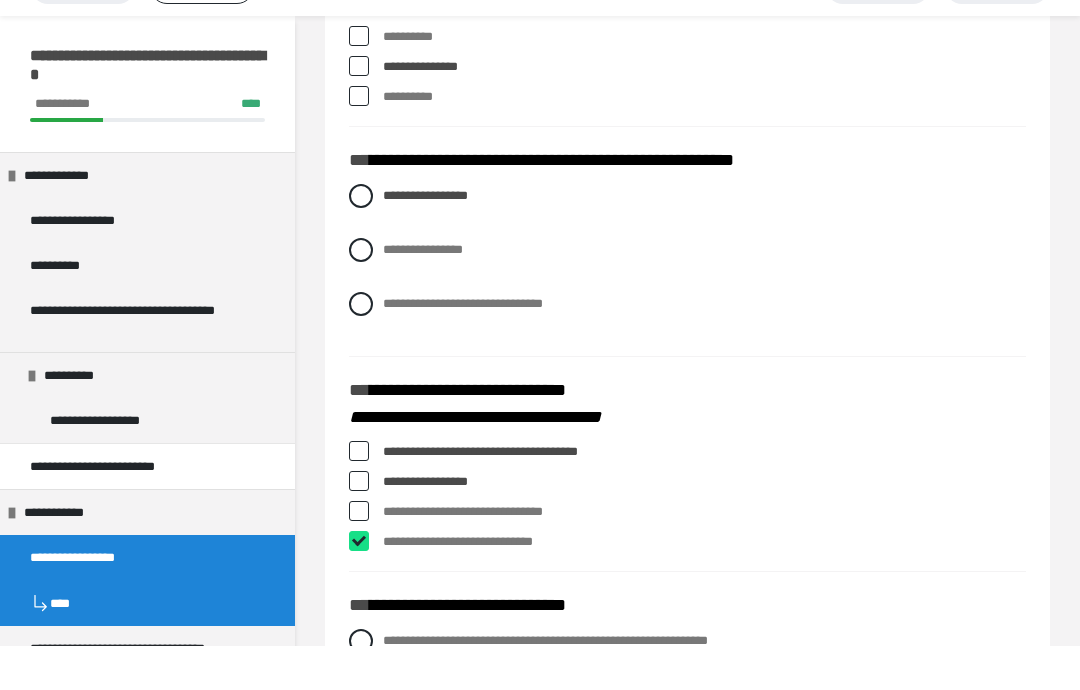 checkbox on "****" 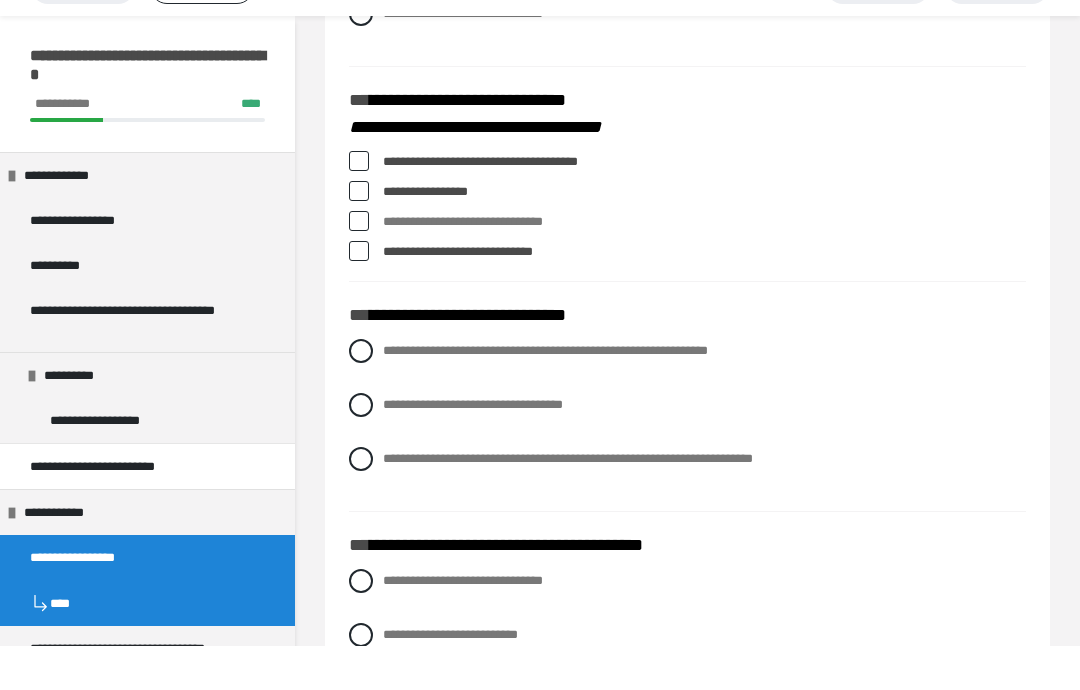 scroll, scrollTop: 698, scrollLeft: 0, axis: vertical 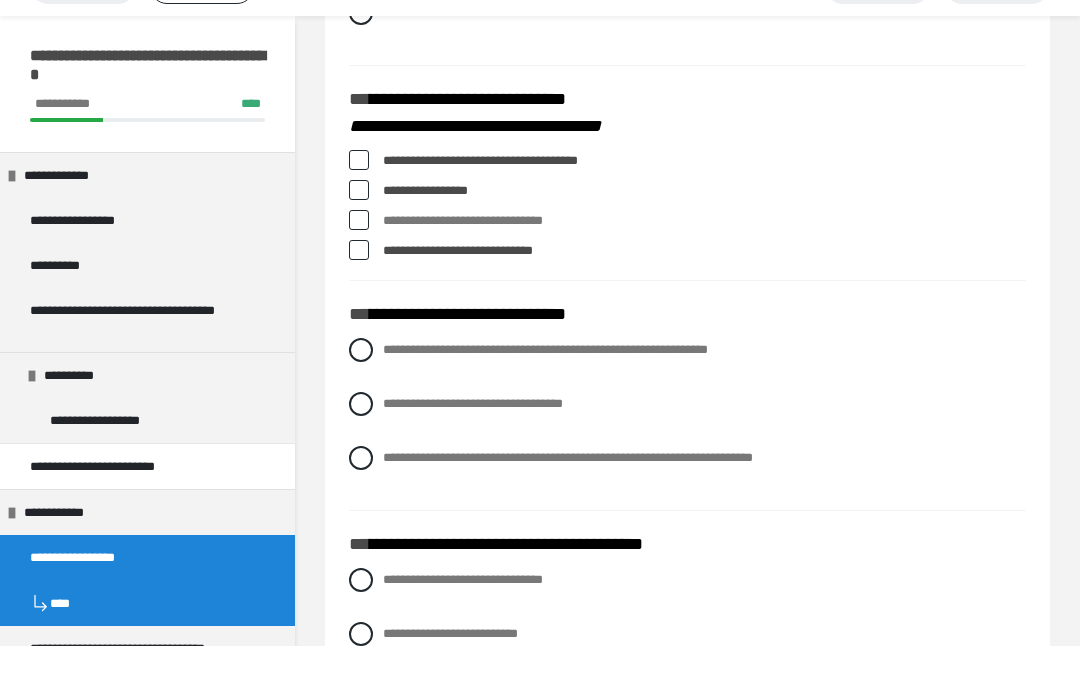 click at bounding box center [361, 502] 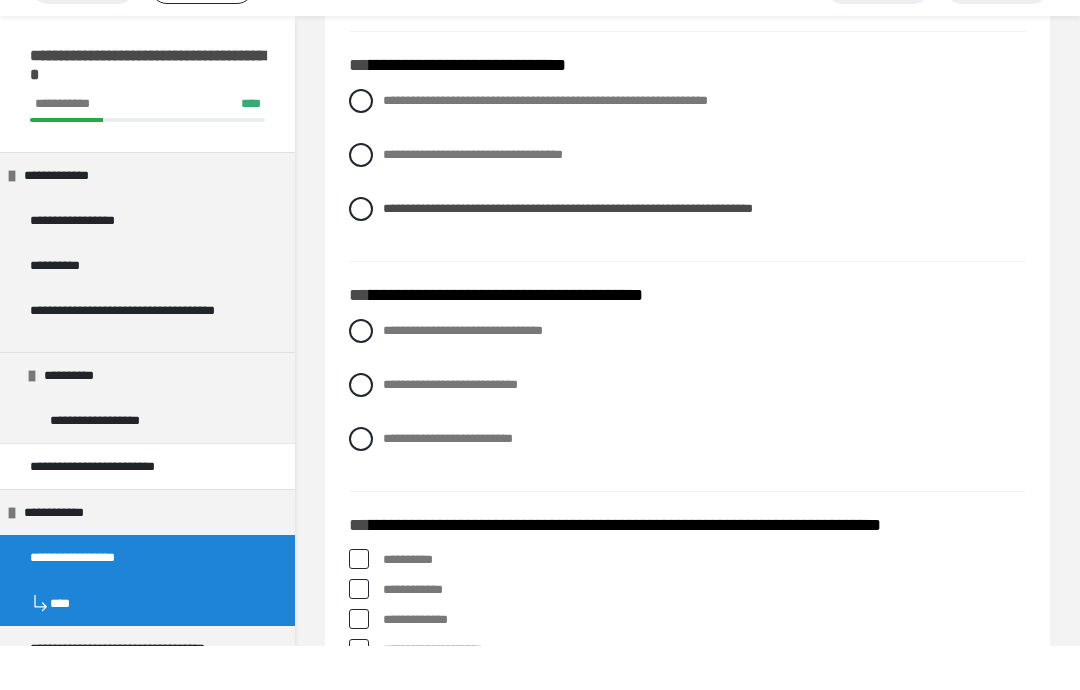 scroll, scrollTop: 949, scrollLeft: 0, axis: vertical 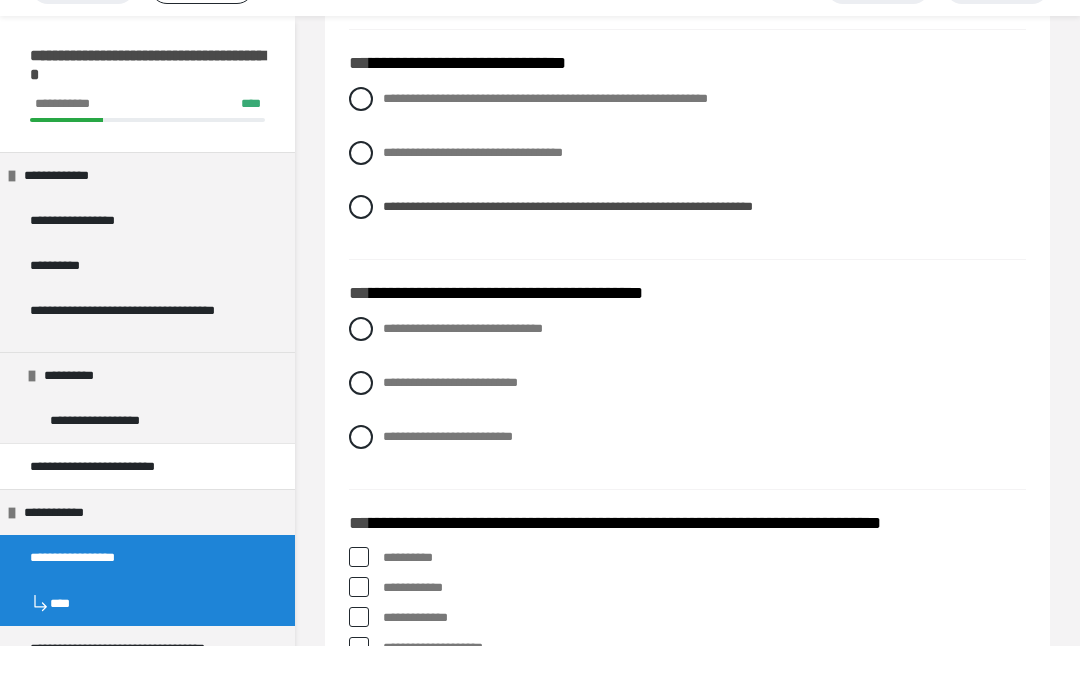click at bounding box center (361, 427) 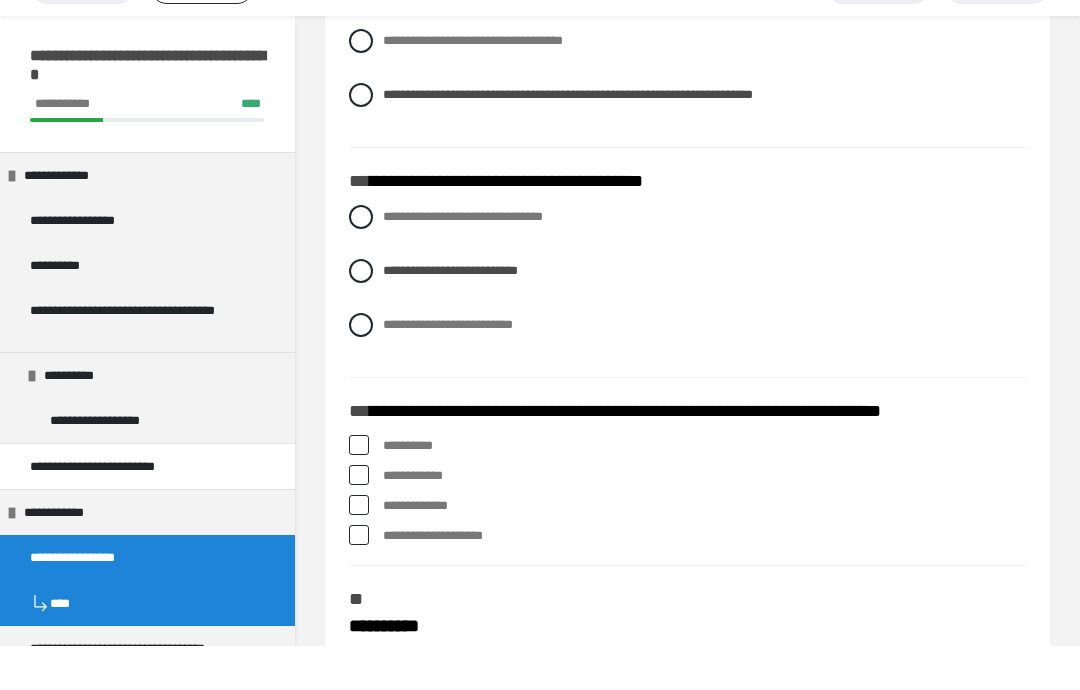 scroll, scrollTop: 1077, scrollLeft: 0, axis: vertical 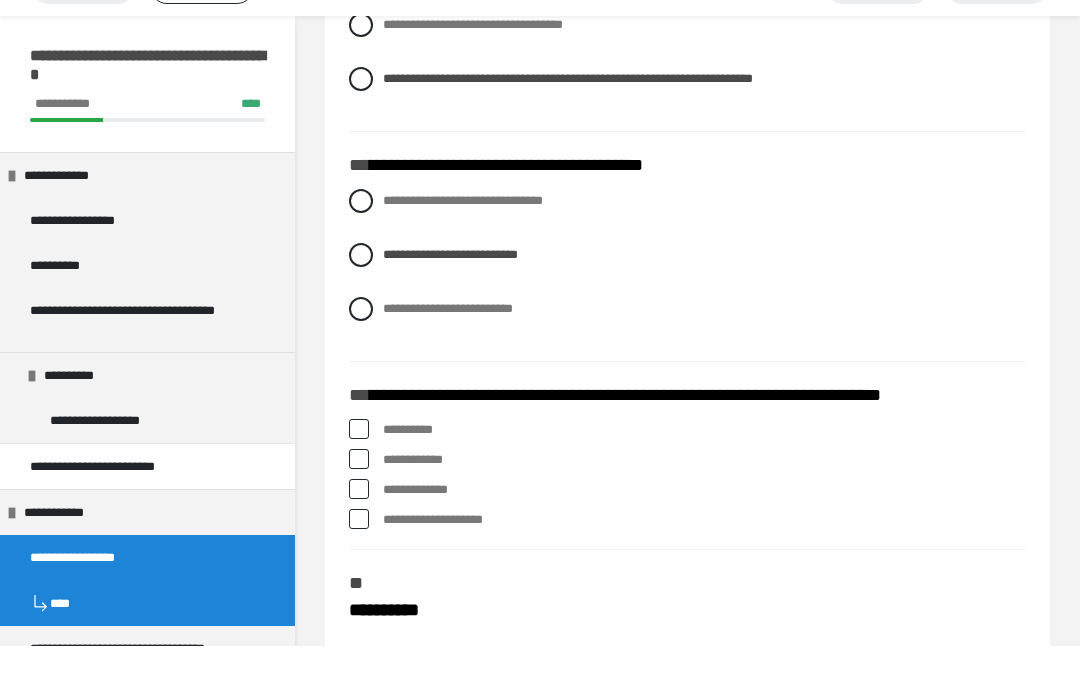 click at bounding box center (359, 473) 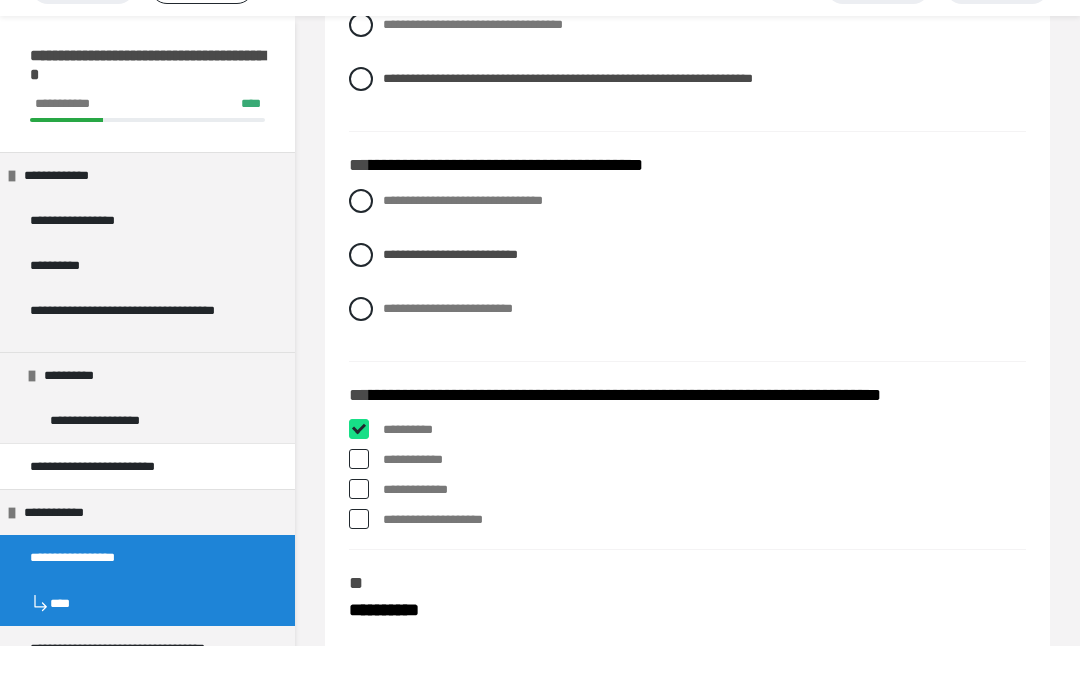 checkbox on "****" 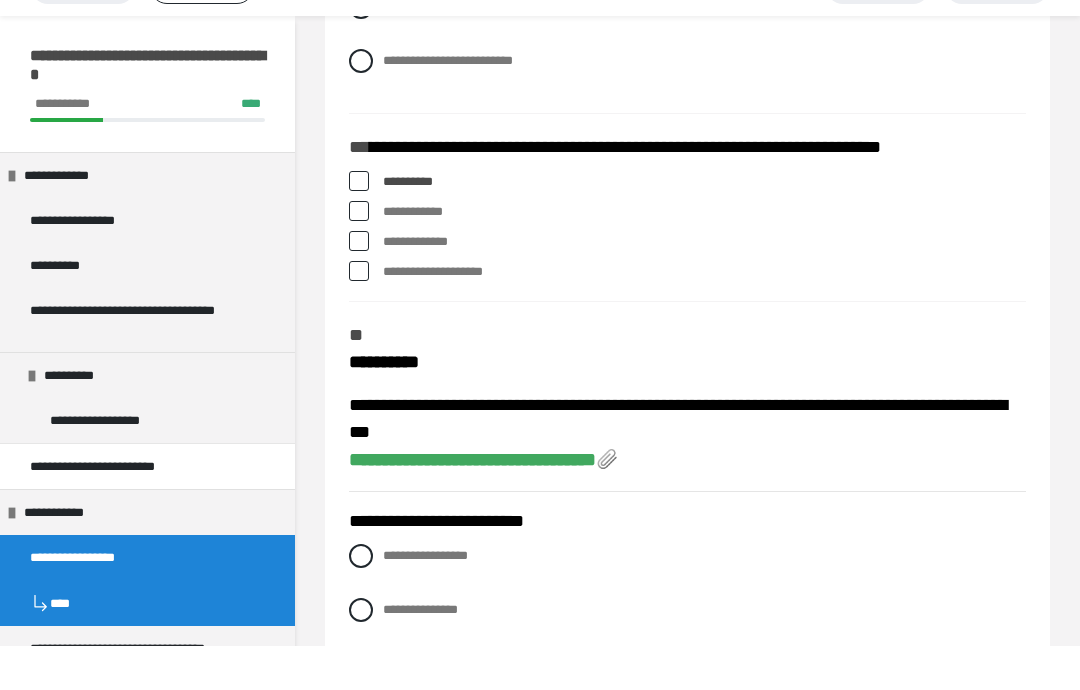scroll, scrollTop: 1365, scrollLeft: 0, axis: vertical 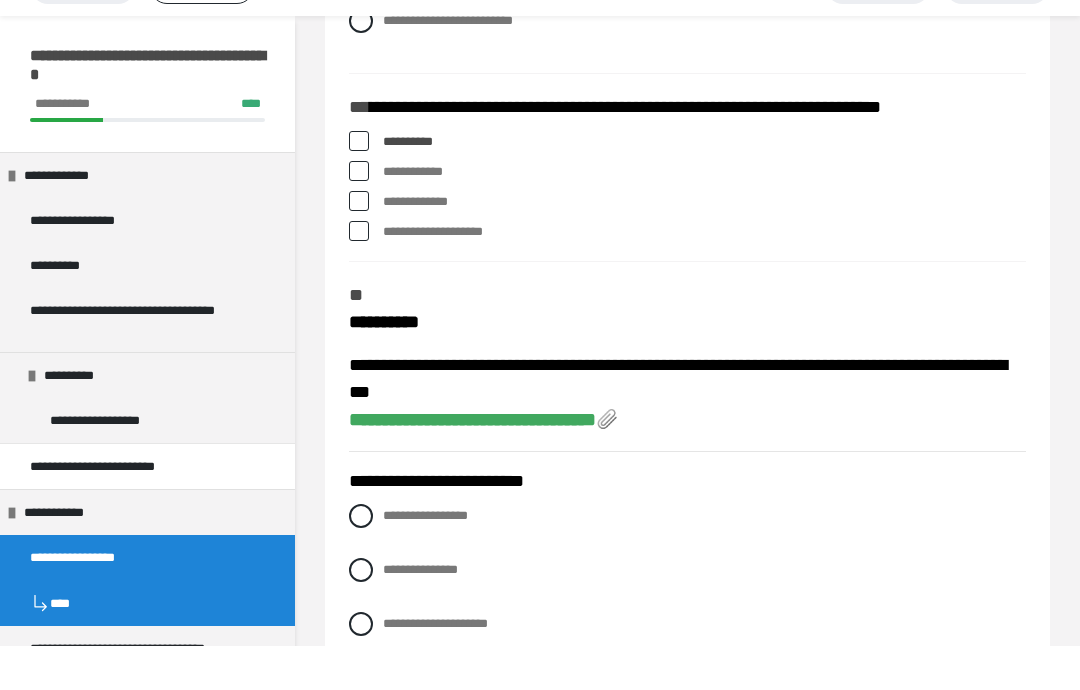 click at bounding box center [361, 614] 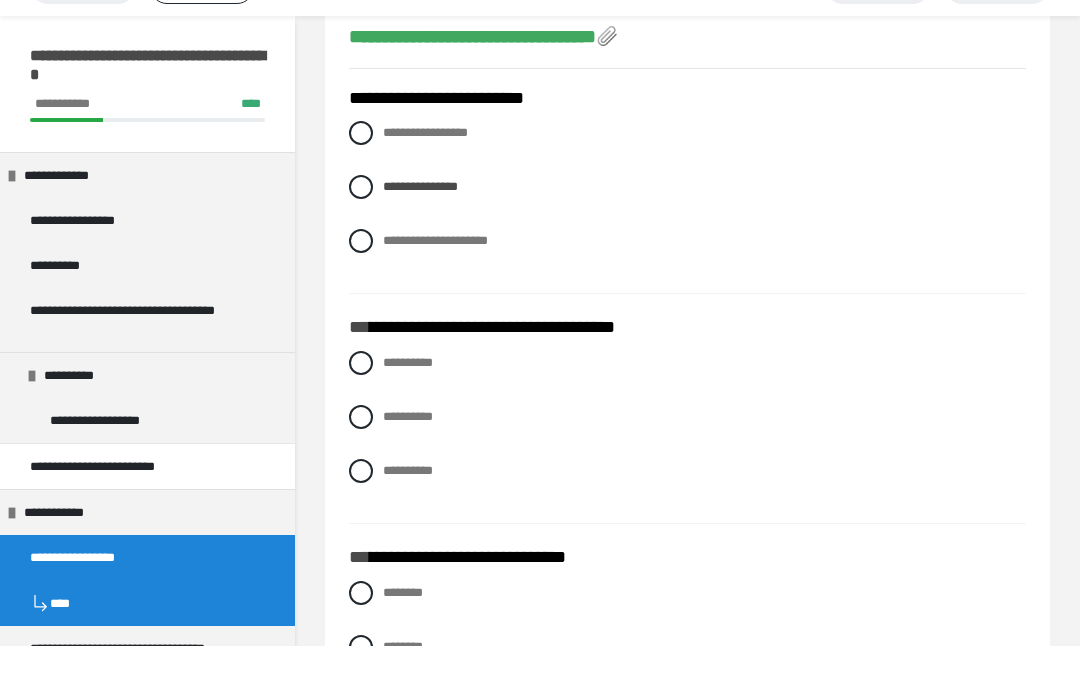 scroll, scrollTop: 1749, scrollLeft: 0, axis: vertical 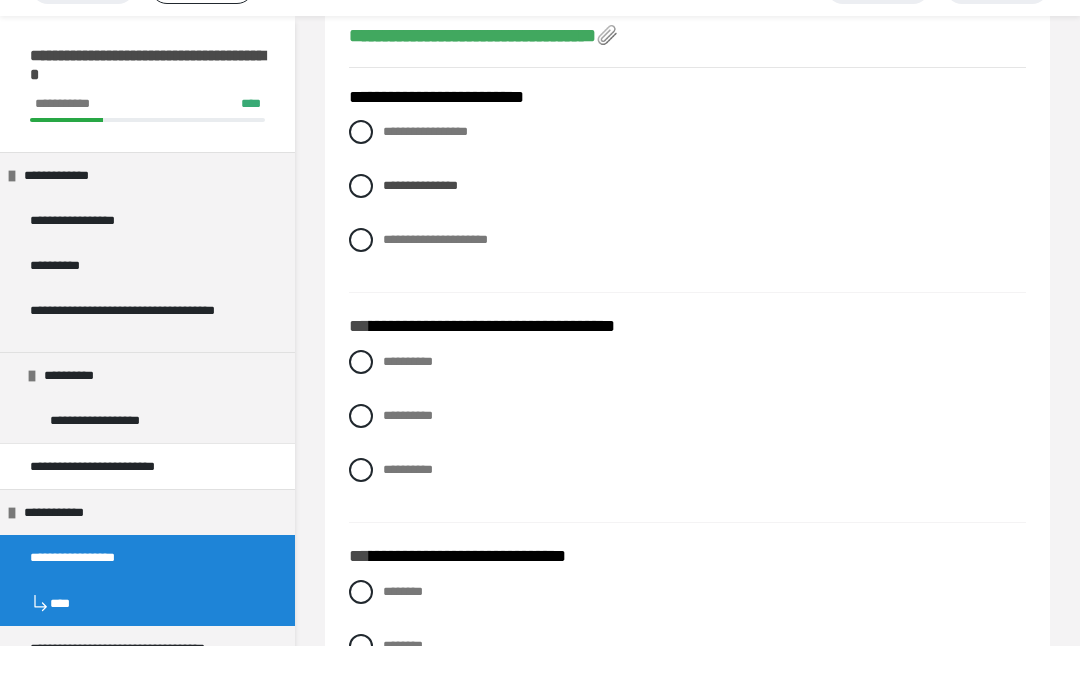 click at bounding box center [361, 514] 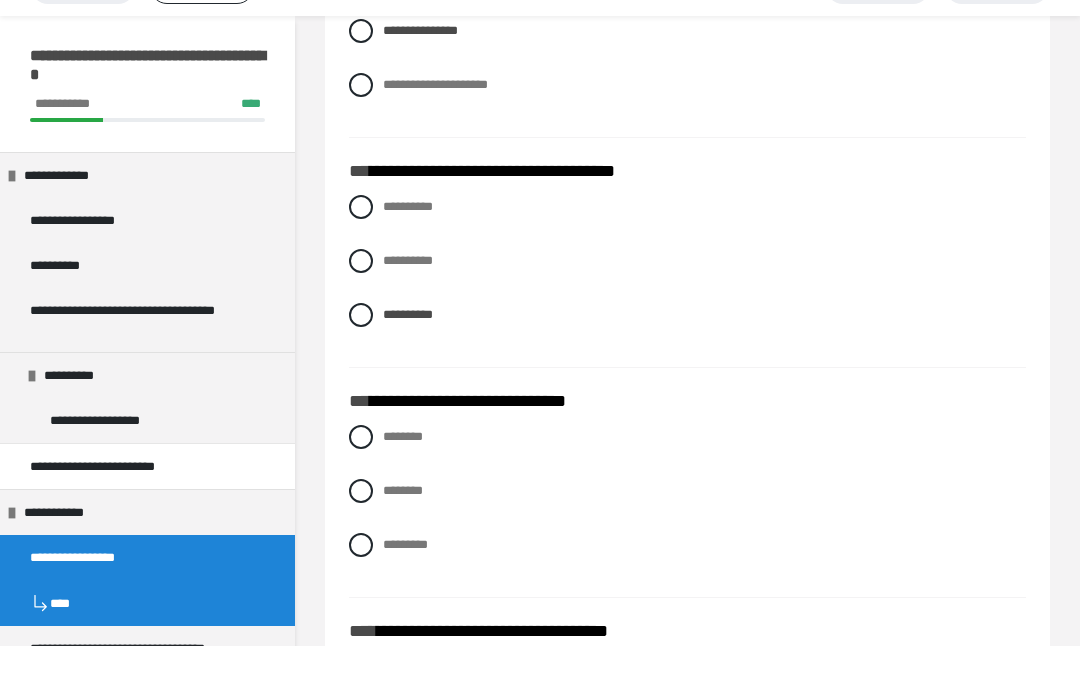 scroll, scrollTop: 1966, scrollLeft: 0, axis: vertical 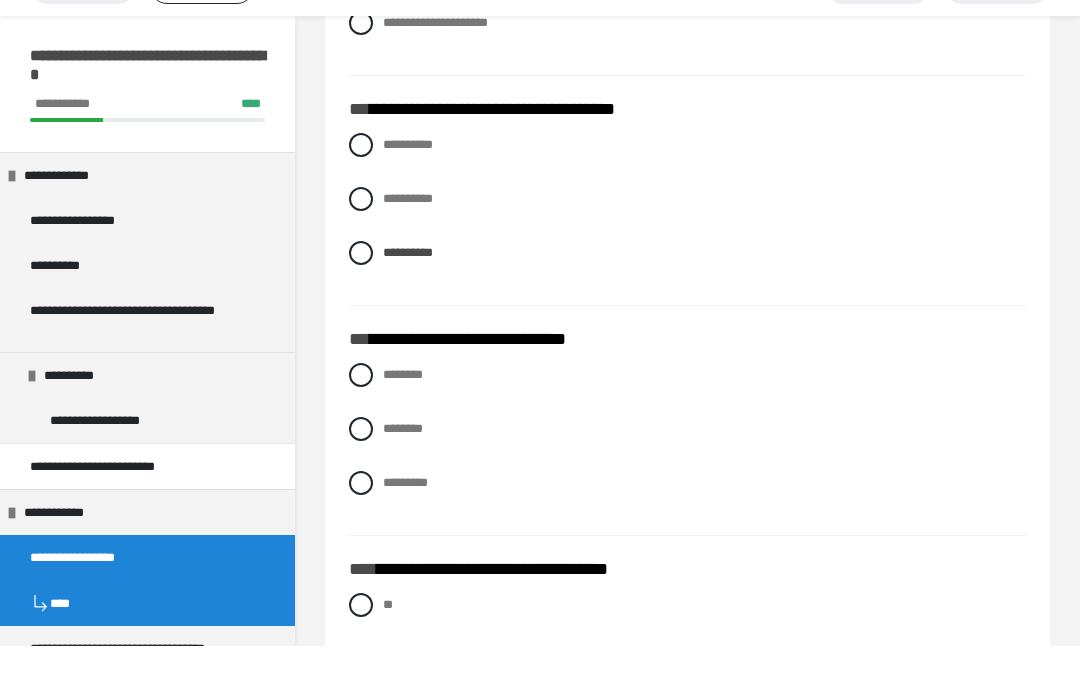 click at bounding box center (361, 419) 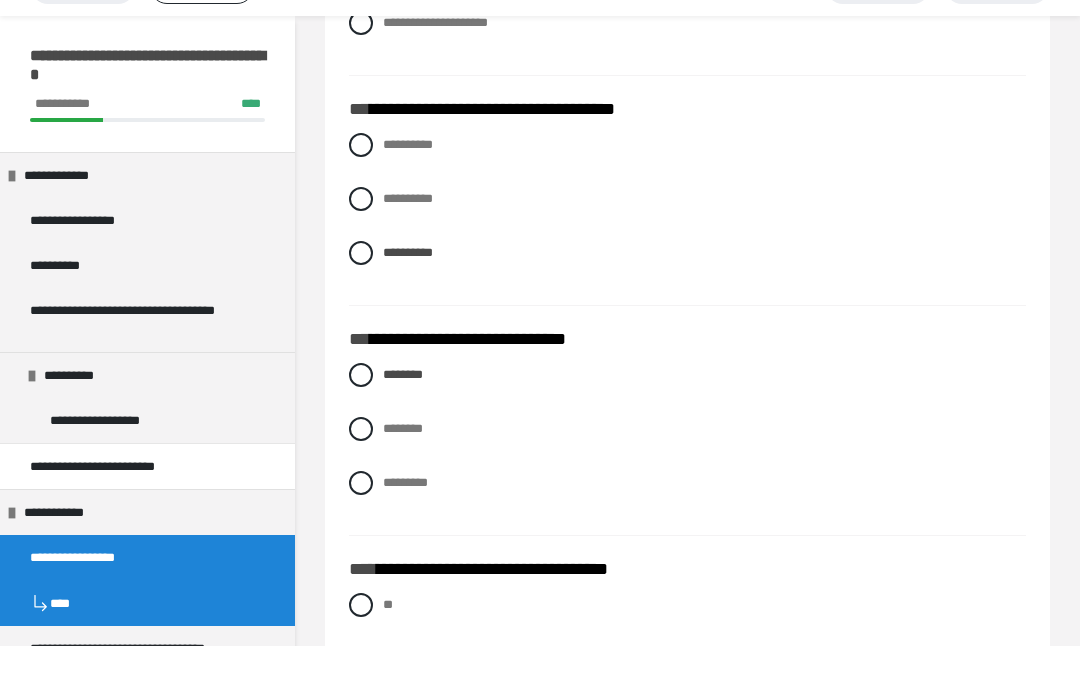 click at bounding box center [361, 527] 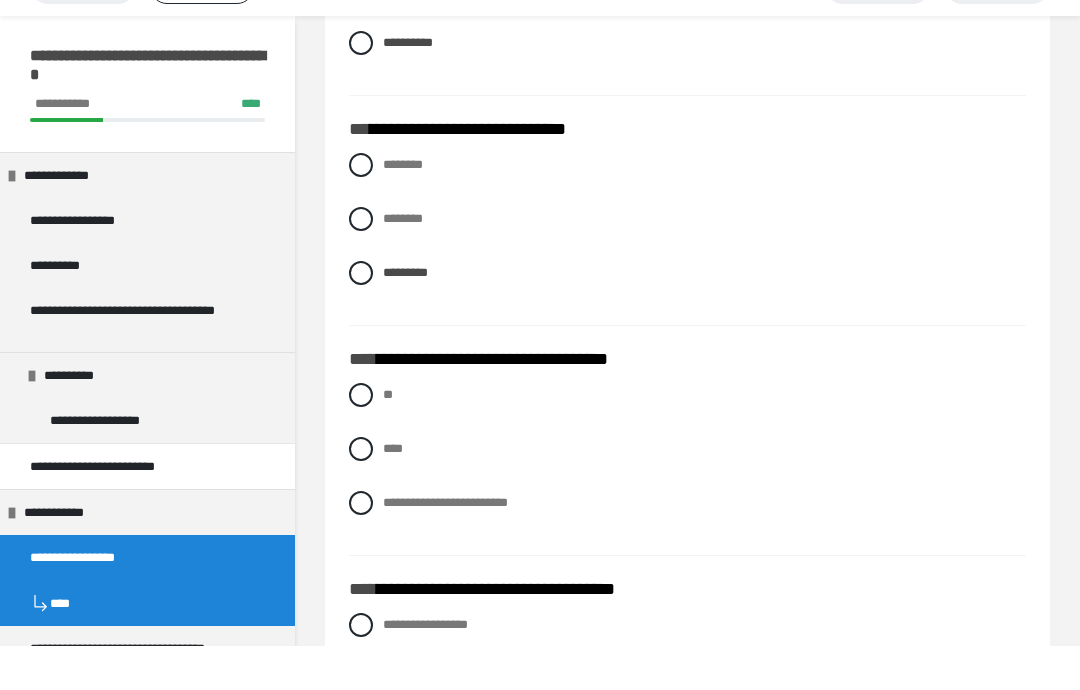 scroll, scrollTop: 2203, scrollLeft: 0, axis: vertical 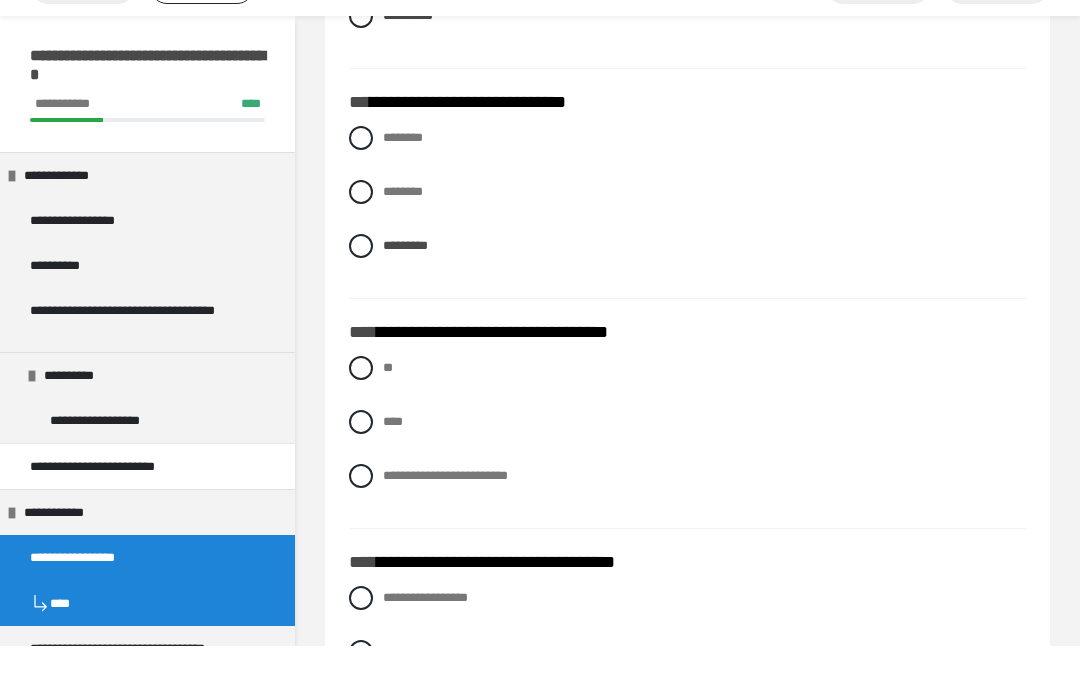 click at bounding box center [361, 466] 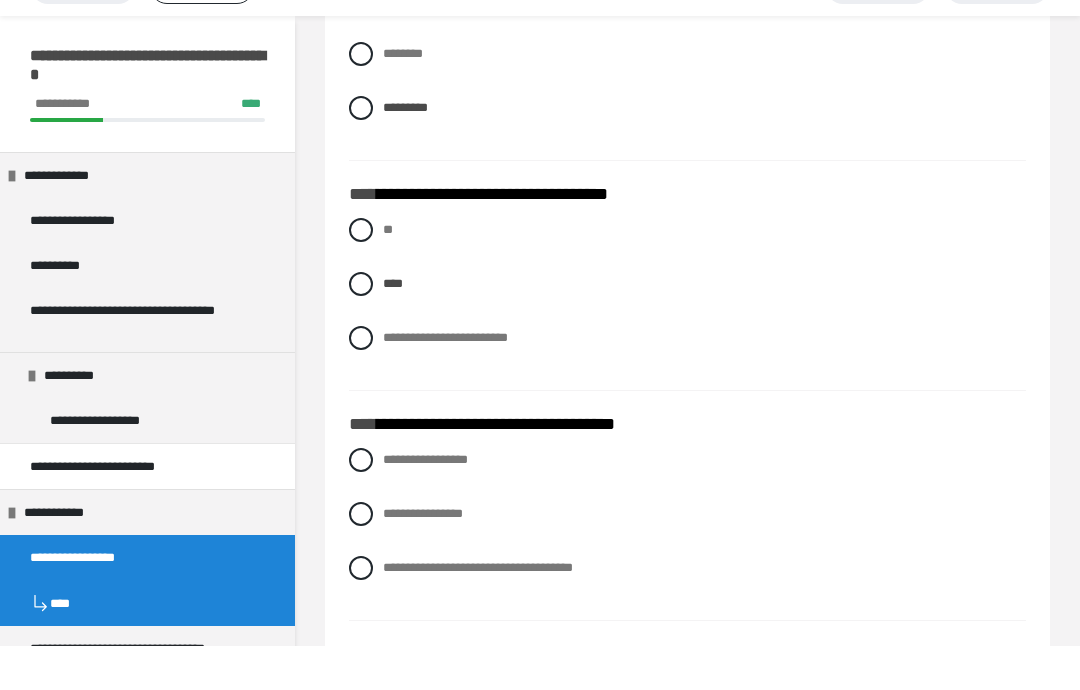 scroll, scrollTop: 2345, scrollLeft: 0, axis: vertical 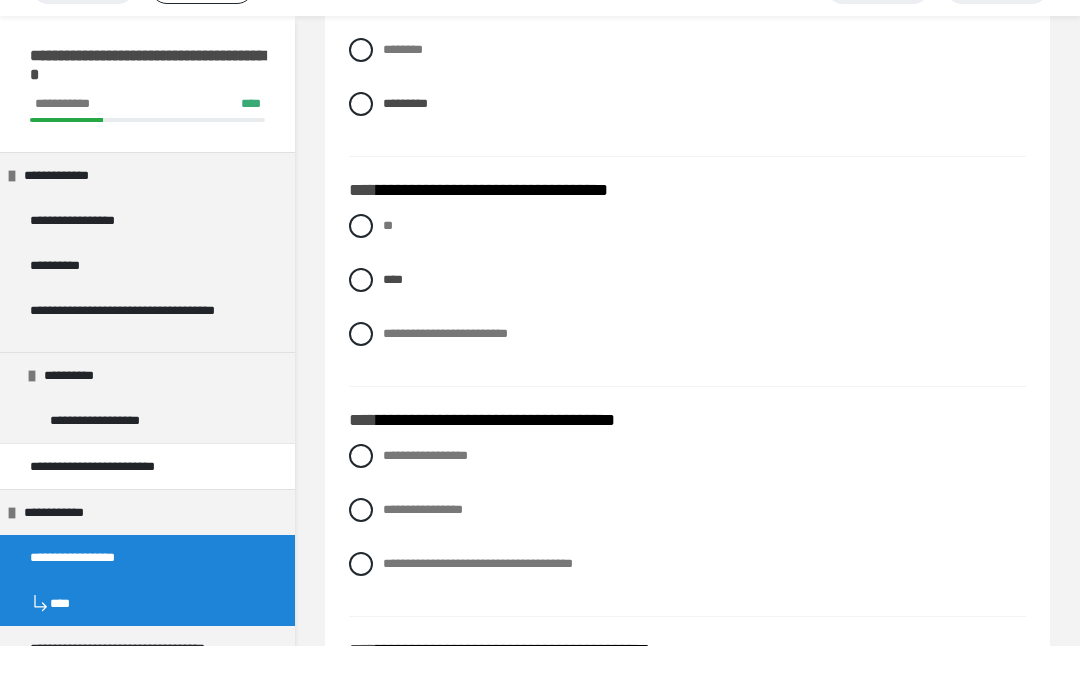 click on "**********" at bounding box center [687, 500] 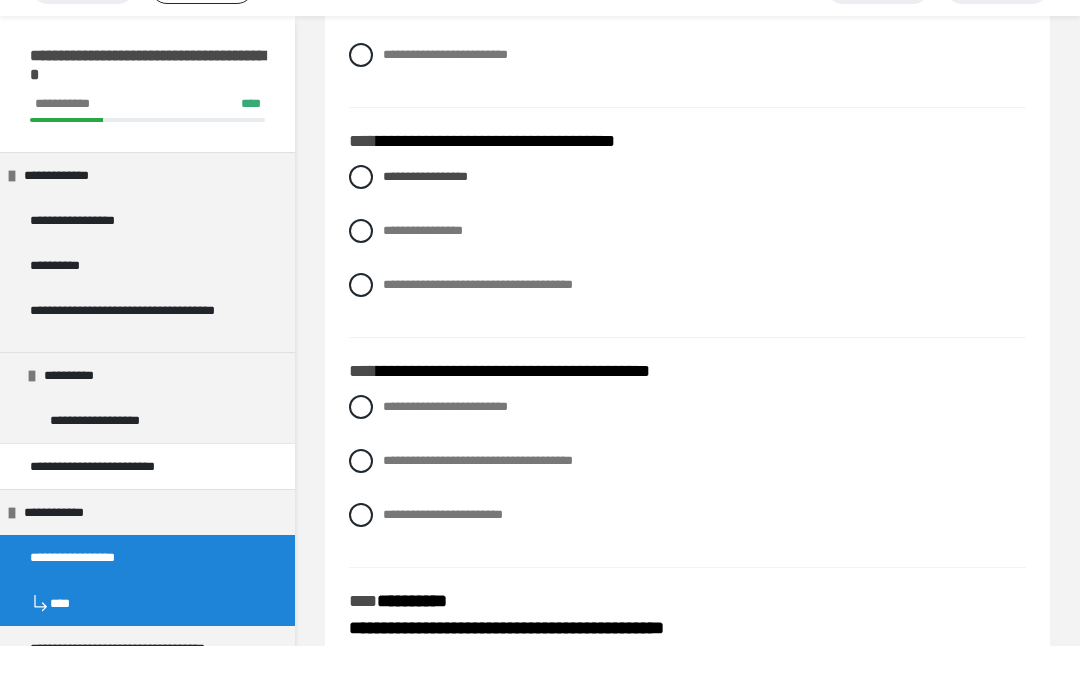 scroll, scrollTop: 2629, scrollLeft: 0, axis: vertical 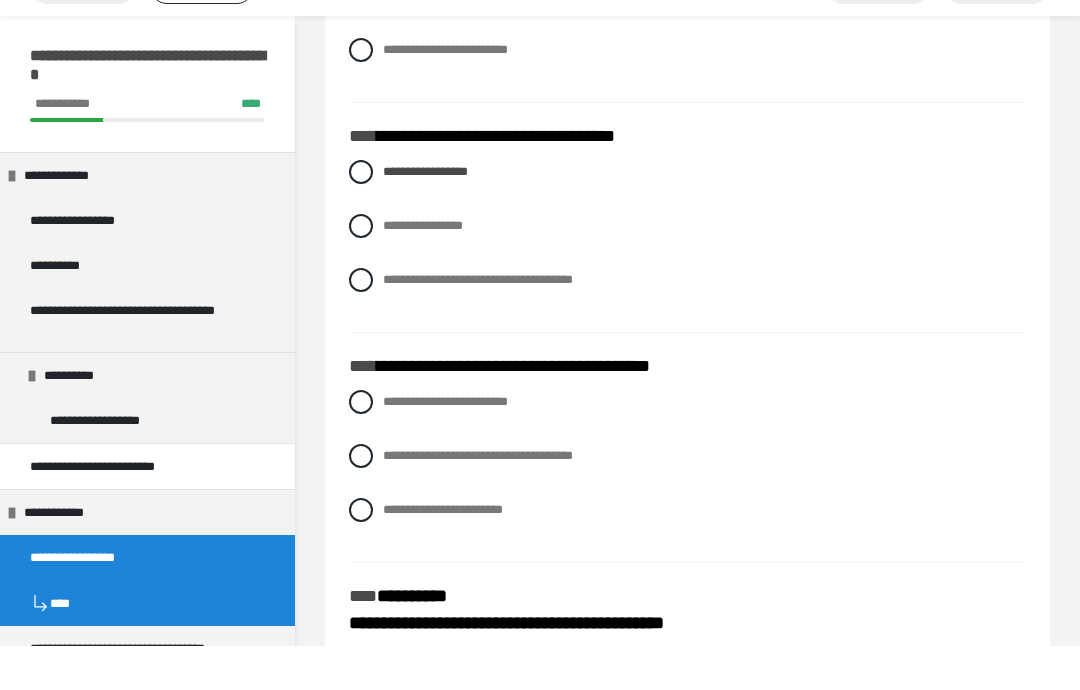 click on "**********" at bounding box center [687, 500] 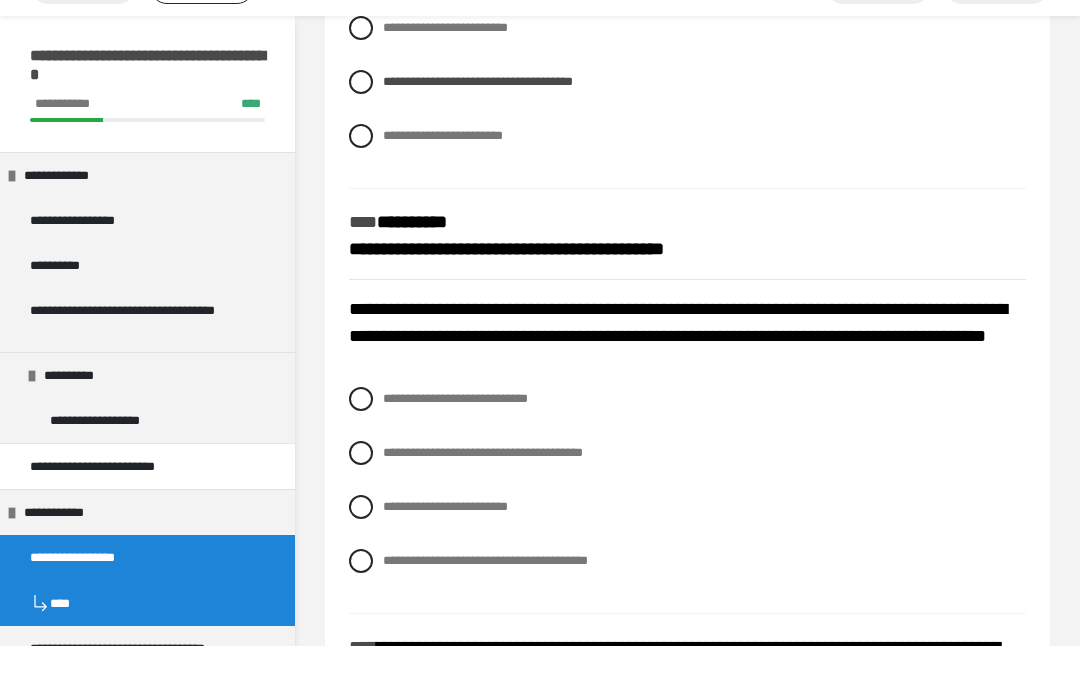 scroll, scrollTop: 3011, scrollLeft: 0, axis: vertical 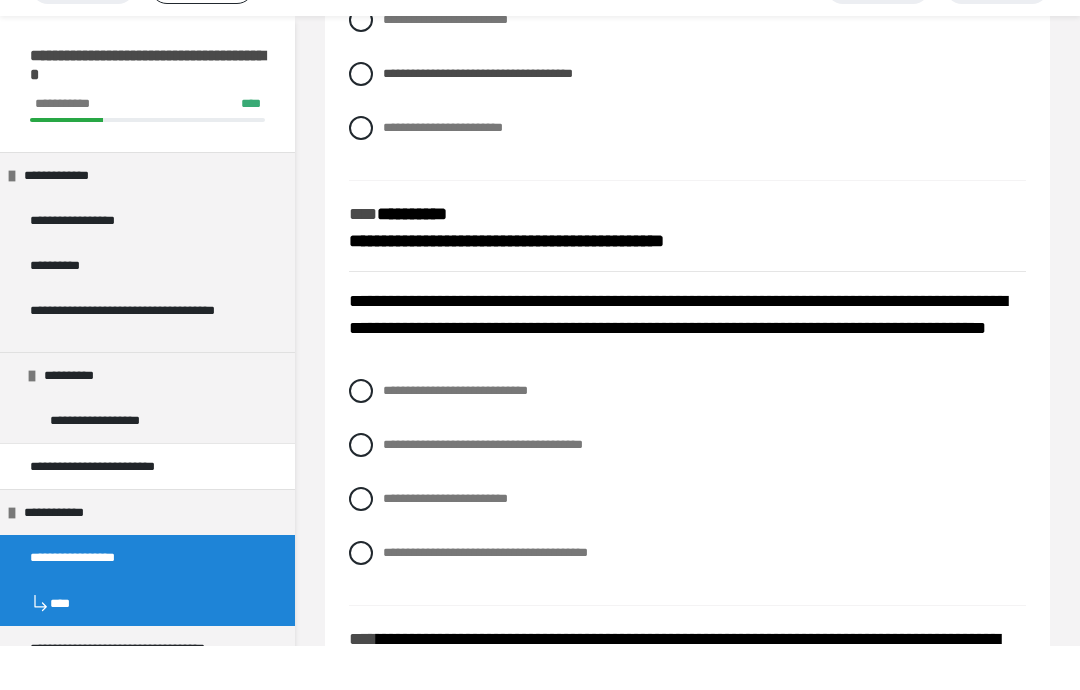 click on "**********" at bounding box center [687, 435] 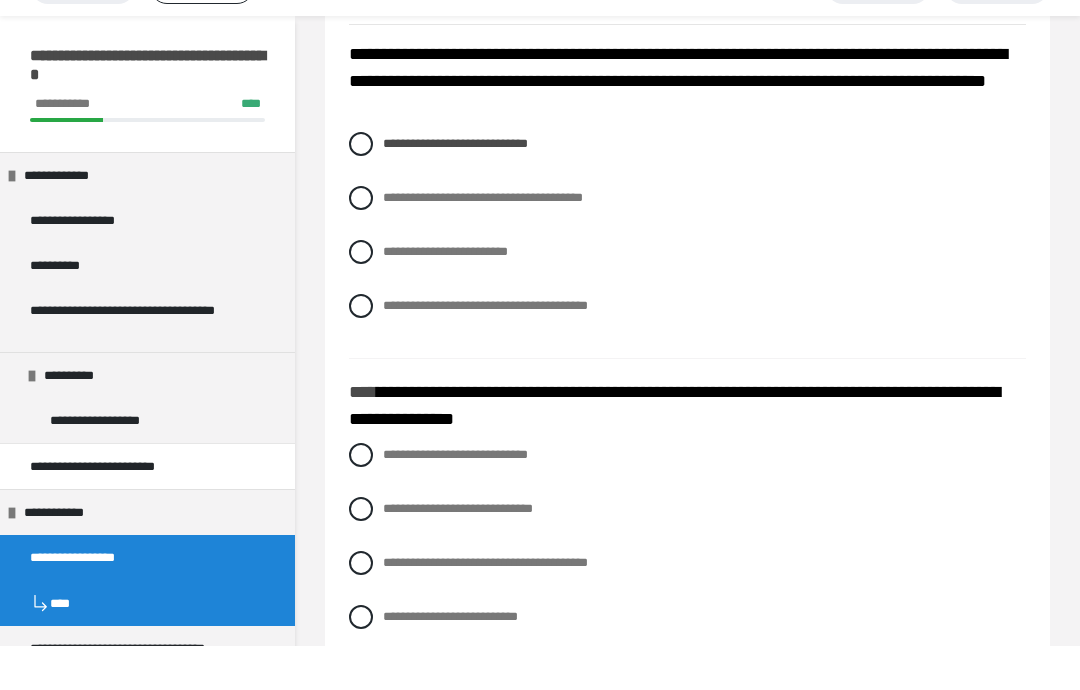scroll, scrollTop: 3267, scrollLeft: 0, axis: vertical 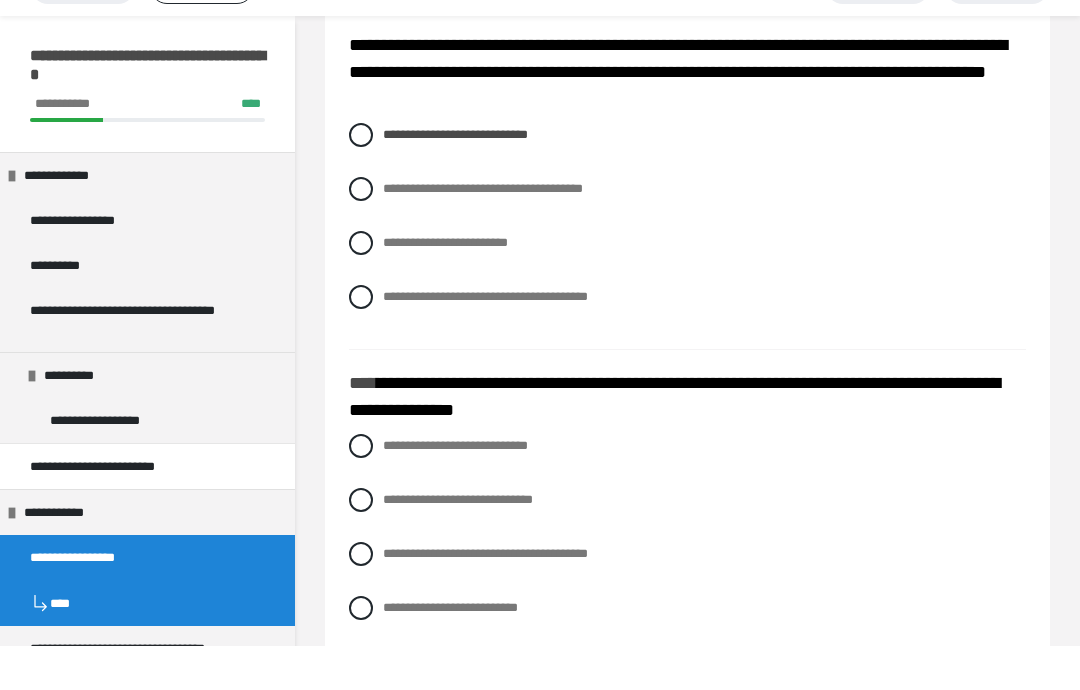 click at bounding box center [361, 598] 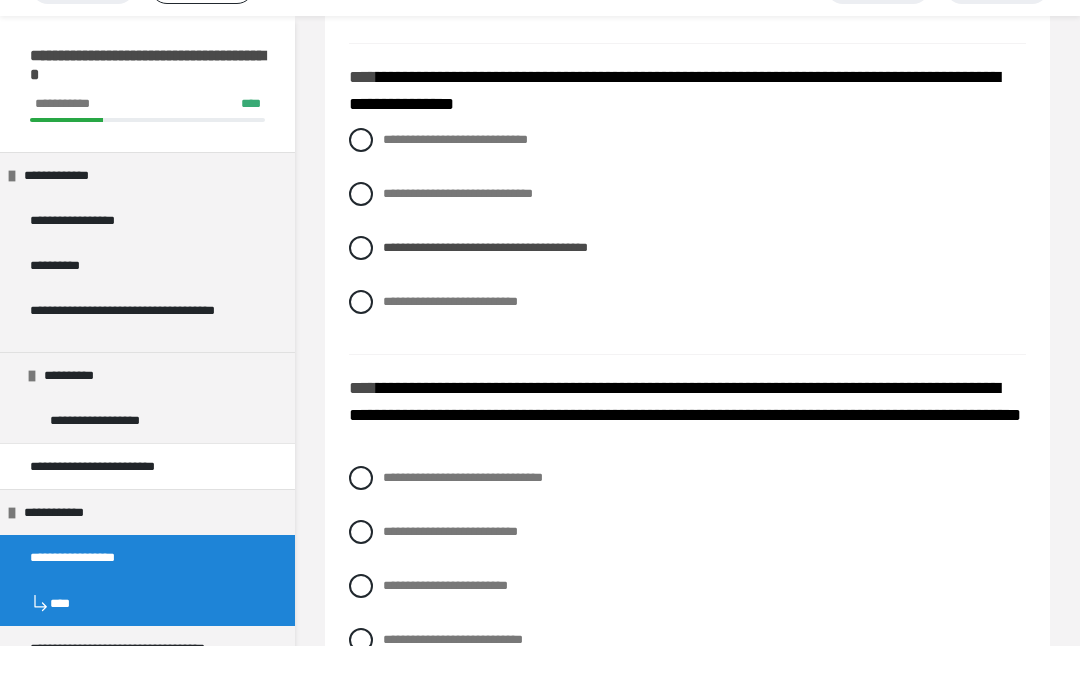scroll, scrollTop: 3575, scrollLeft: 0, axis: vertical 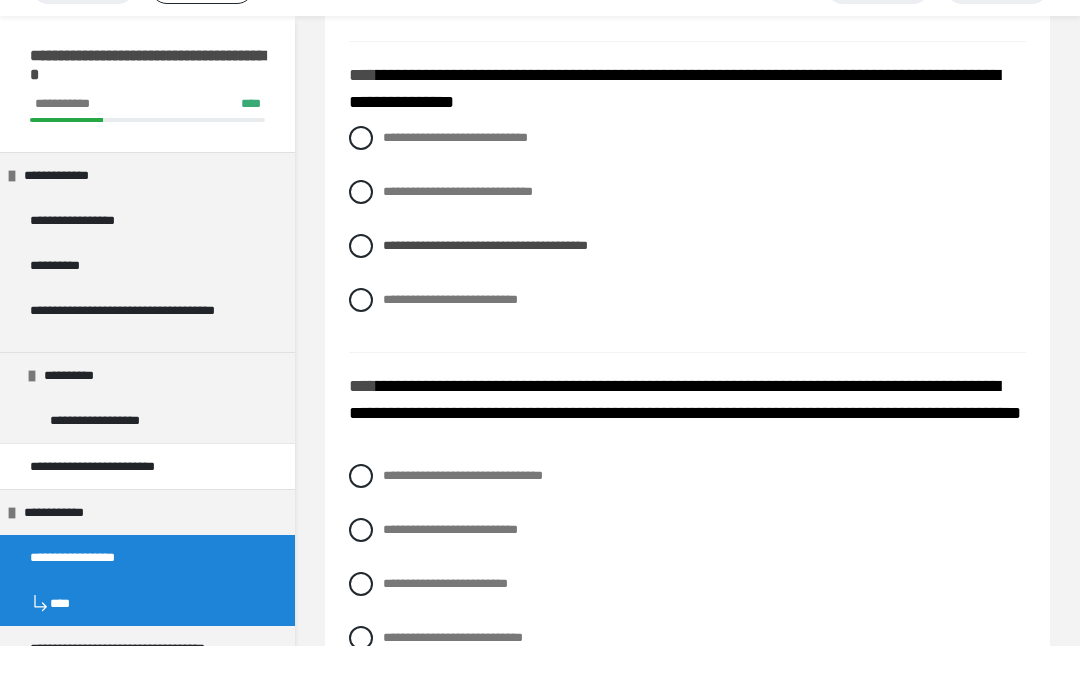 click on "**********" at bounding box center (687, 574) 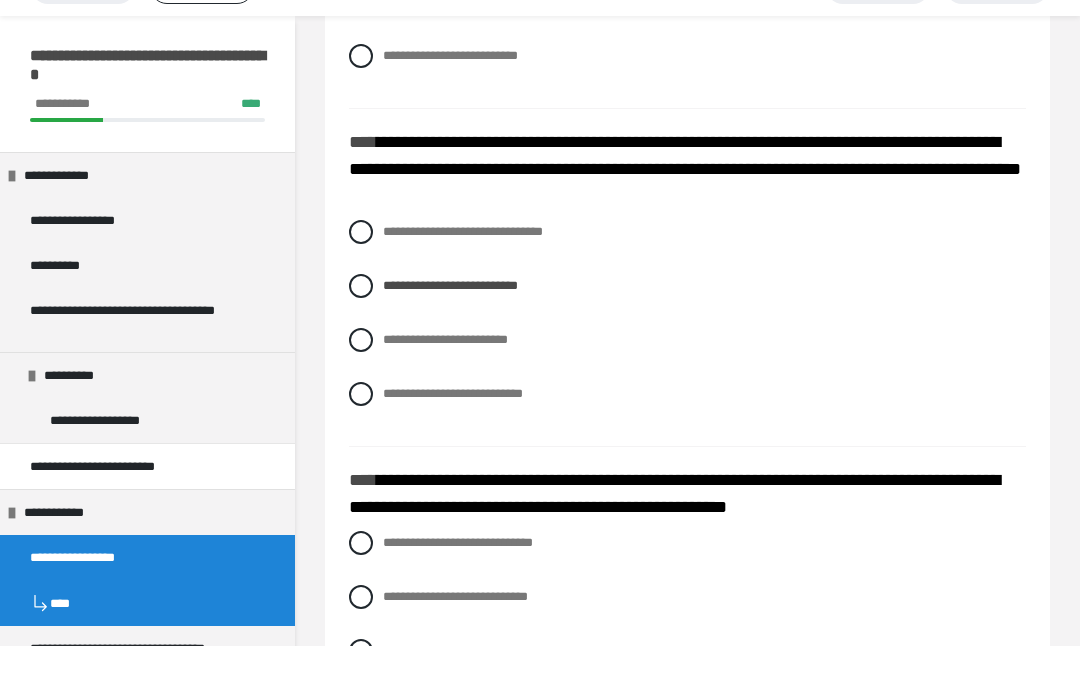 scroll, scrollTop: 3869, scrollLeft: 0, axis: vertical 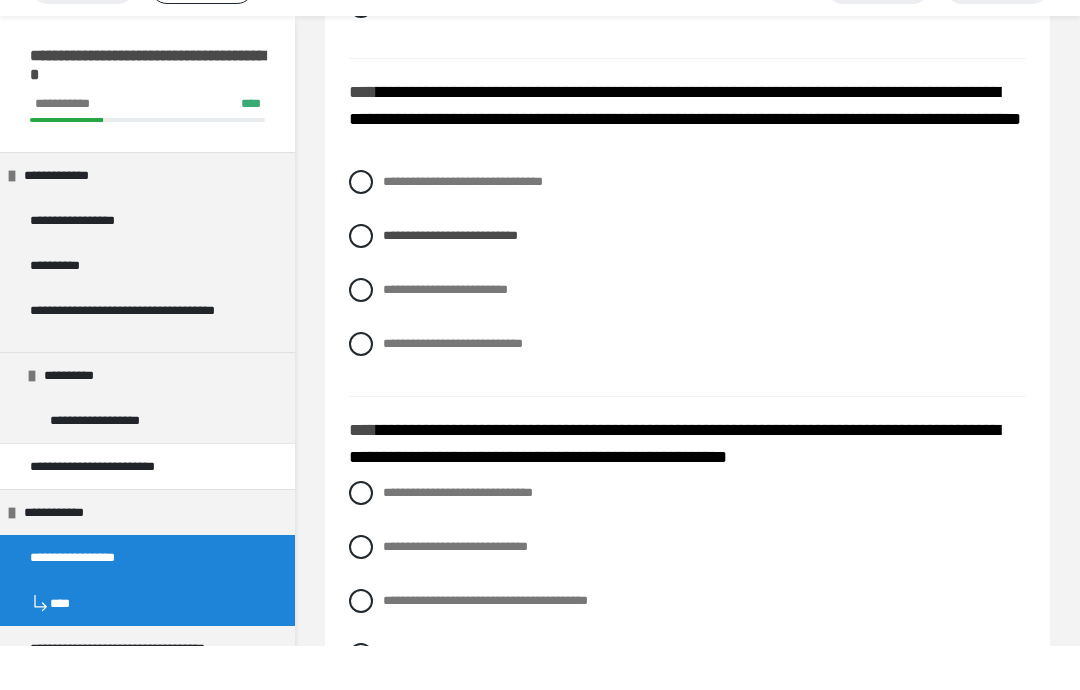 click at bounding box center (361, 699) 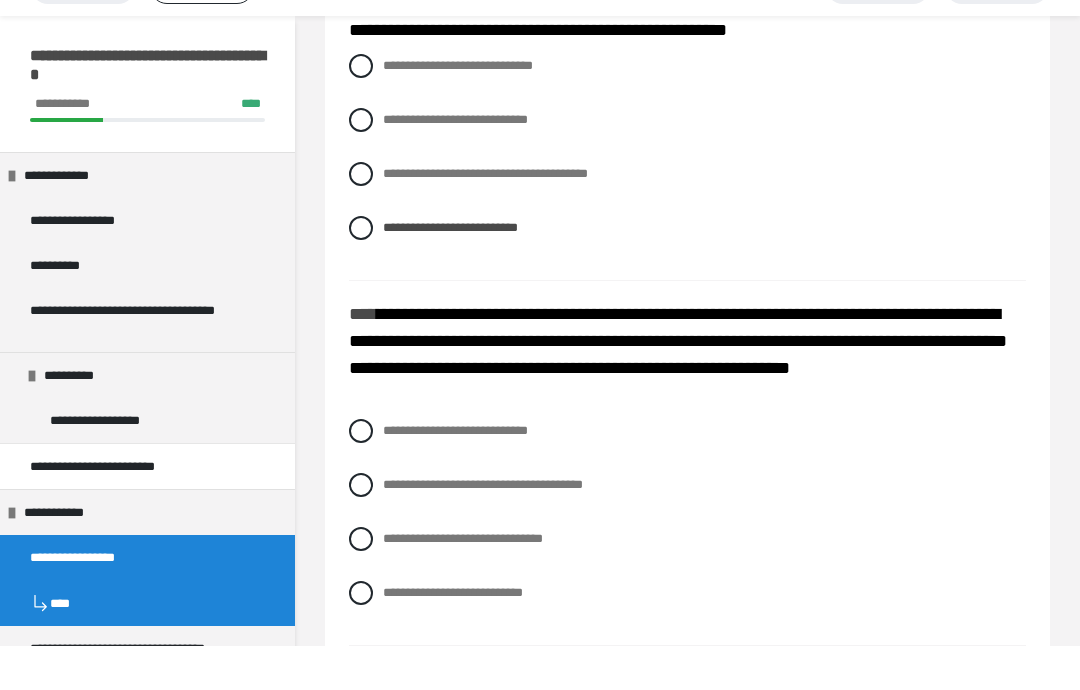 scroll, scrollTop: 4302, scrollLeft: 0, axis: vertical 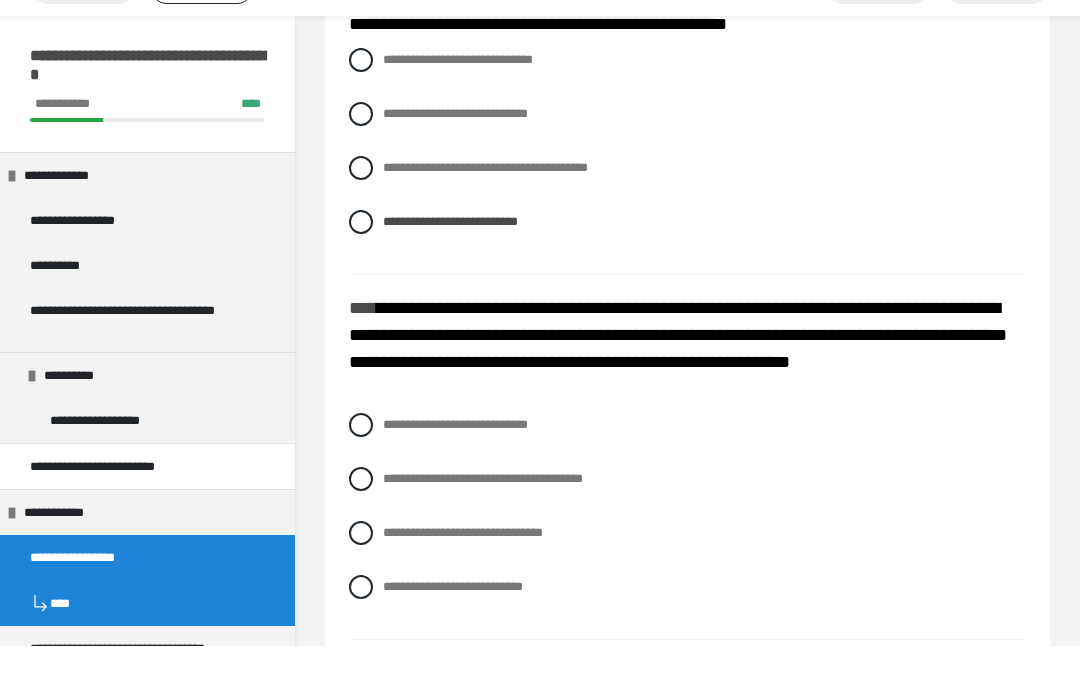 click on "**********" at bounding box center (687, 577) 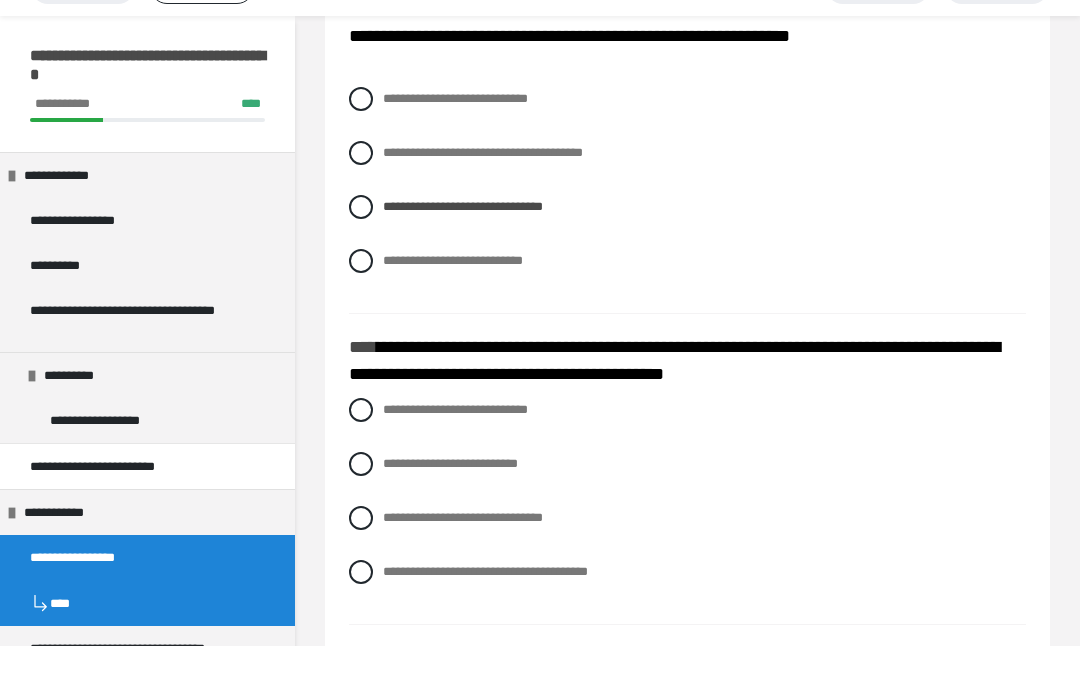 scroll, scrollTop: 4637, scrollLeft: 0, axis: vertical 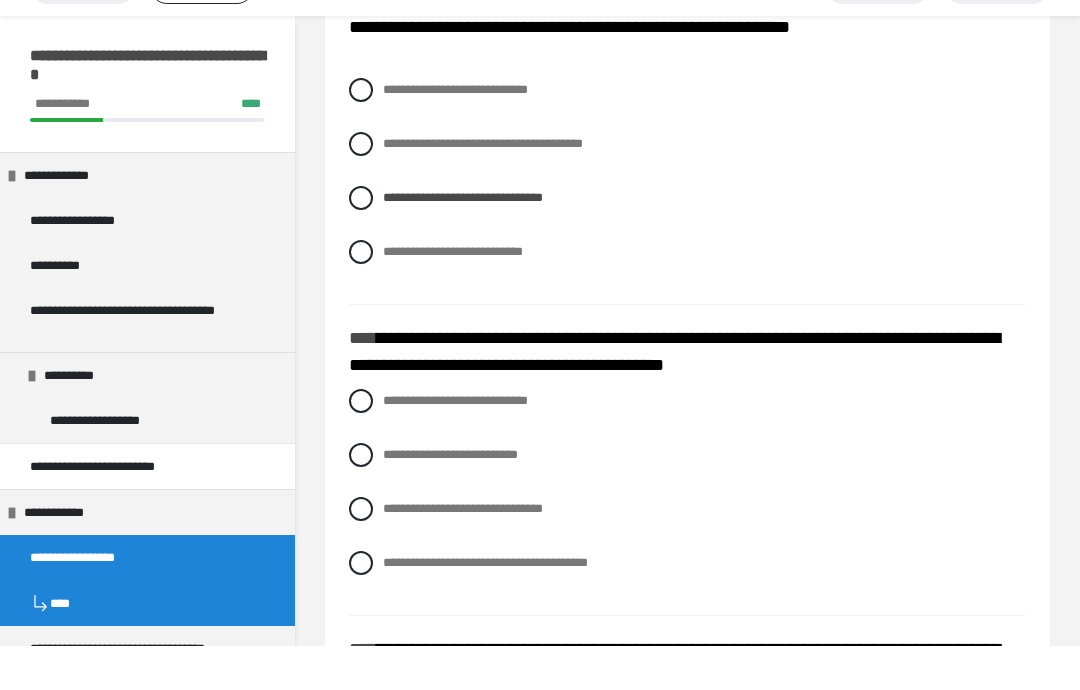 click at bounding box center (361, 499) 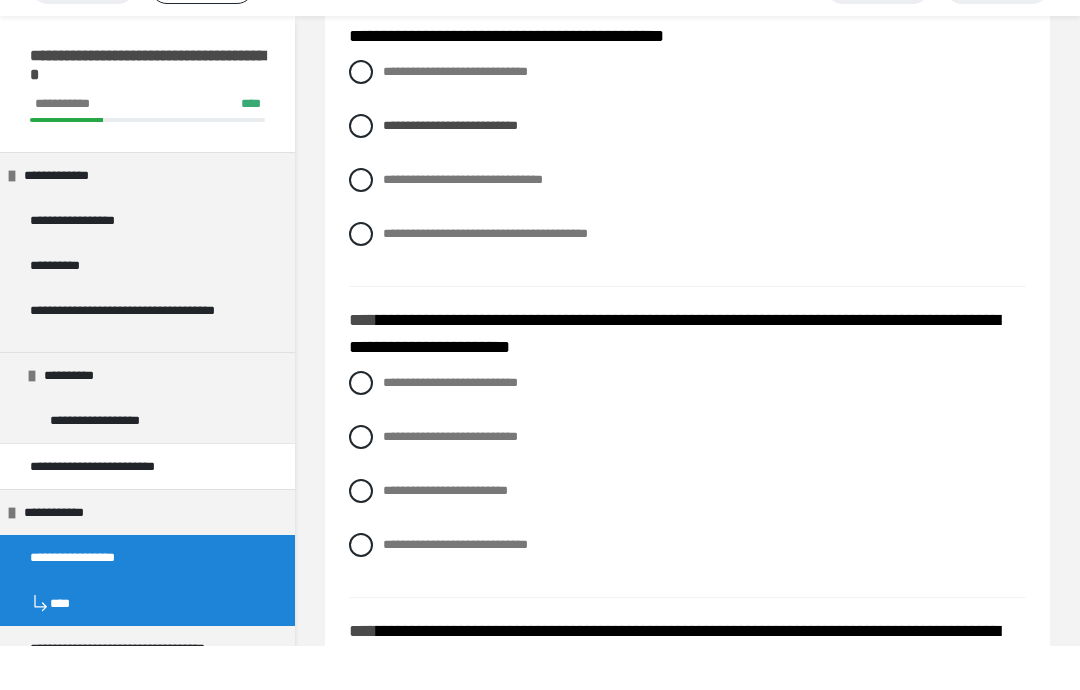 scroll, scrollTop: 4969, scrollLeft: 0, axis: vertical 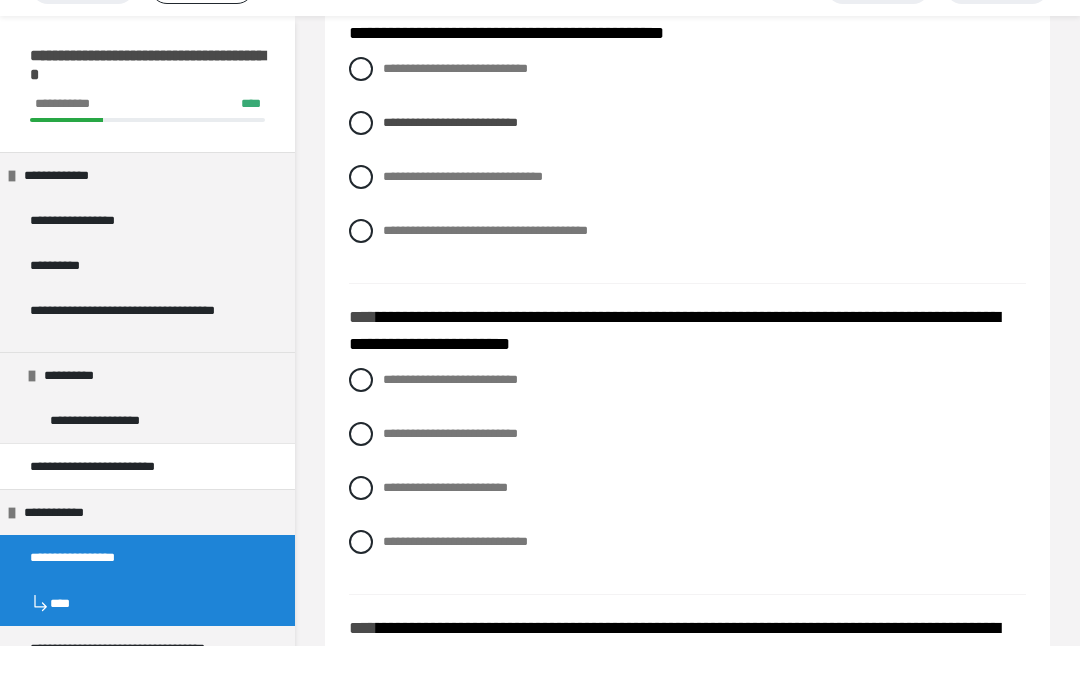 click at bounding box center [361, 532] 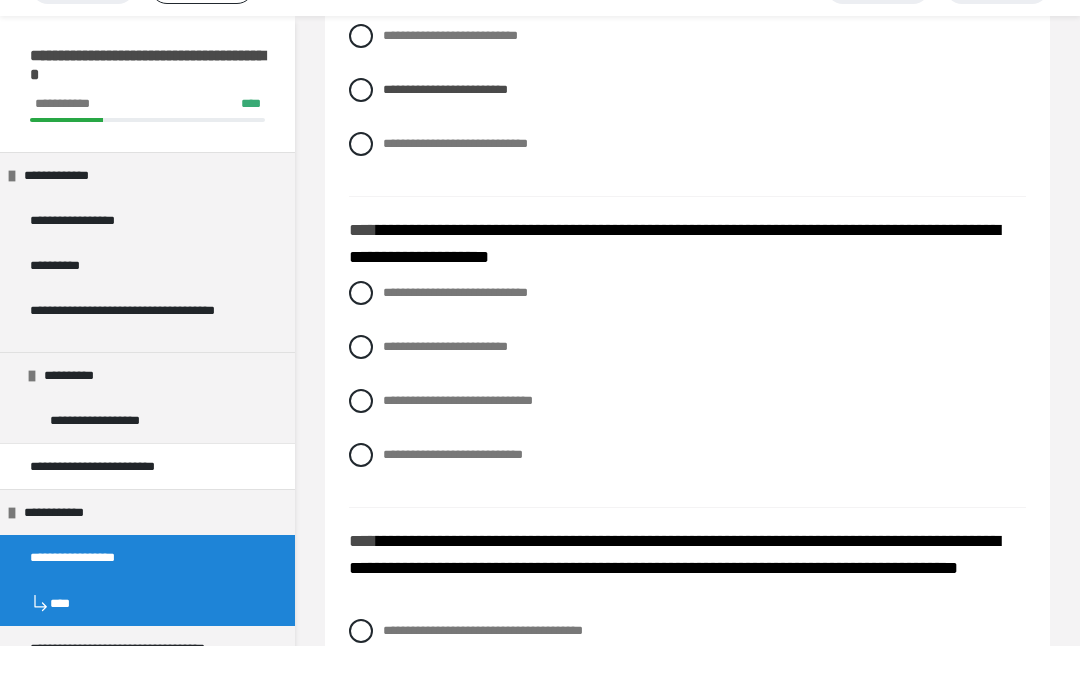 scroll, scrollTop: 5369, scrollLeft: 0, axis: vertical 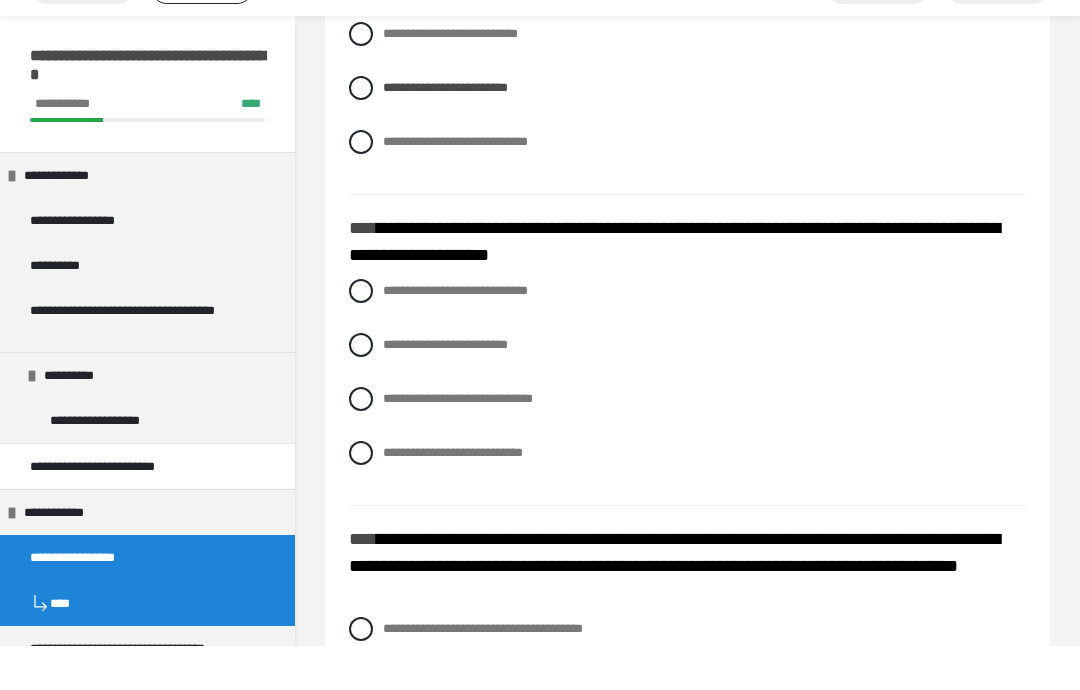 click at bounding box center [361, 497] 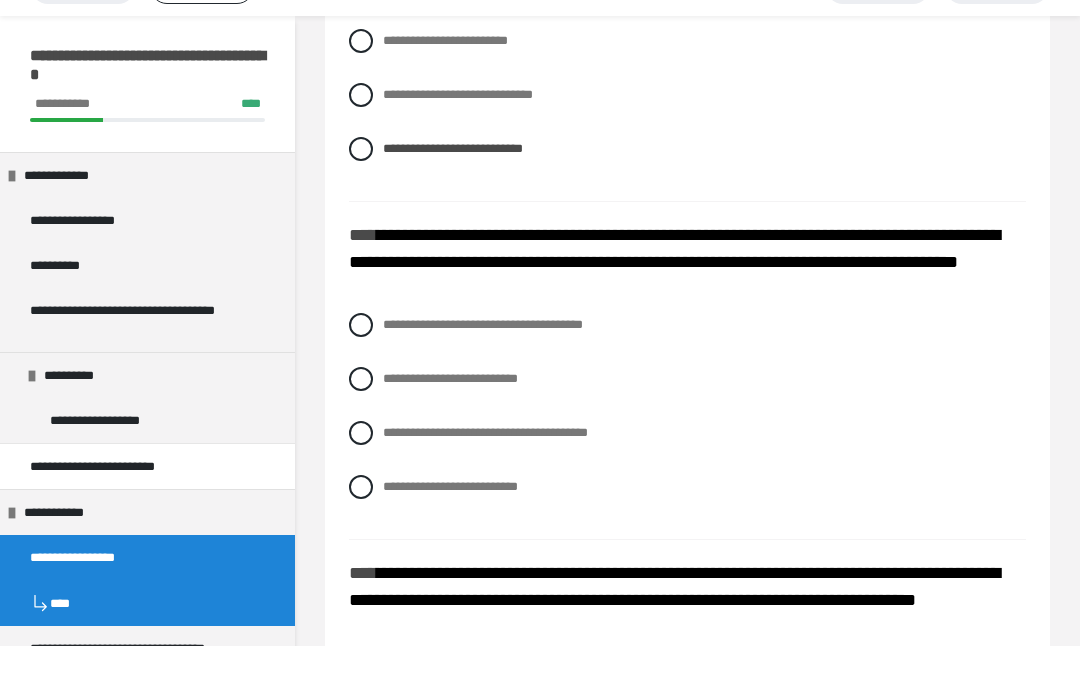 scroll, scrollTop: 5673, scrollLeft: 0, axis: vertical 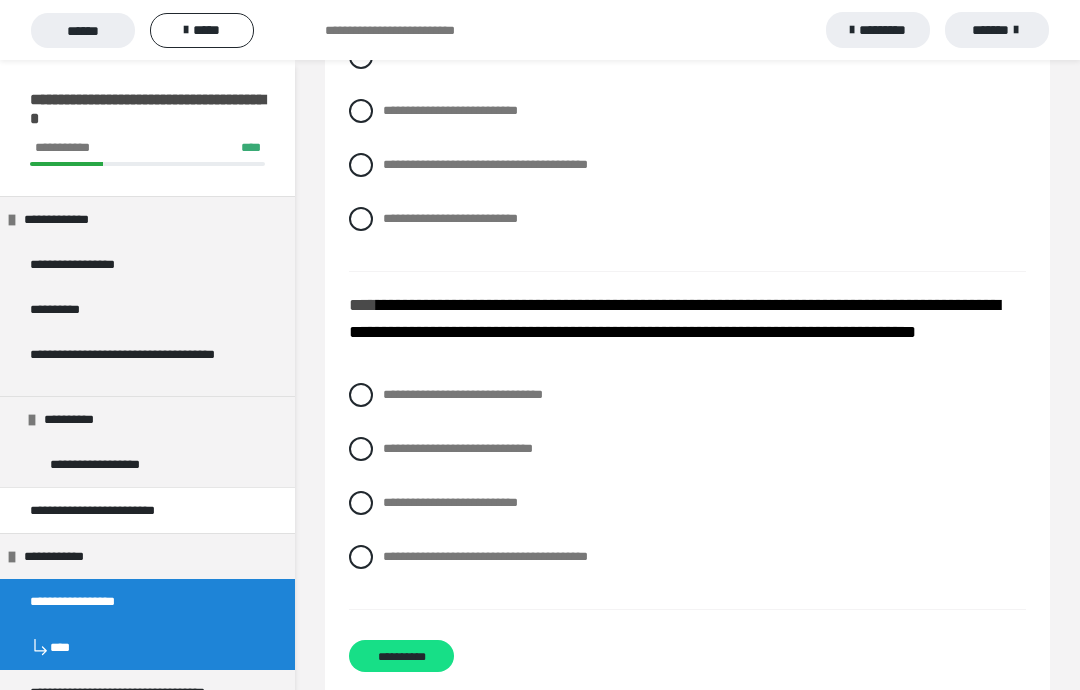 click at bounding box center (361, 449) 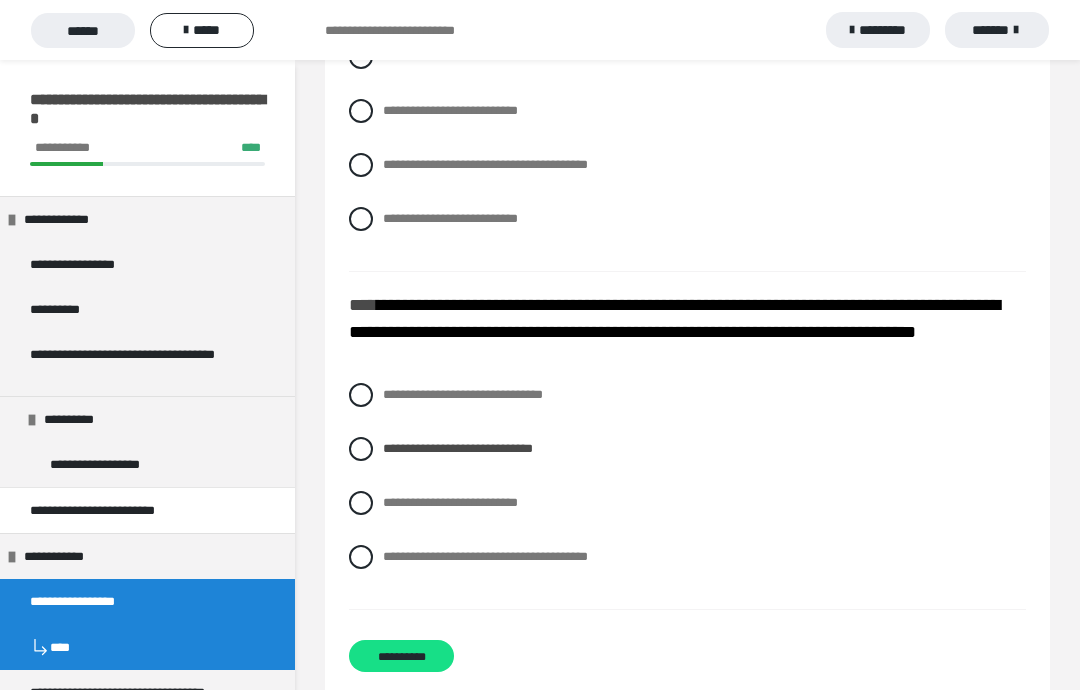 click on "**********" at bounding box center [401, 656] 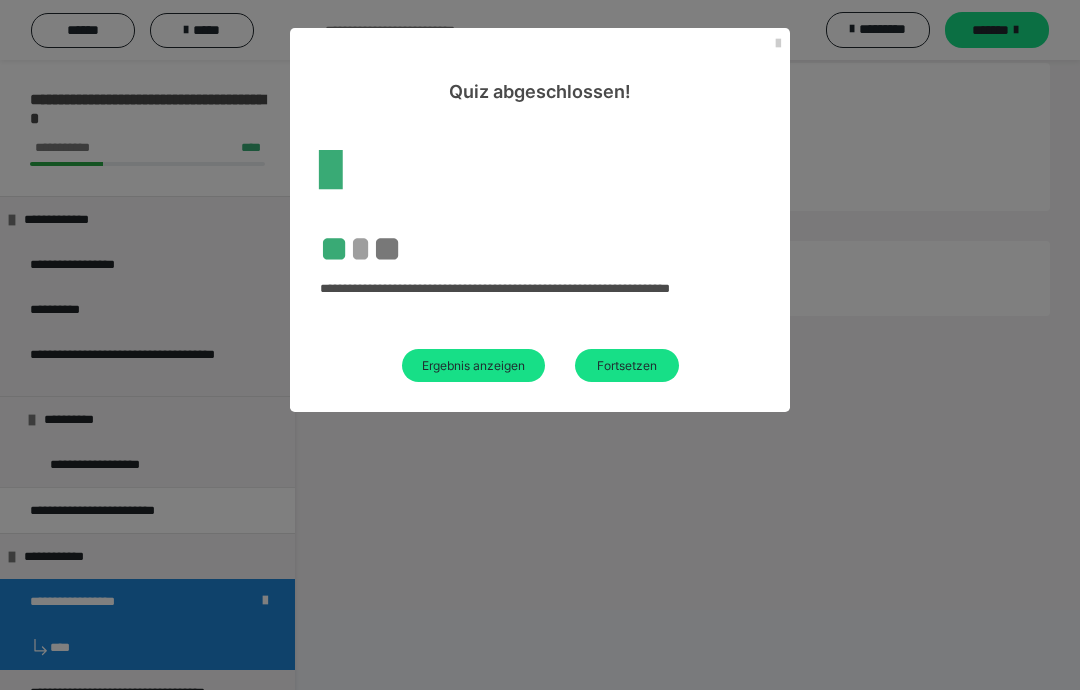 scroll, scrollTop: 104, scrollLeft: 0, axis: vertical 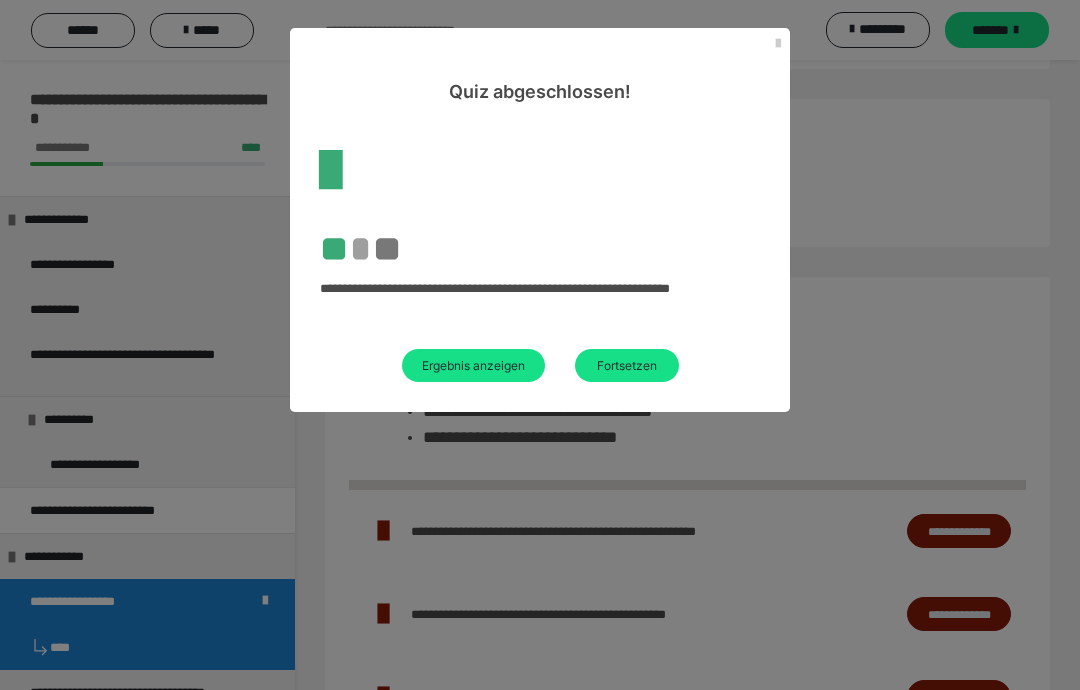 click on "Fortsetzen" at bounding box center (627, 365) 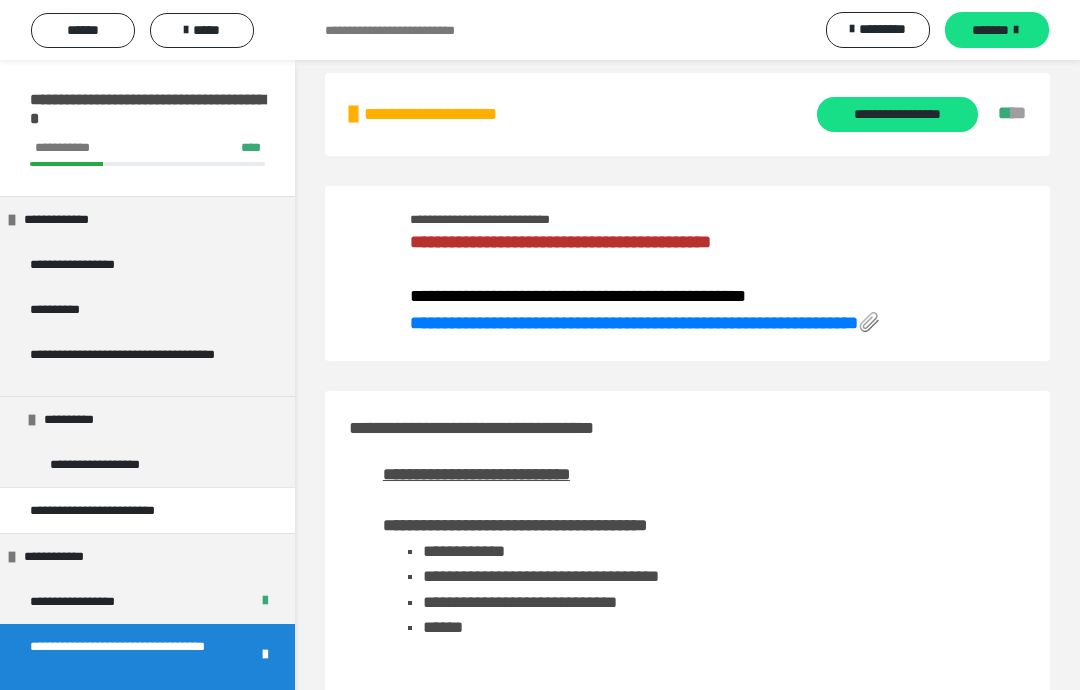 scroll, scrollTop: 0, scrollLeft: 0, axis: both 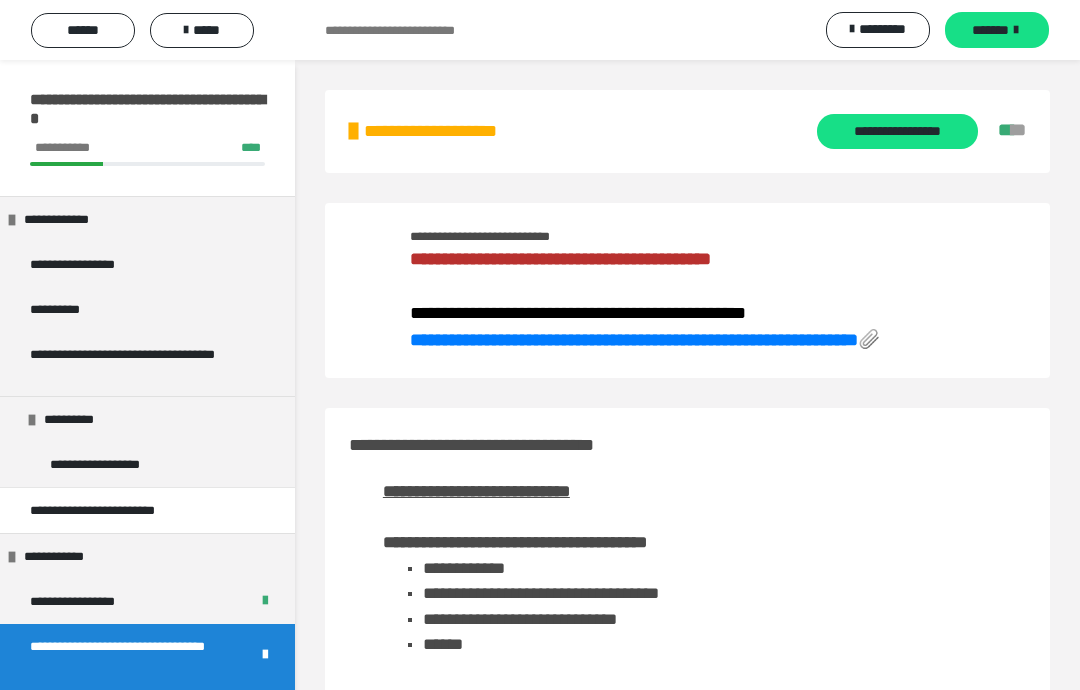 click on "**********" at bounding box center [897, 131] 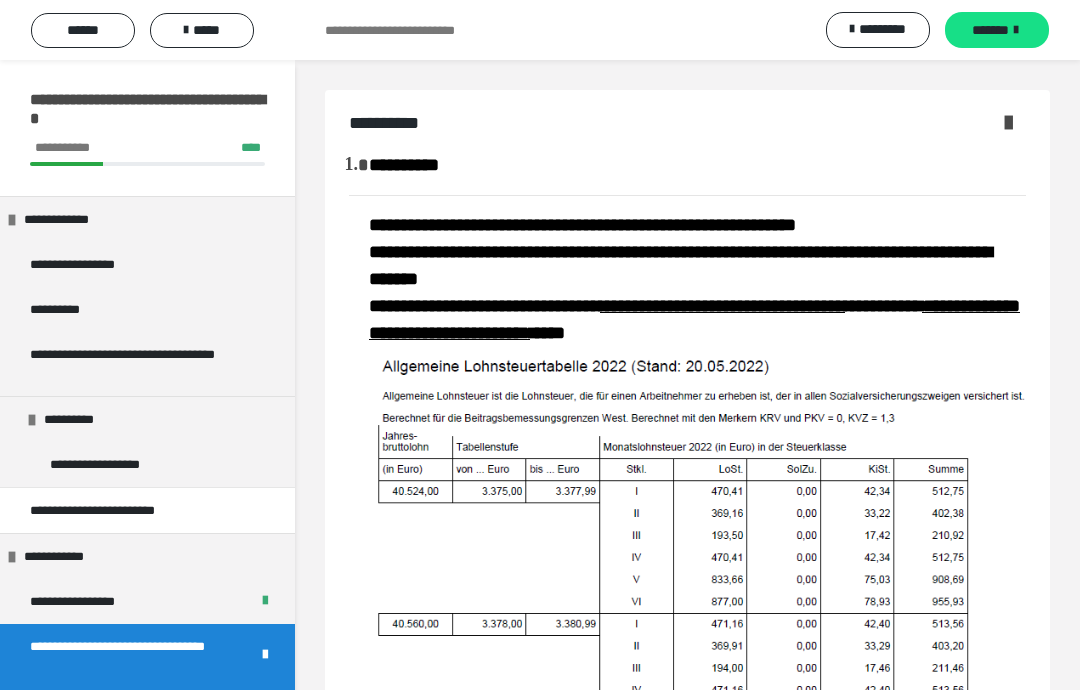 click on "**********" at bounding box center [147, 601] 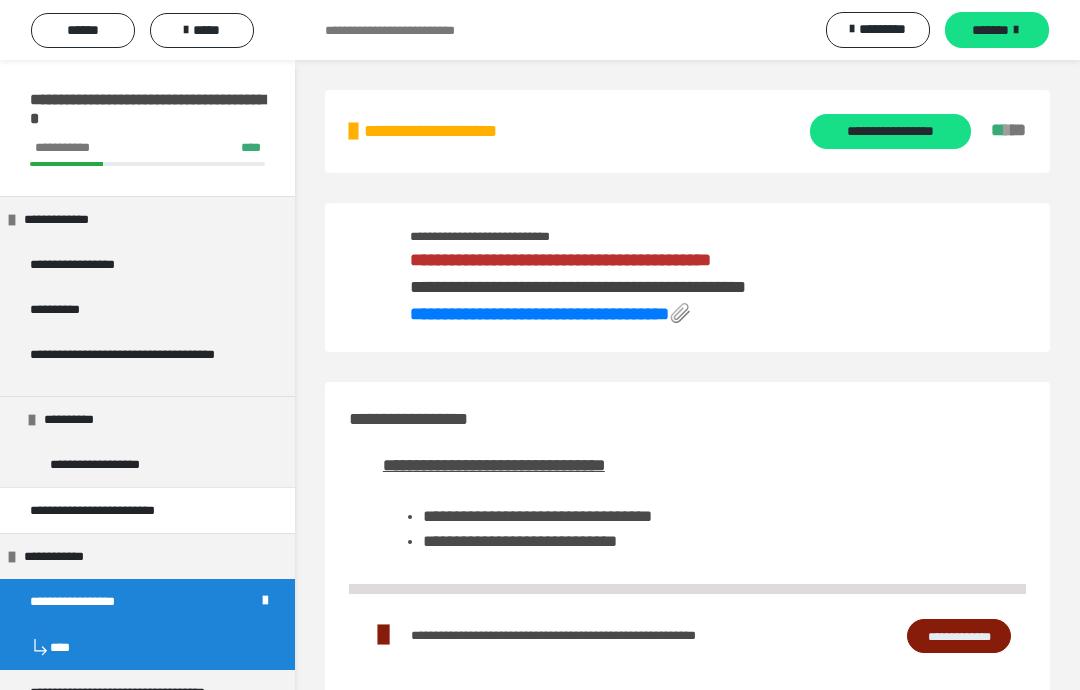 click on "**********" at bounding box center (890, 131) 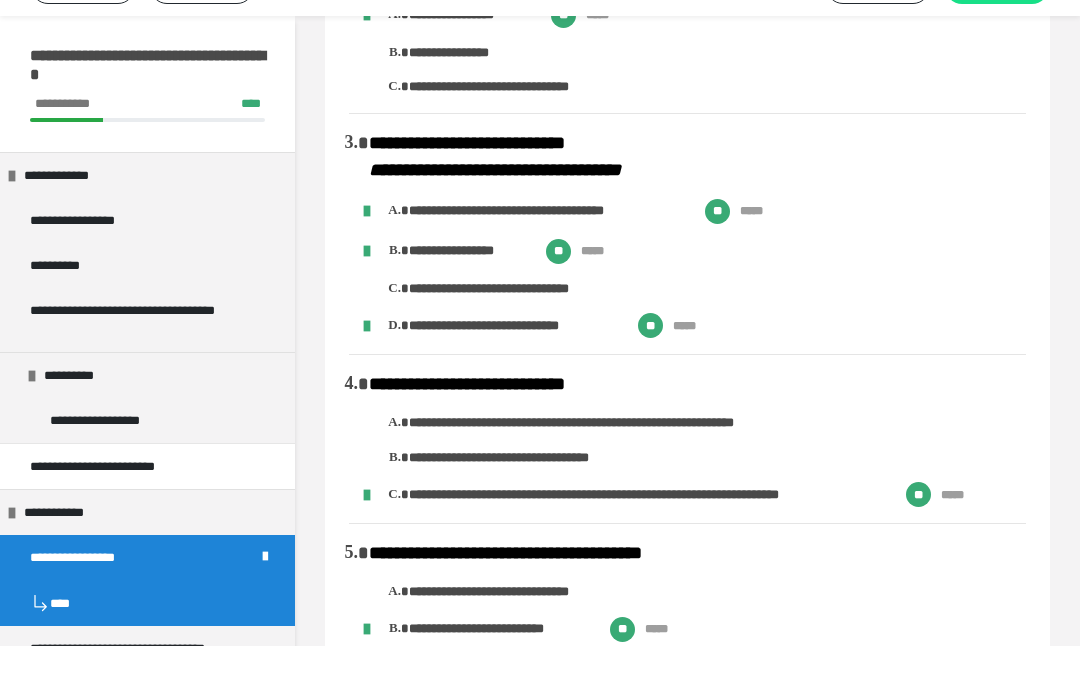 scroll, scrollTop: 498, scrollLeft: 0, axis: vertical 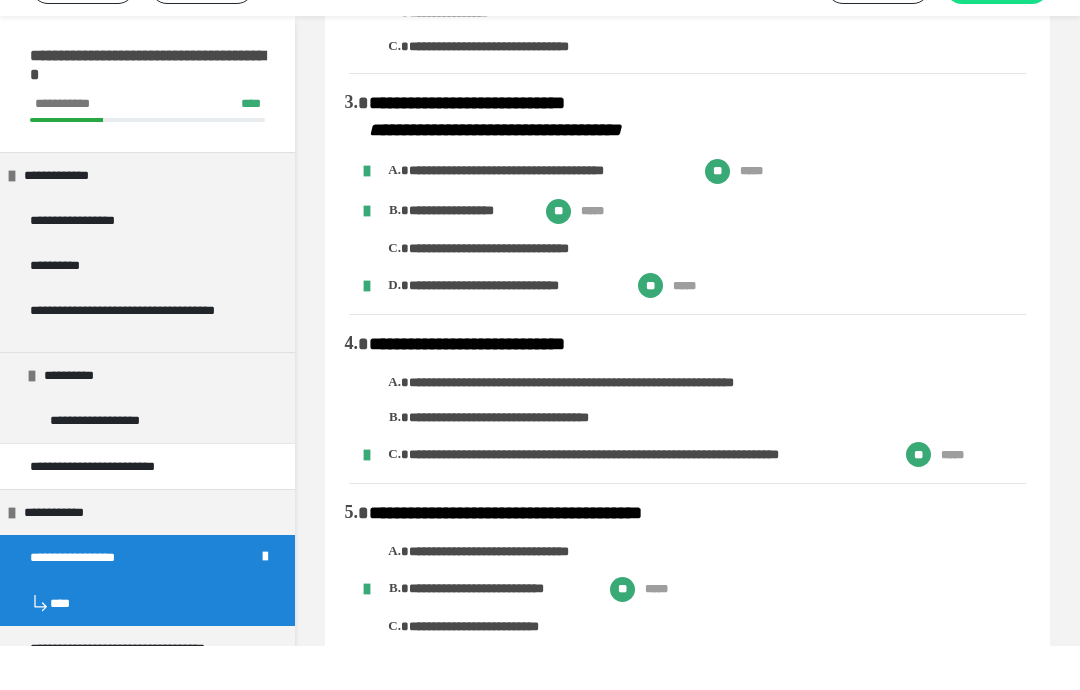 click on "**********" at bounding box center [131, 702] 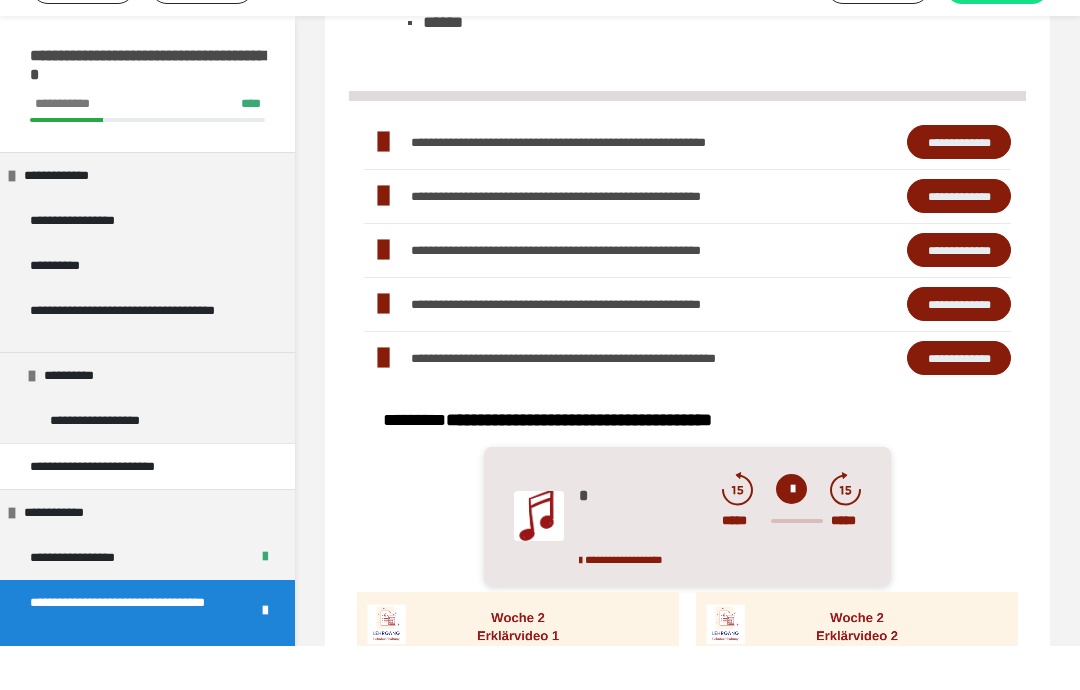 scroll, scrollTop: 0, scrollLeft: 0, axis: both 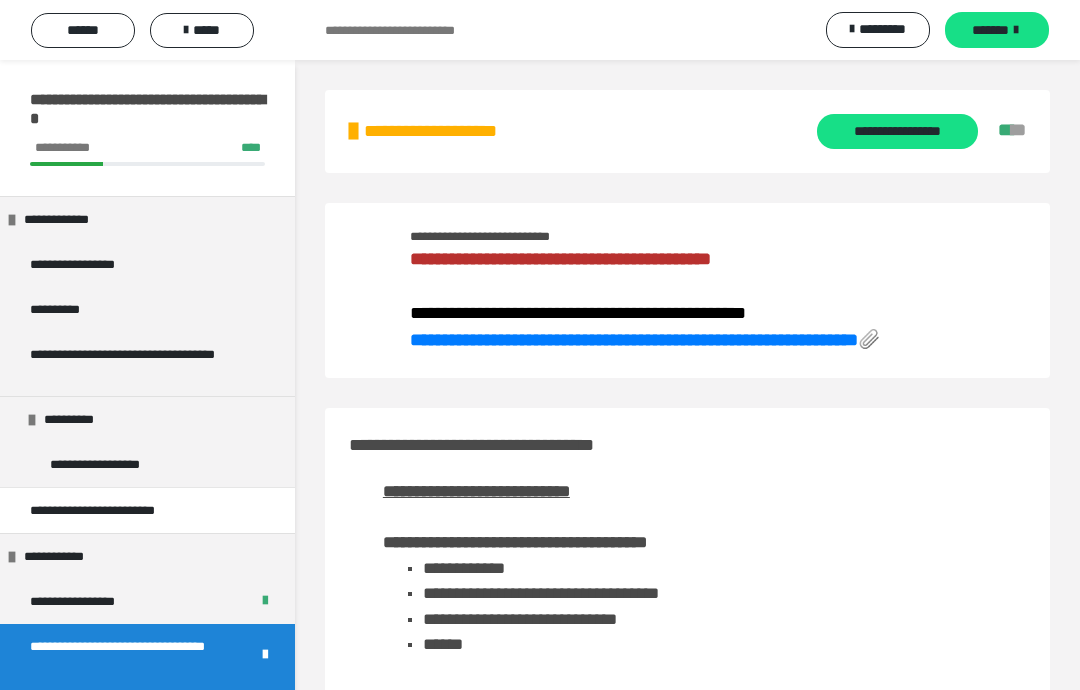 click on "**********" at bounding box center [897, 131] 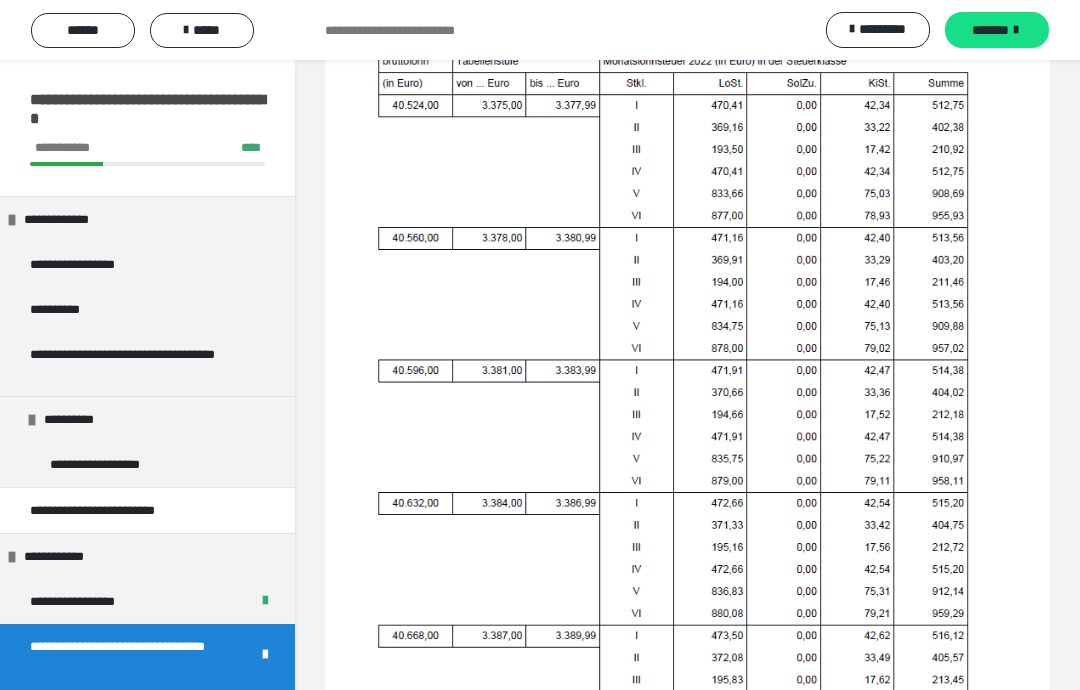 scroll, scrollTop: 0, scrollLeft: 0, axis: both 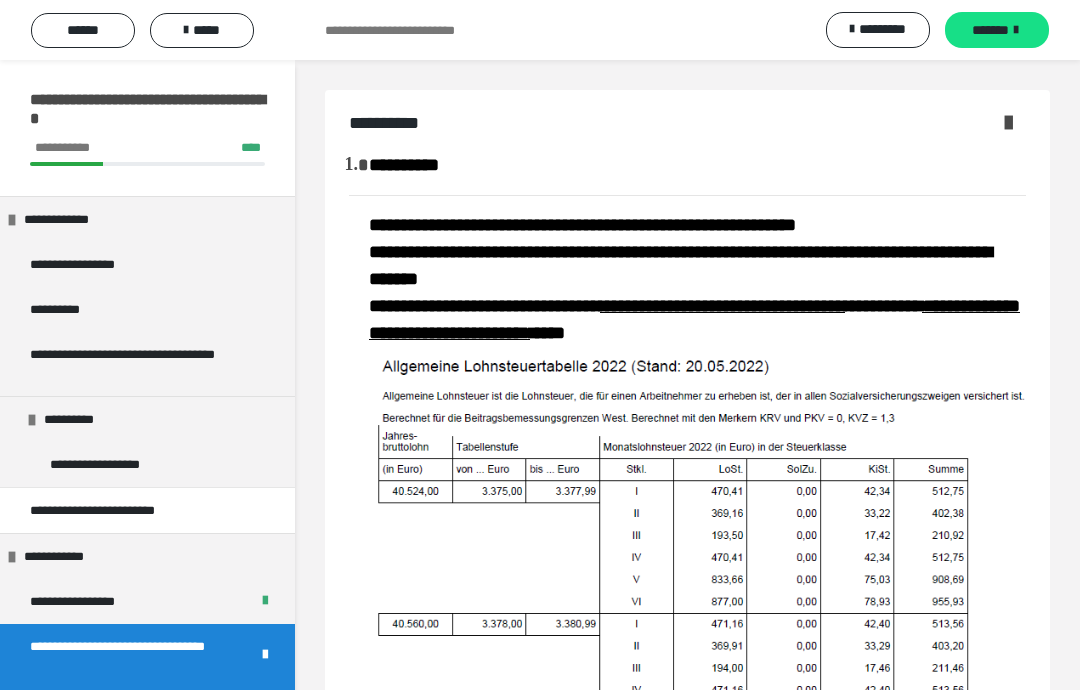 click on "*****" at bounding box center (202, 30) 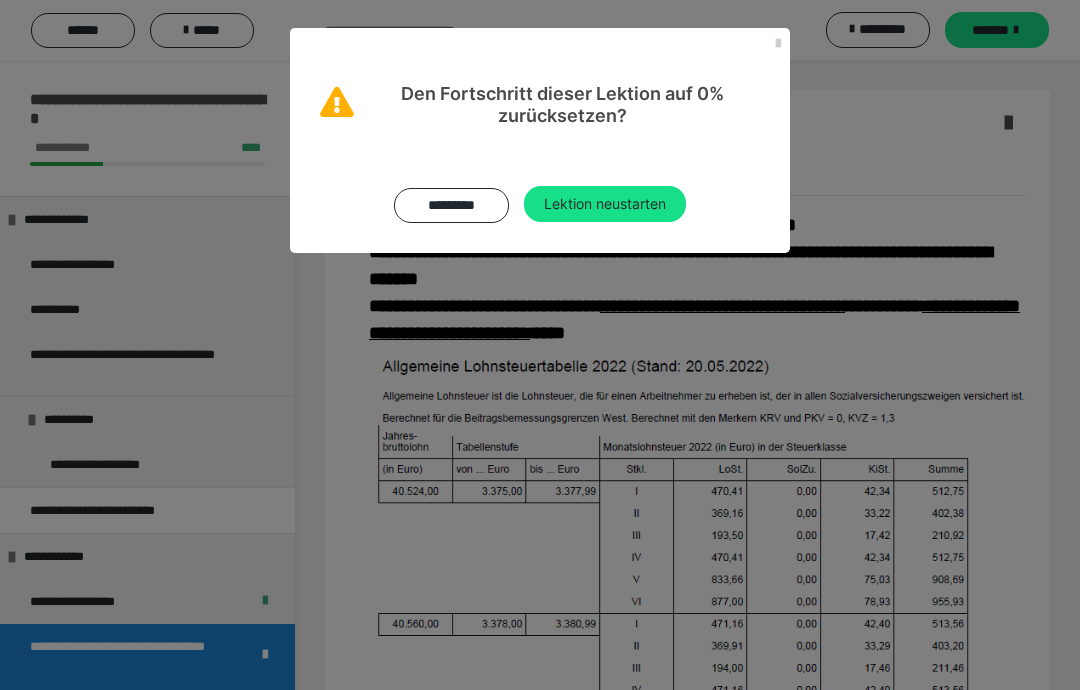 click on "Lektion neustarten" at bounding box center [605, 204] 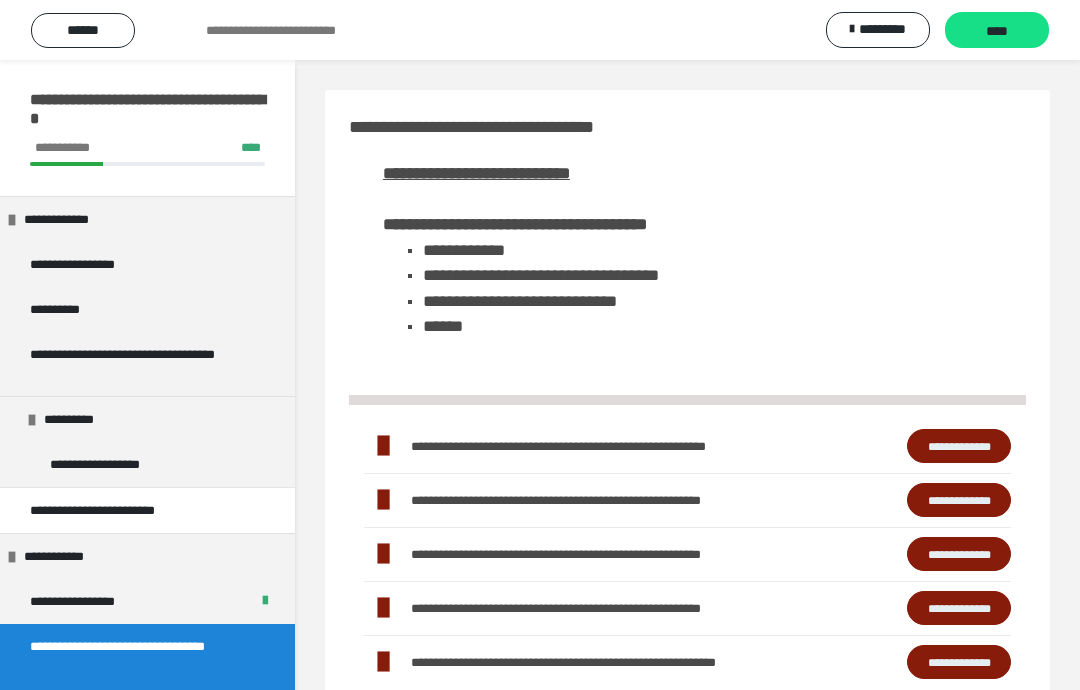 click on "****" at bounding box center [997, 31] 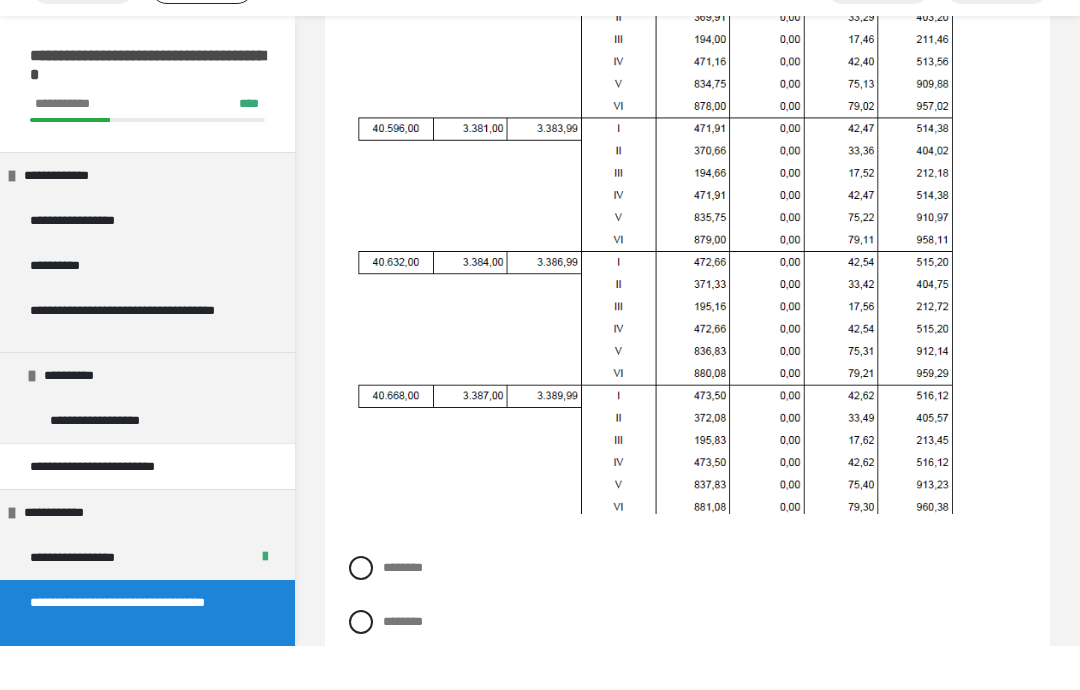 scroll, scrollTop: 765, scrollLeft: 0, axis: vertical 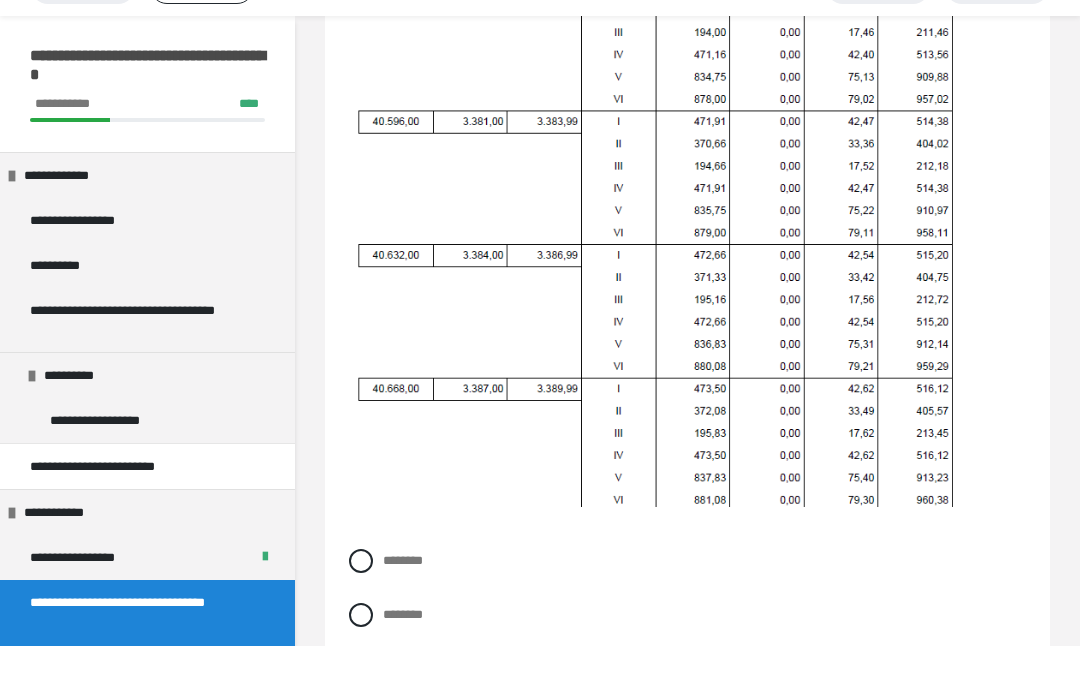 click at bounding box center (361, 605) 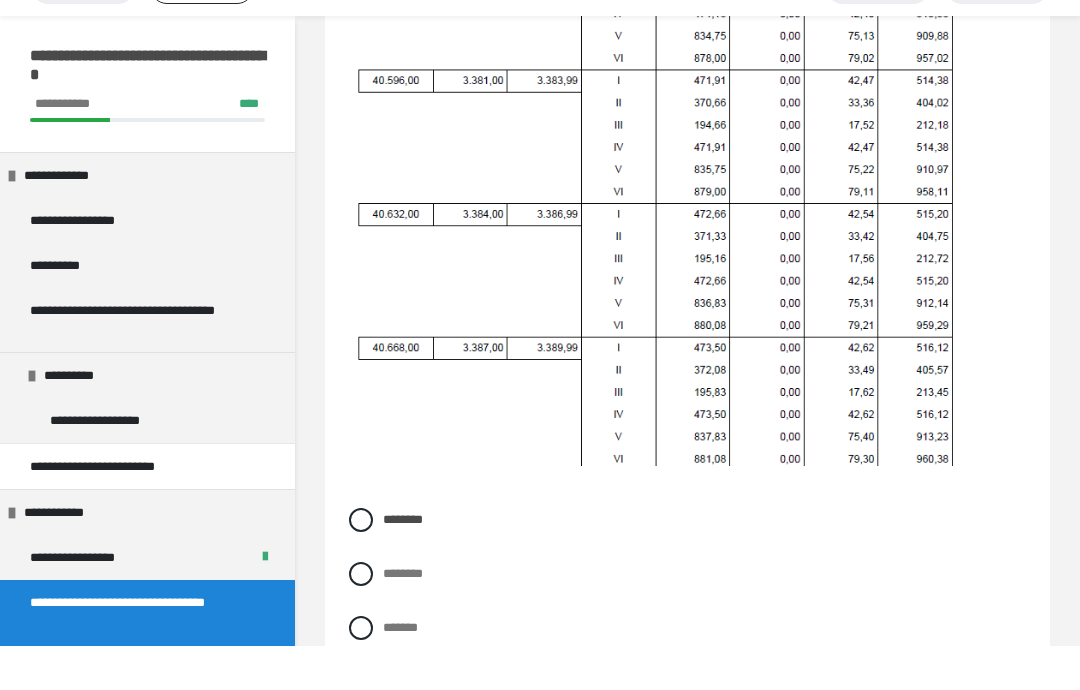 scroll, scrollTop: 824, scrollLeft: 0, axis: vertical 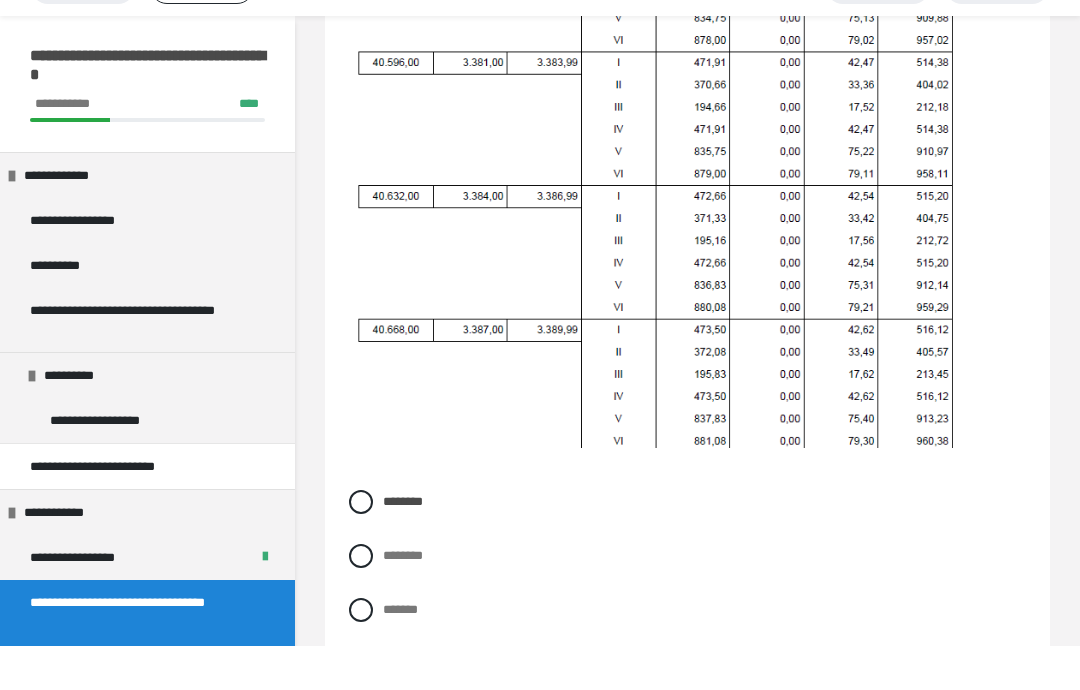 click on "********" at bounding box center (687, 600) 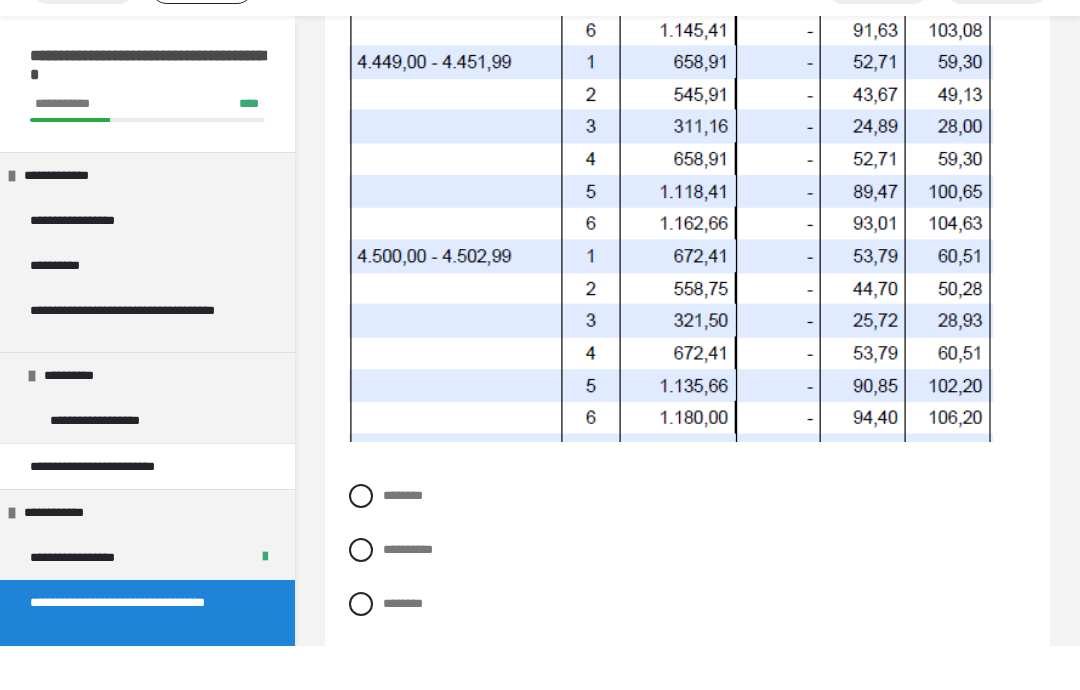 scroll, scrollTop: 2060, scrollLeft: 0, axis: vertical 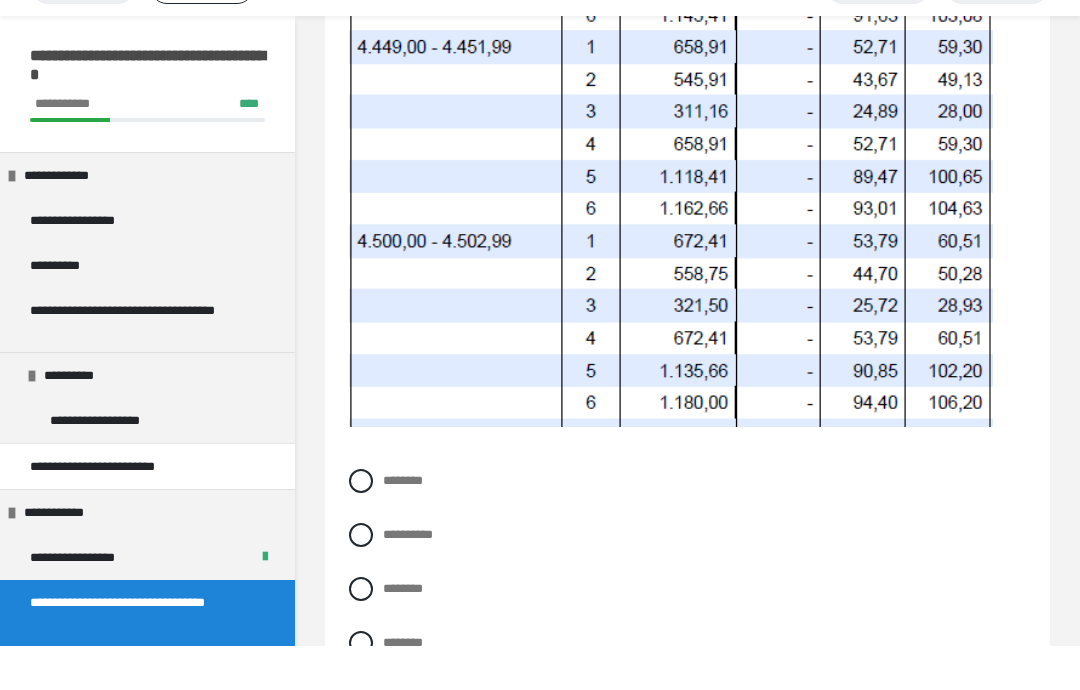 click on "********" at bounding box center [687, 633] 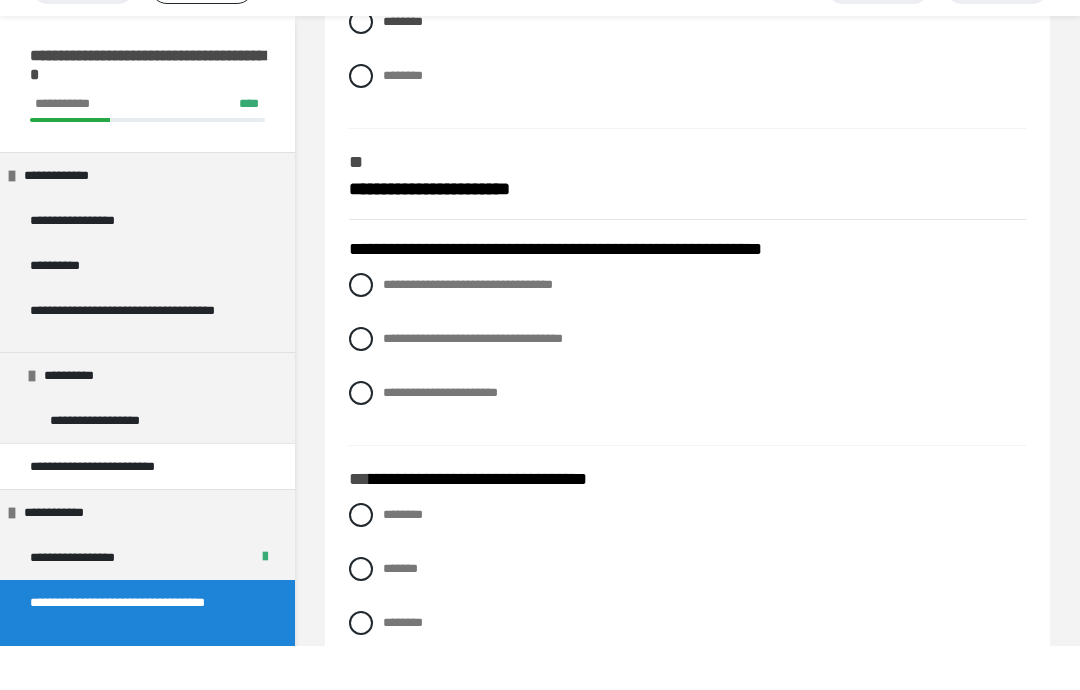 scroll, scrollTop: 2628, scrollLeft: 0, axis: vertical 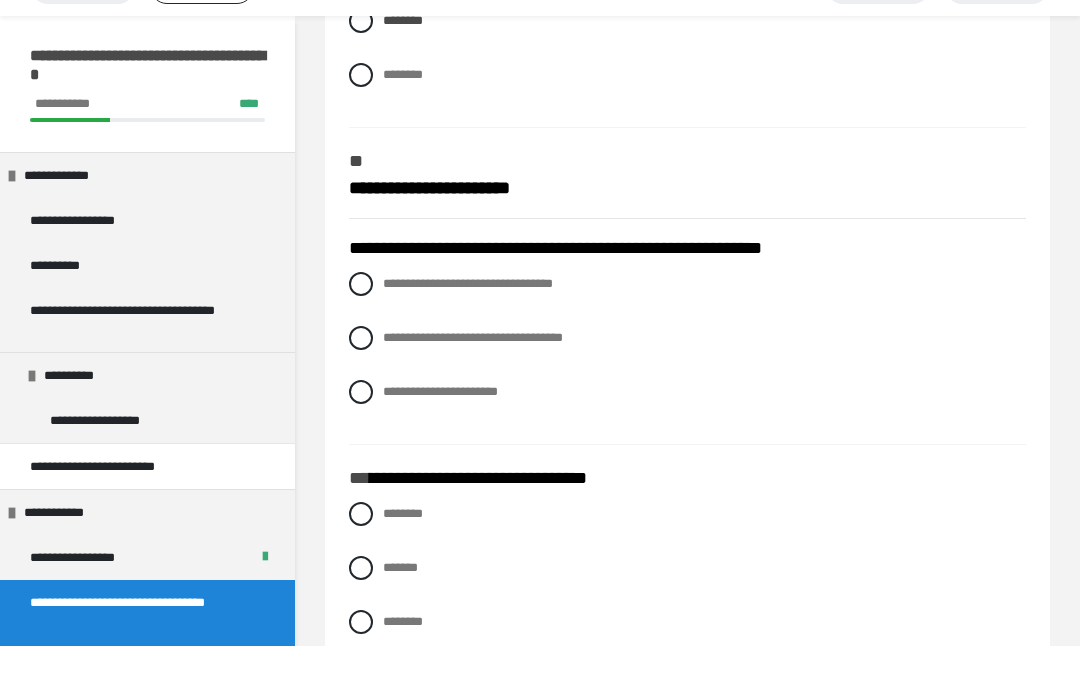 click on "**********" at bounding box center [687, 436] 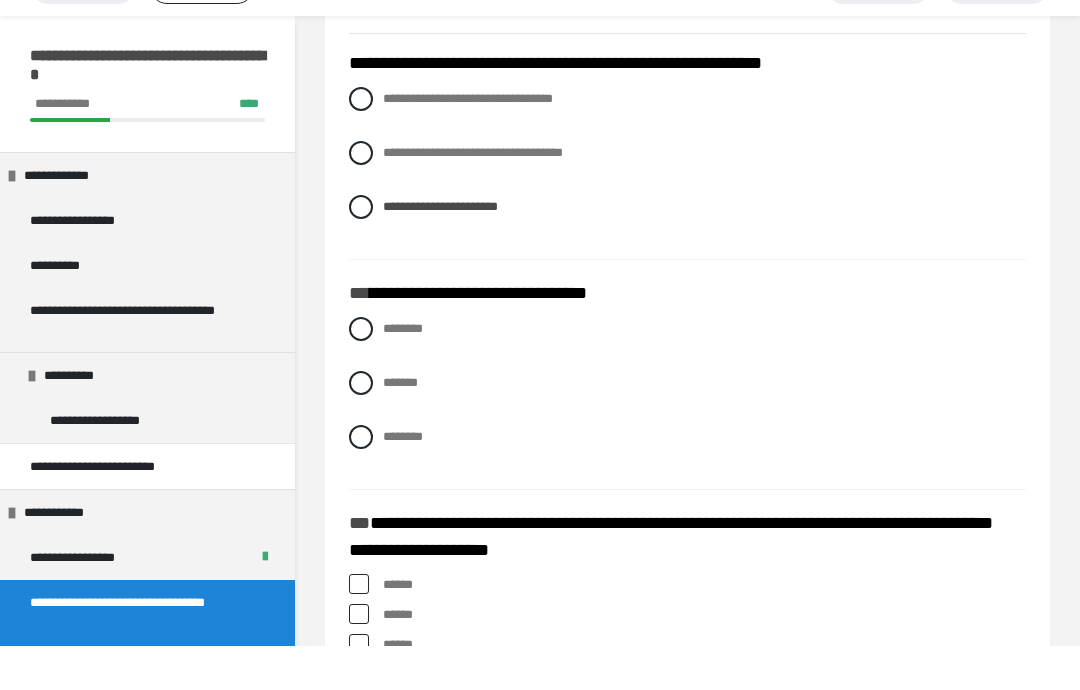 scroll, scrollTop: 2818, scrollLeft: 0, axis: vertical 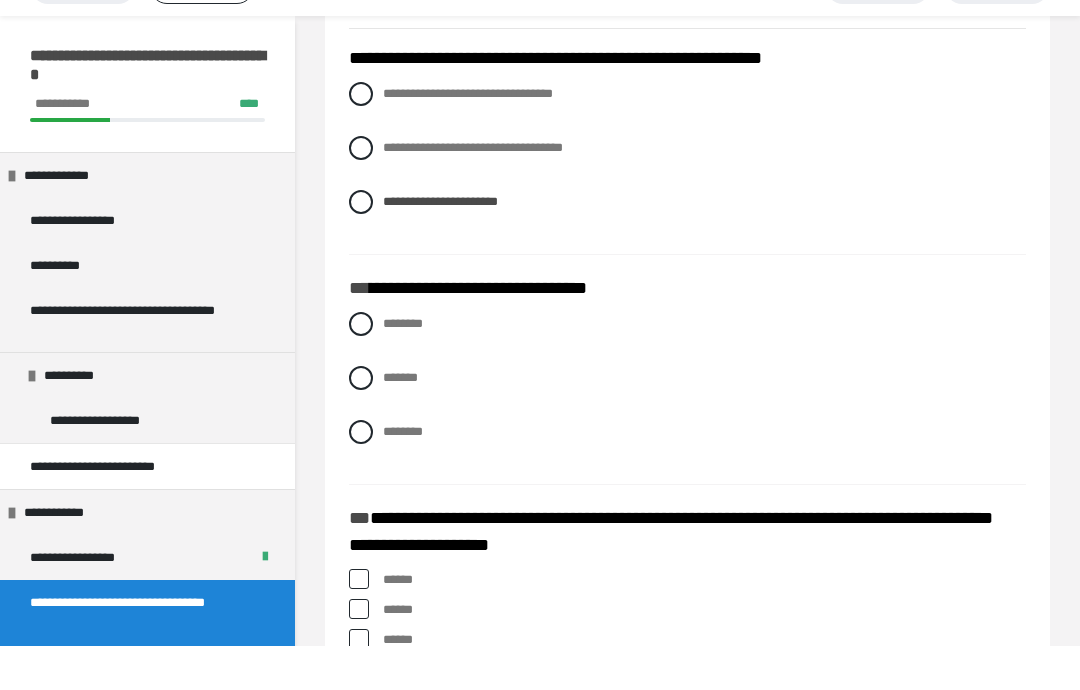 click on "********" at bounding box center [687, 368] 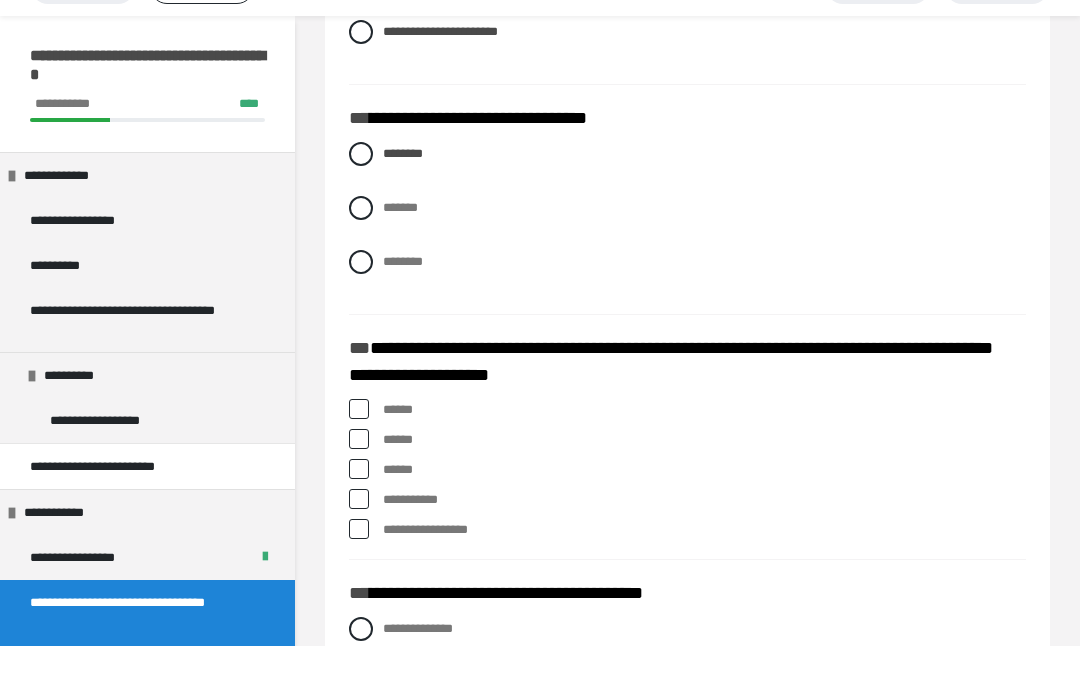 scroll, scrollTop: 3041, scrollLeft: 0, axis: vertical 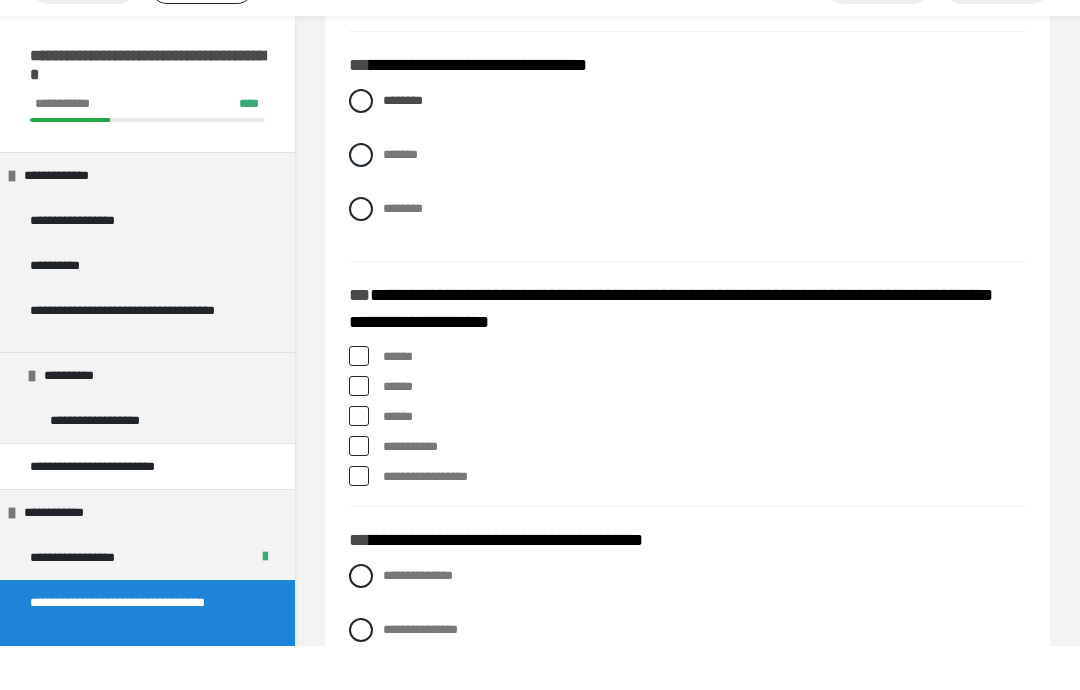click on "******" at bounding box center (687, 461) 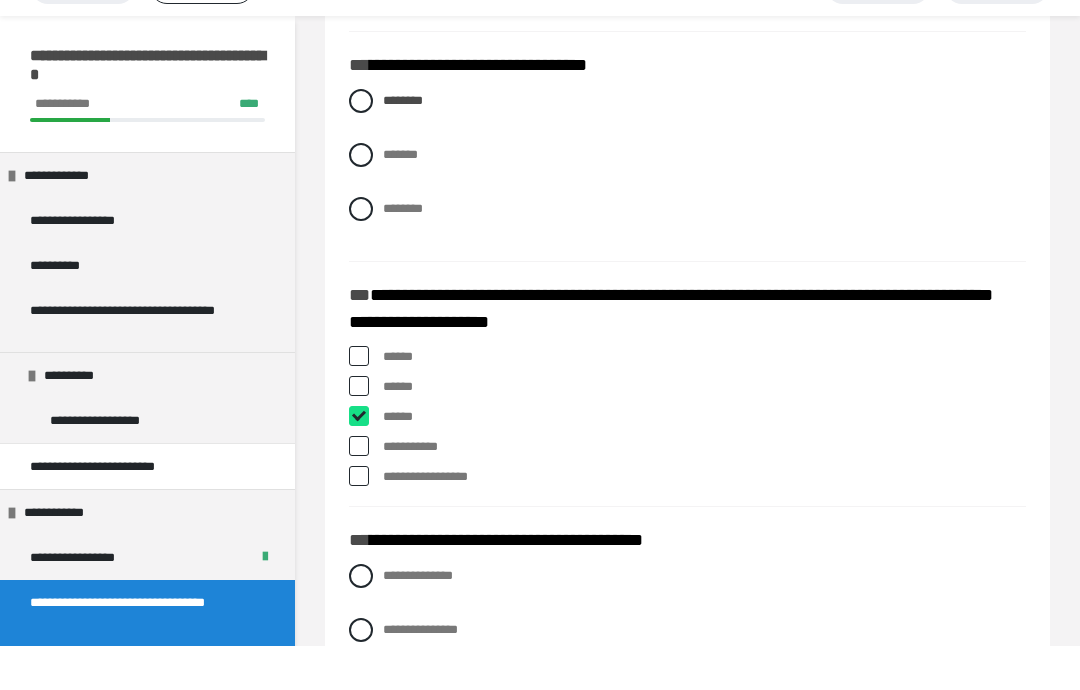 checkbox on "****" 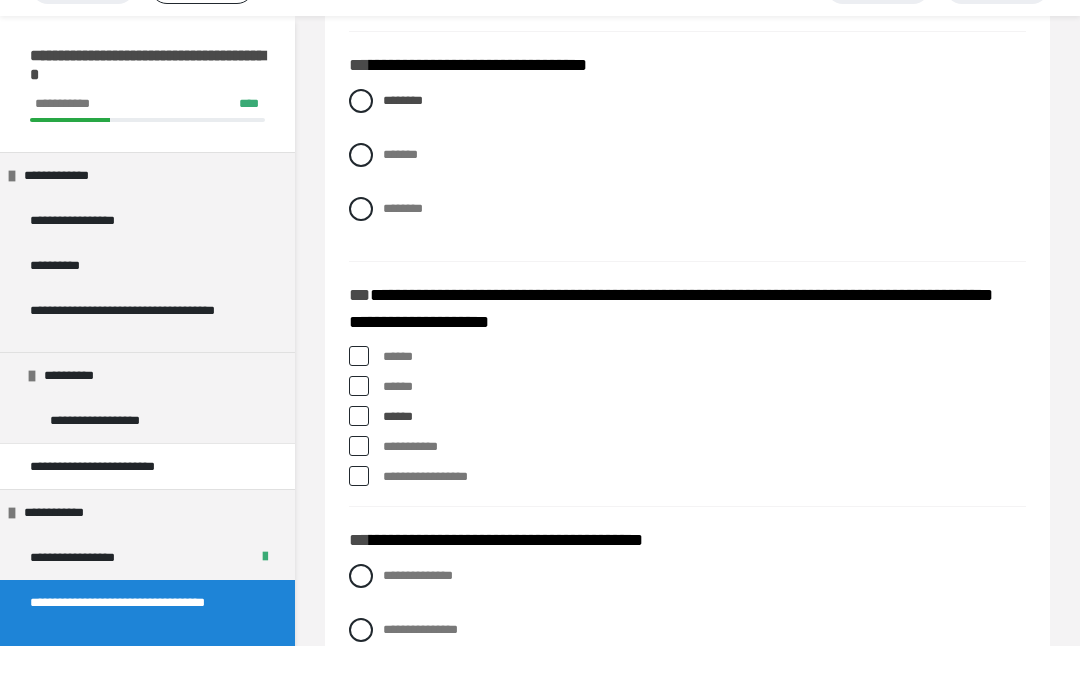 click at bounding box center [359, 520] 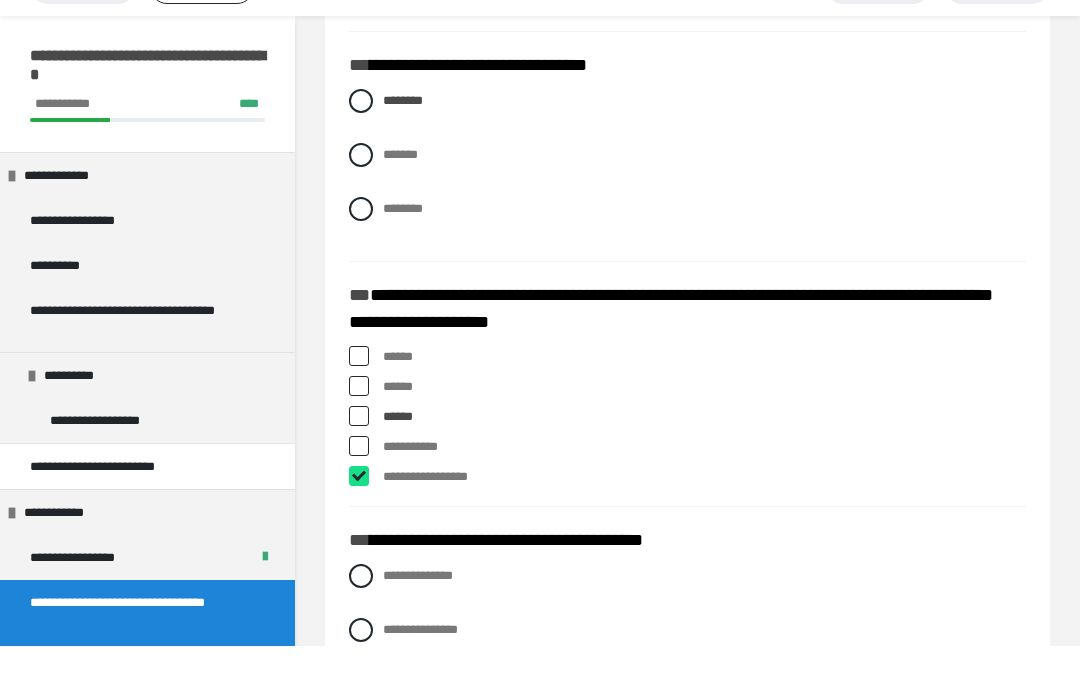 checkbox on "****" 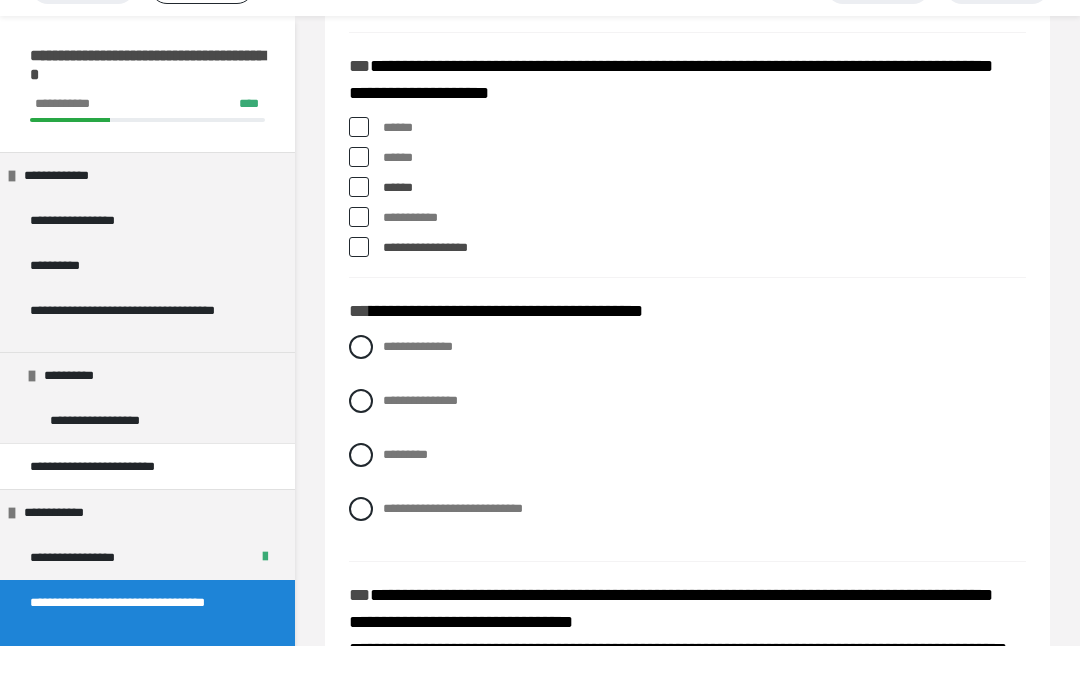 scroll, scrollTop: 3281, scrollLeft: 0, axis: vertical 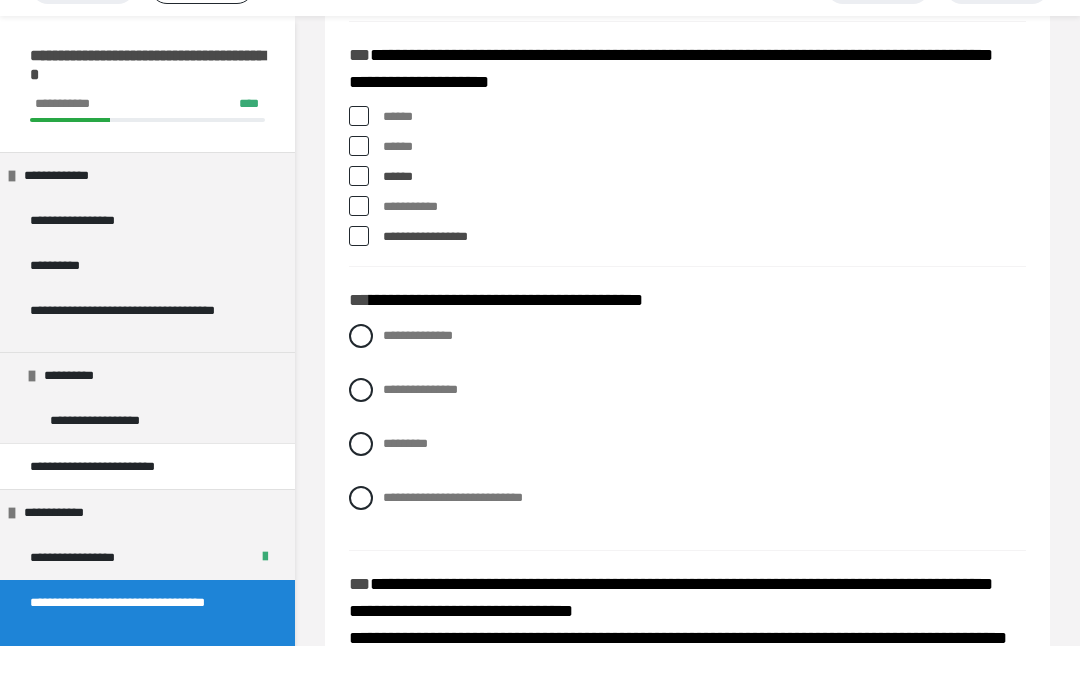 click at bounding box center (361, 434) 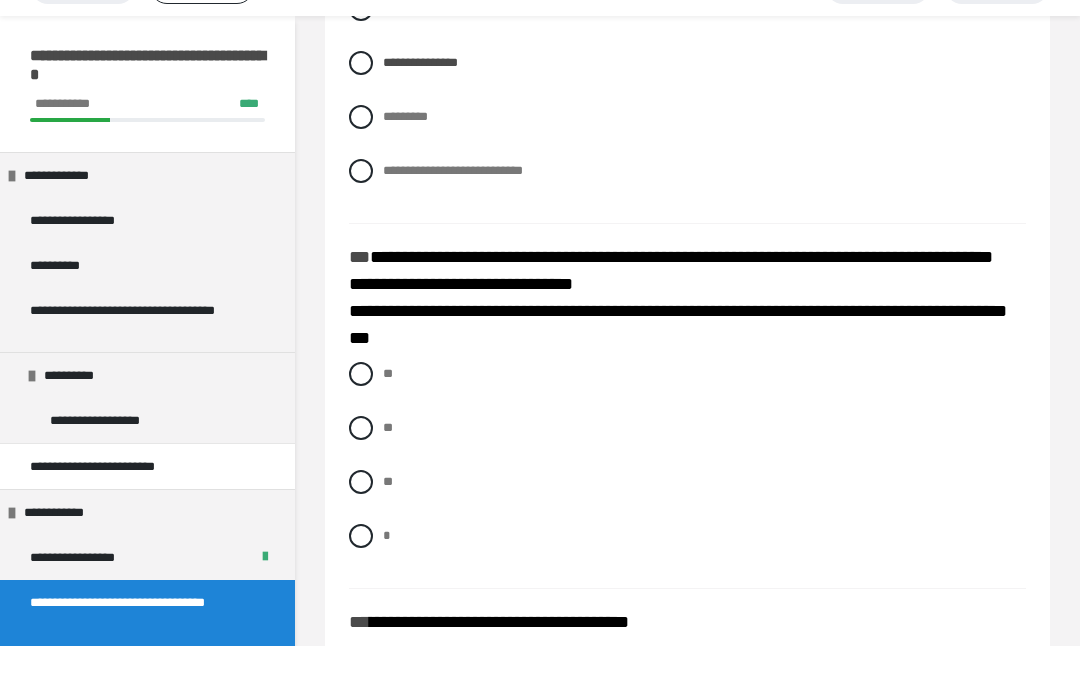 scroll, scrollTop: 3623, scrollLeft: 0, axis: vertical 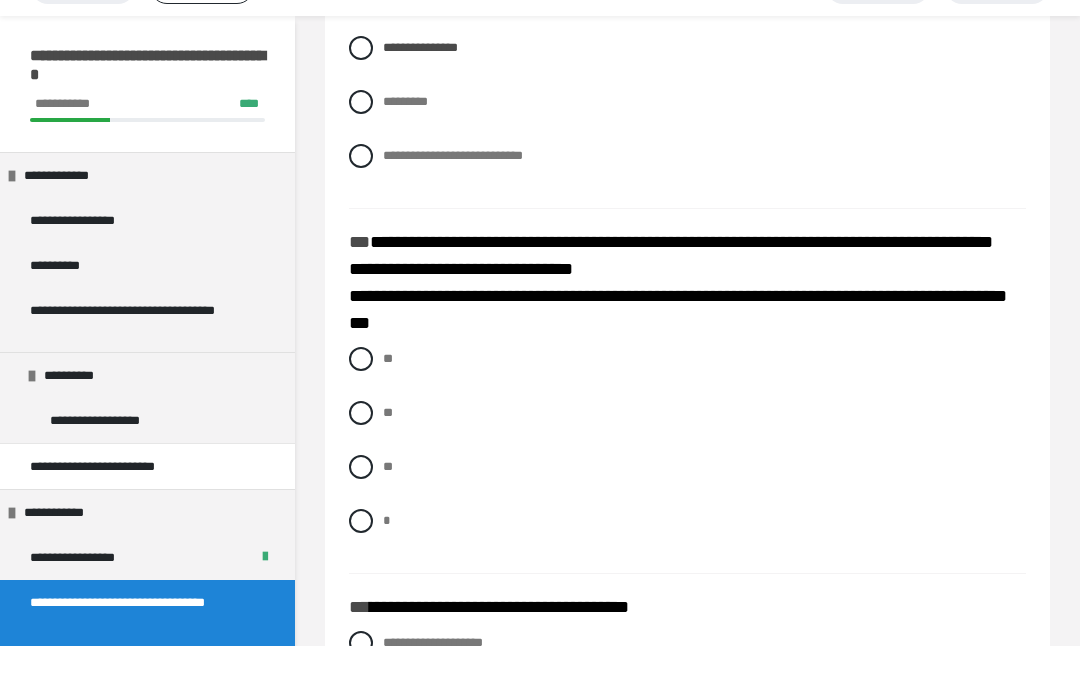 click on "**" at bounding box center (687, 511) 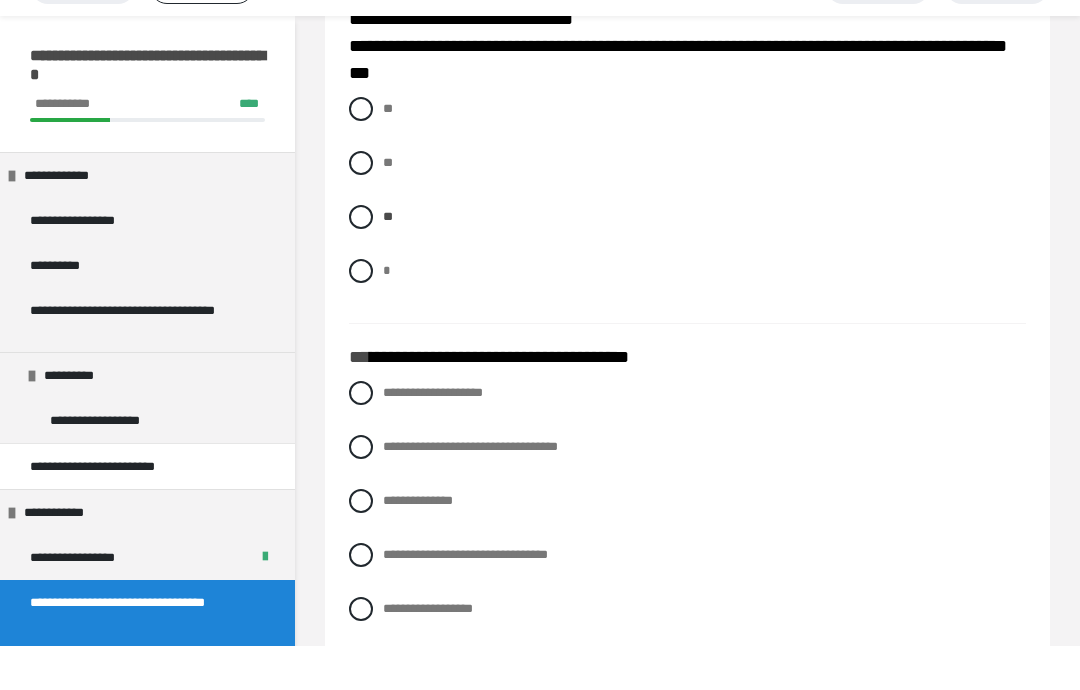 scroll, scrollTop: 3883, scrollLeft: 0, axis: vertical 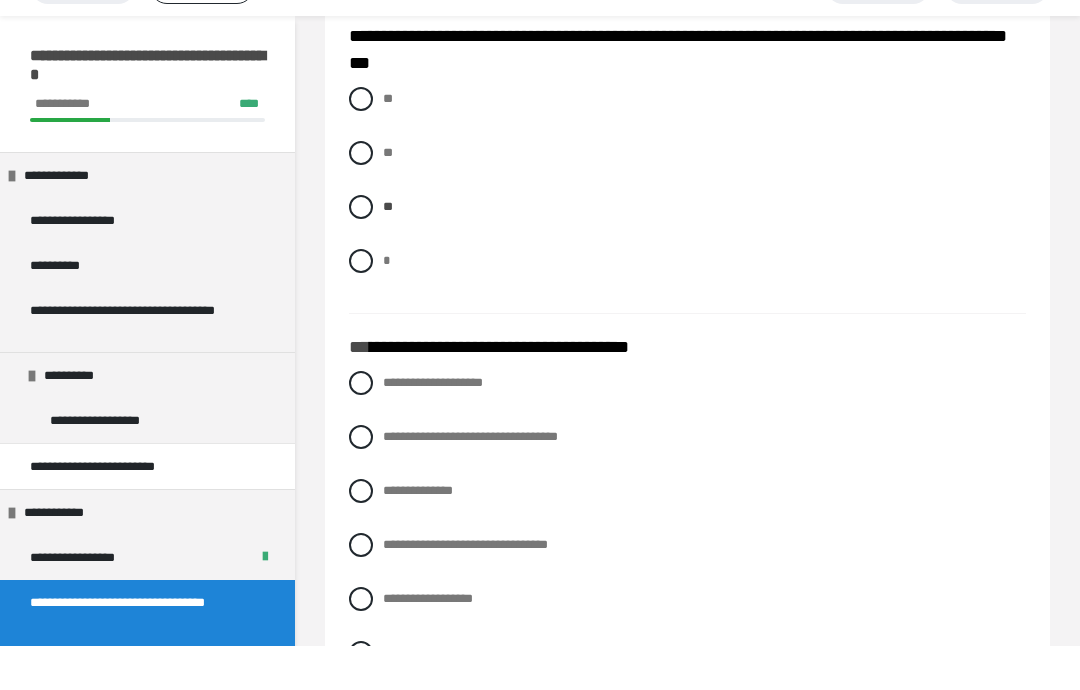 click at bounding box center (361, 589) 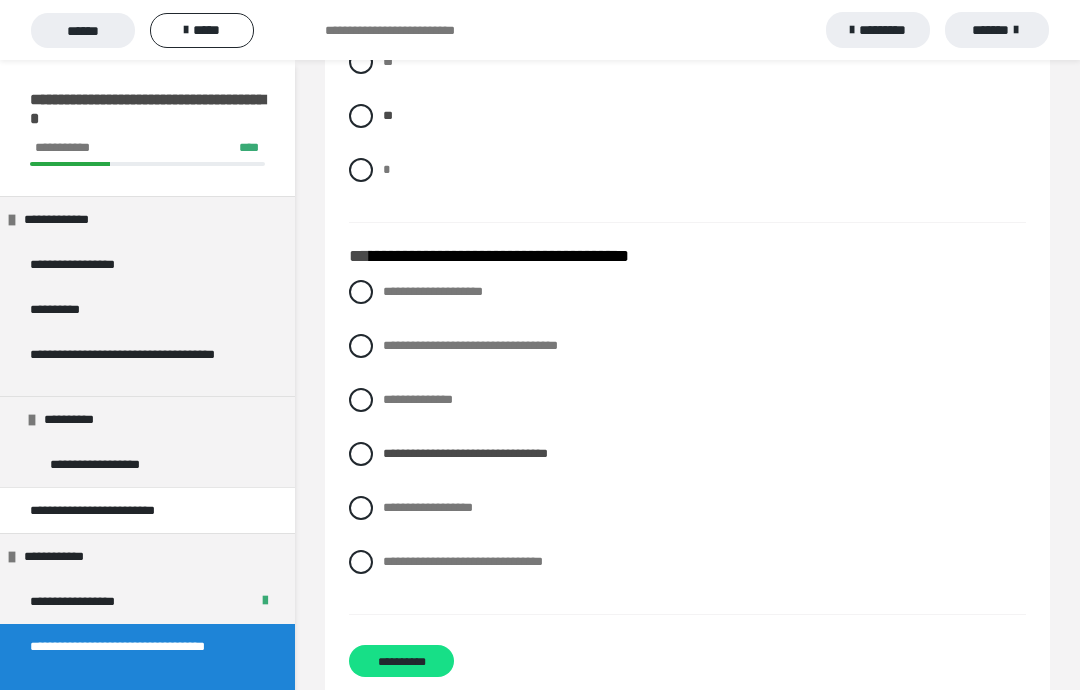 scroll, scrollTop: 4023, scrollLeft: 0, axis: vertical 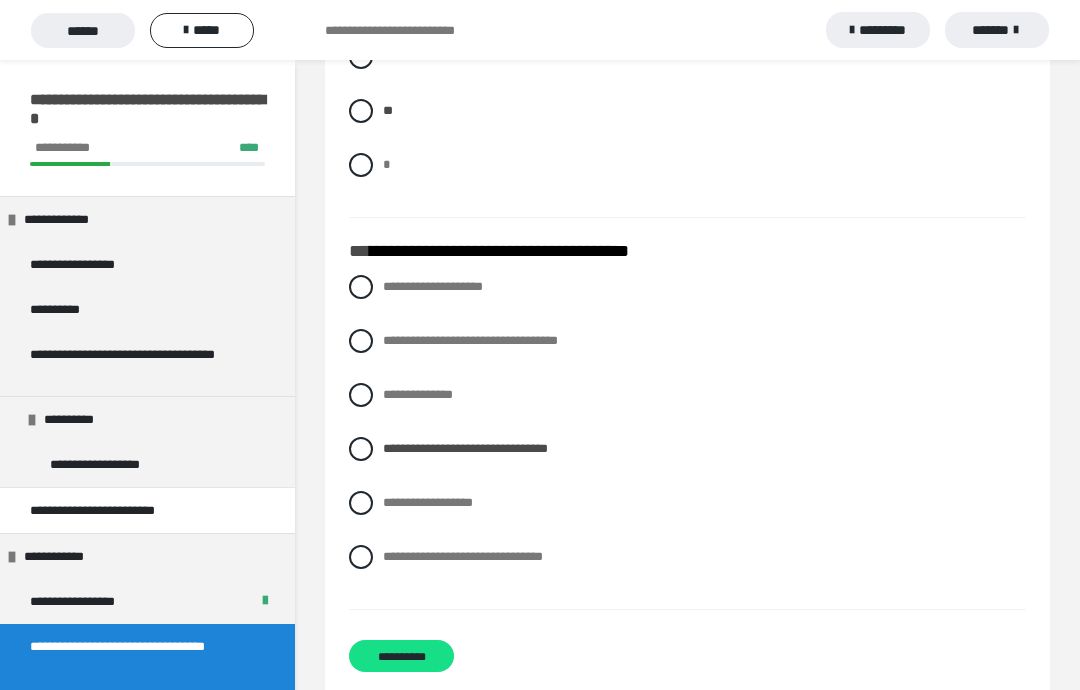 click on "**********" at bounding box center [401, 656] 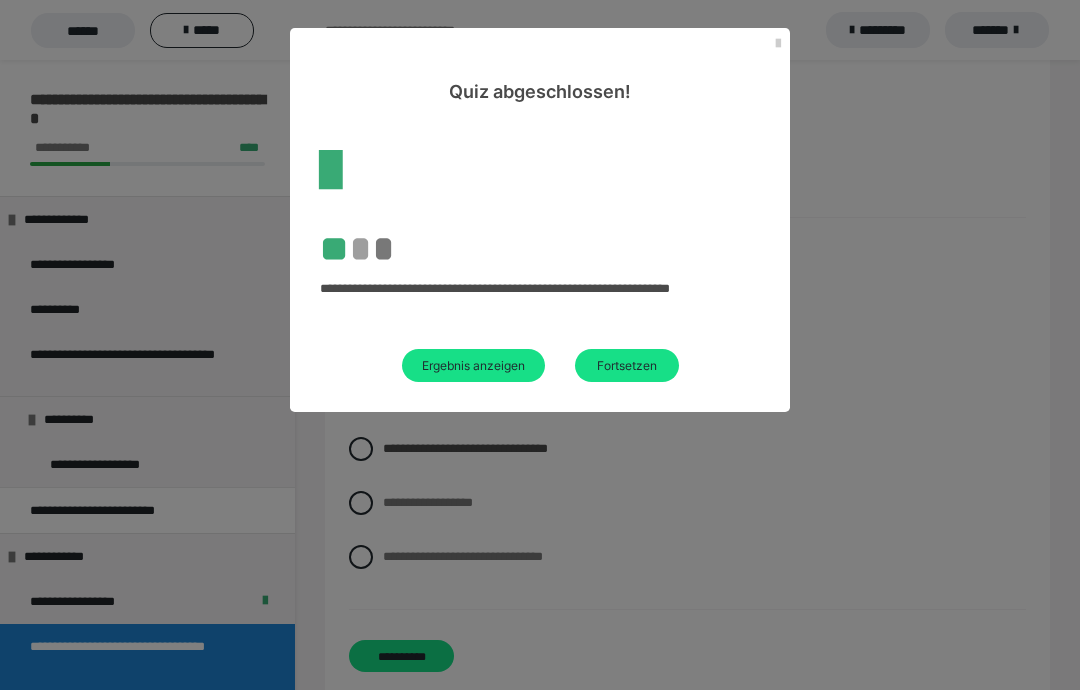 scroll, scrollTop: 104, scrollLeft: 0, axis: vertical 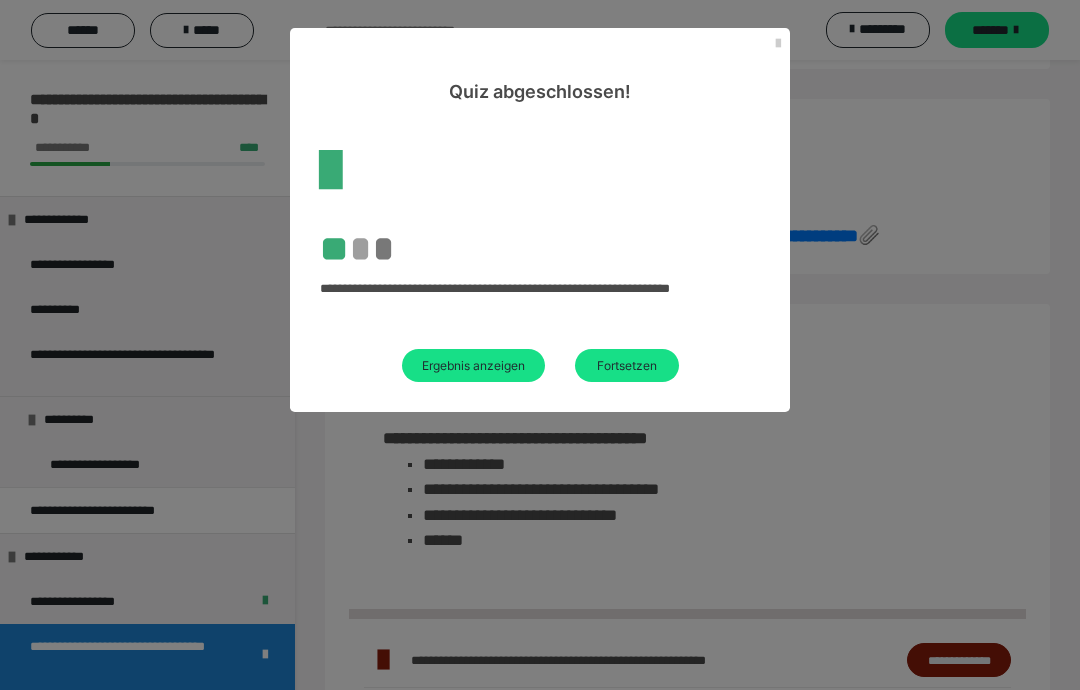 click on "Fortsetzen" at bounding box center (627, 365) 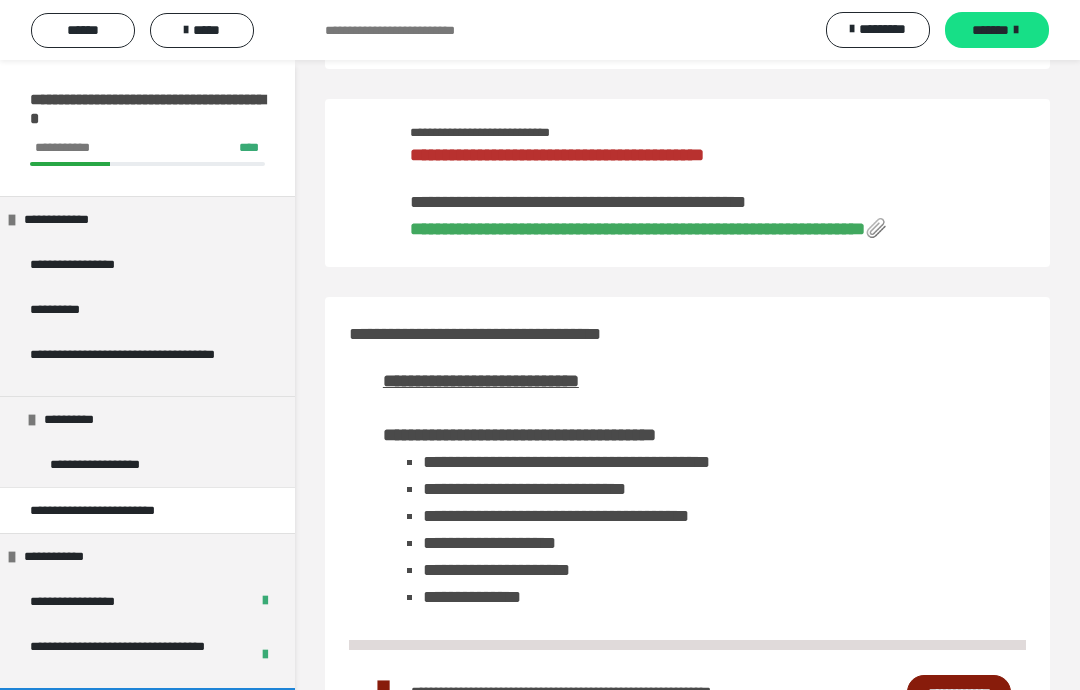 scroll, scrollTop: 0, scrollLeft: 0, axis: both 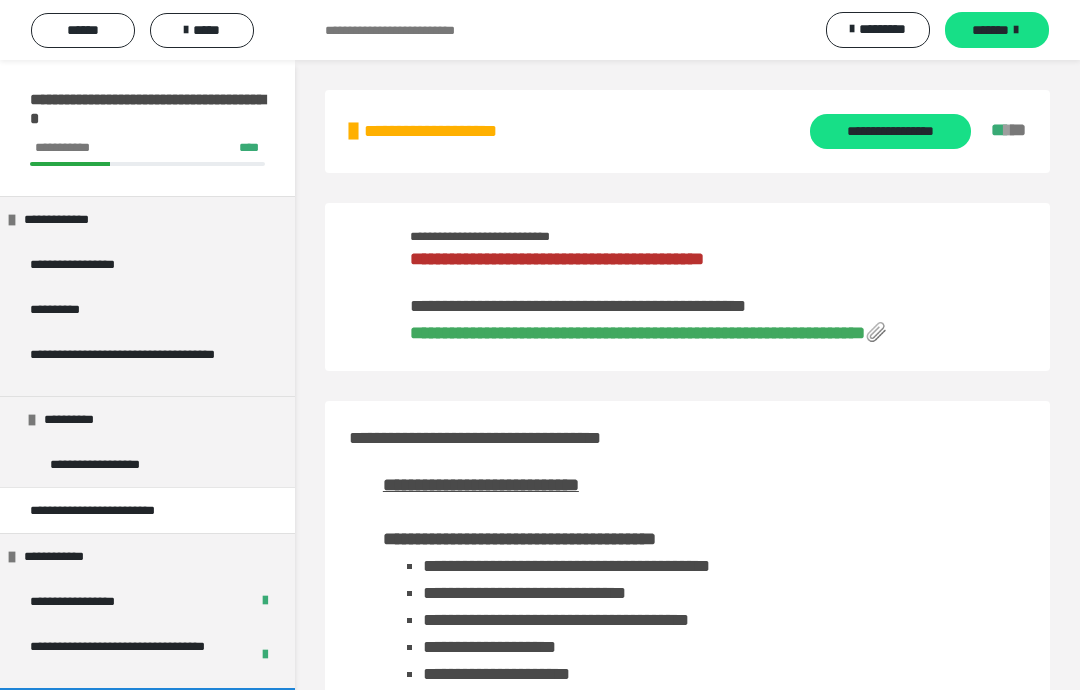 click on "**********" at bounding box center (890, 131) 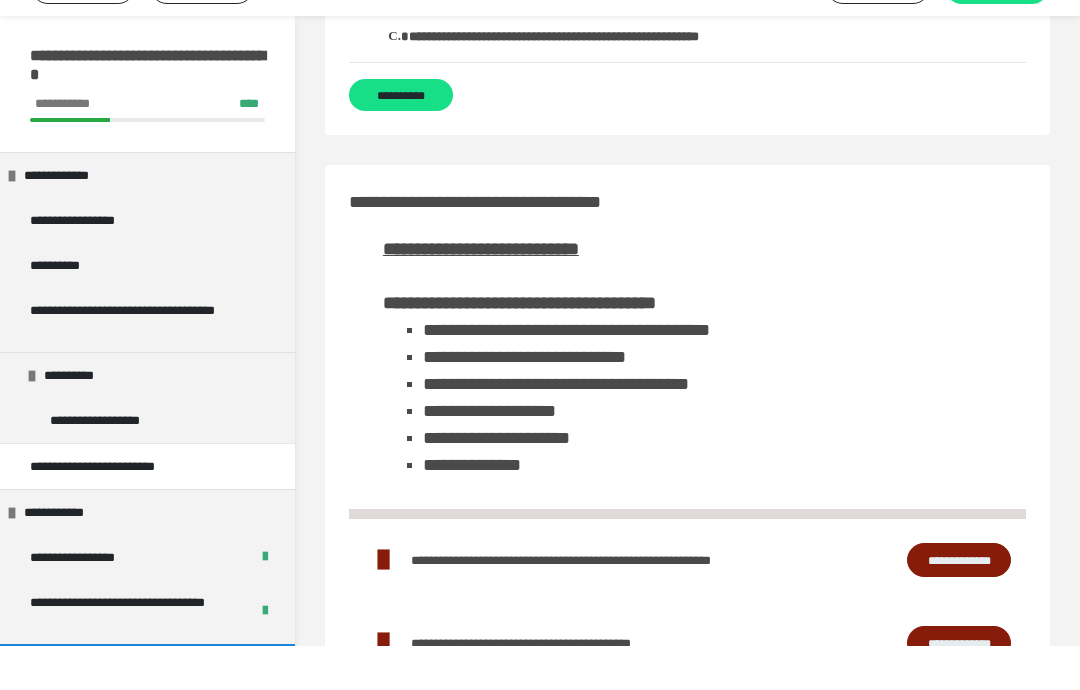 scroll, scrollTop: 3263, scrollLeft: 0, axis: vertical 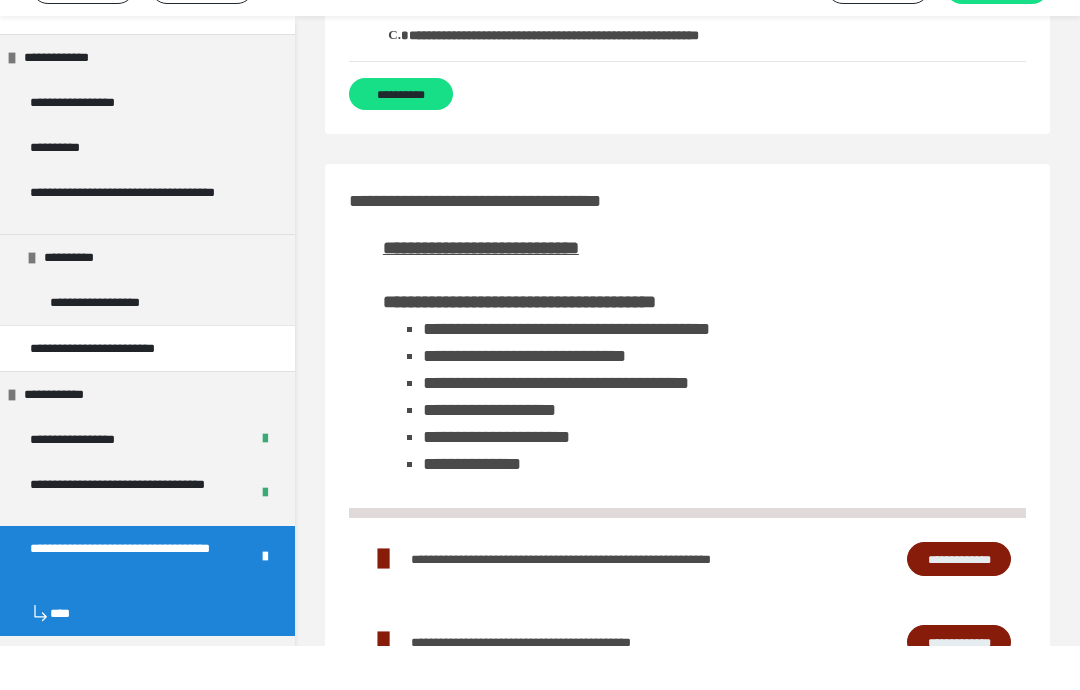 click on "**********" at bounding box center (131, 538) 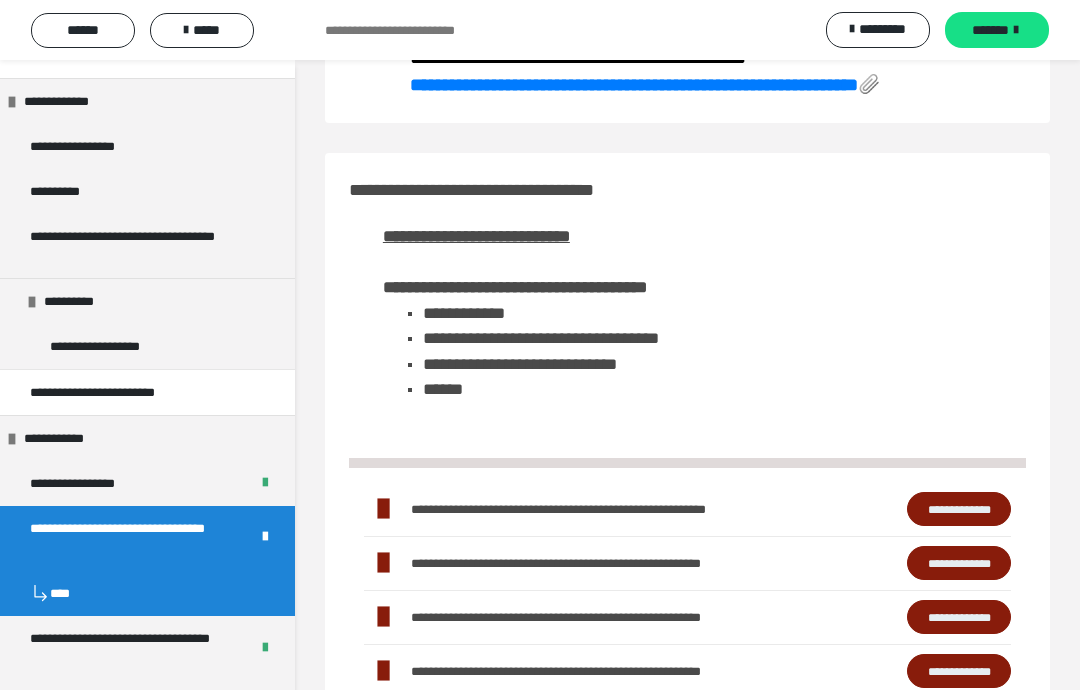 scroll, scrollTop: 0, scrollLeft: 0, axis: both 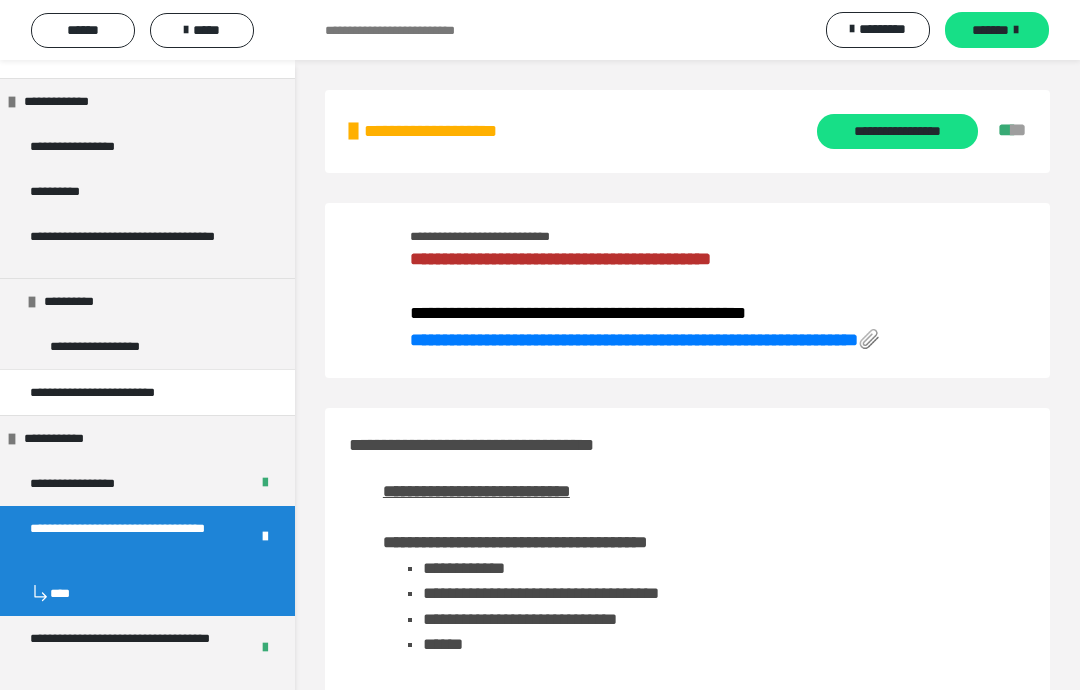 click on "**********" at bounding box center (897, 131) 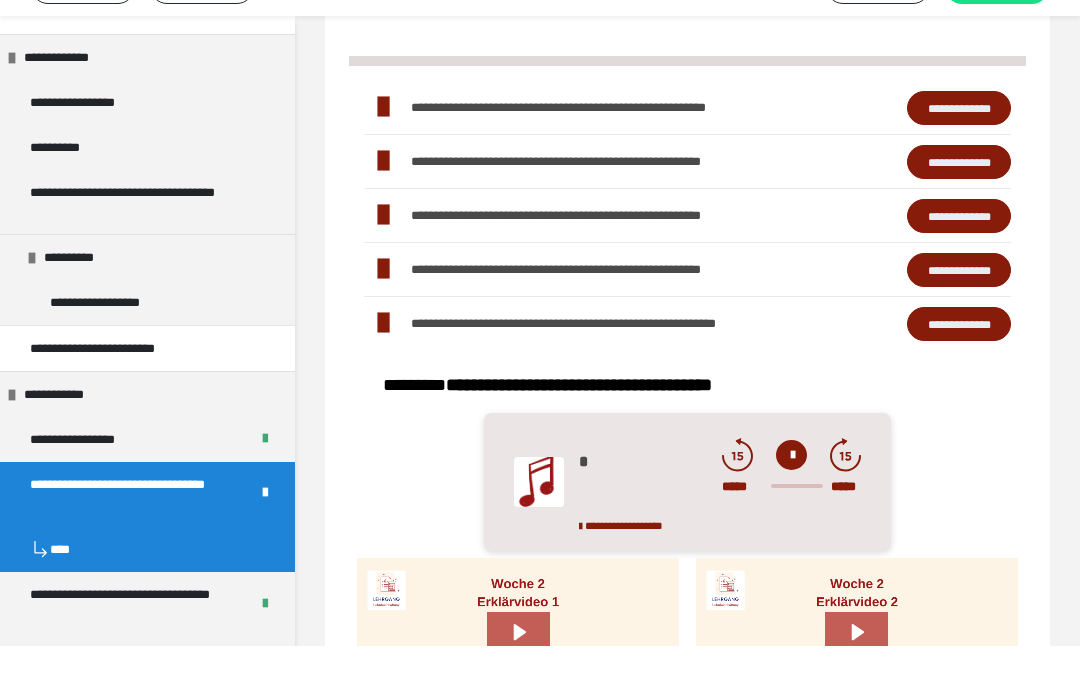 scroll, scrollTop: 4176, scrollLeft: 0, axis: vertical 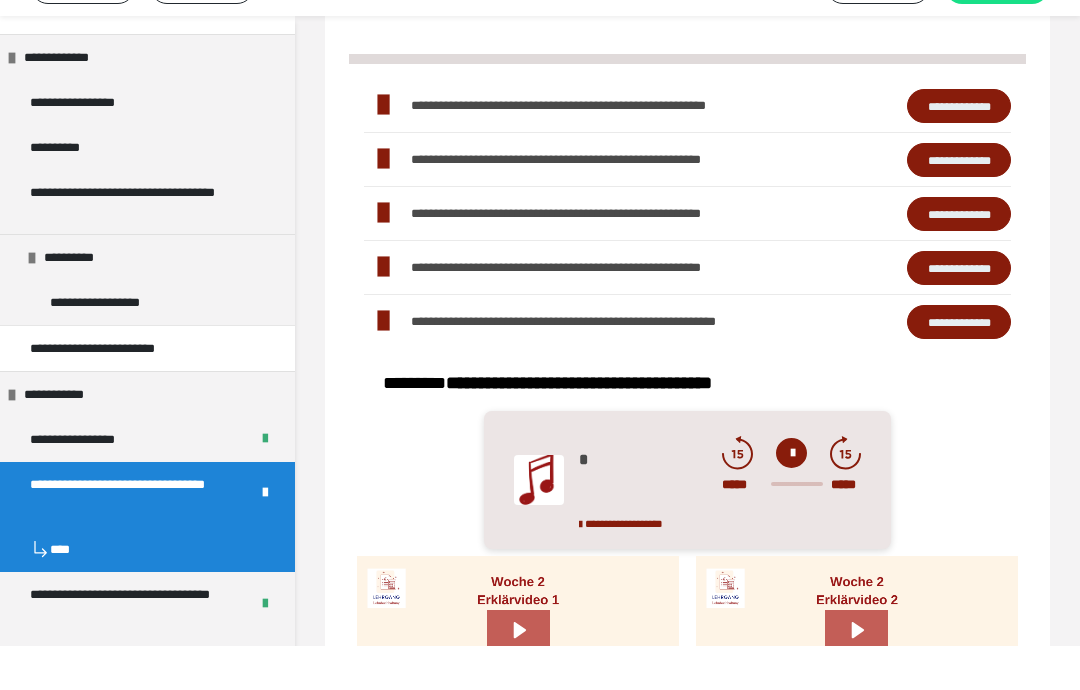 click on "**********" at bounding box center [131, 648] 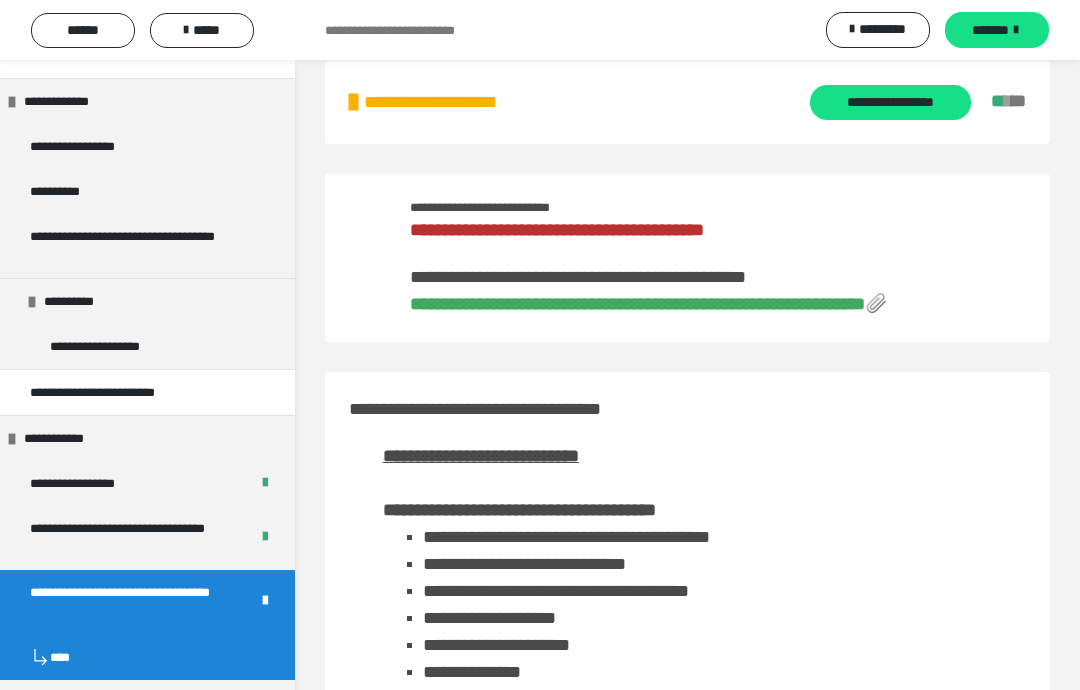 scroll, scrollTop: 0, scrollLeft: 0, axis: both 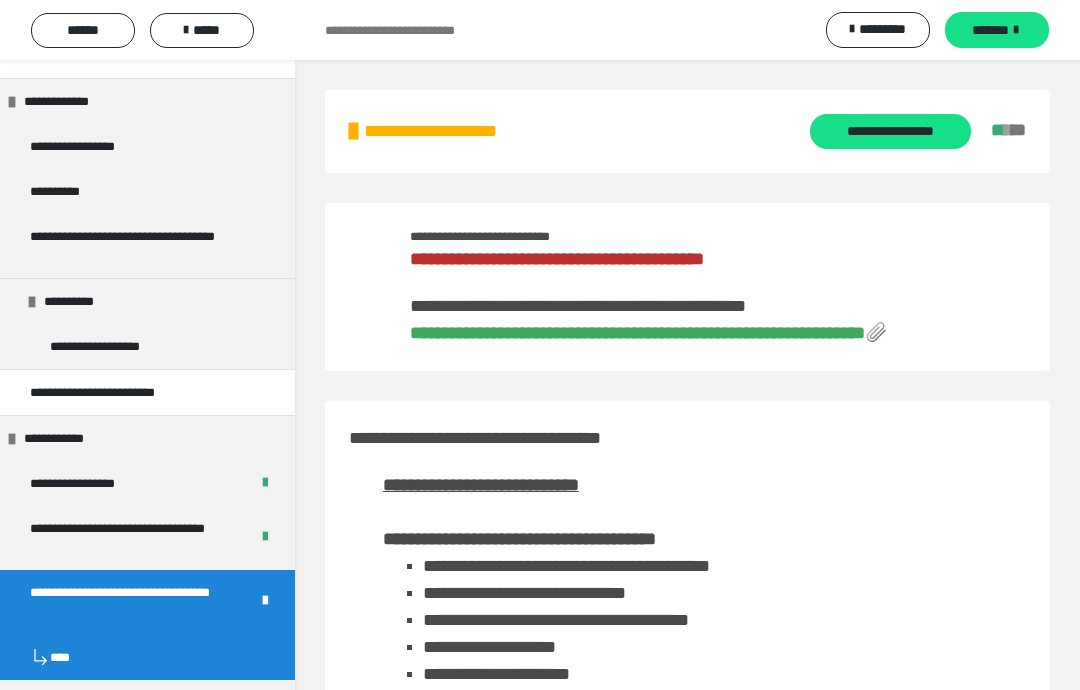 click on "**********" at bounding box center [890, 131] 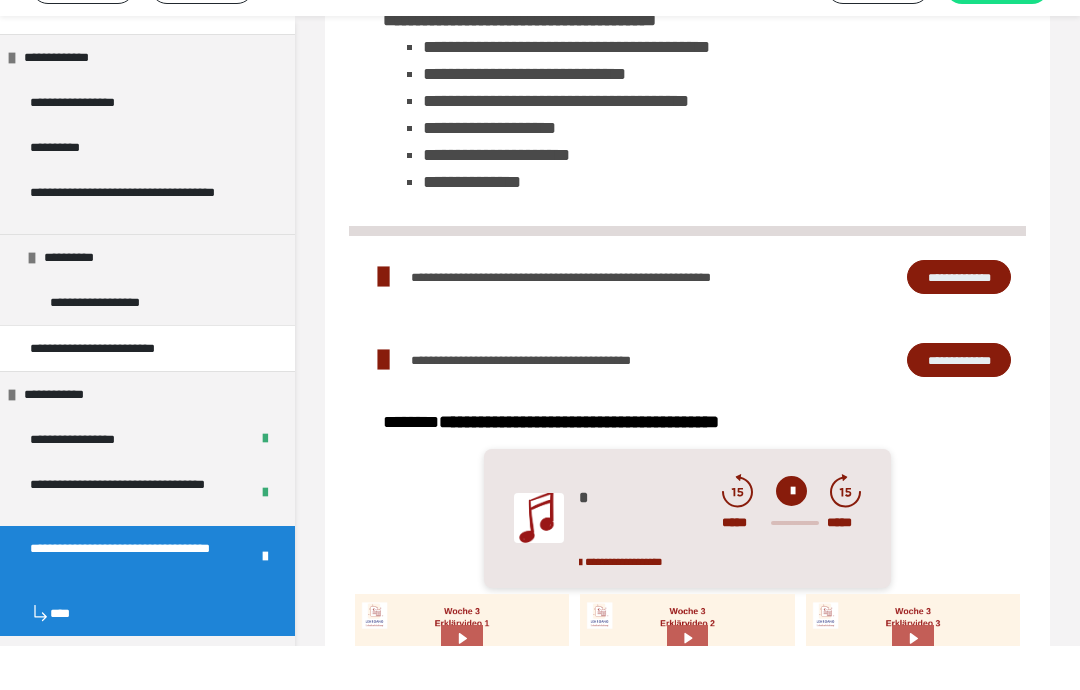 scroll, scrollTop: 3548, scrollLeft: 0, axis: vertical 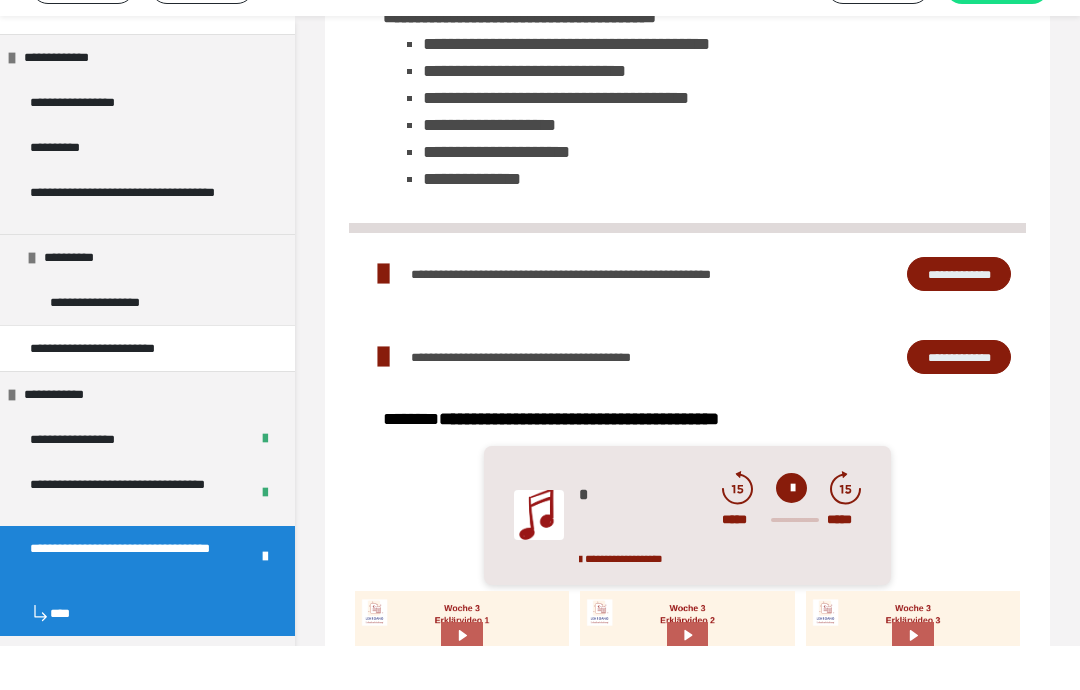 click on "**********" at bounding box center (131, 712) 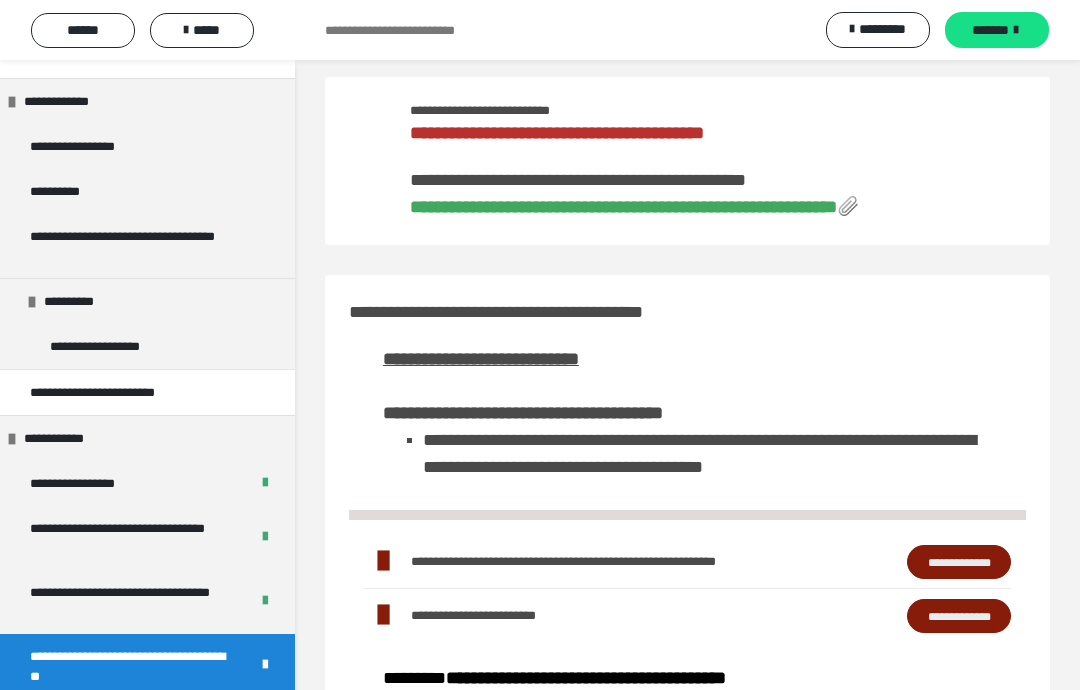 scroll, scrollTop: 0, scrollLeft: 0, axis: both 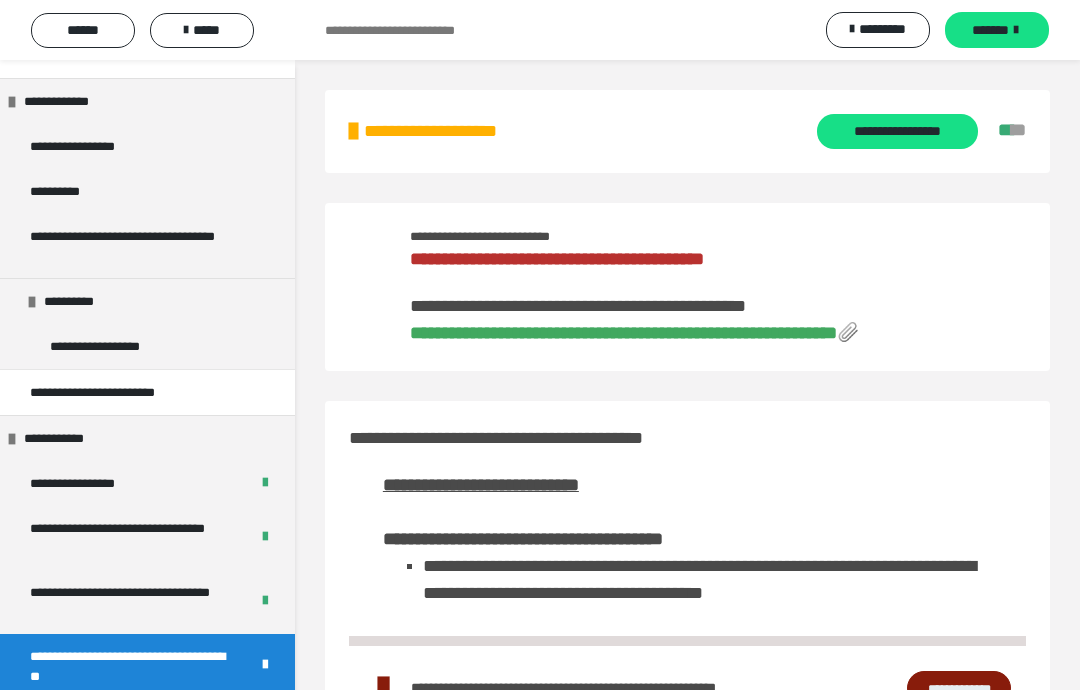 click on "**********" at bounding box center [897, 131] 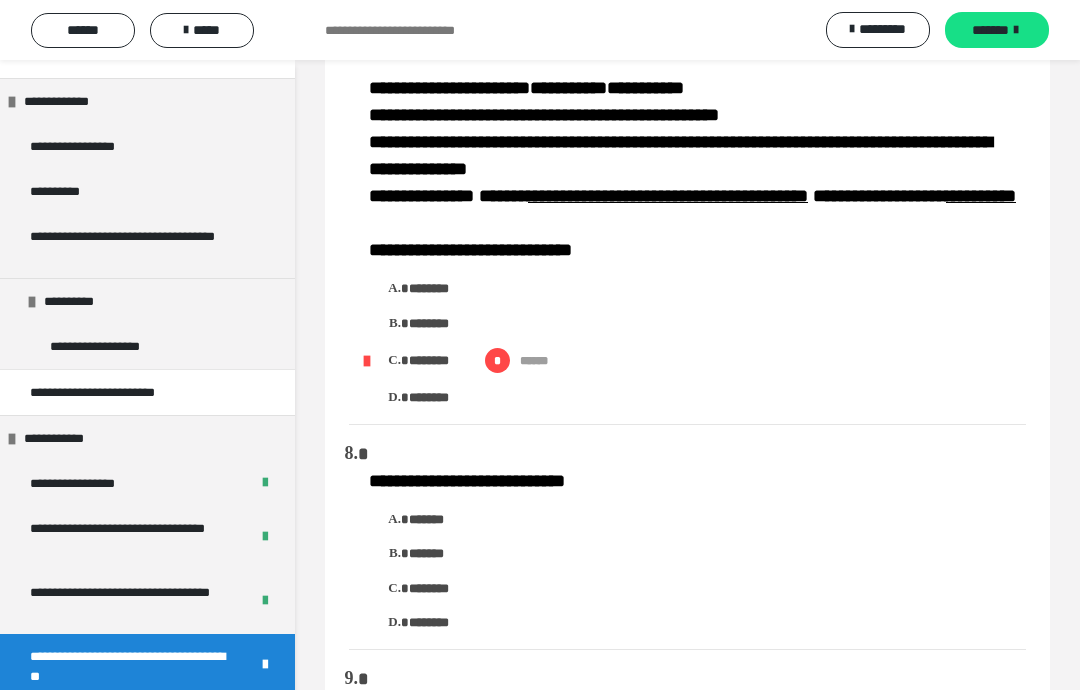 scroll, scrollTop: 1949, scrollLeft: 0, axis: vertical 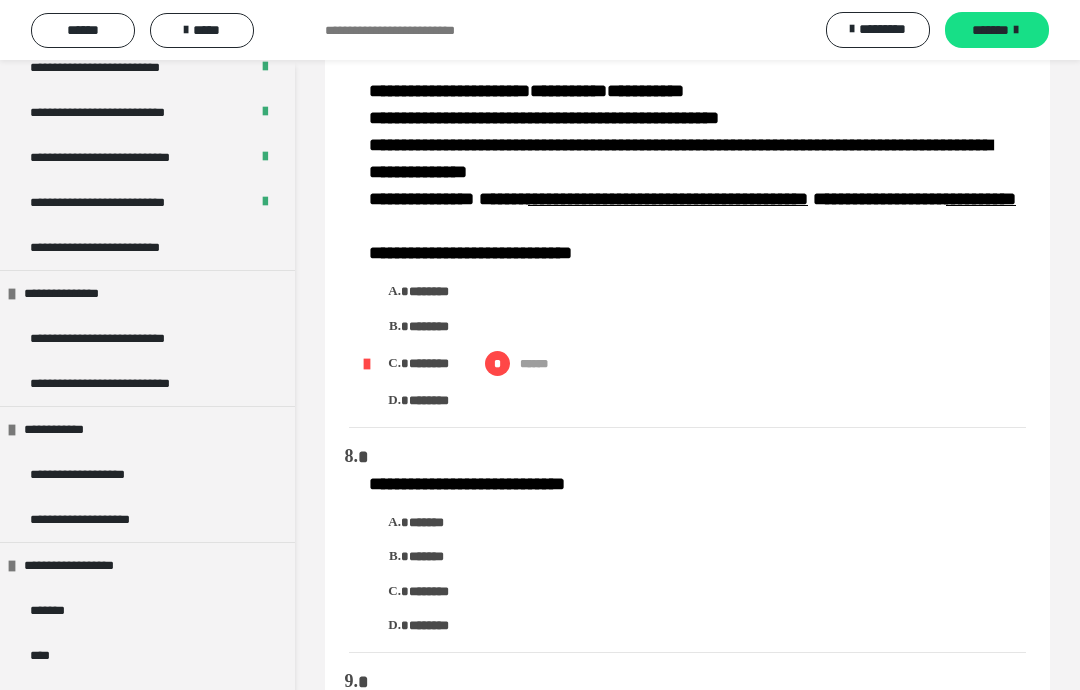 click on "**********" at bounding box center (126, 247) 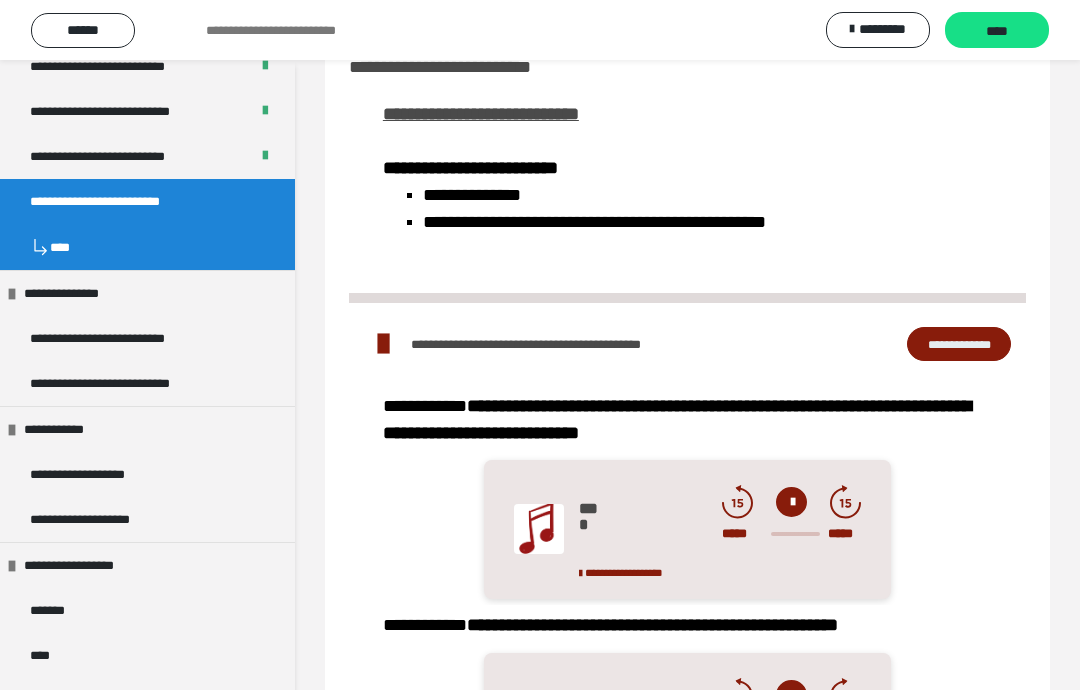 scroll, scrollTop: 0, scrollLeft: 0, axis: both 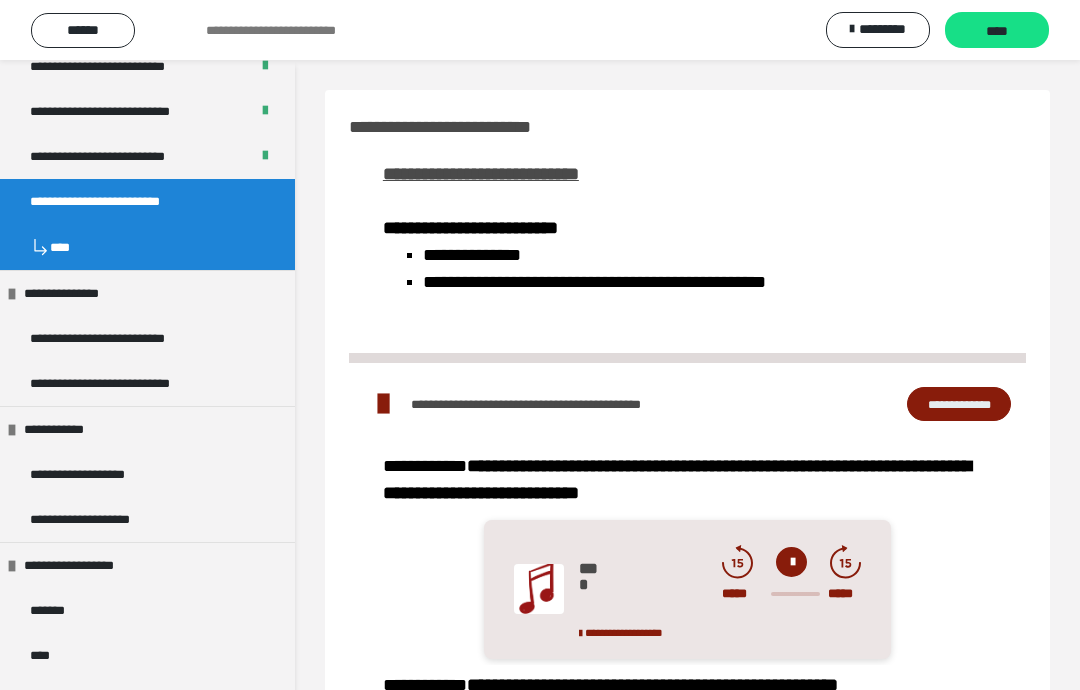 click on "****" at bounding box center [997, 31] 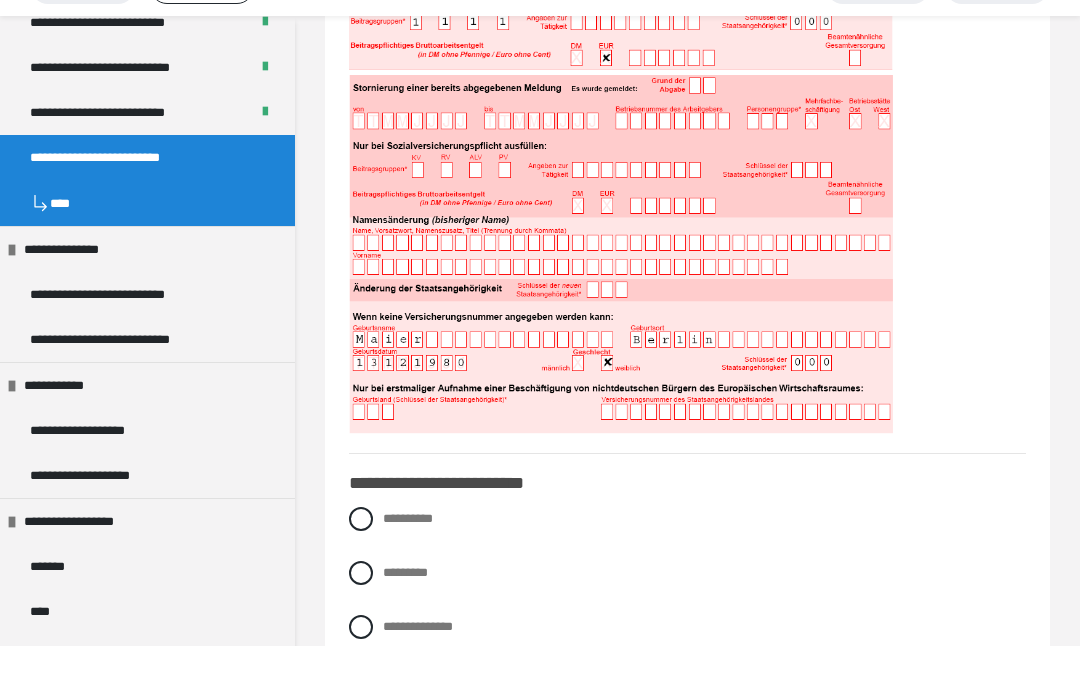 scroll, scrollTop: 721, scrollLeft: 0, axis: vertical 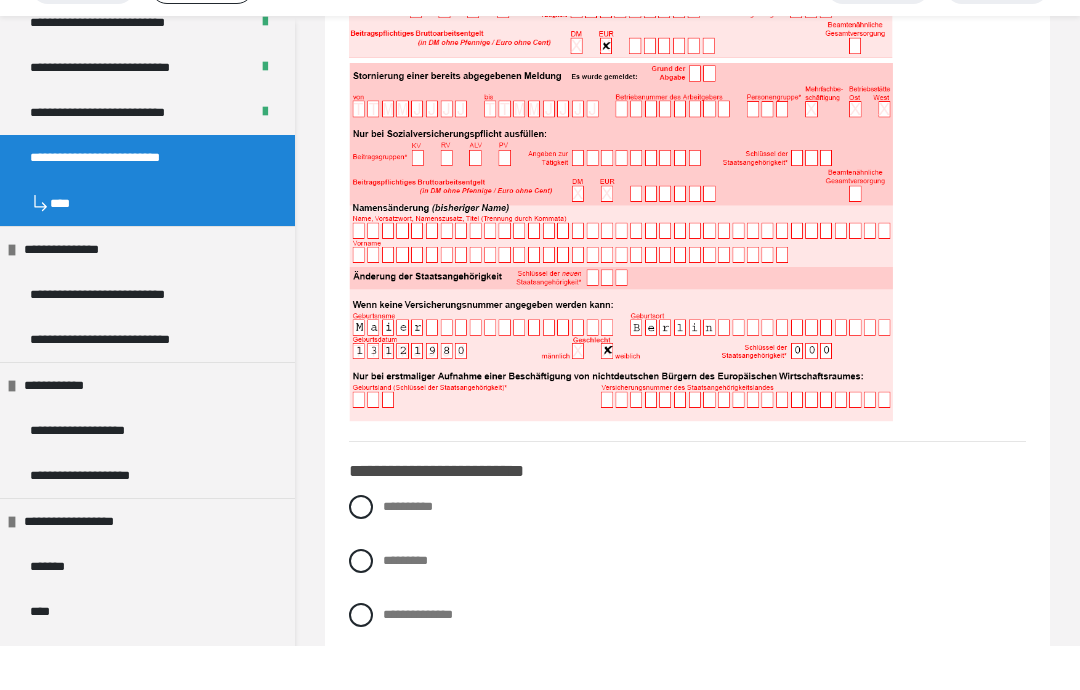 click at bounding box center (361, 605) 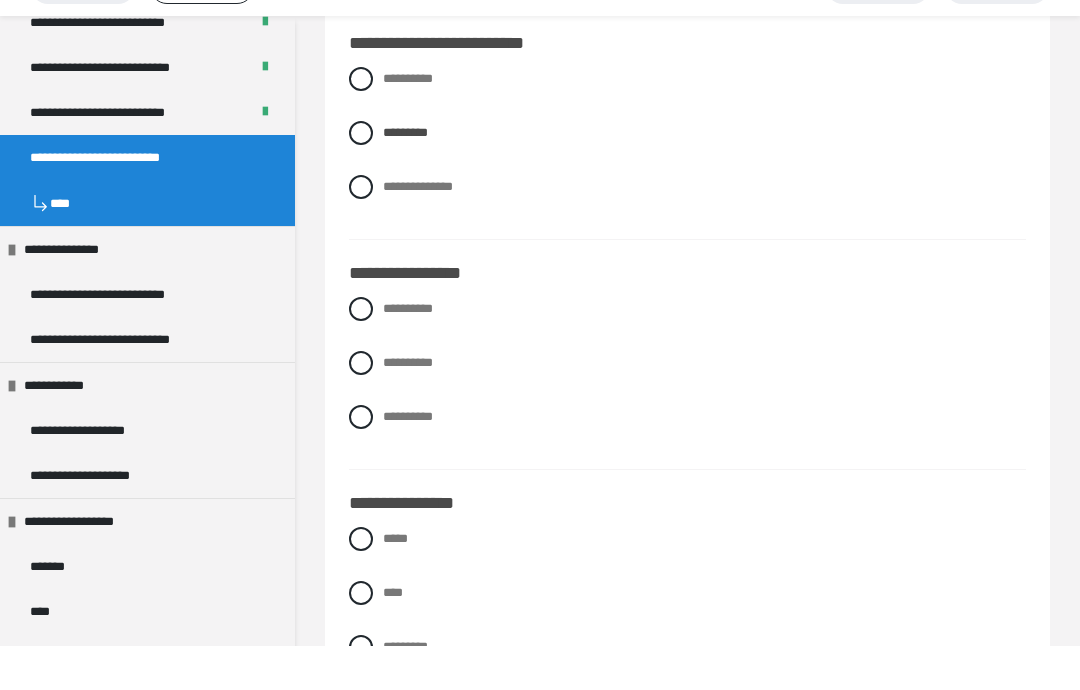 scroll, scrollTop: 1159, scrollLeft: 0, axis: vertical 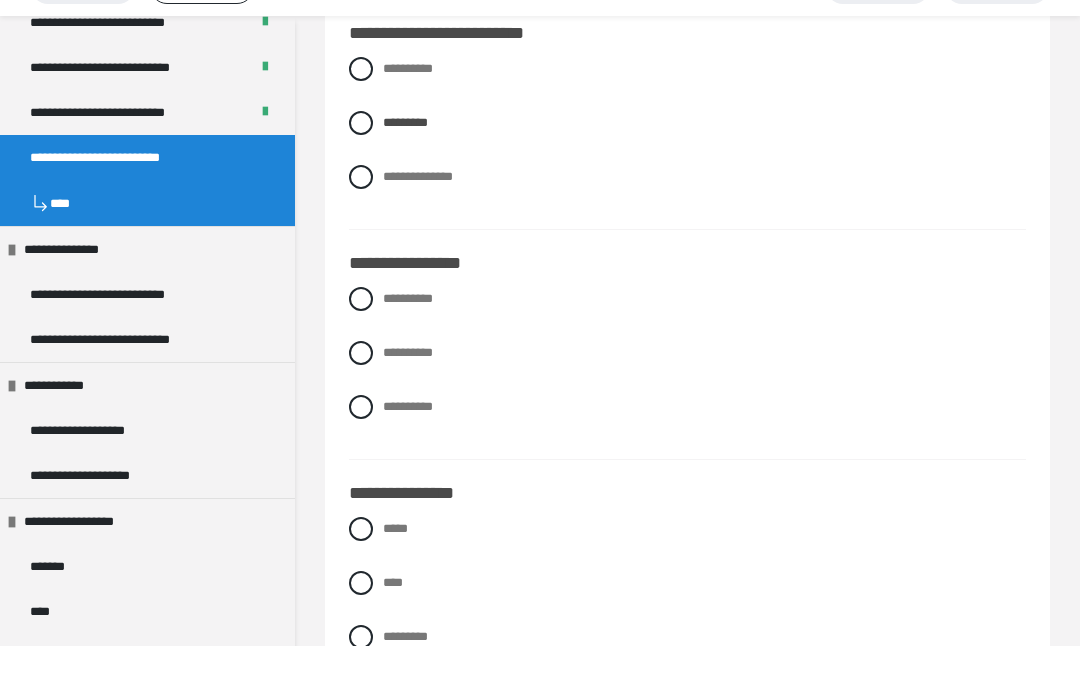 click on "*****" at bounding box center [687, 573] 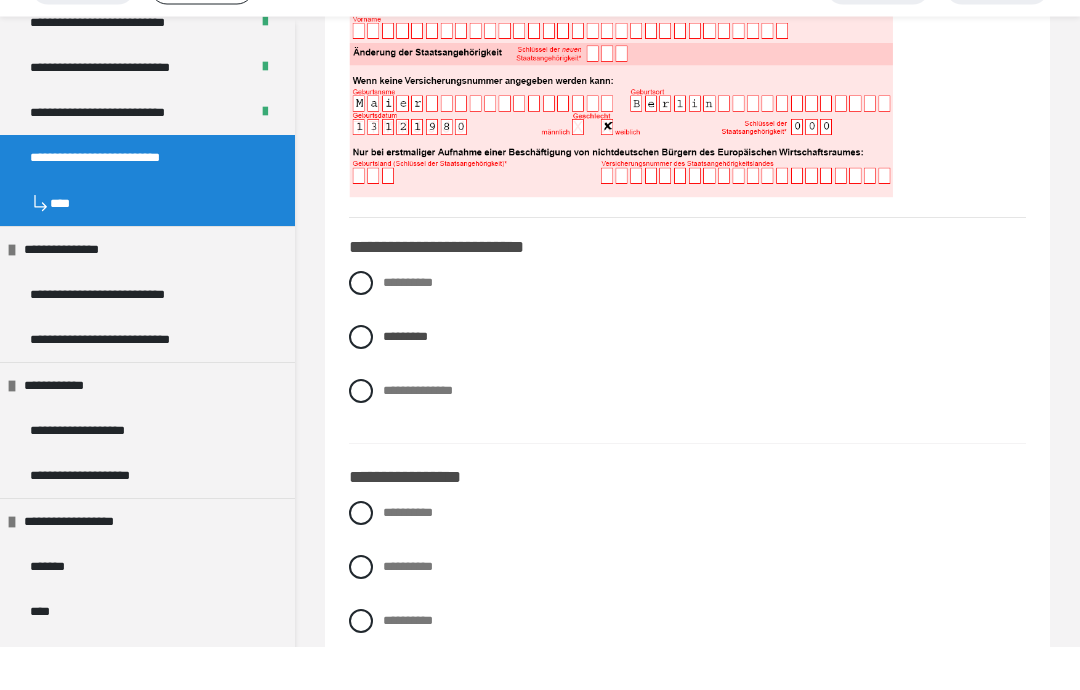 scroll, scrollTop: 958, scrollLeft: 0, axis: vertical 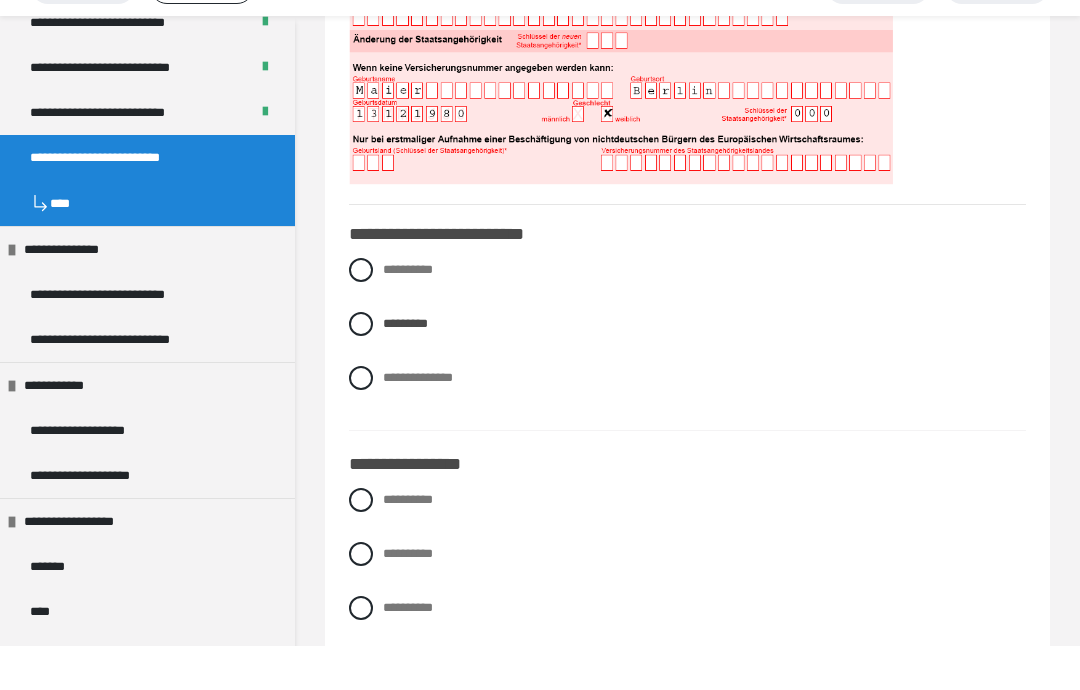 click on "**********" at bounding box center [687, 652] 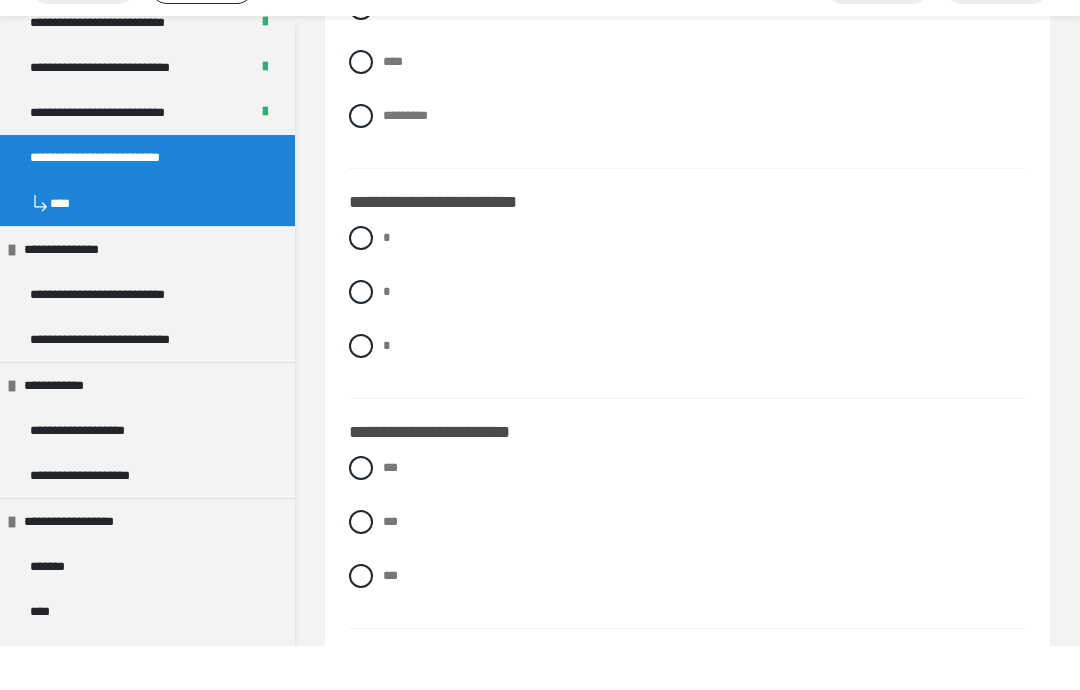 scroll, scrollTop: 1685, scrollLeft: 0, axis: vertical 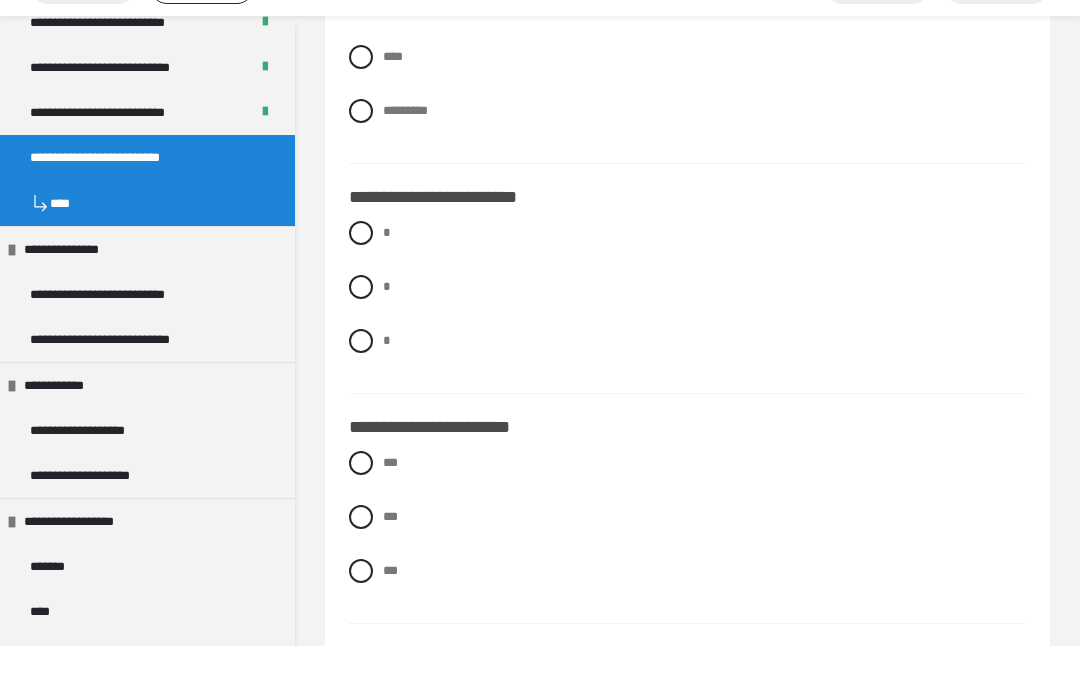 click at bounding box center [361, 507] 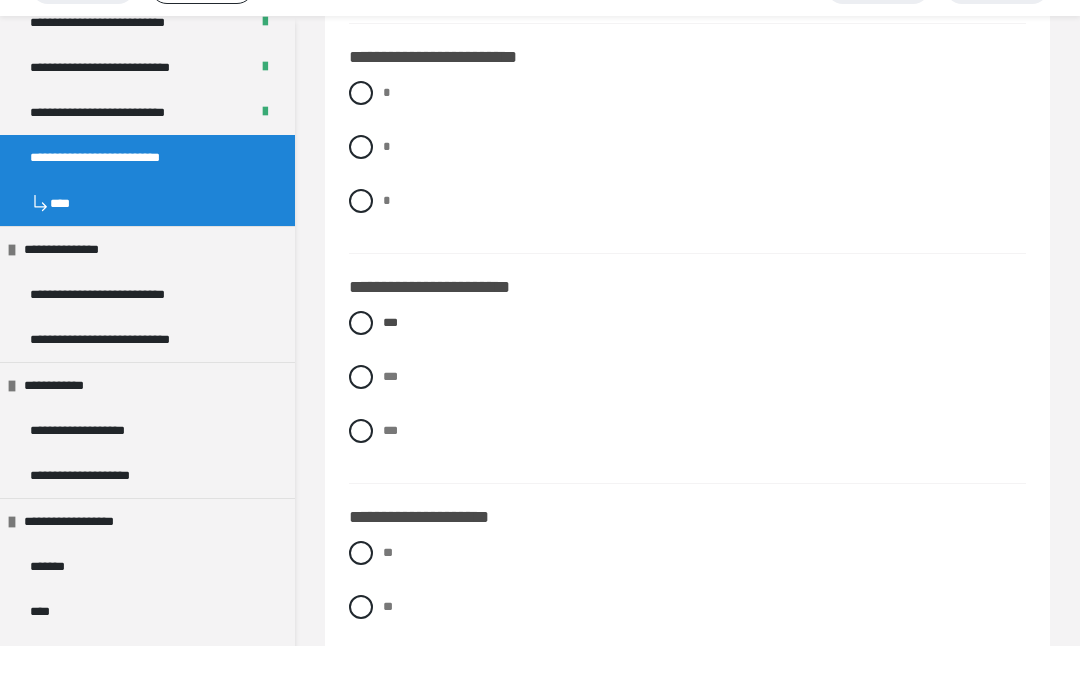 scroll, scrollTop: 1826, scrollLeft: 0, axis: vertical 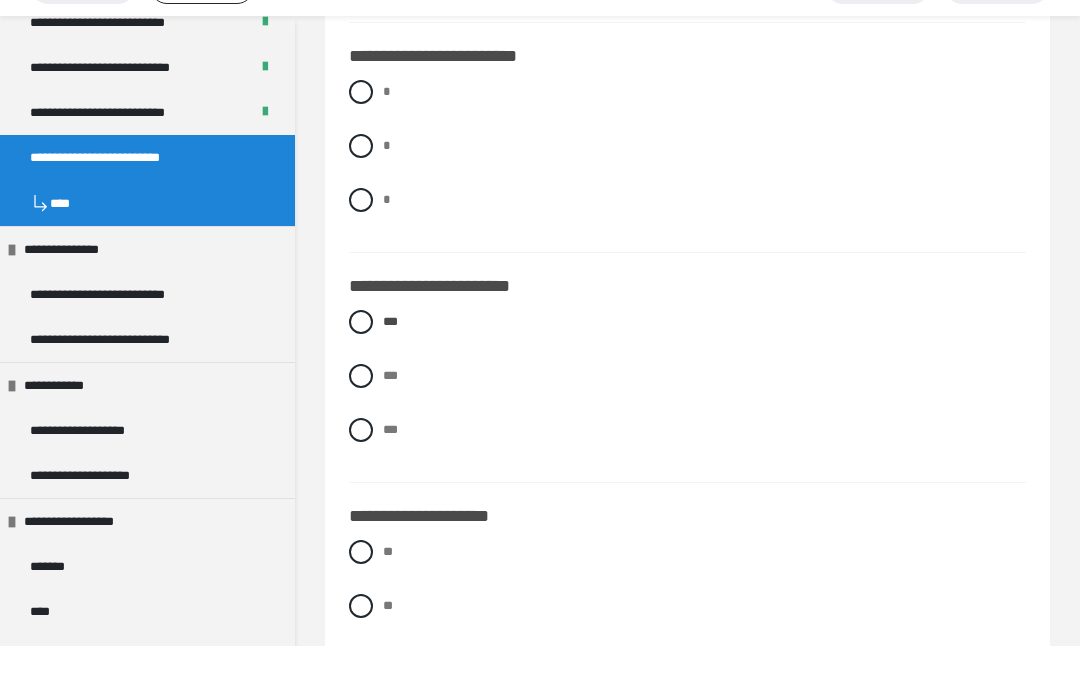 click on "**" at bounding box center (687, 650) 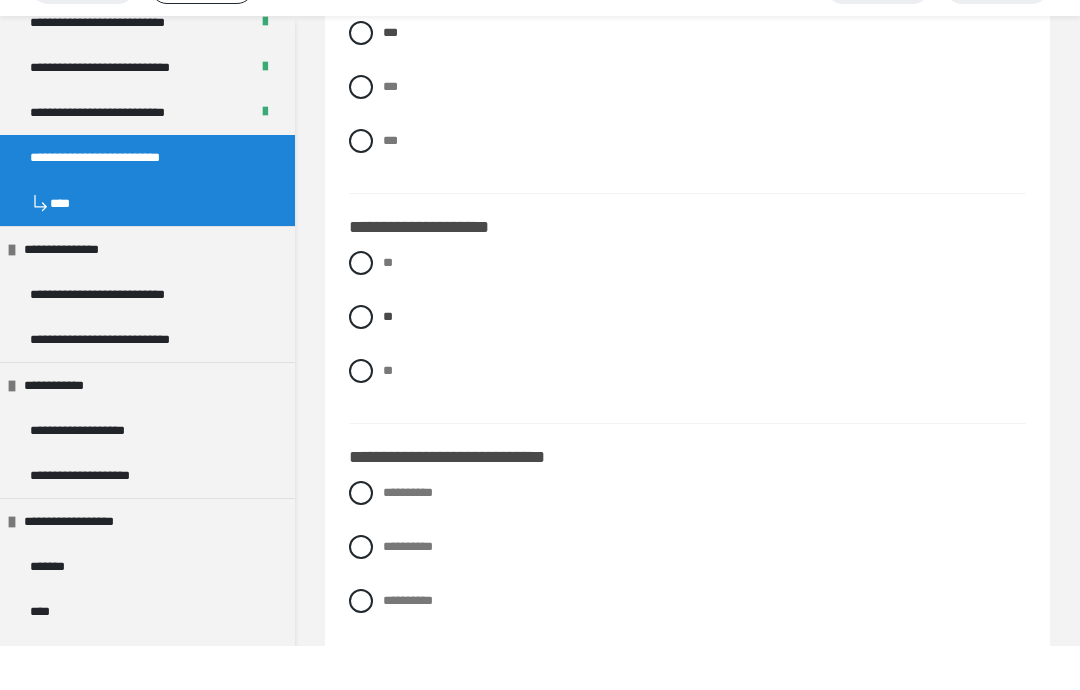 scroll, scrollTop: 2127, scrollLeft: 0, axis: vertical 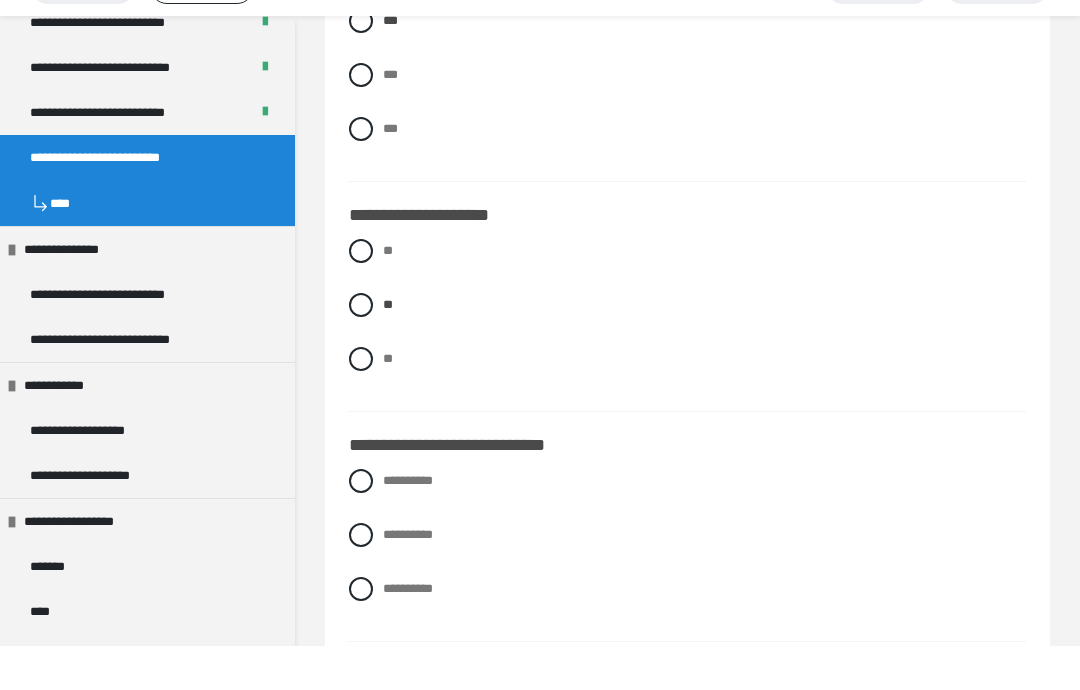 click at bounding box center (361, 633) 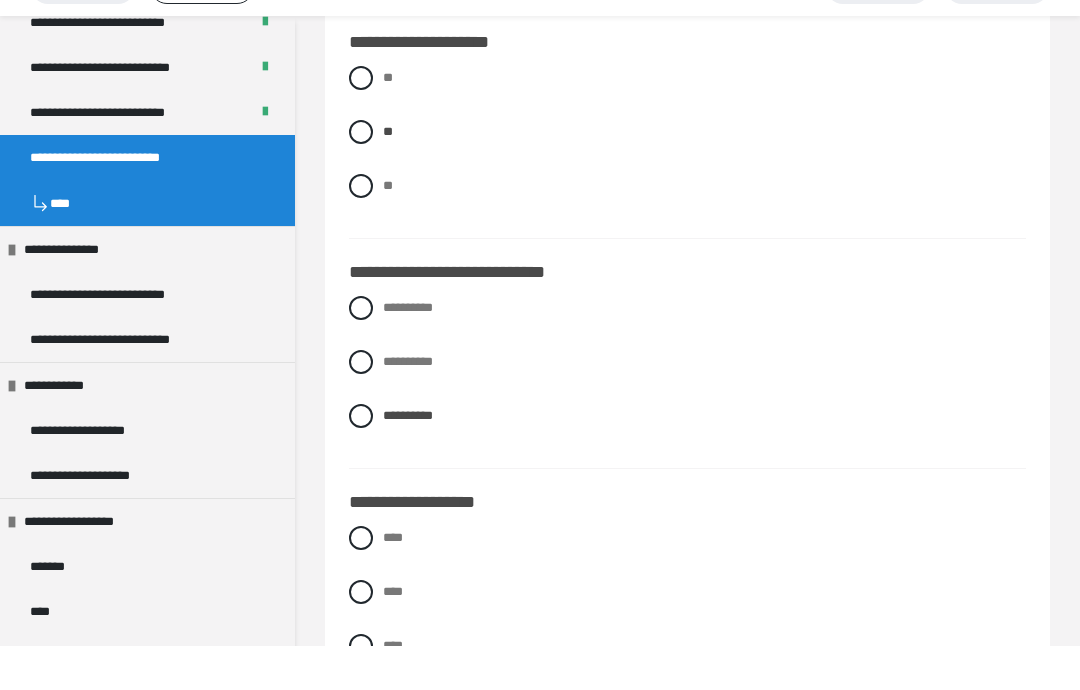 scroll, scrollTop: 2302, scrollLeft: 0, axis: vertical 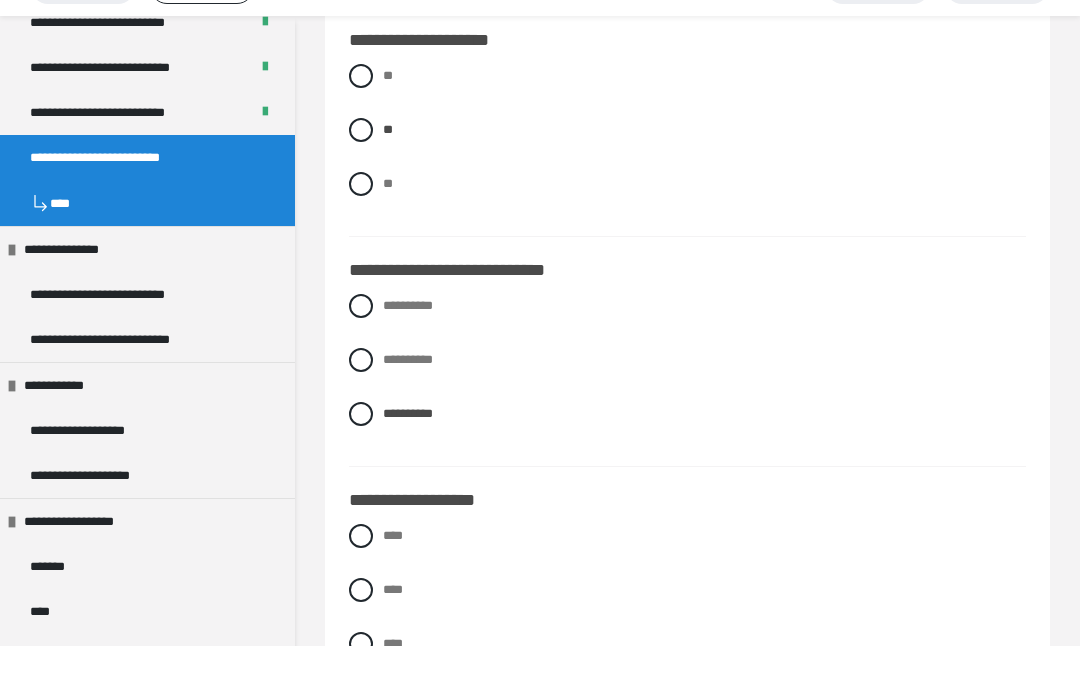 click on "****" at bounding box center [687, 688] 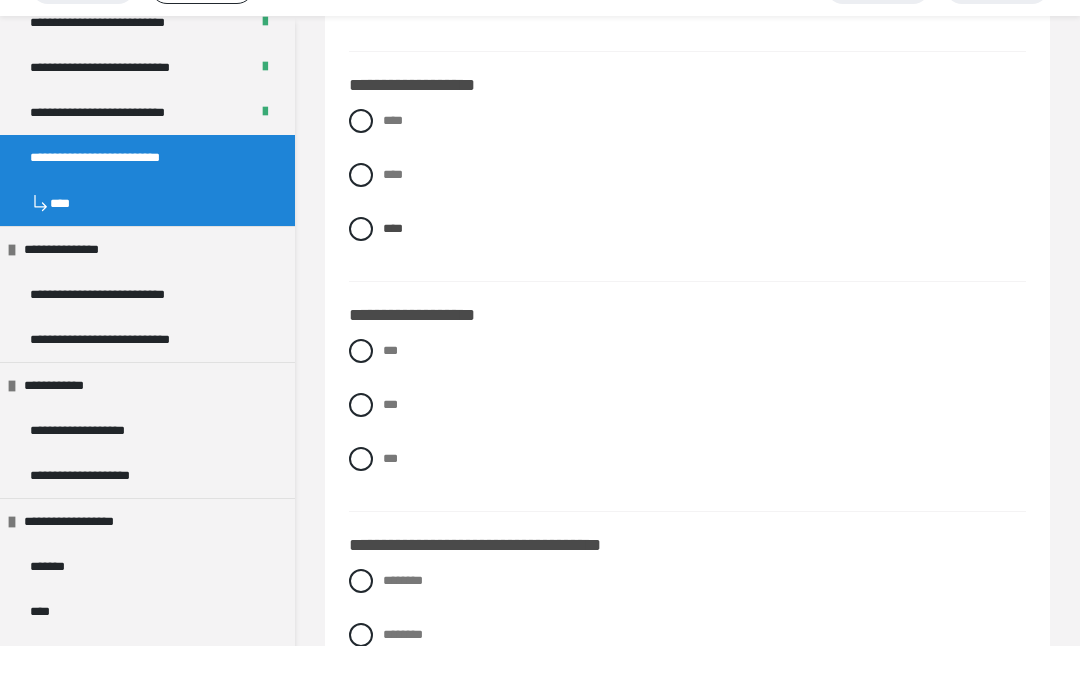 scroll, scrollTop: 2746, scrollLeft: 0, axis: vertical 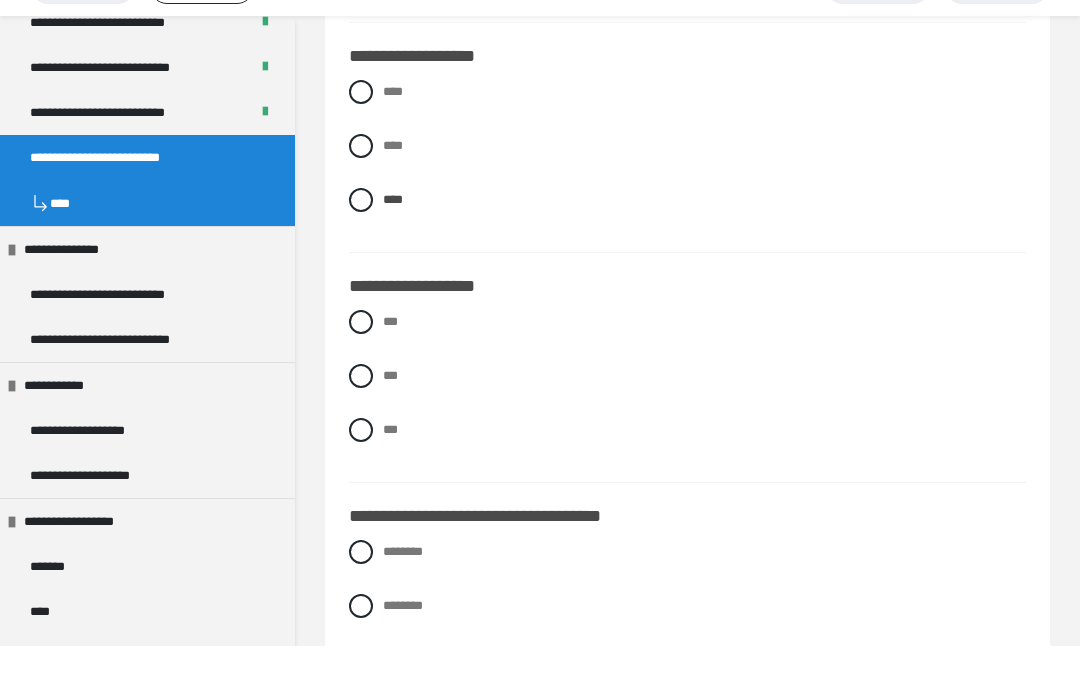 click at bounding box center [361, 420] 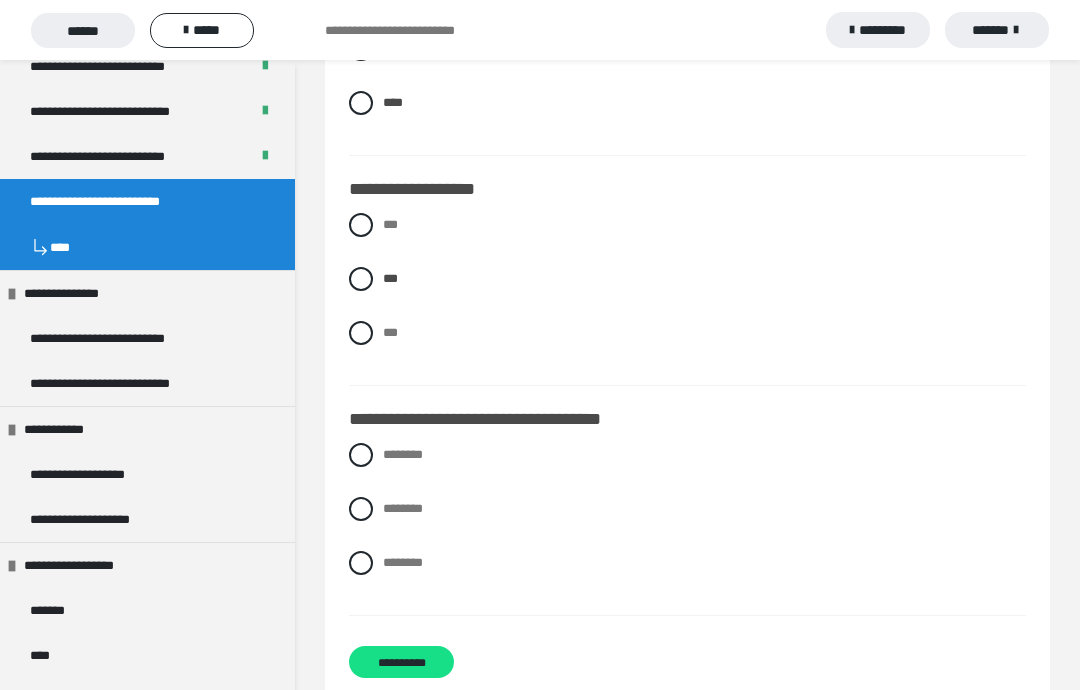 scroll, scrollTop: 2893, scrollLeft: 0, axis: vertical 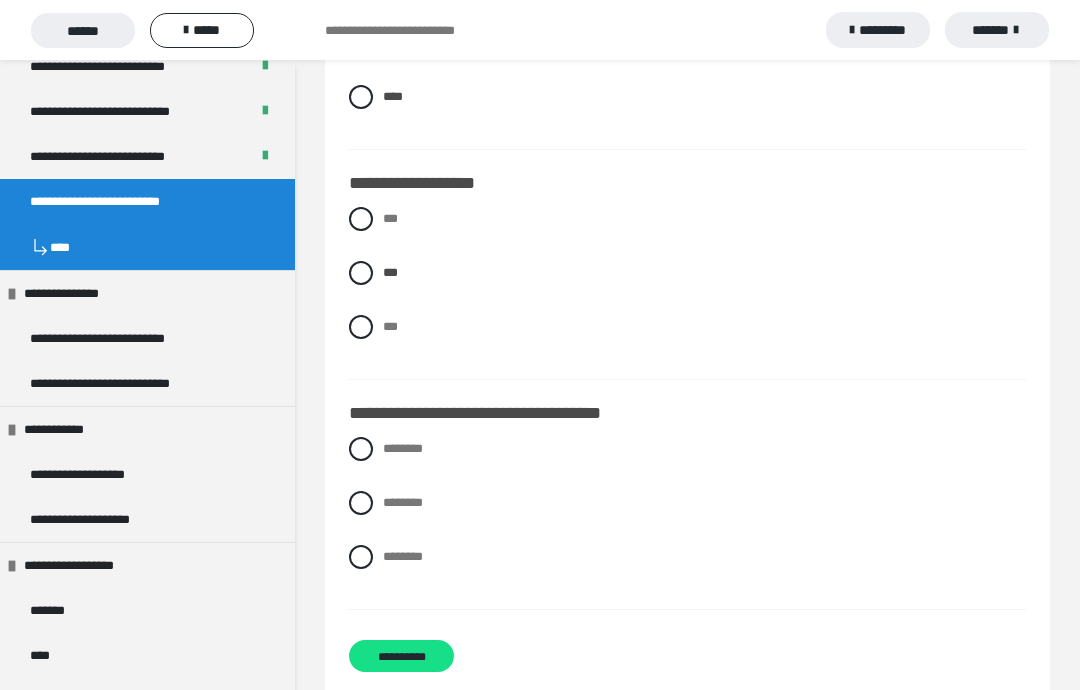 click on "********" at bounding box center (687, 449) 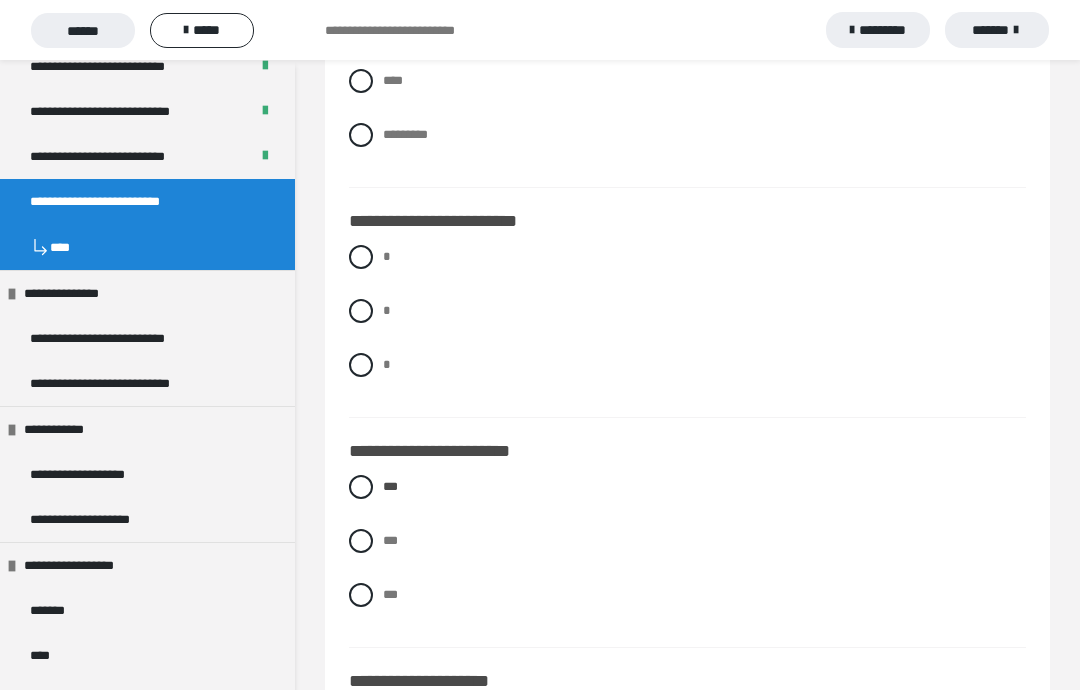 scroll, scrollTop: 1699, scrollLeft: 0, axis: vertical 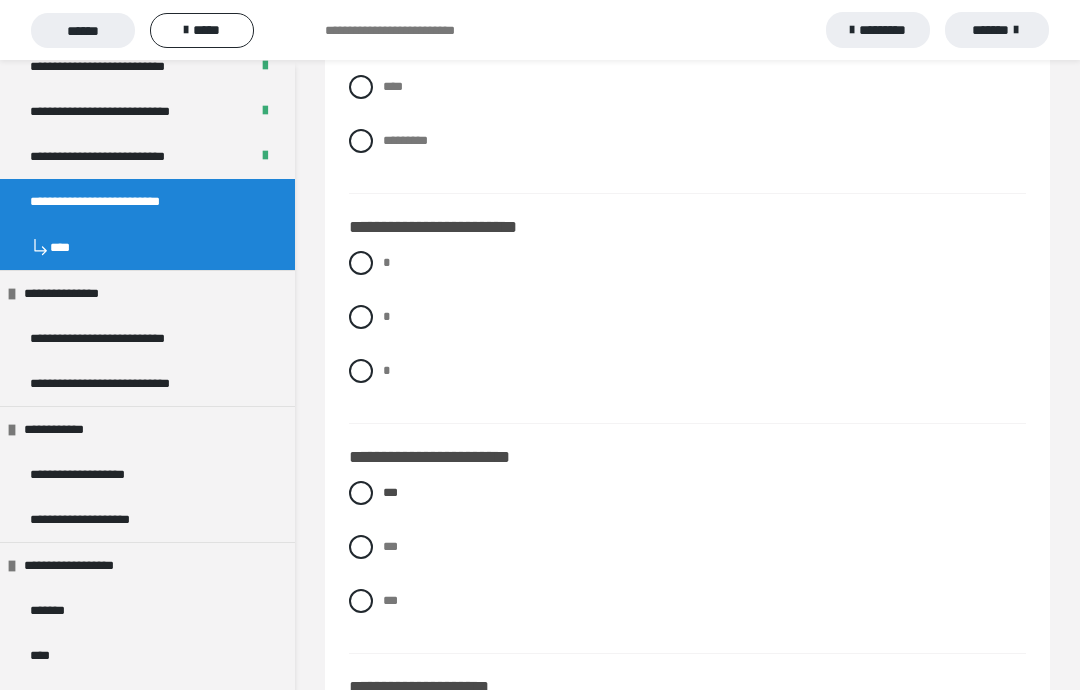 click at bounding box center (361, 263) 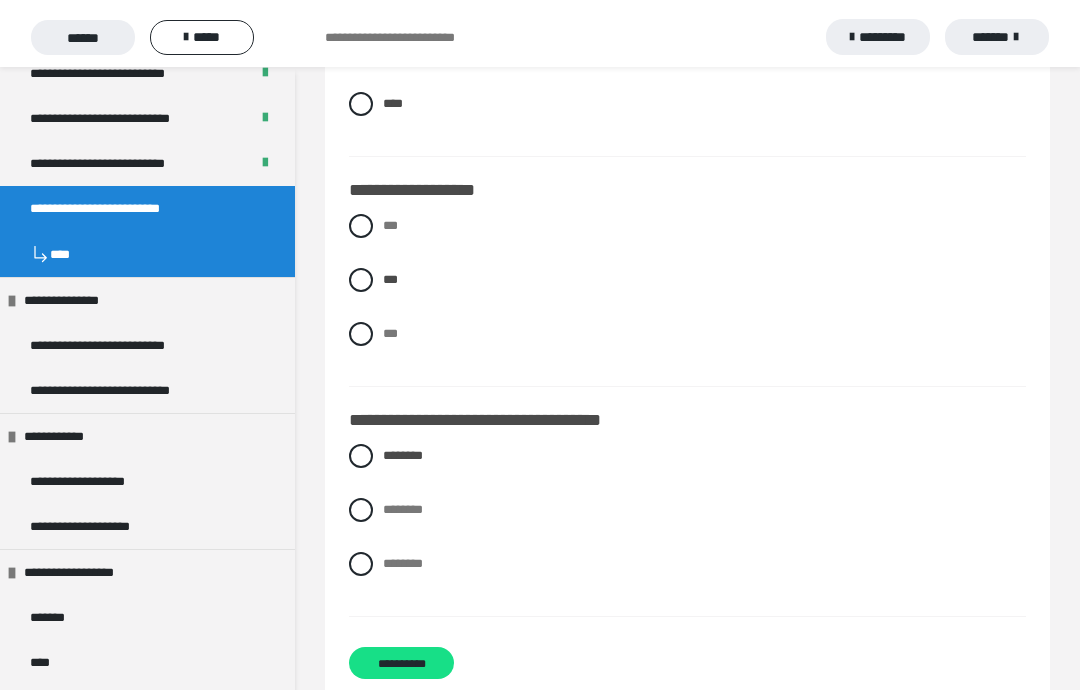scroll, scrollTop: 2893, scrollLeft: 0, axis: vertical 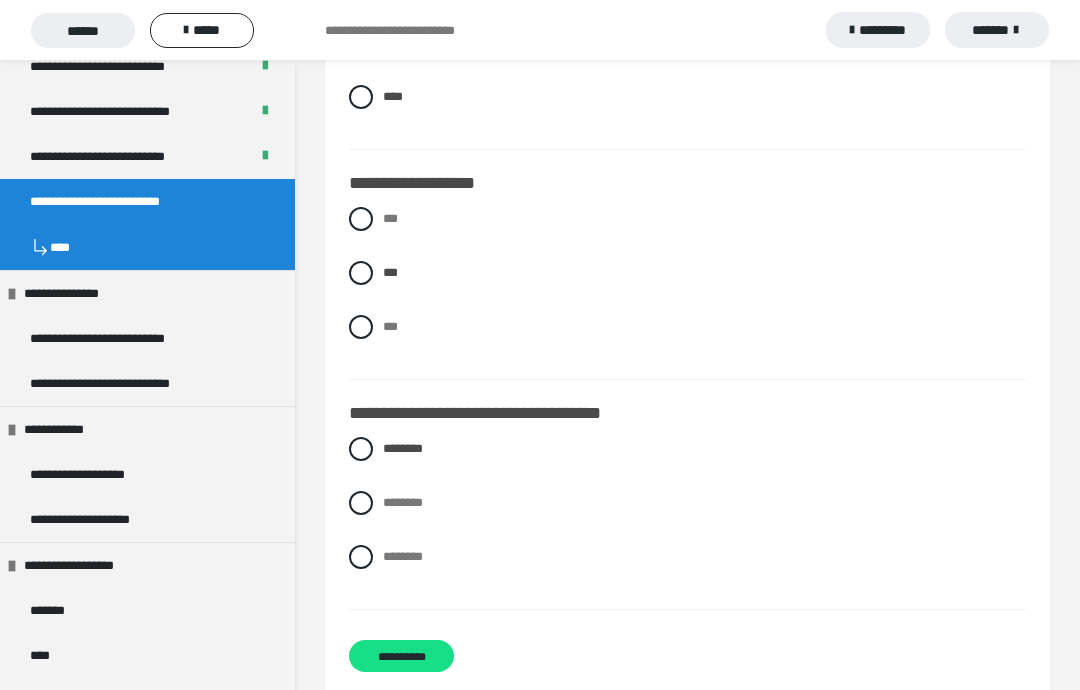click on "**********" at bounding box center [401, 656] 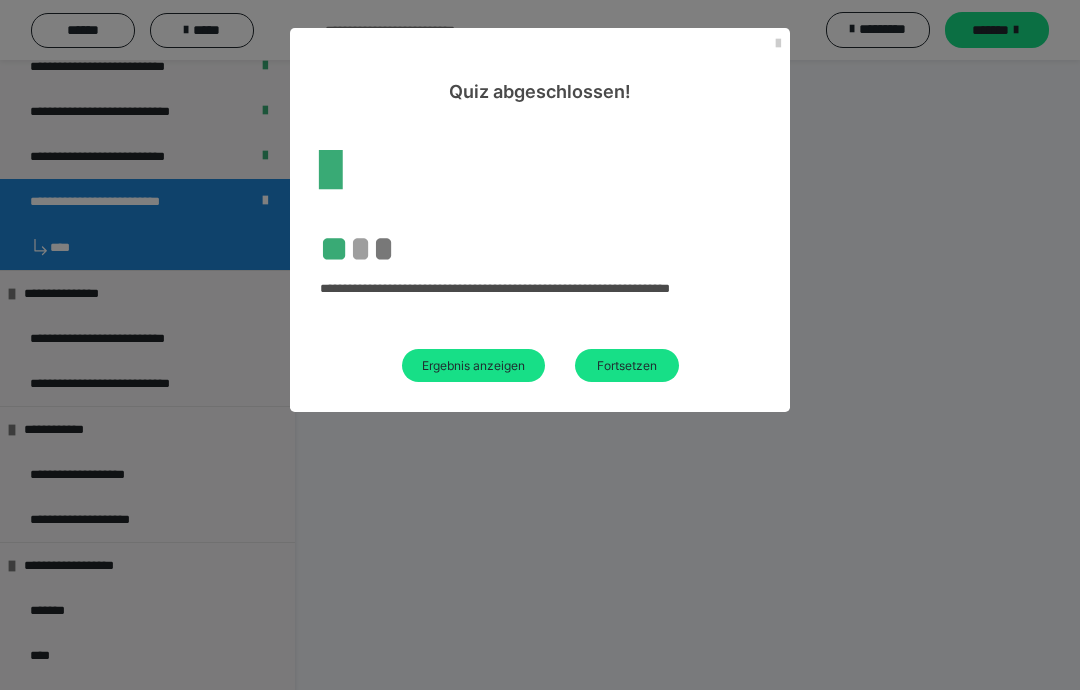 scroll, scrollTop: 104, scrollLeft: 0, axis: vertical 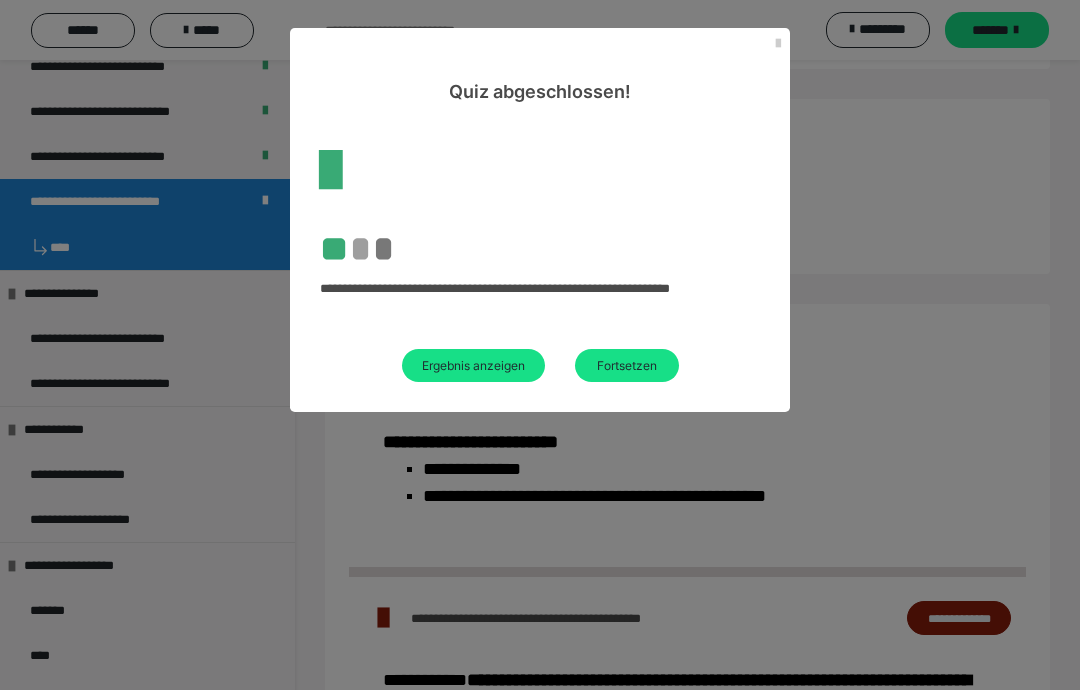 click on "Fortsetzen" at bounding box center [627, 365] 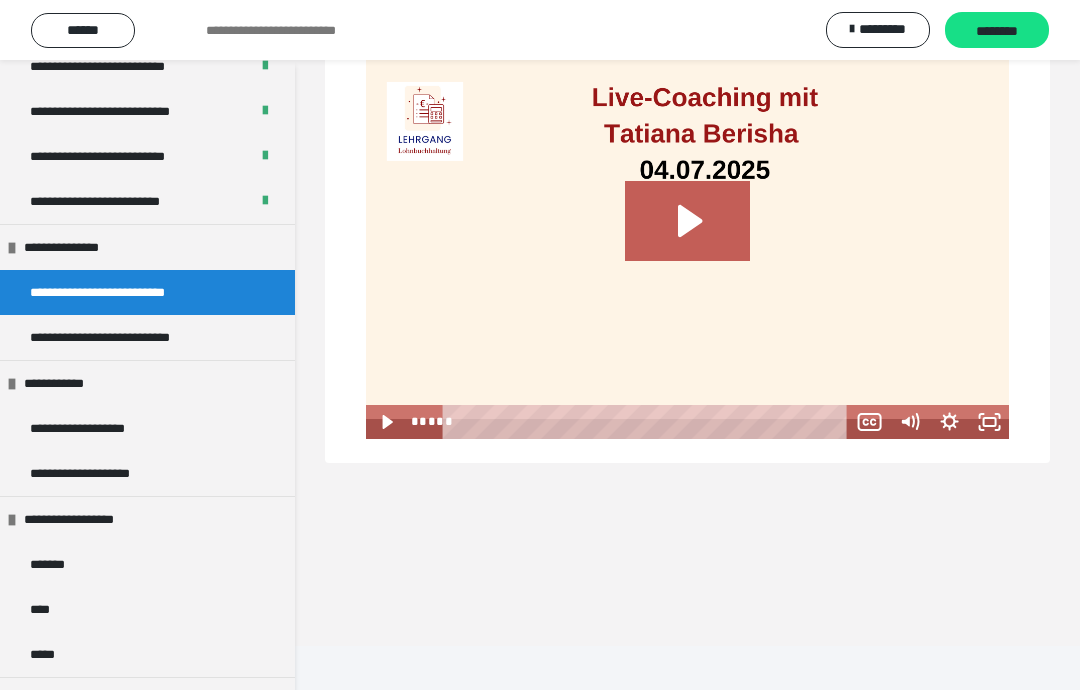 scroll, scrollTop: 0, scrollLeft: 0, axis: both 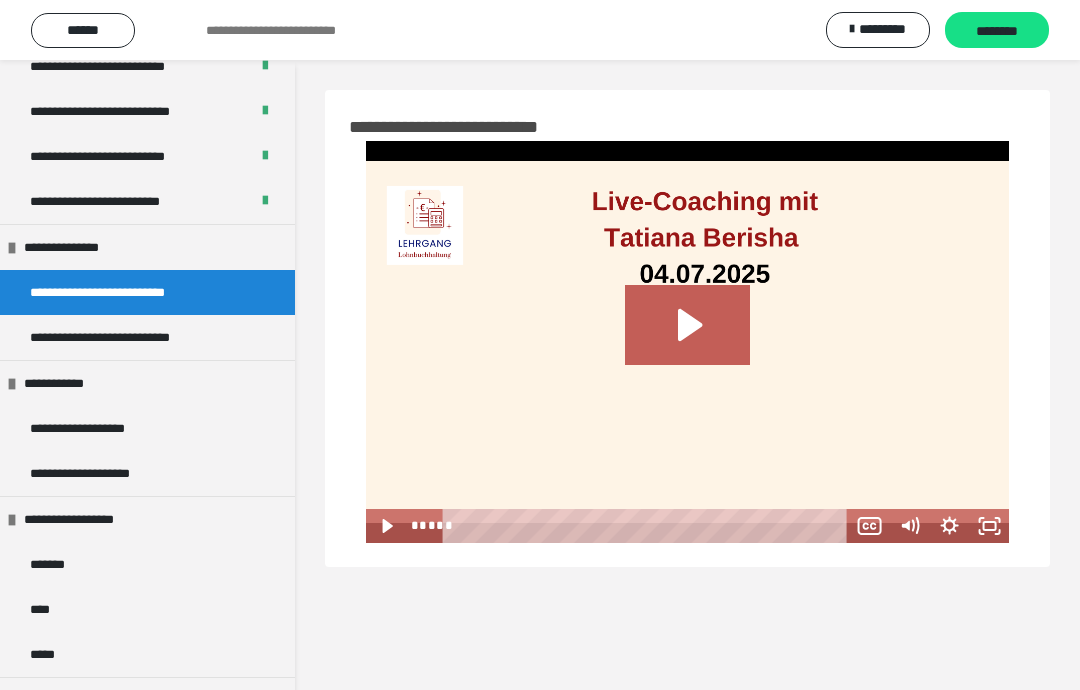 click on "********" at bounding box center [997, 31] 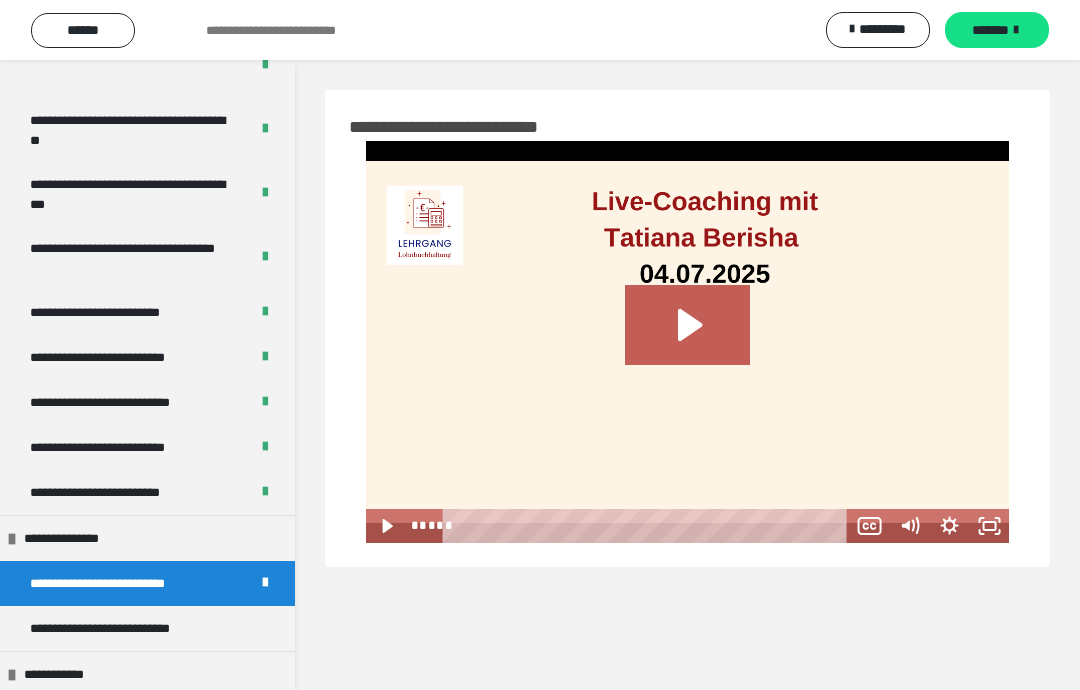 scroll, scrollTop: 630, scrollLeft: 0, axis: vertical 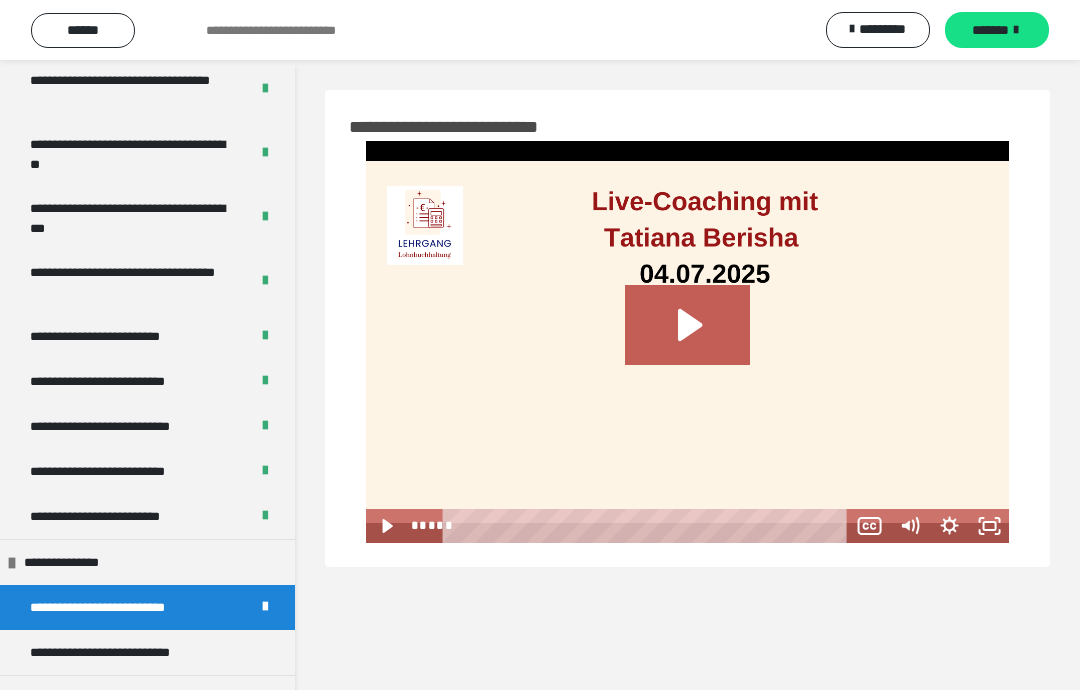 click on "**********" at bounding box center [126, 516] 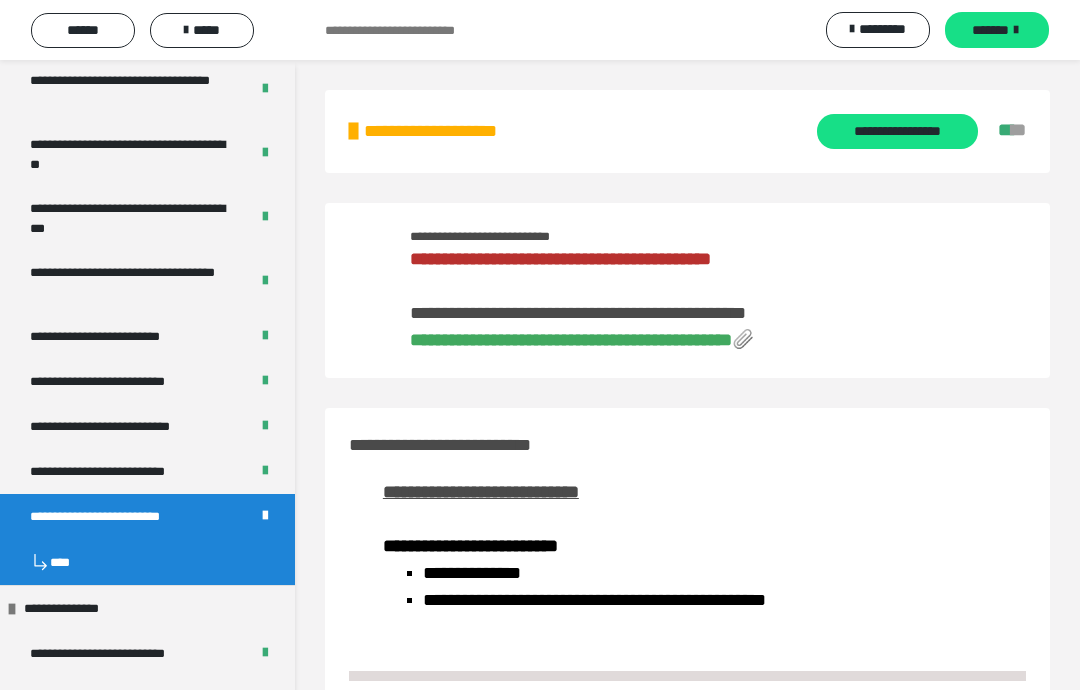 click on "**********" at bounding box center [897, 131] 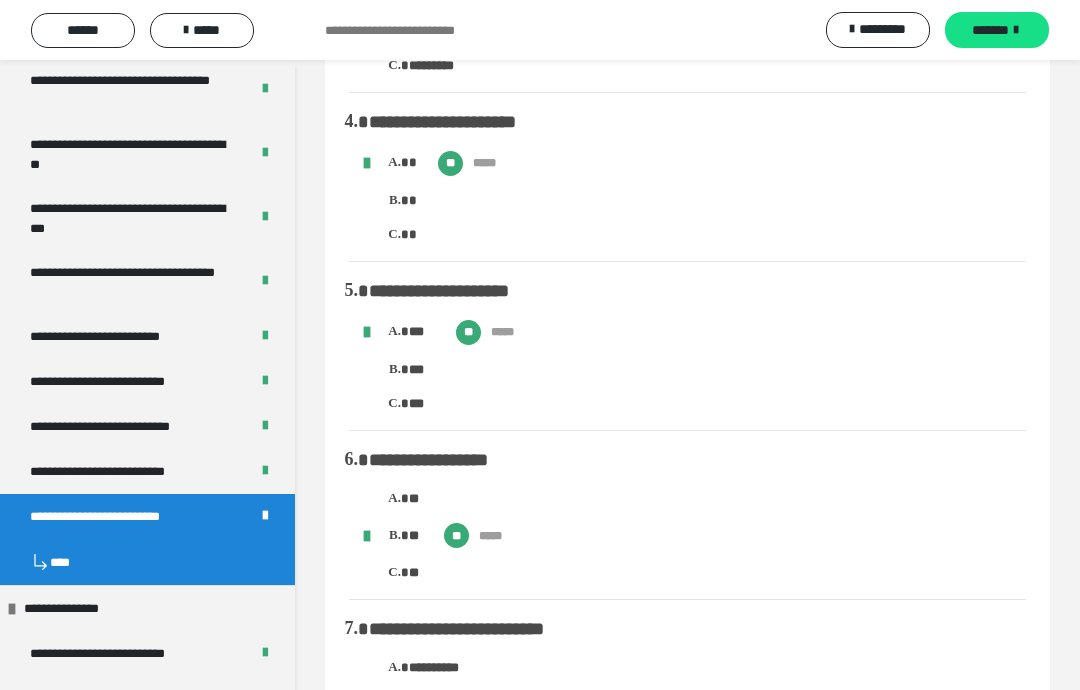 scroll, scrollTop: 1266, scrollLeft: 0, axis: vertical 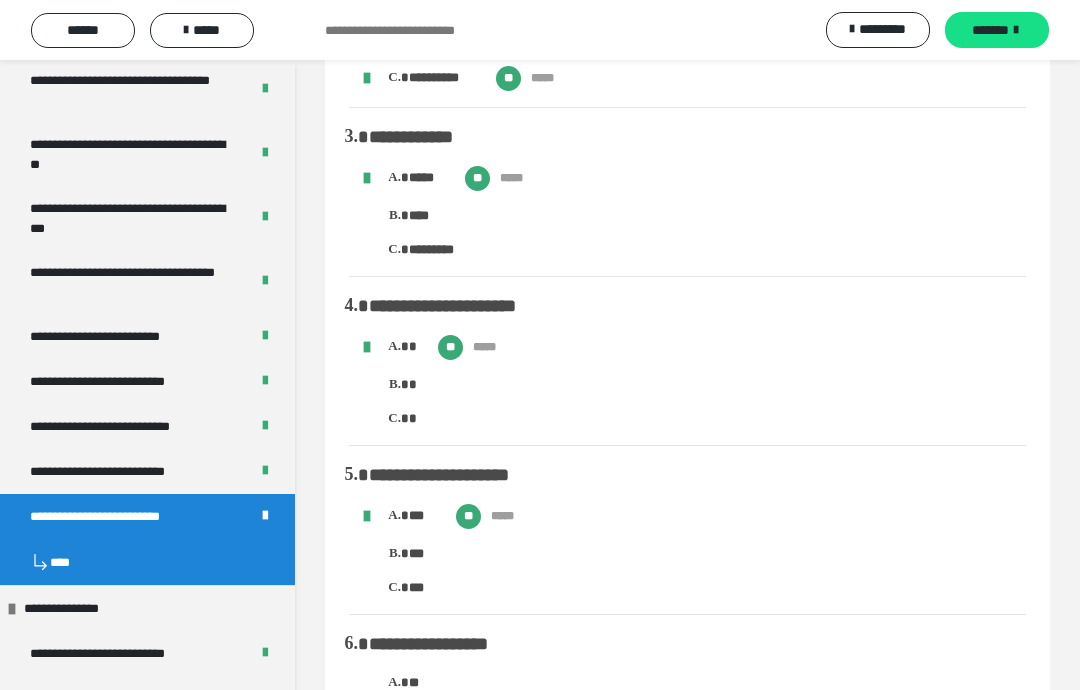 click on "**********" at bounding box center (128, 471) 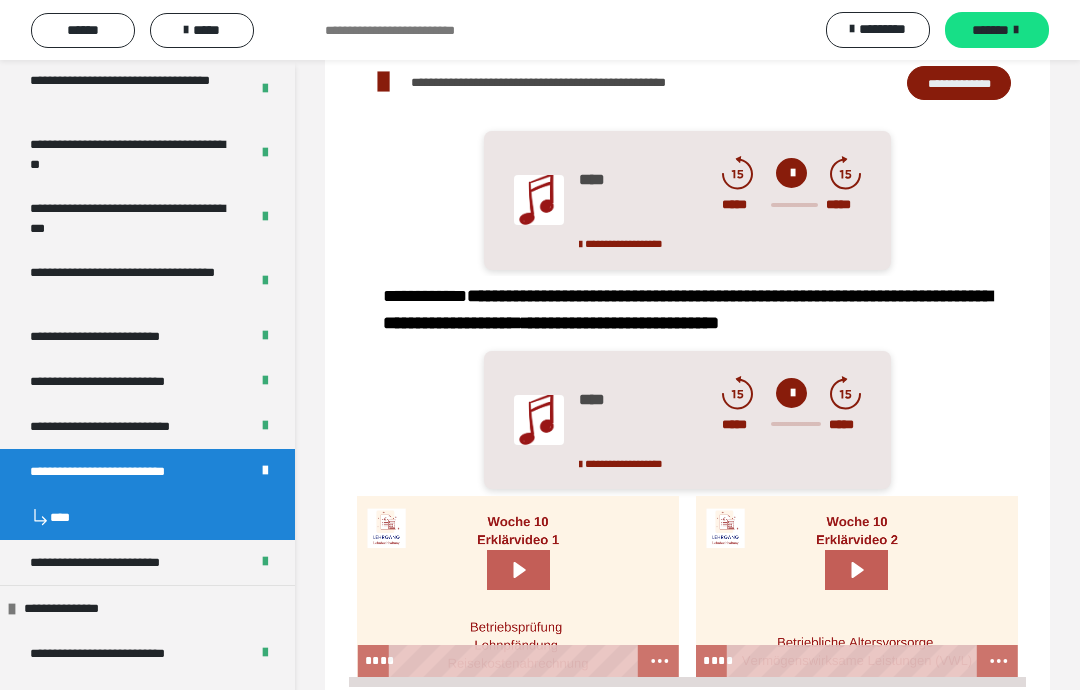 scroll, scrollTop: 0, scrollLeft: 0, axis: both 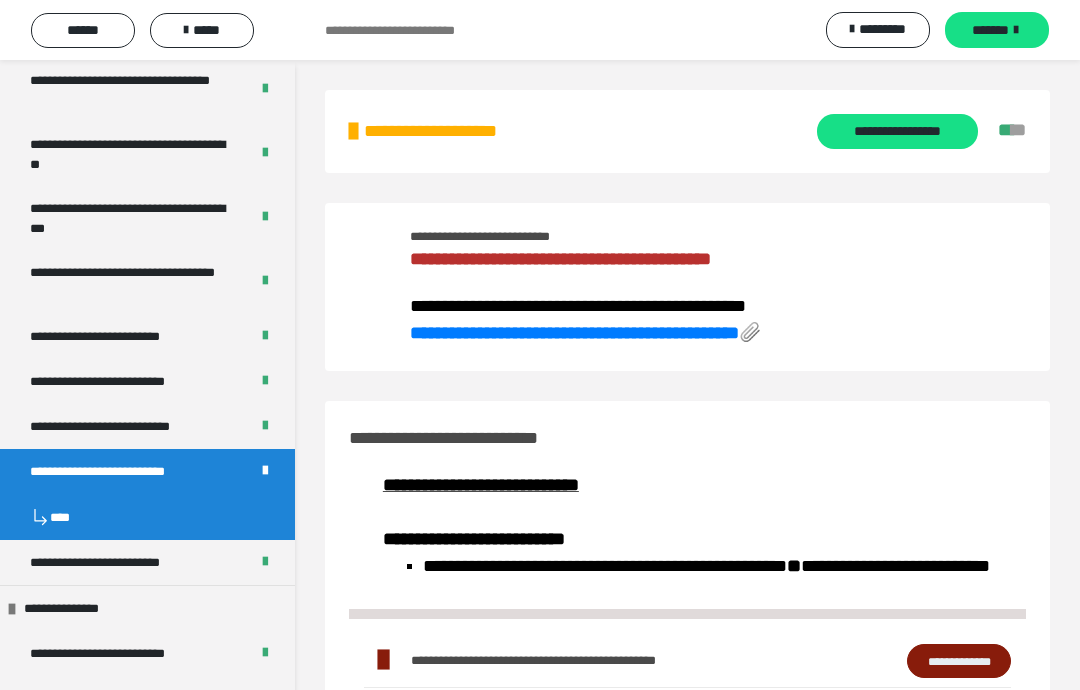 click on "**********" at bounding box center [897, 131] 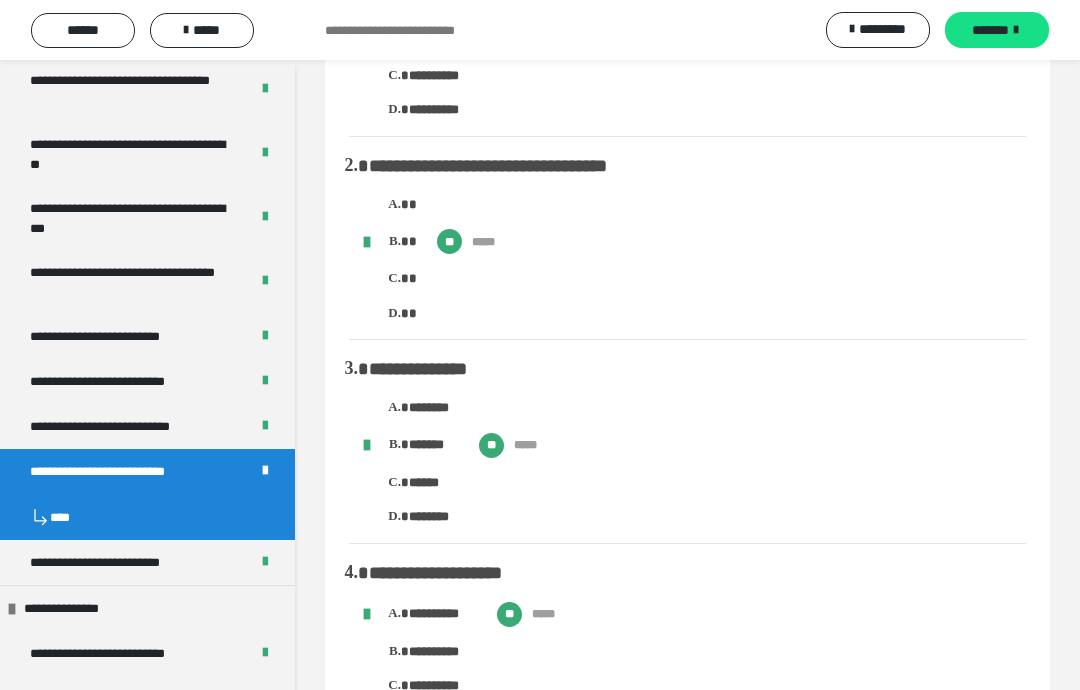 scroll, scrollTop: 0, scrollLeft: 0, axis: both 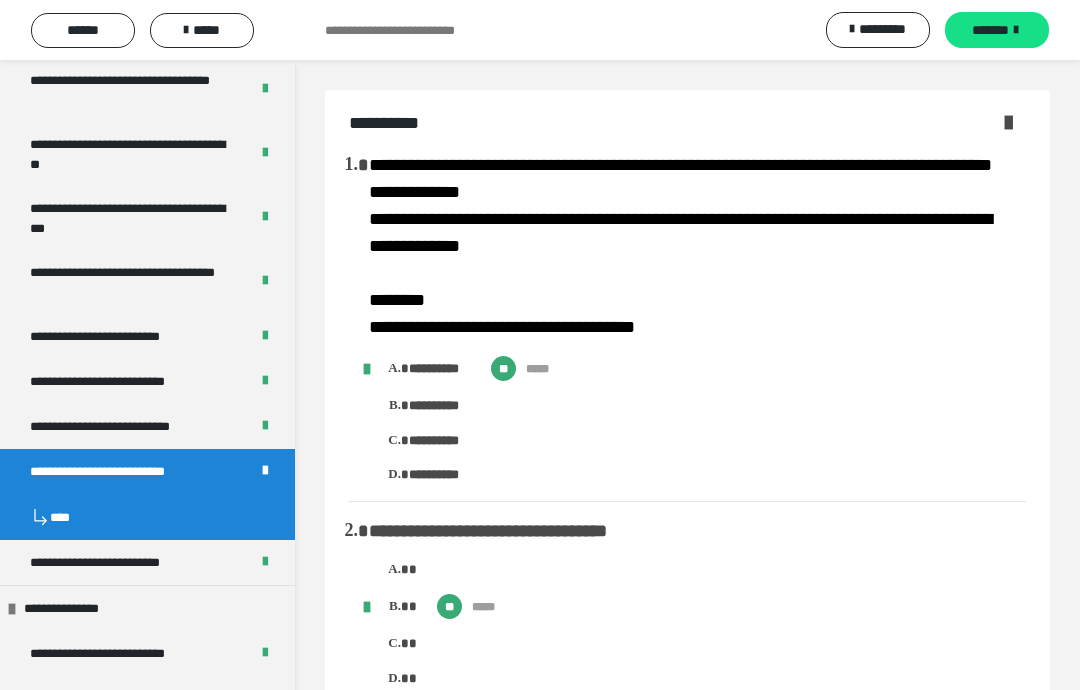 click on "**********" at bounding box center [128, 426] 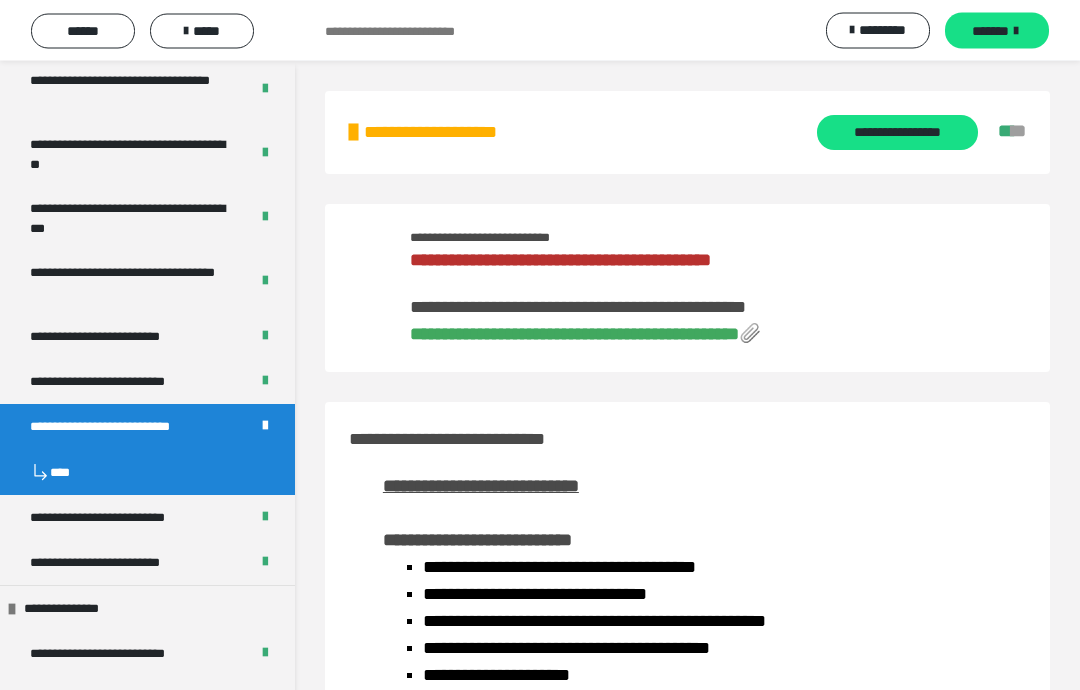 click on "**********" at bounding box center (897, 131) 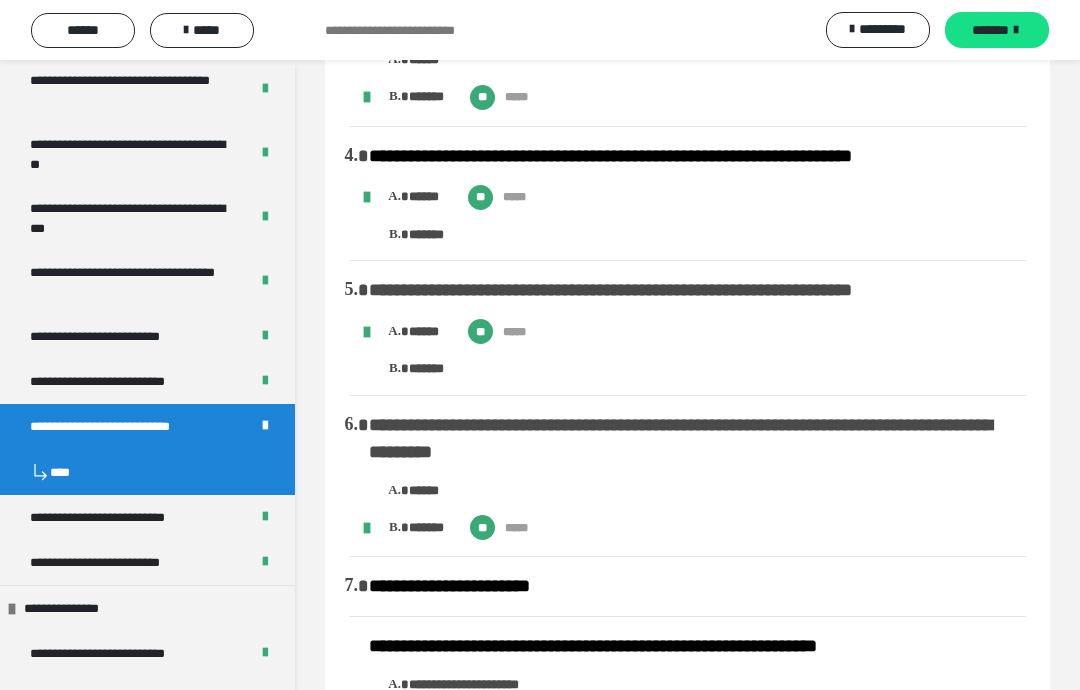 scroll, scrollTop: 720, scrollLeft: 0, axis: vertical 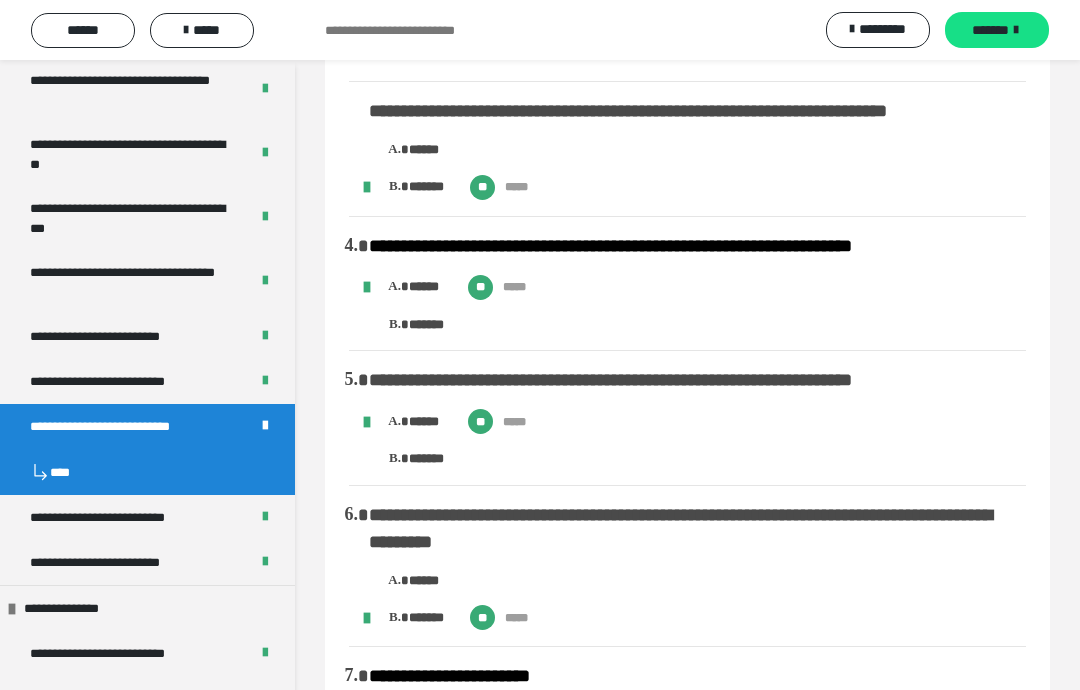 click on "**********" at bounding box center [126, 381] 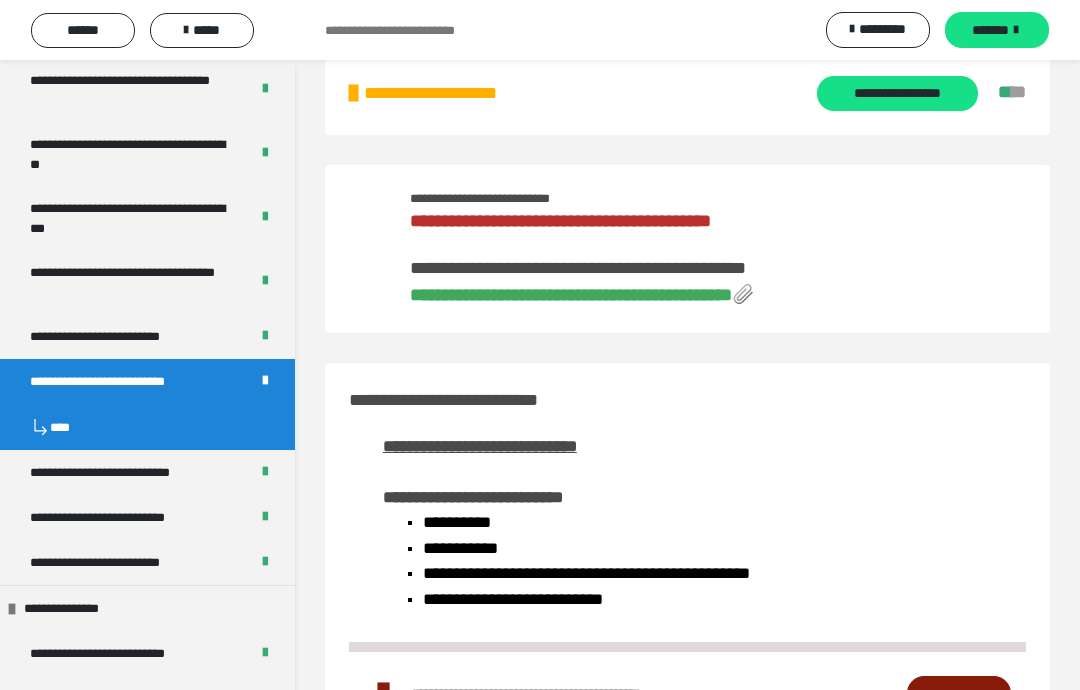 scroll, scrollTop: 0, scrollLeft: 0, axis: both 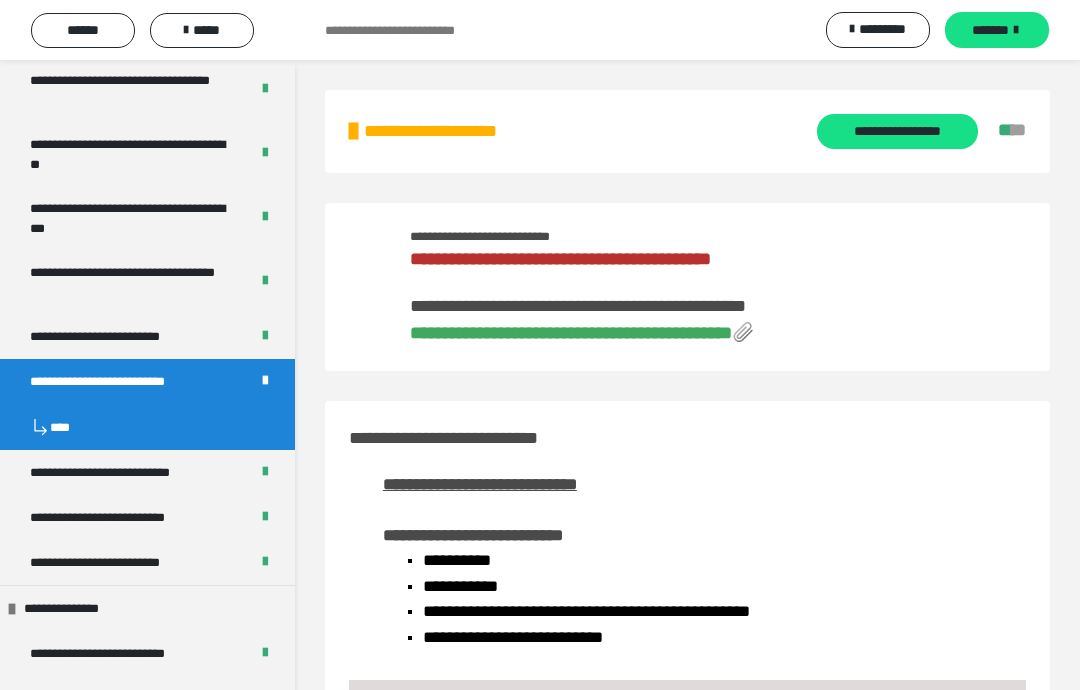 click on "**********" at bounding box center (897, 131) 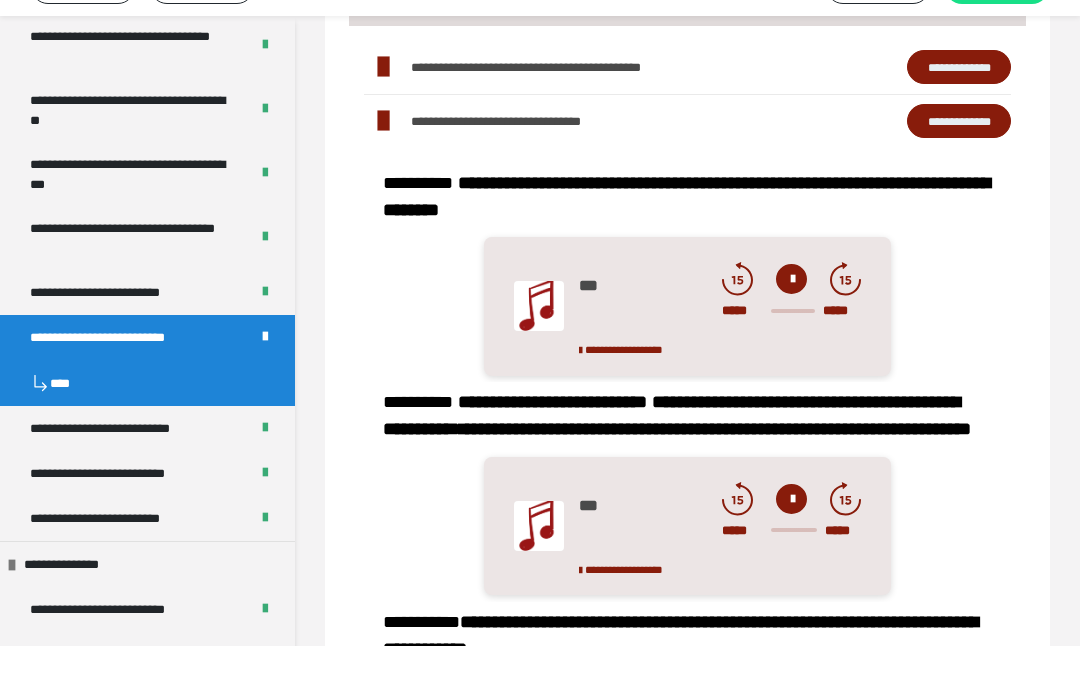 scroll, scrollTop: 2846, scrollLeft: 0, axis: vertical 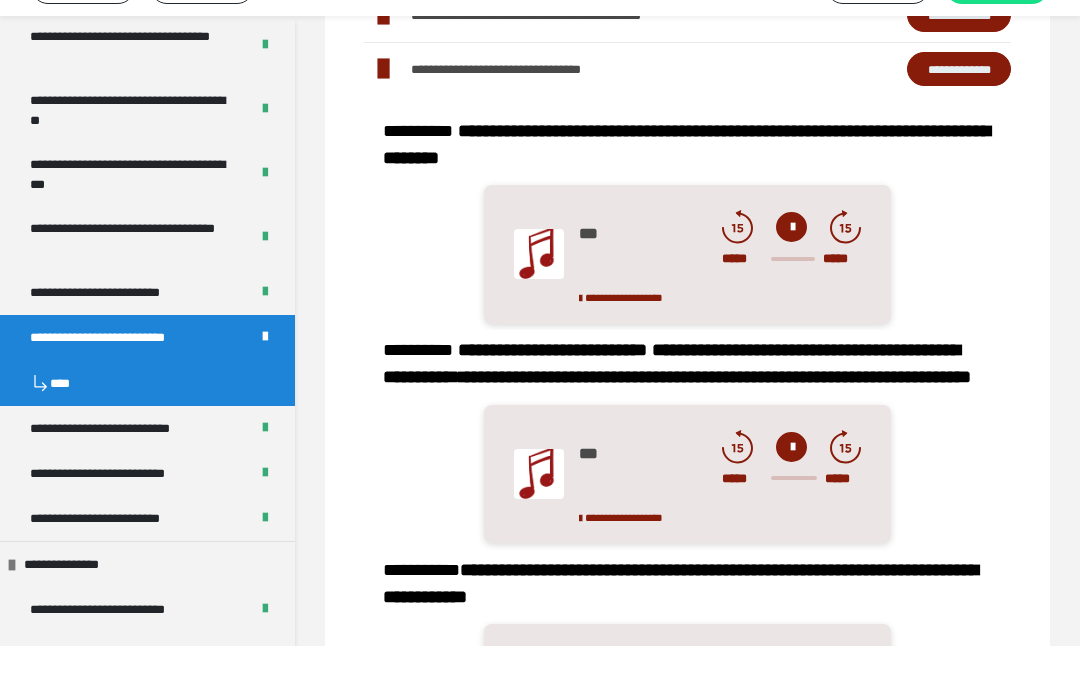 click on "**********" at bounding box center [124, 336] 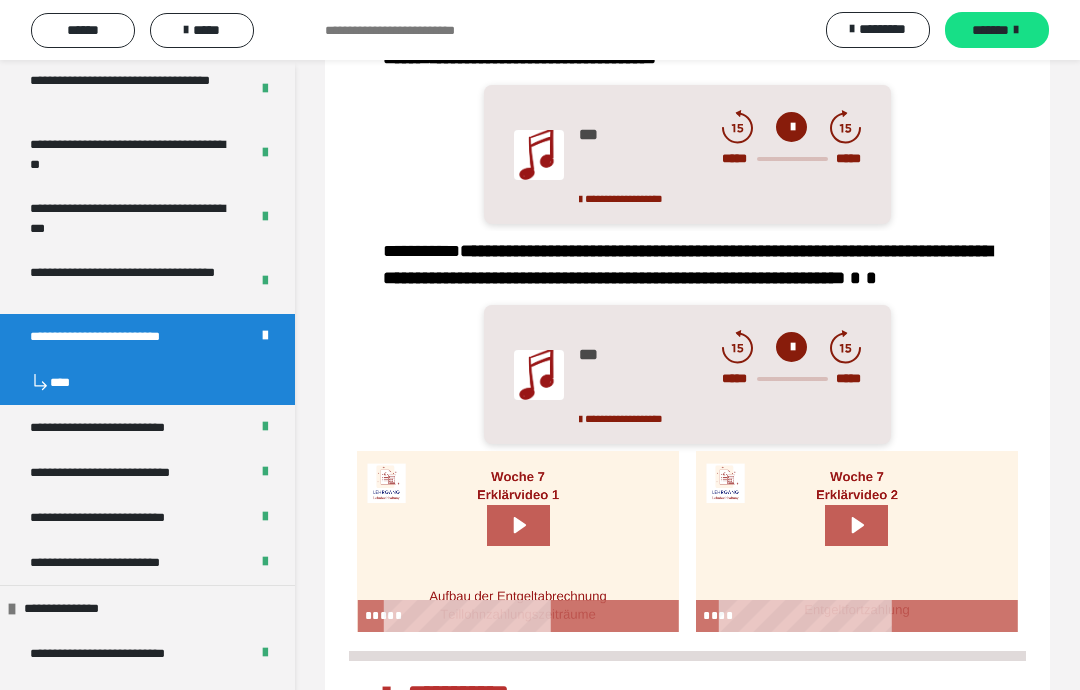 scroll, scrollTop: 0, scrollLeft: 0, axis: both 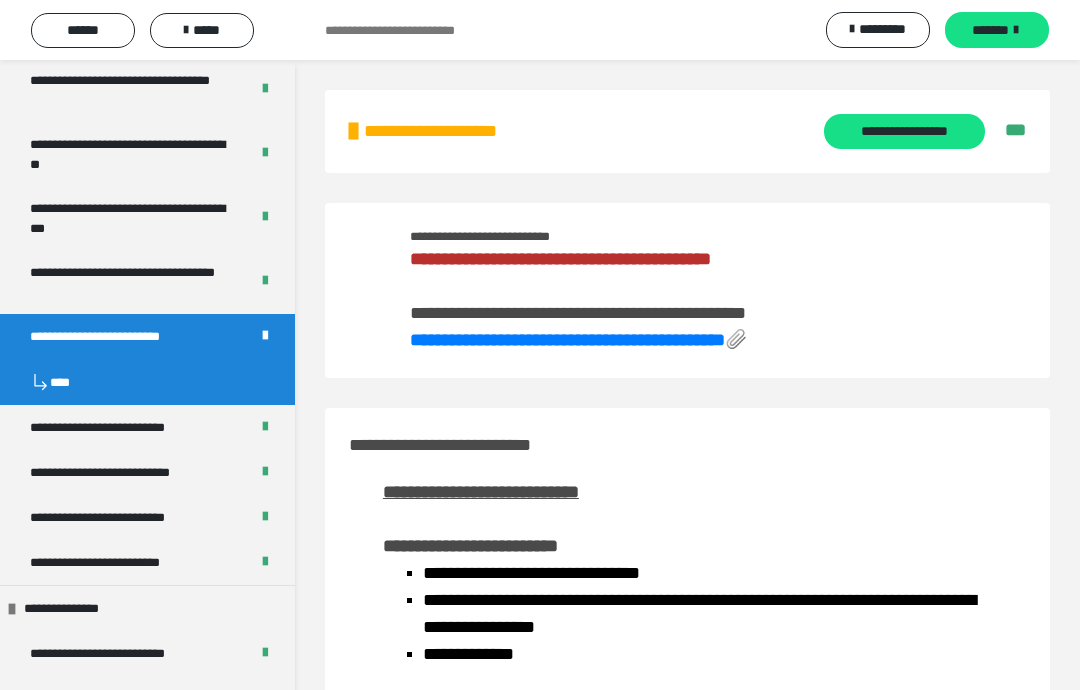 click on "**********" at bounding box center [904, 131] 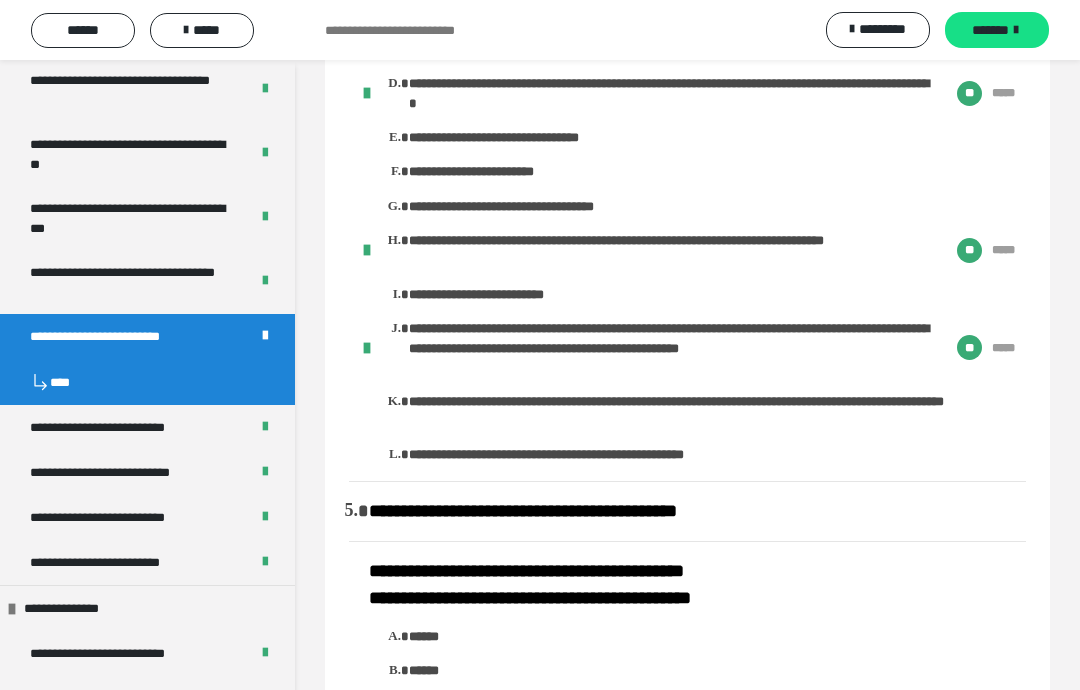 scroll, scrollTop: 1230, scrollLeft: 0, axis: vertical 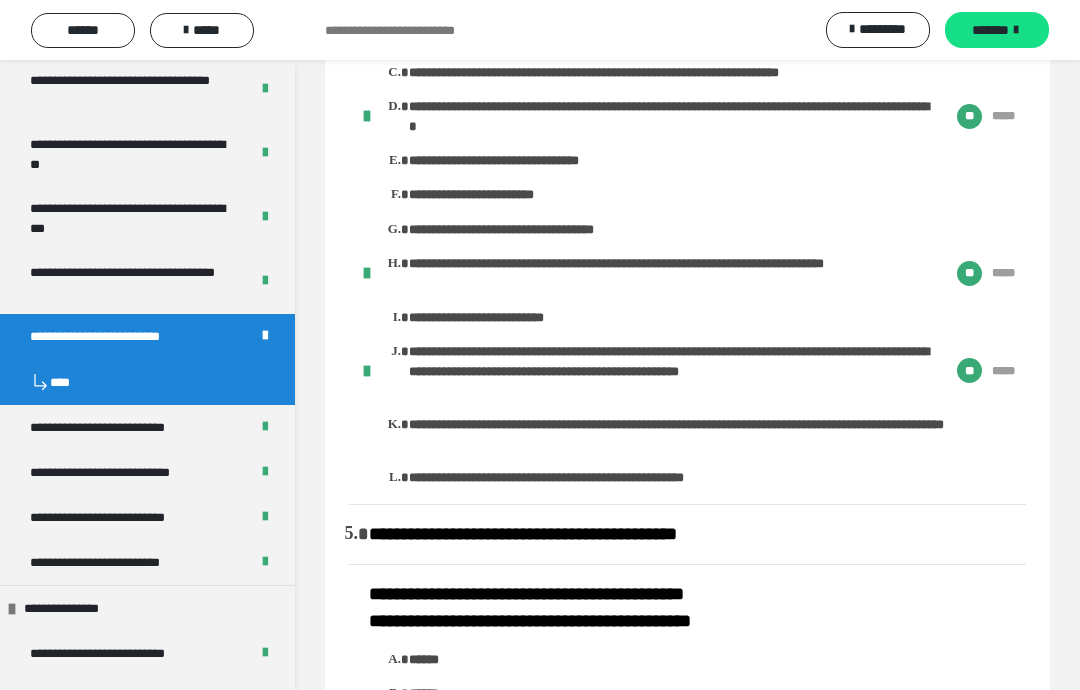 click on "**********" at bounding box center (131, 282) 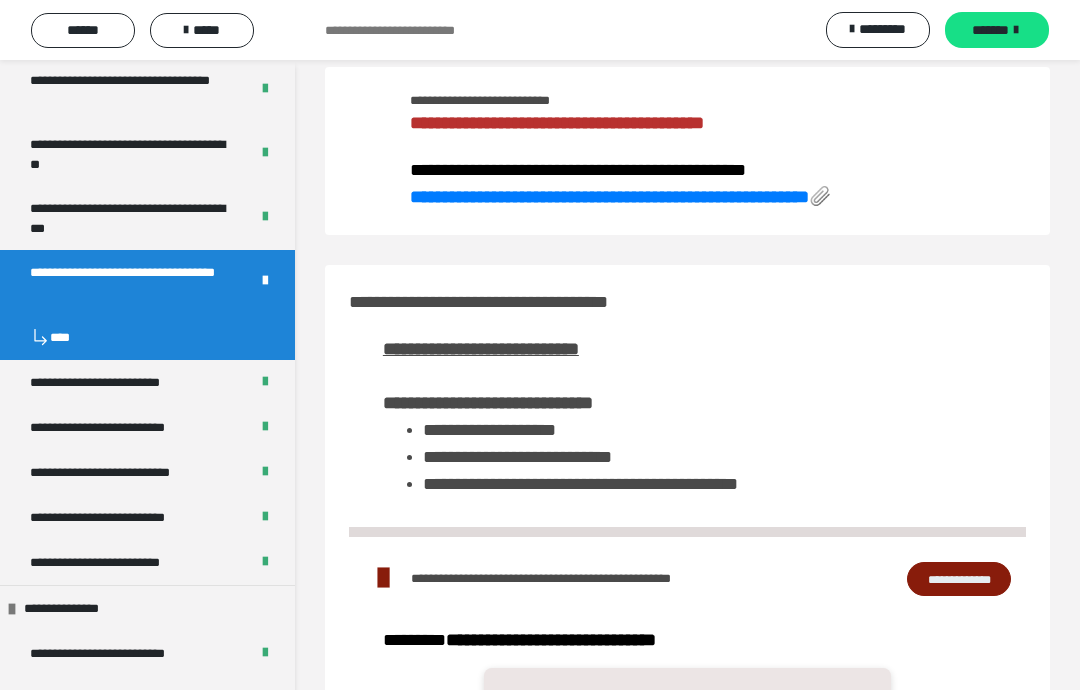 scroll, scrollTop: 0, scrollLeft: 0, axis: both 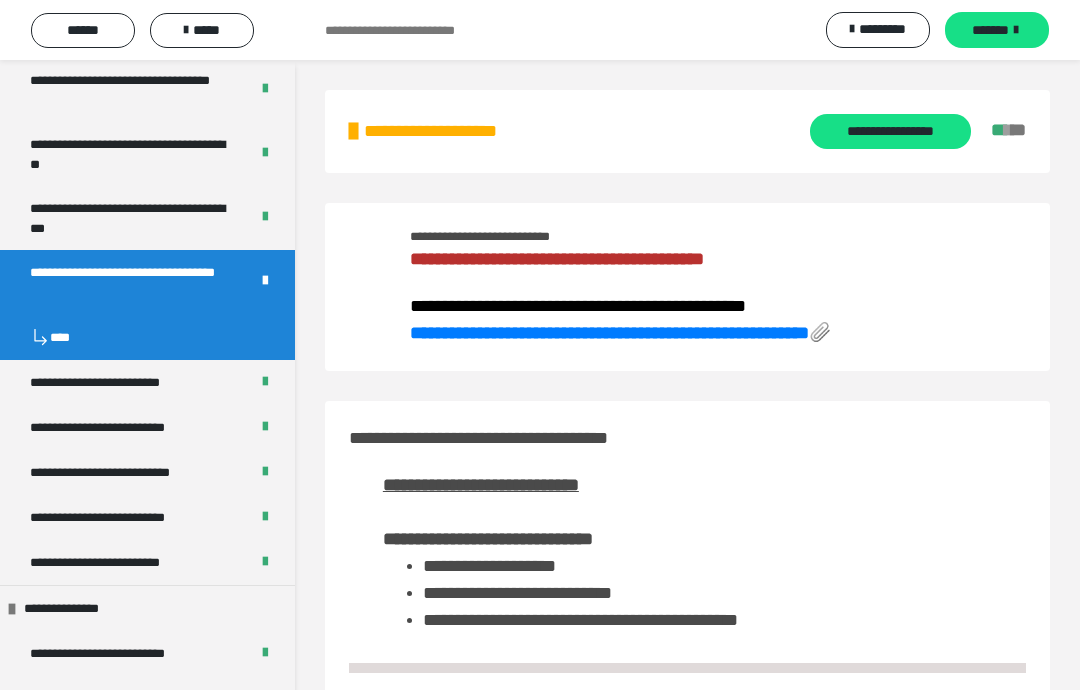 click on "**********" at bounding box center [890, 131] 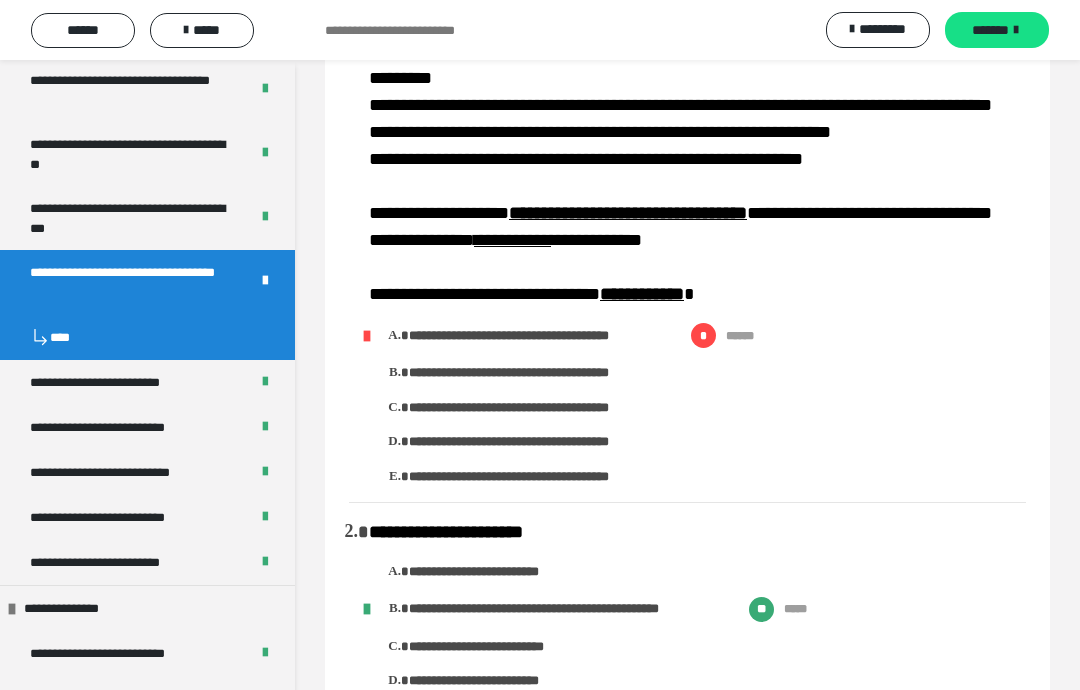 scroll, scrollTop: 0, scrollLeft: 0, axis: both 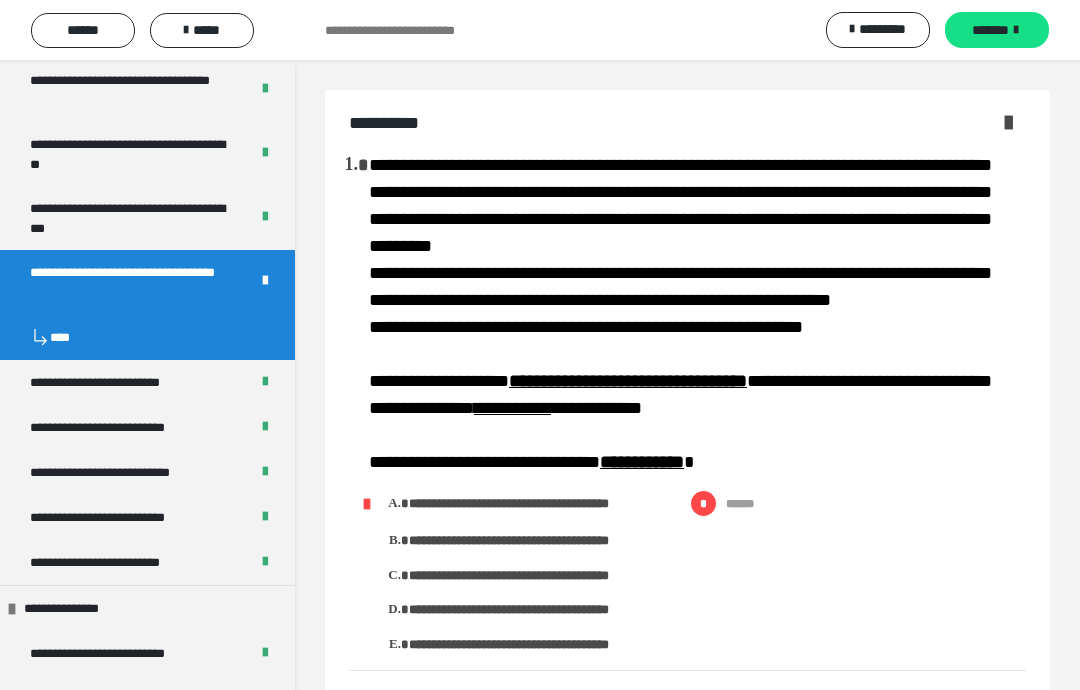 click on "*****" at bounding box center [202, 30] 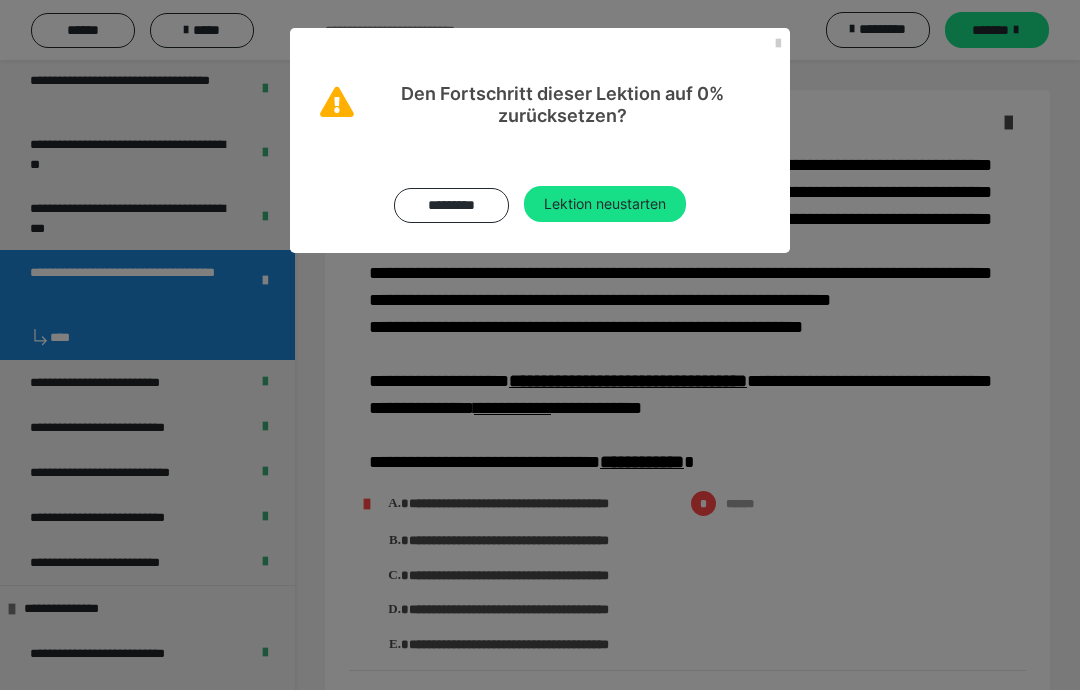 click on "Lektion neustarten" at bounding box center (605, 204) 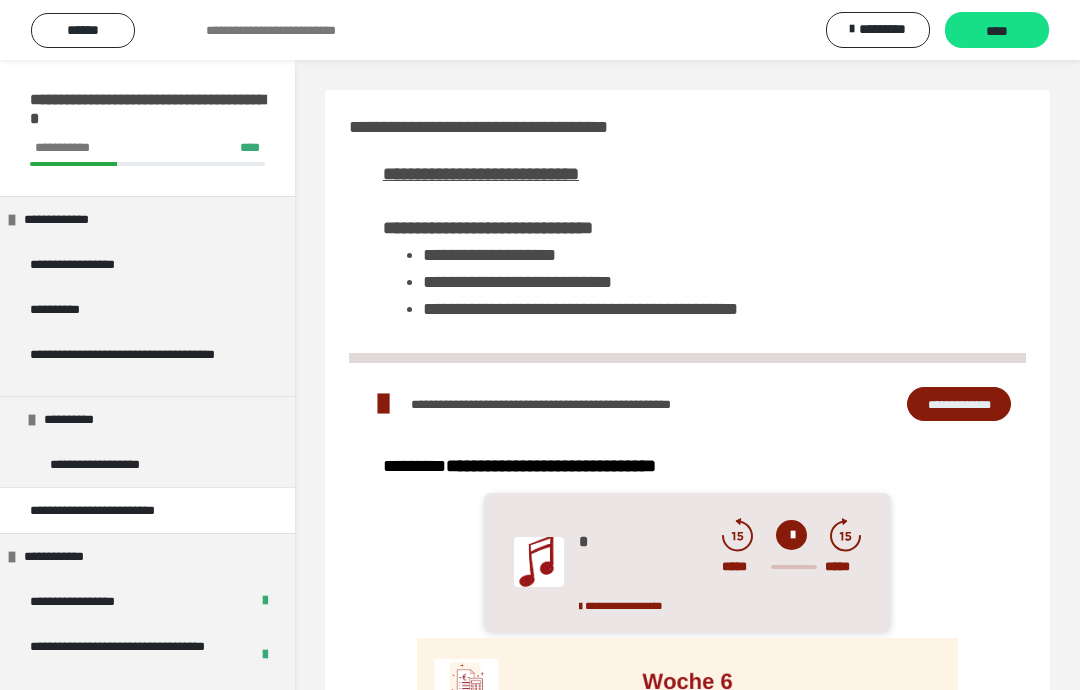 click on "****" at bounding box center [997, 31] 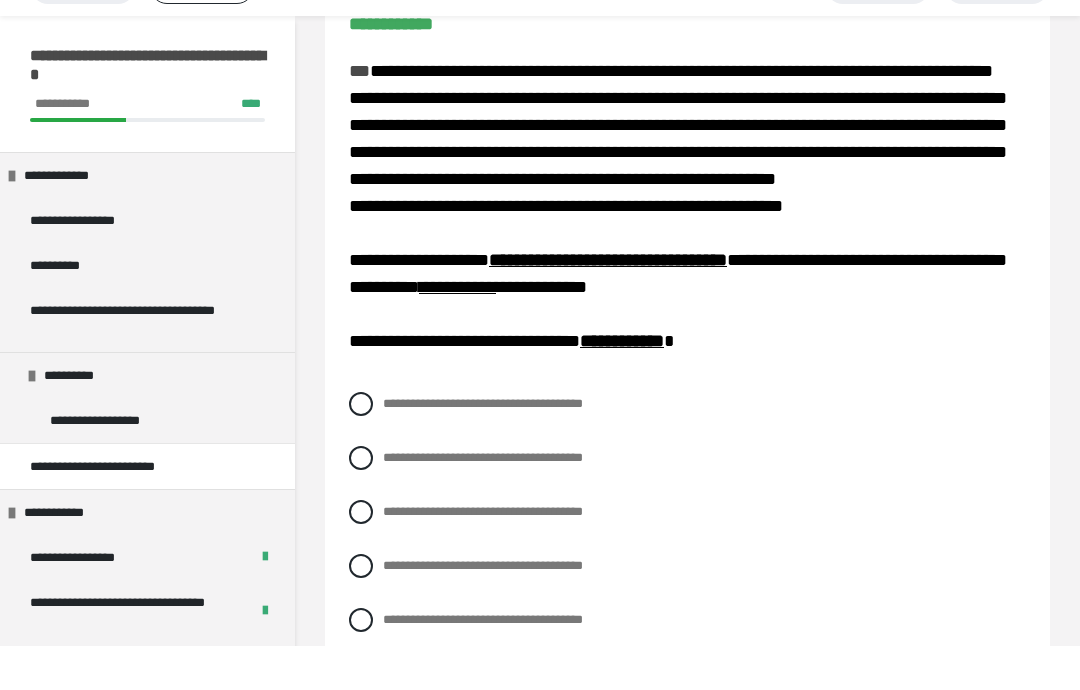 scroll, scrollTop: 225, scrollLeft: 0, axis: vertical 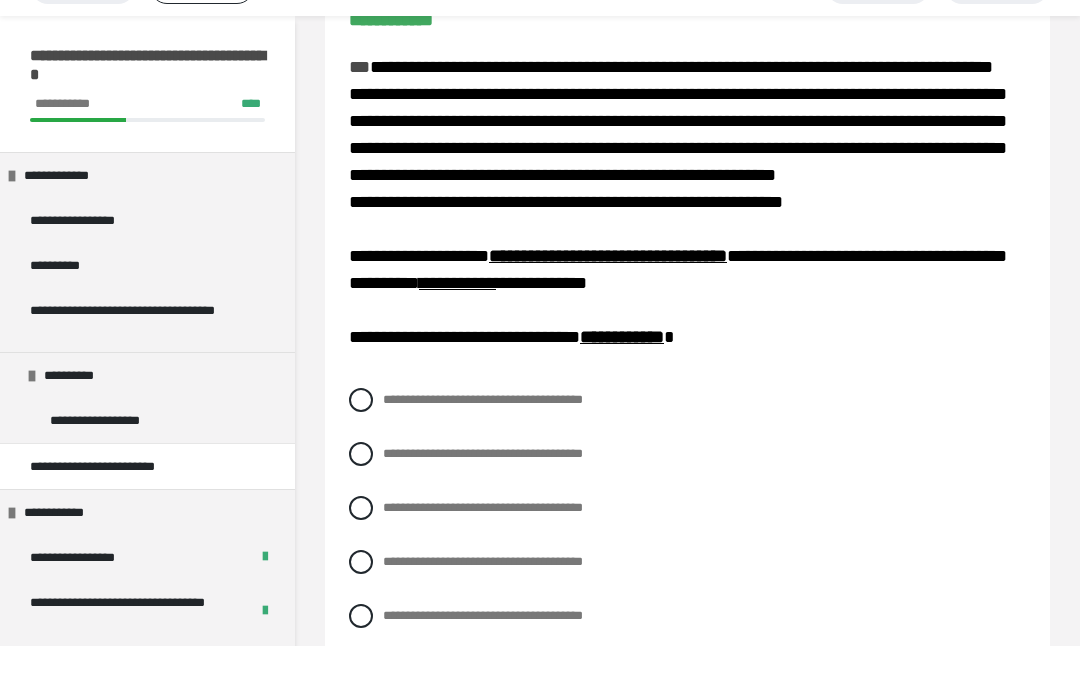 click on "**********" at bounding box center [687, 498] 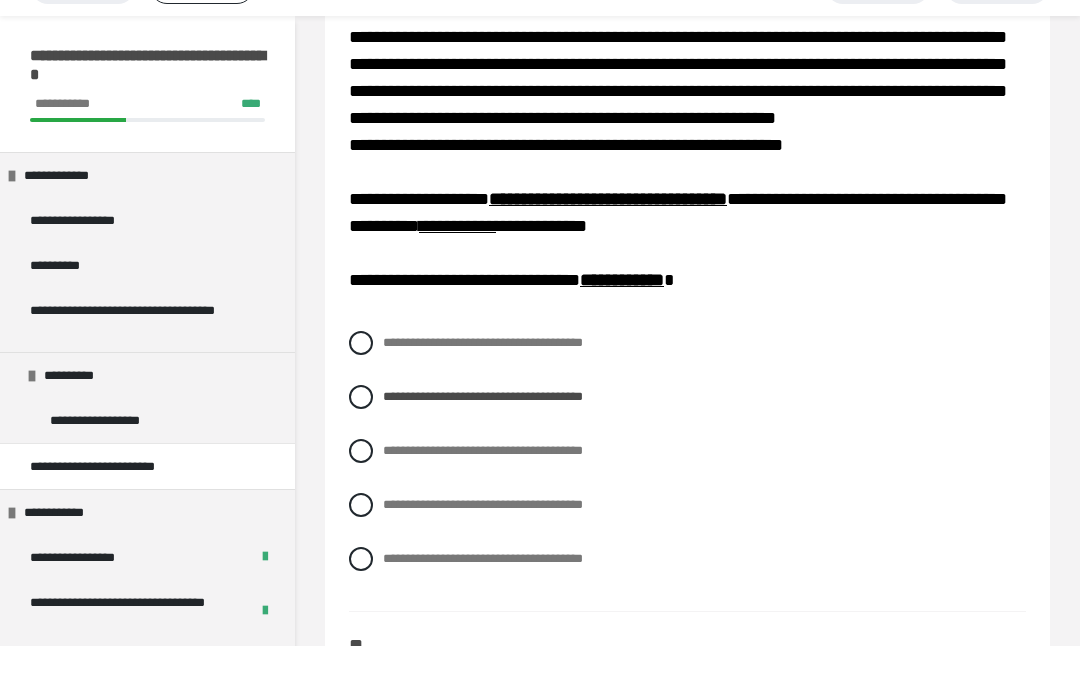 scroll, scrollTop: 321, scrollLeft: 0, axis: vertical 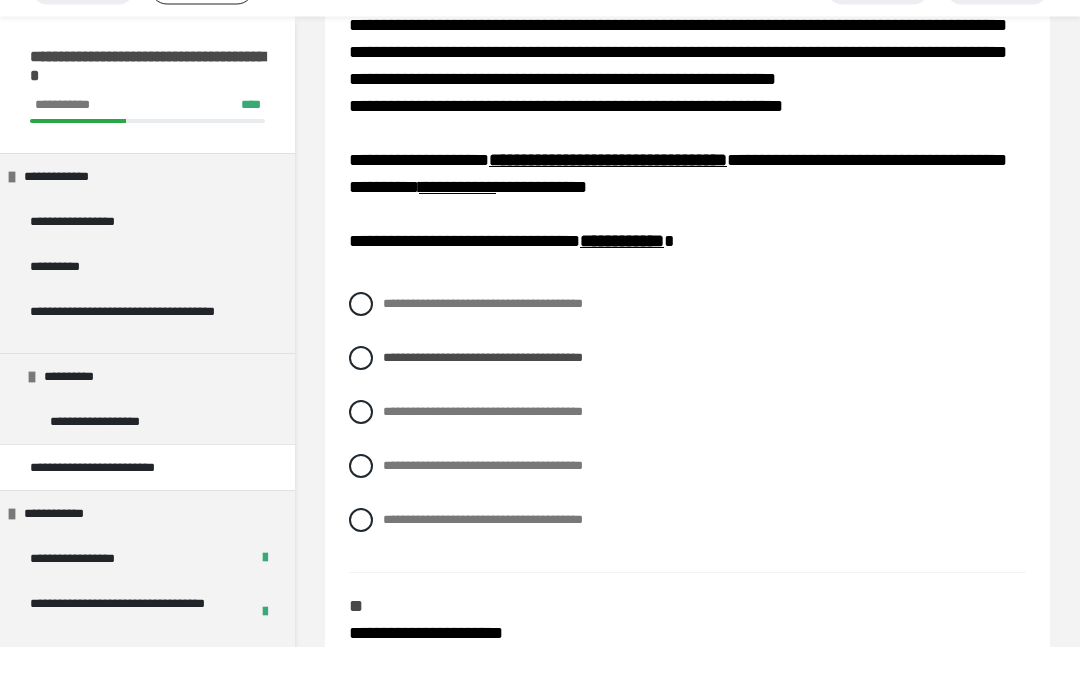 click at bounding box center (361, 510) 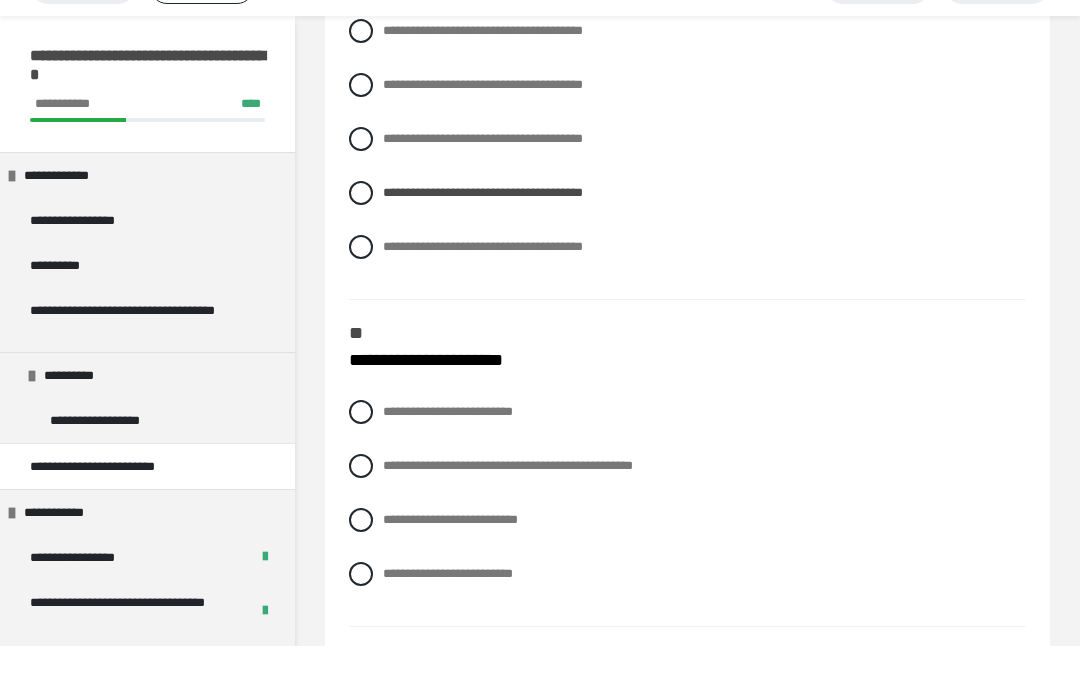 scroll, scrollTop: 597, scrollLeft: 0, axis: vertical 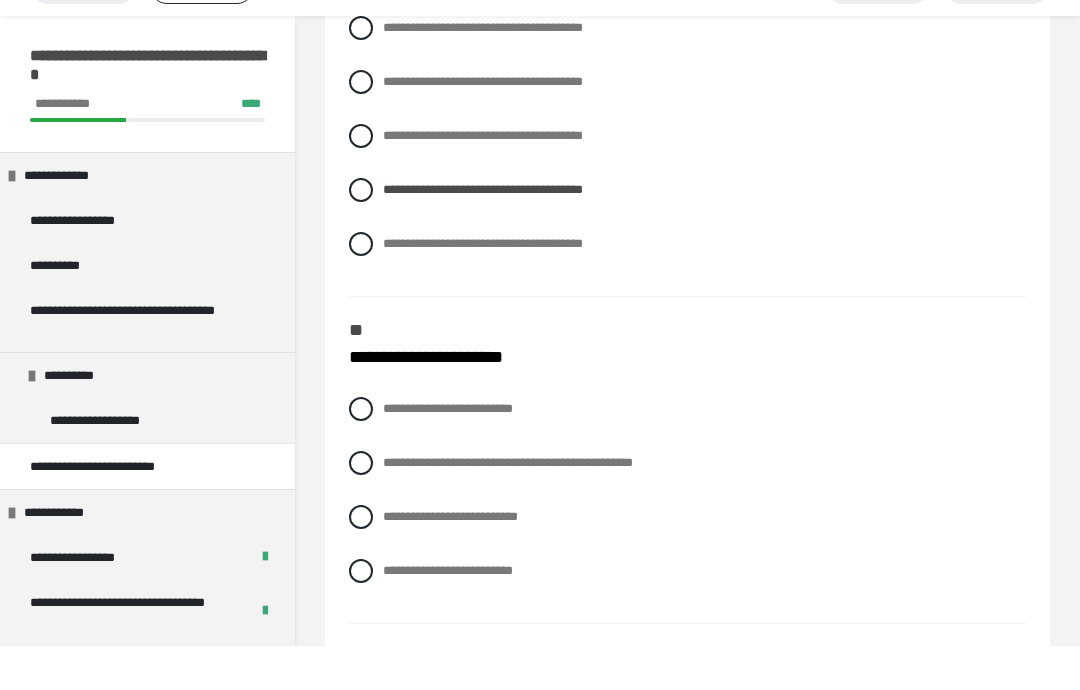click on "**********" at bounding box center [687, 507] 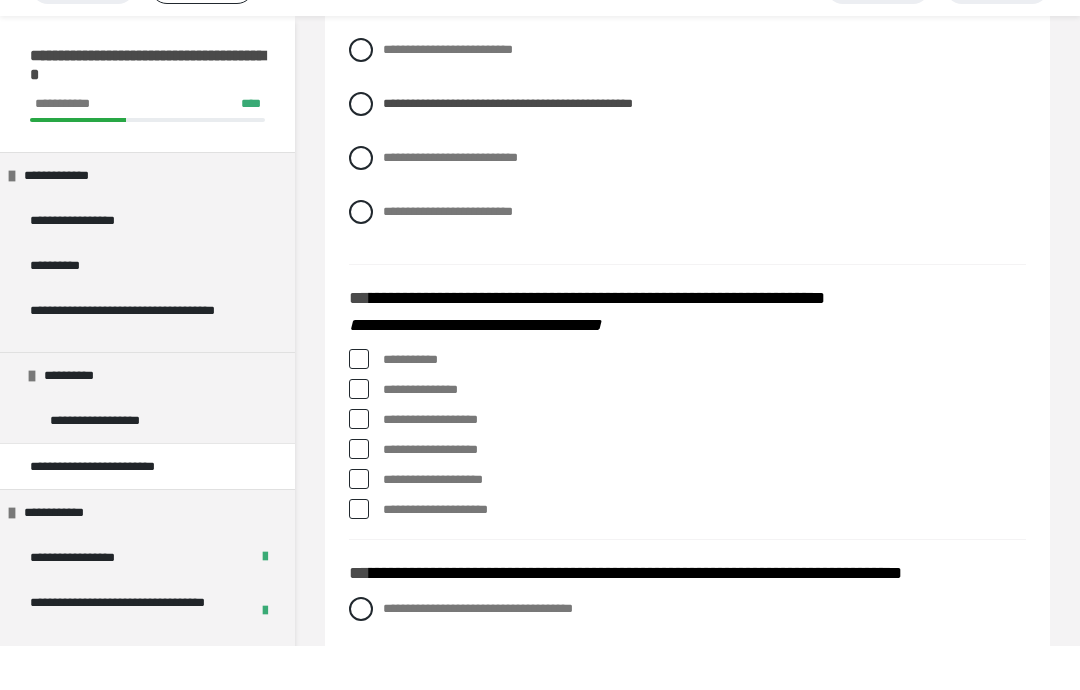 scroll, scrollTop: 957, scrollLeft: 0, axis: vertical 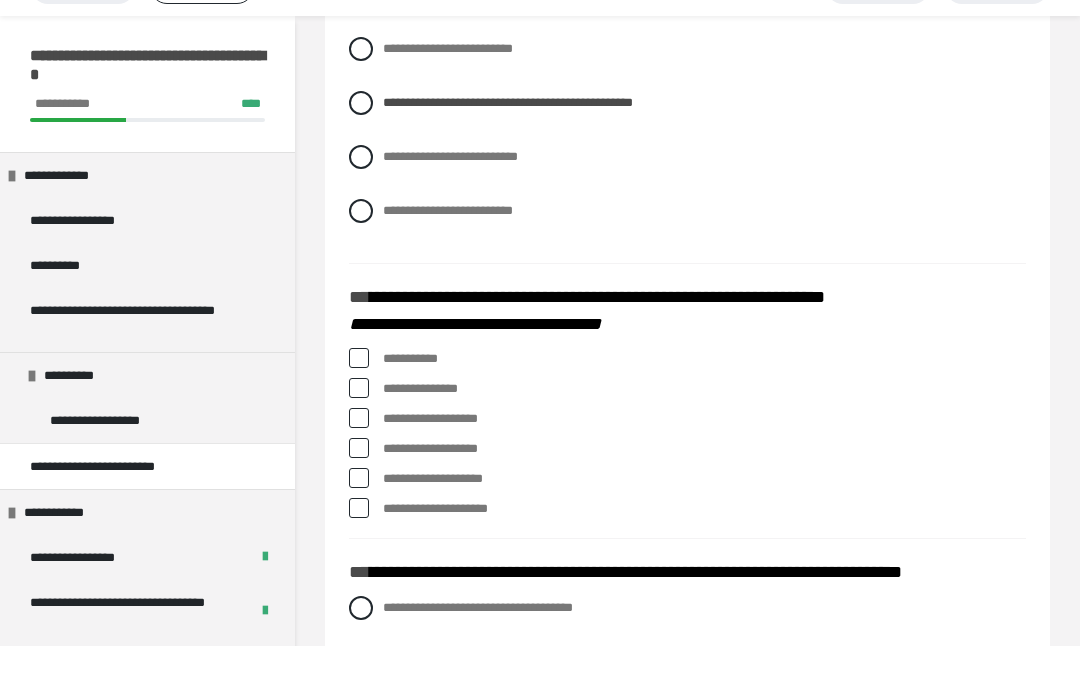 click on "**********" at bounding box center (687, 553) 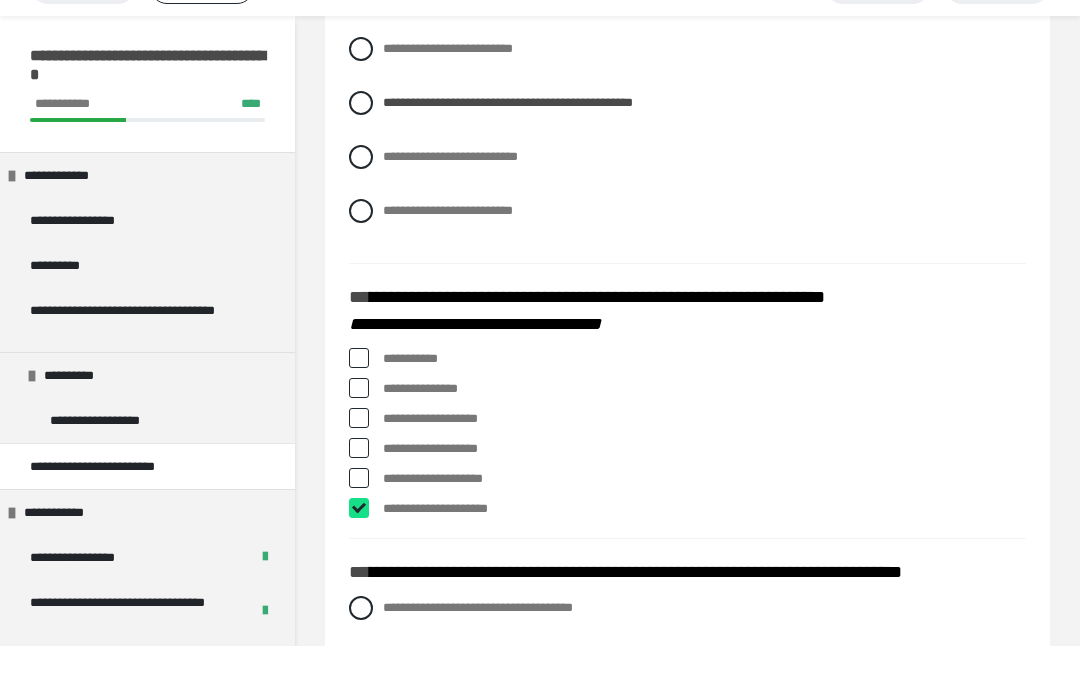 checkbox on "****" 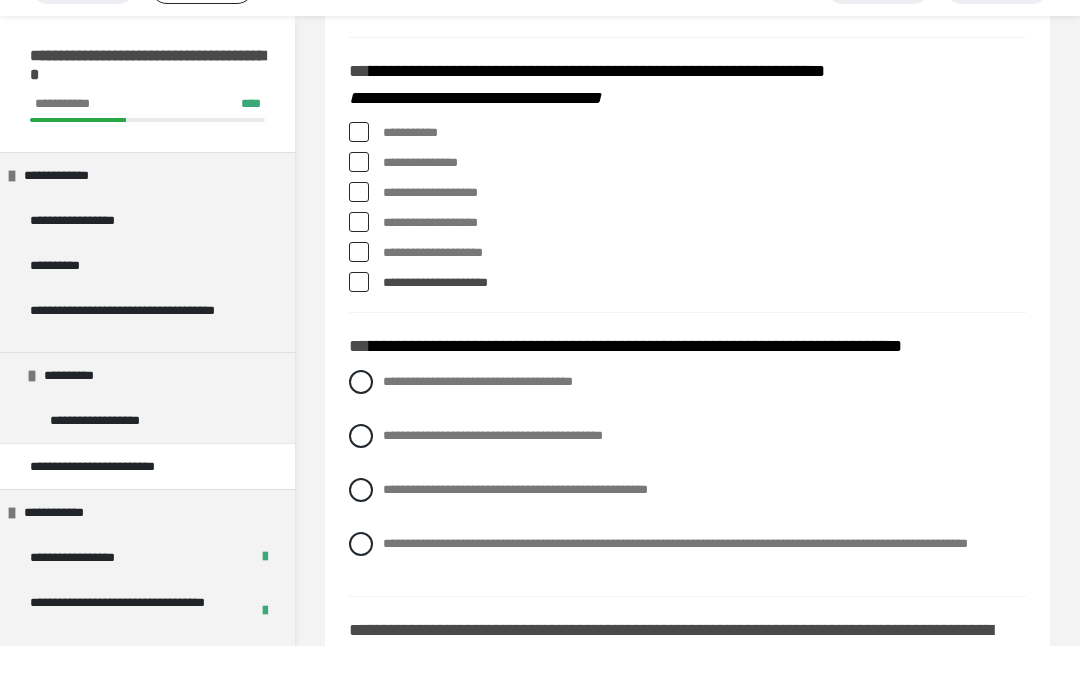 scroll, scrollTop: 1184, scrollLeft: 0, axis: vertical 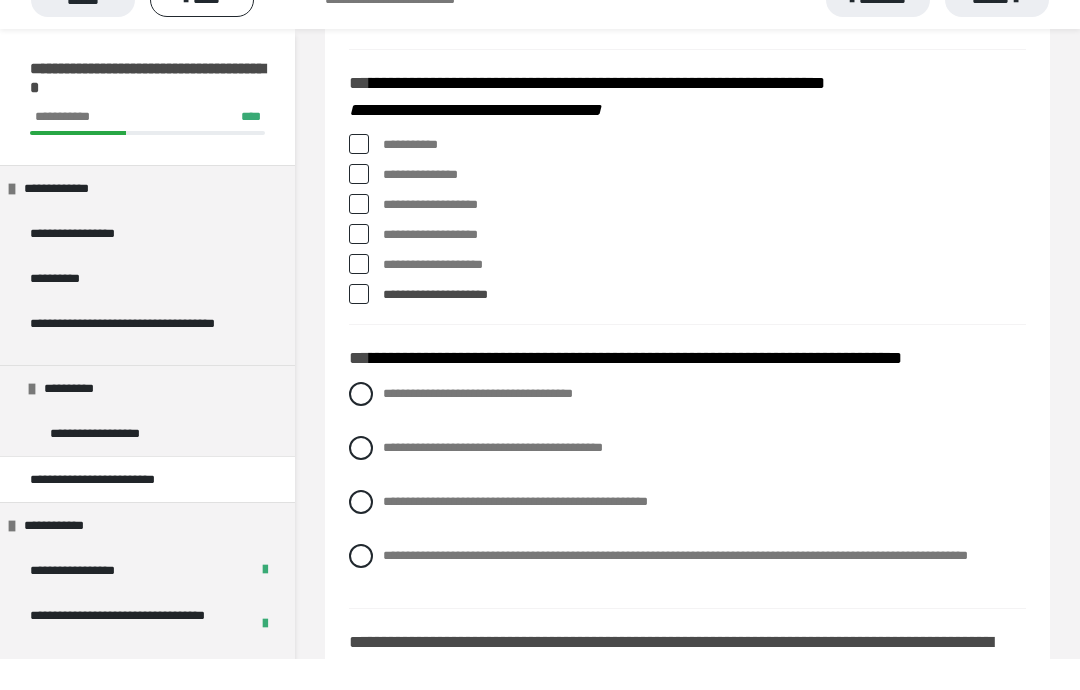 click at bounding box center (359, 295) 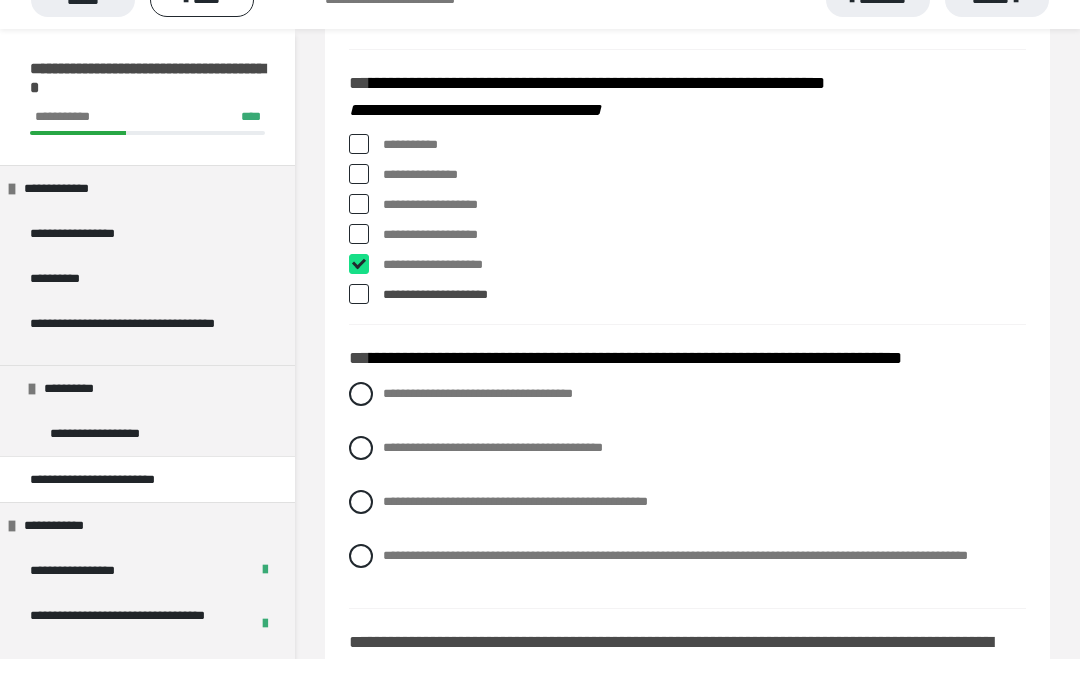 checkbox on "****" 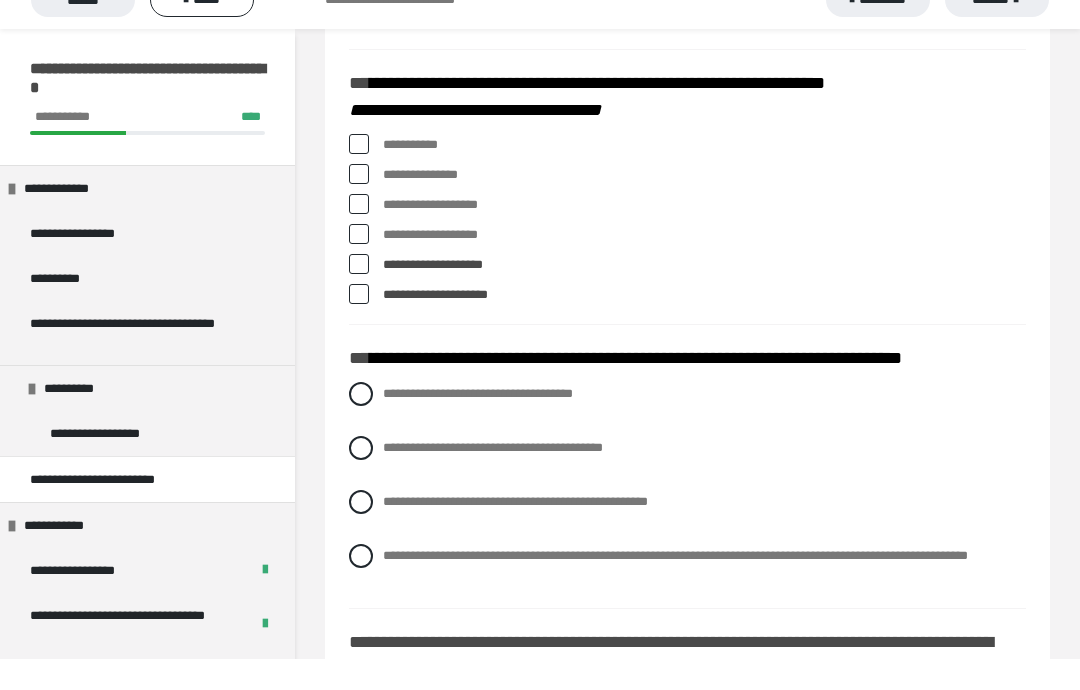 click on "**********" at bounding box center (687, 236) 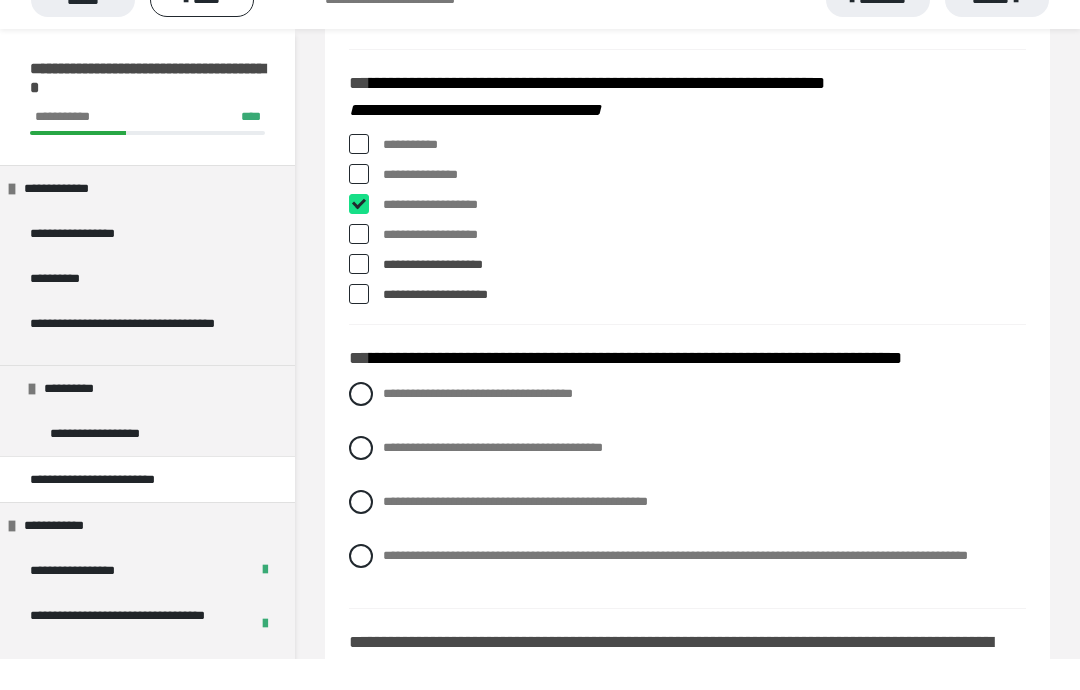 checkbox on "****" 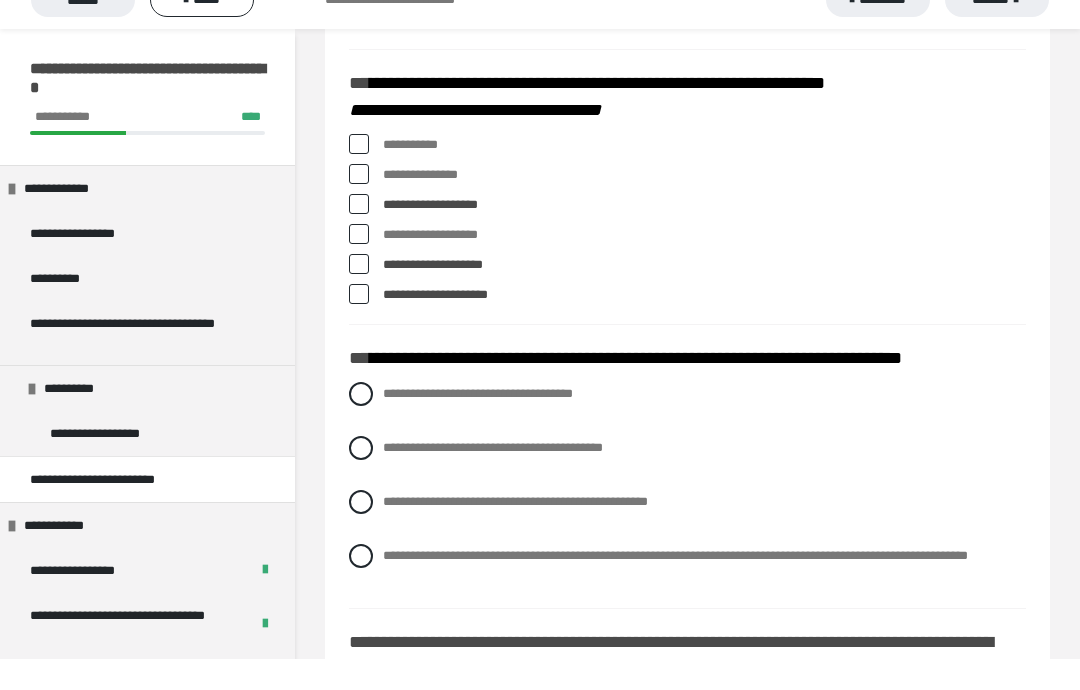 click at bounding box center (359, 295) 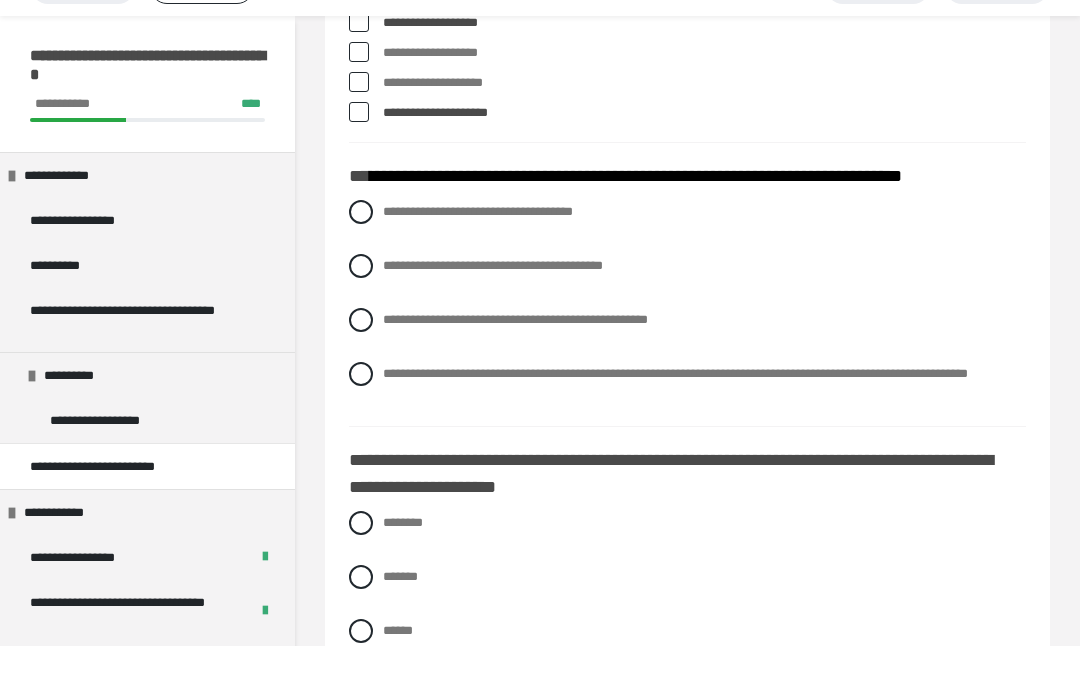 scroll, scrollTop: 1359, scrollLeft: 0, axis: vertical 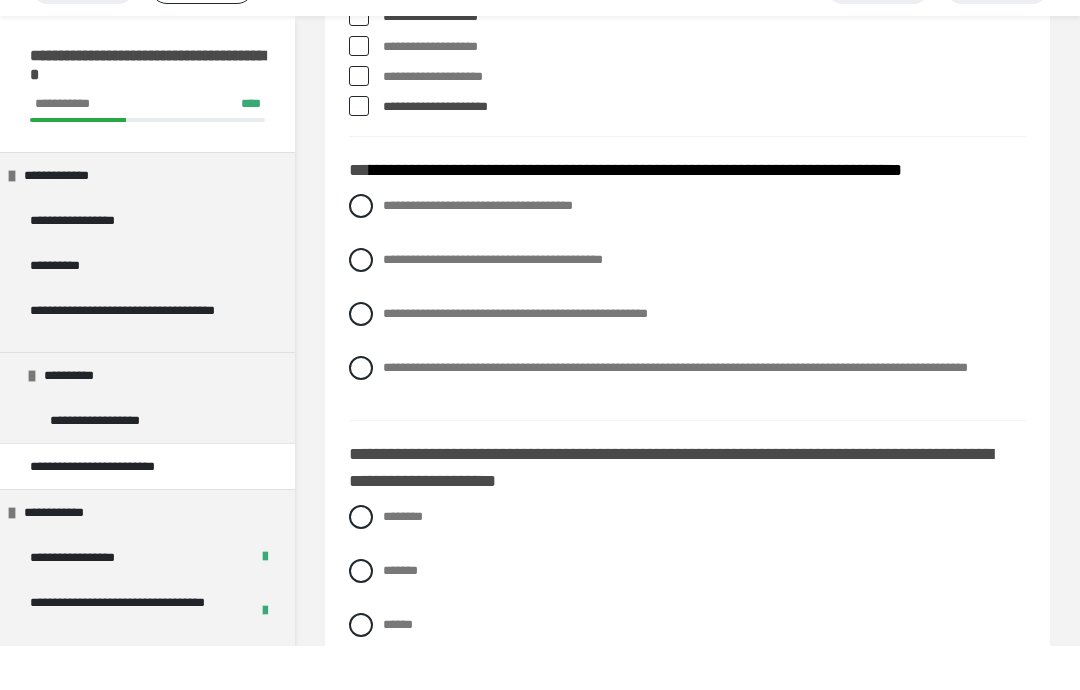 click on "**********" at bounding box center [687, 358] 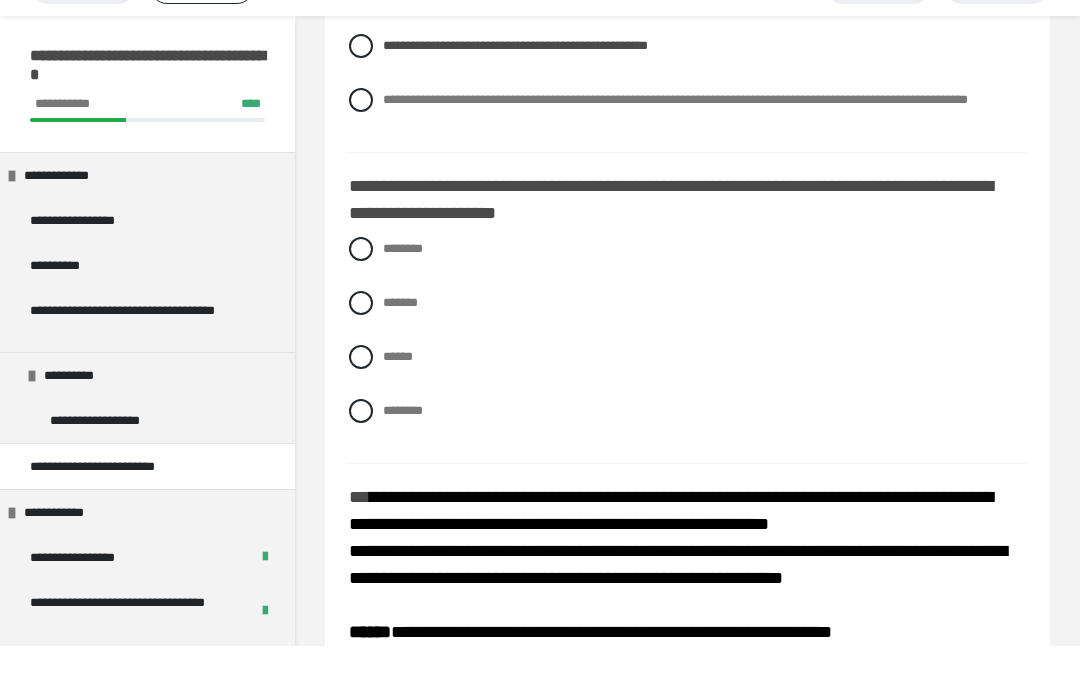 scroll, scrollTop: 1627, scrollLeft: 0, axis: vertical 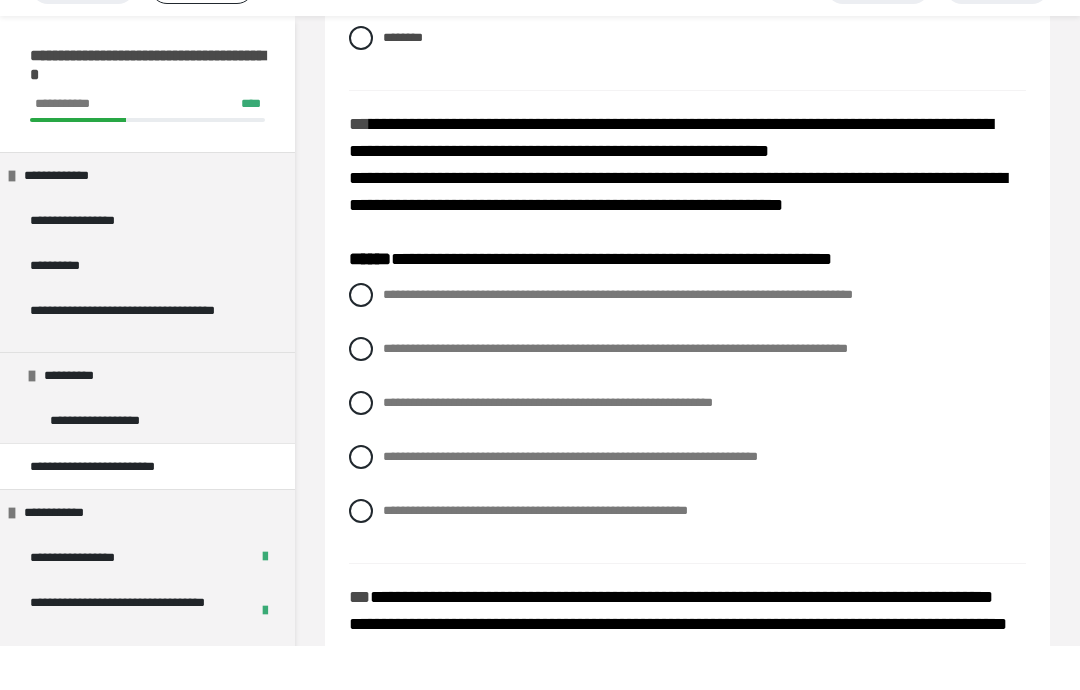 click on "**********" at bounding box center [687, 501] 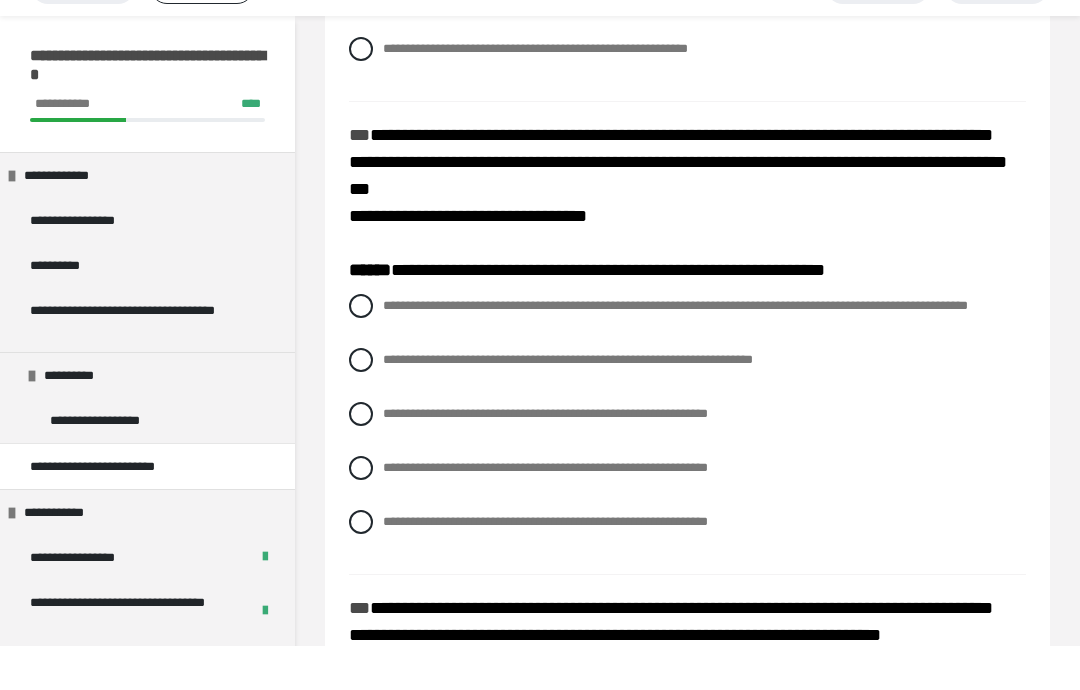 scroll, scrollTop: 2468, scrollLeft: 0, axis: vertical 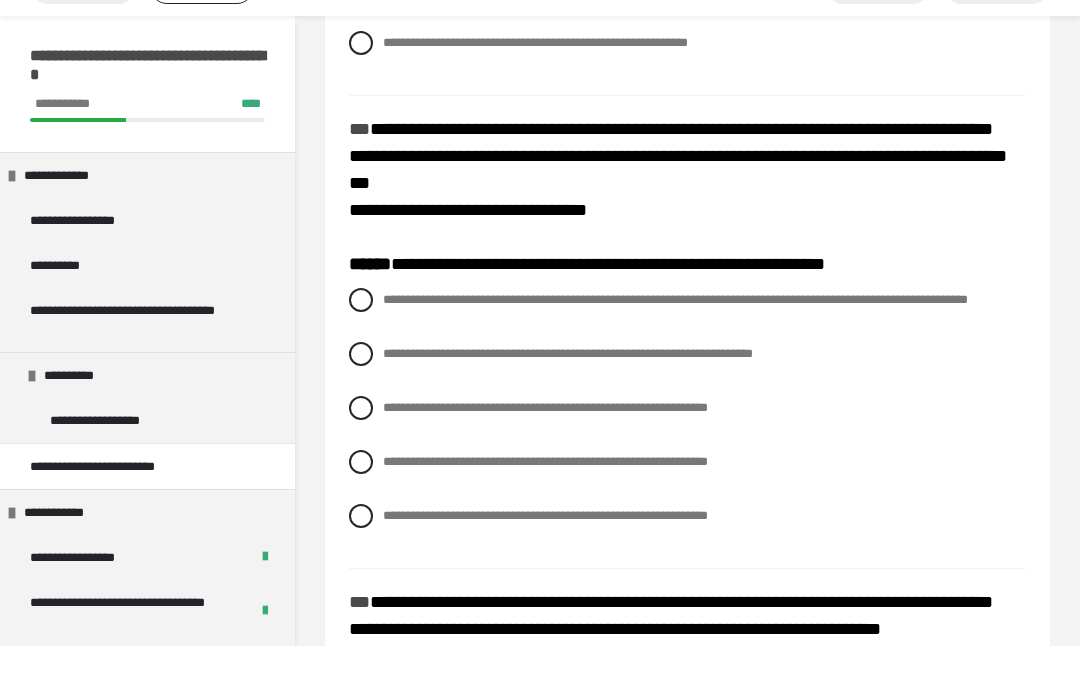 click at bounding box center [361, 452] 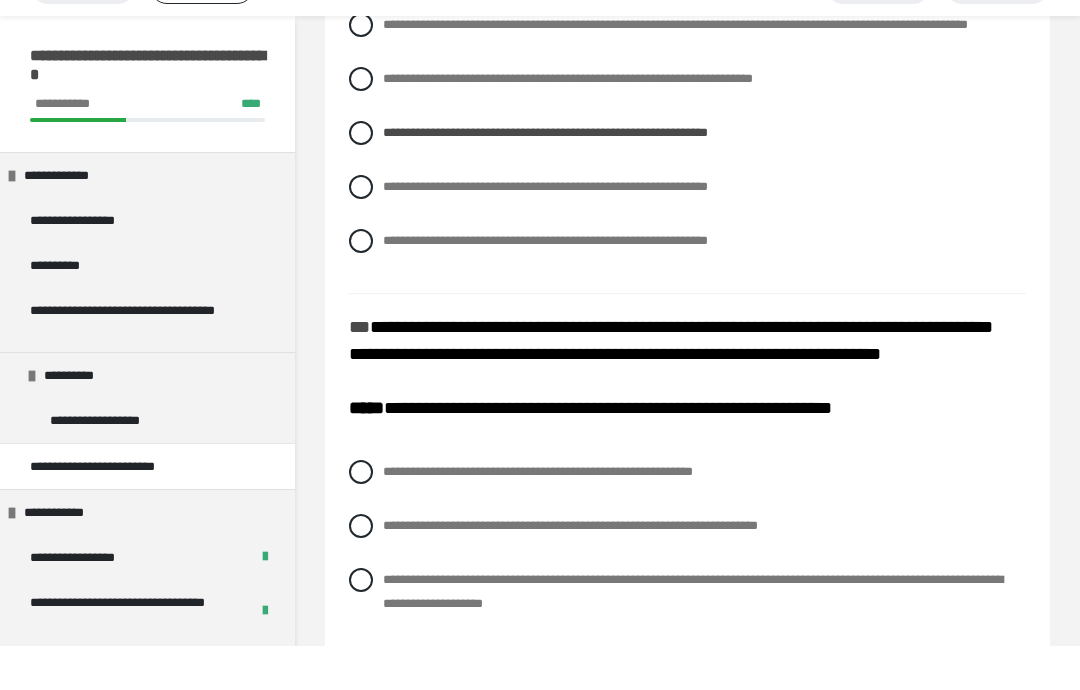 scroll, scrollTop: 2768, scrollLeft: 0, axis: vertical 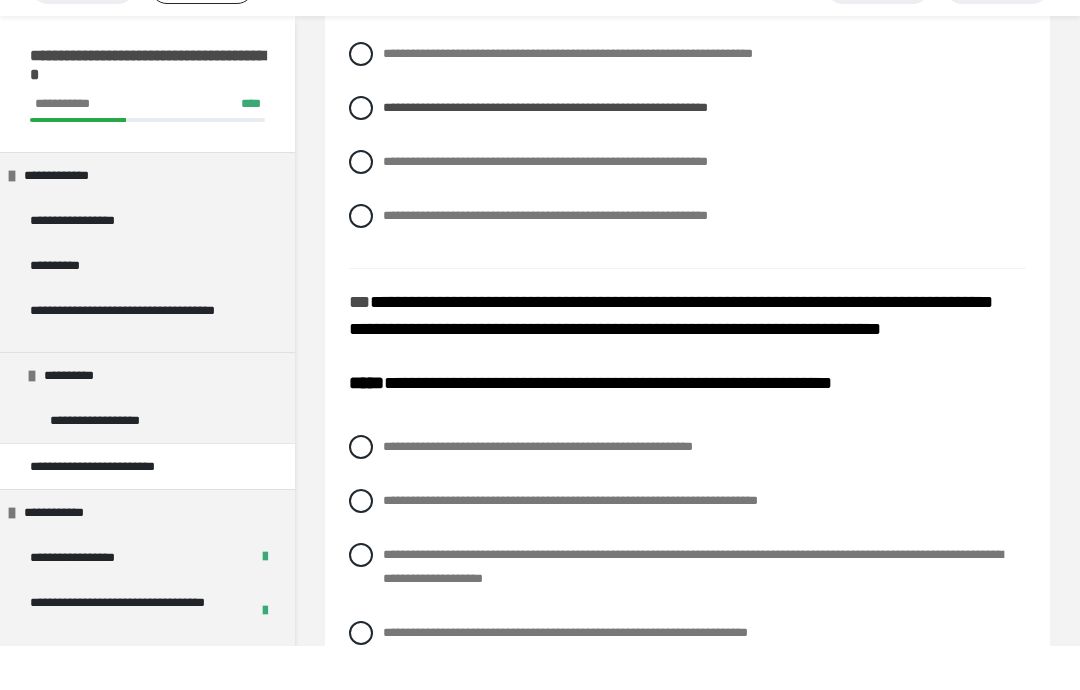 click on "**********" at bounding box center [687, 545] 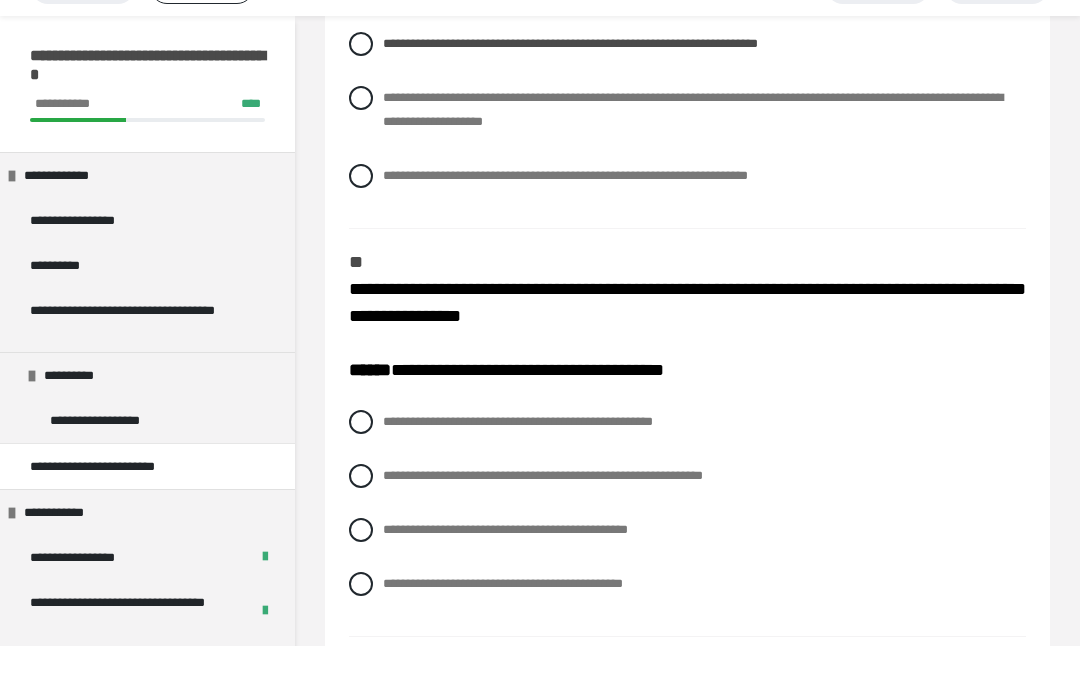 scroll, scrollTop: 3226, scrollLeft: 0, axis: vertical 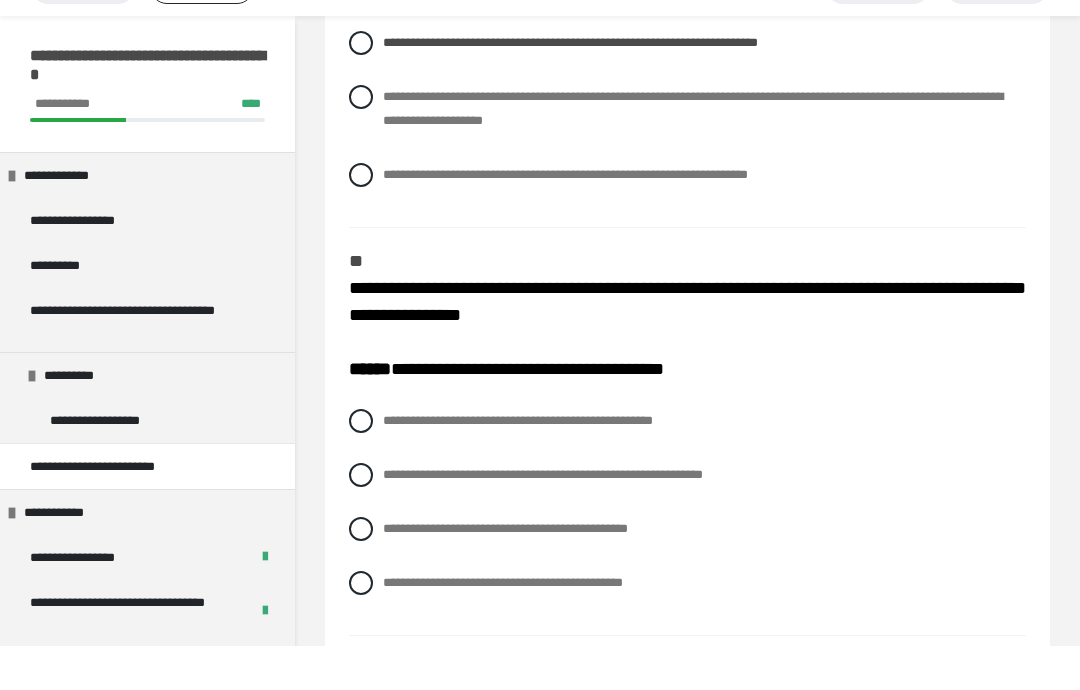 click at bounding box center (361, 519) 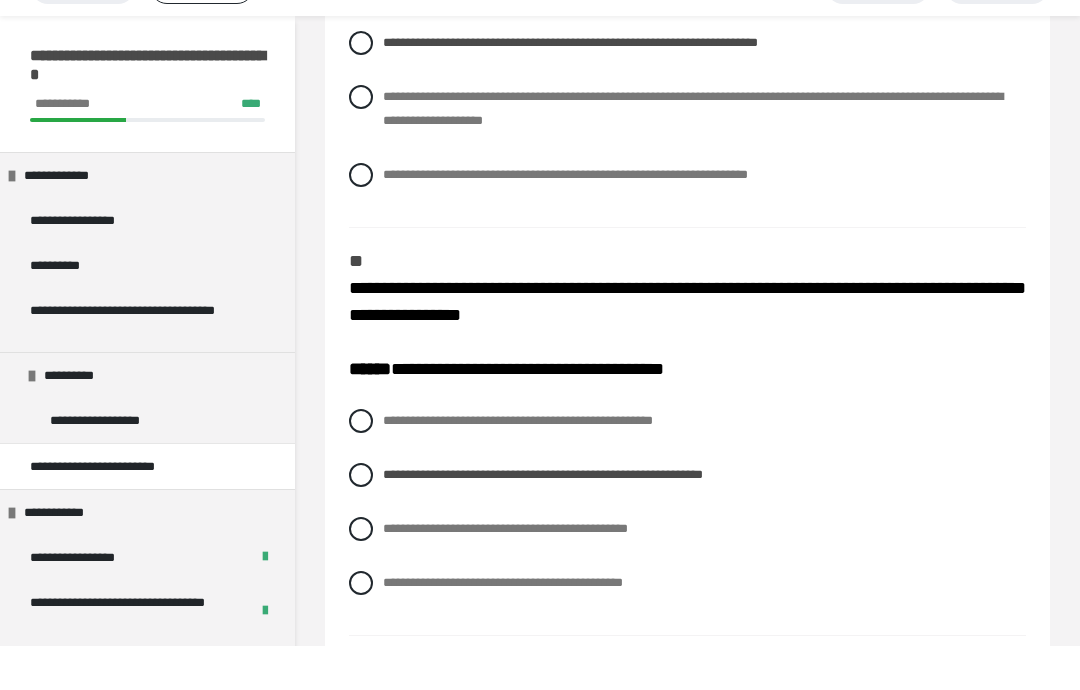 click on "**********" at bounding box center (401, 726) 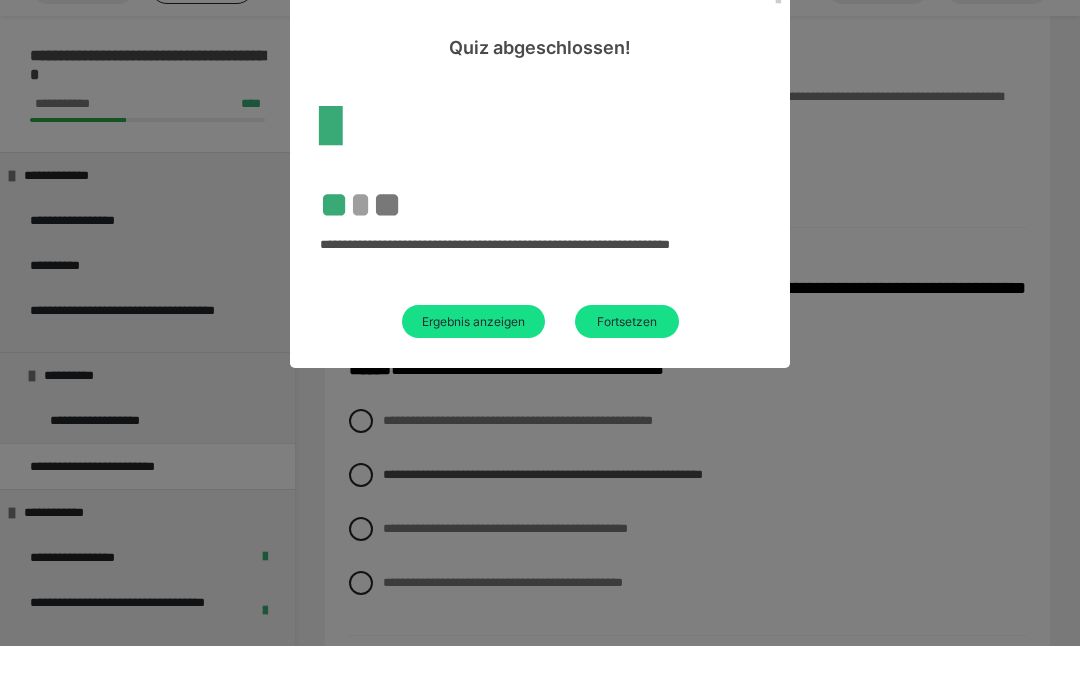 scroll, scrollTop: 60, scrollLeft: 0, axis: vertical 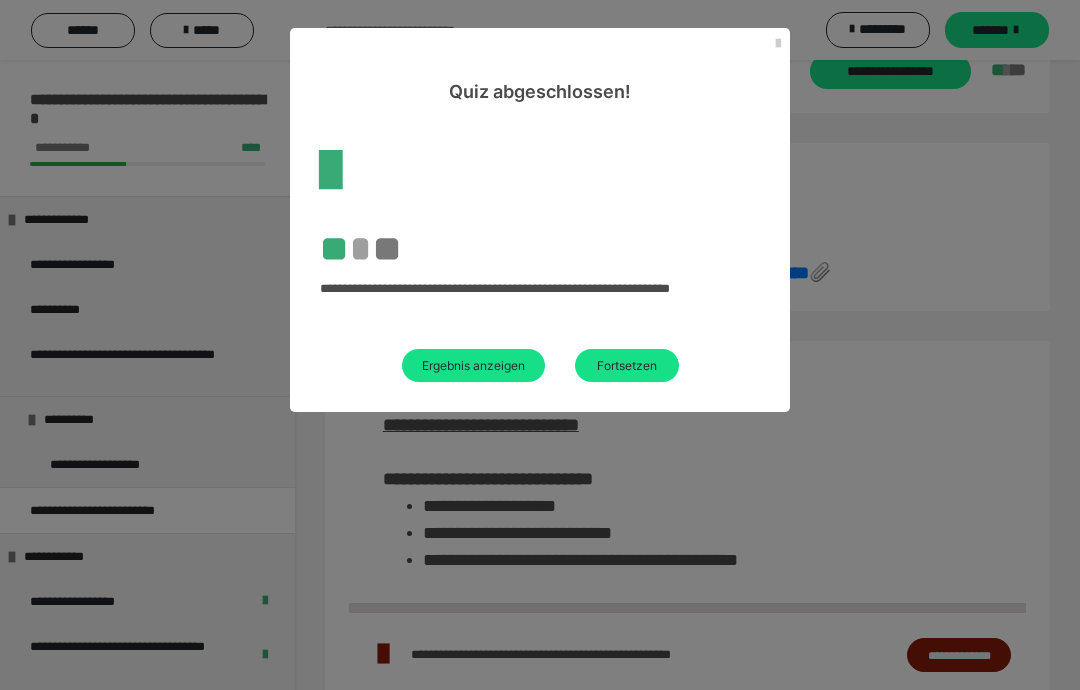 click on "Fortsetzen" at bounding box center (627, 365) 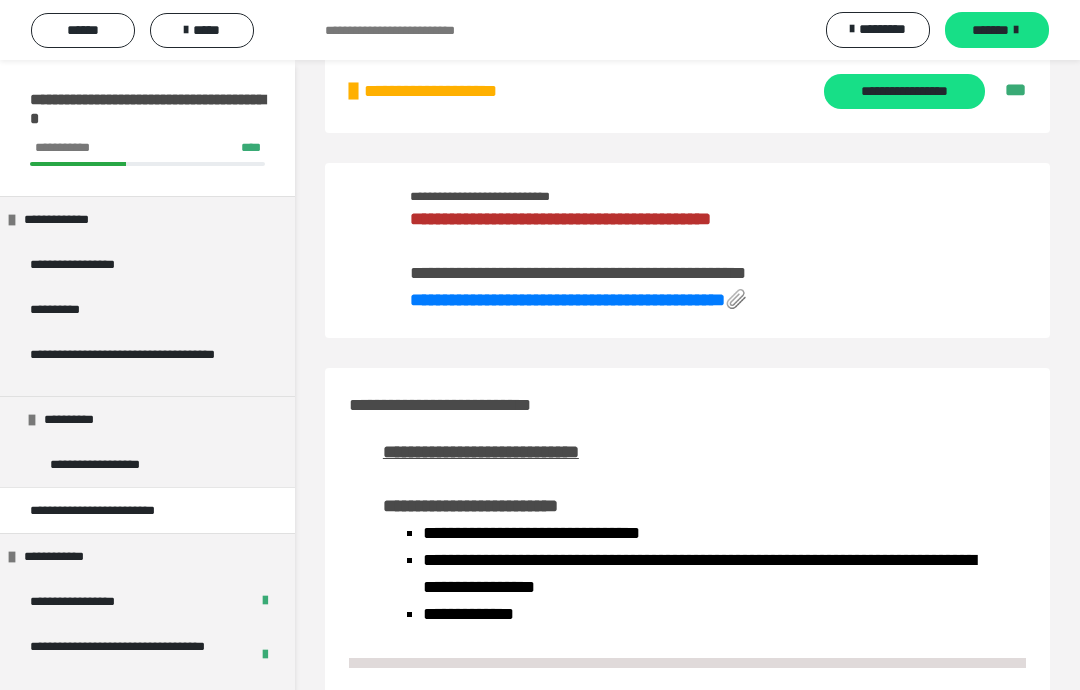 scroll, scrollTop: 0, scrollLeft: 0, axis: both 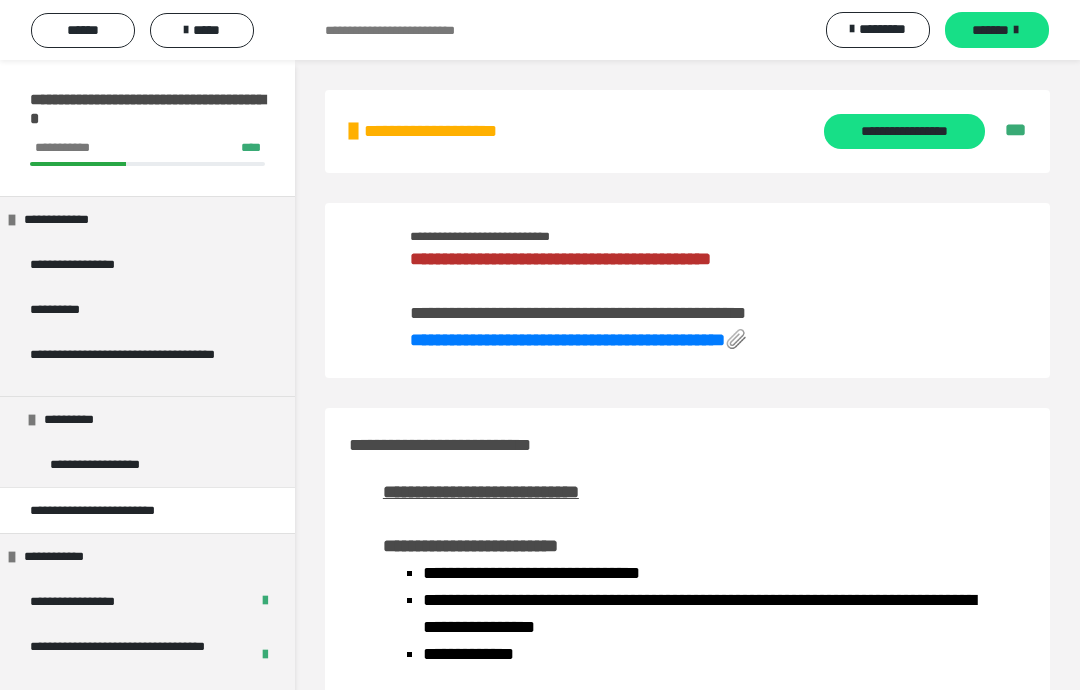 click on "**********" at bounding box center (904, 131) 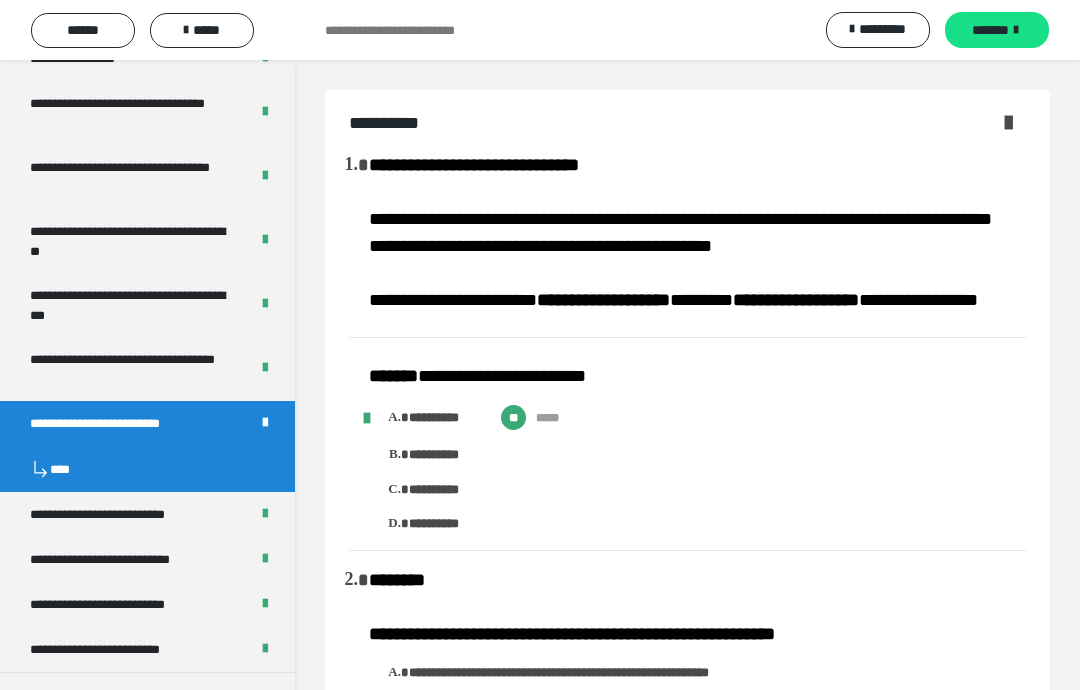 scroll, scrollTop: 561, scrollLeft: 0, axis: vertical 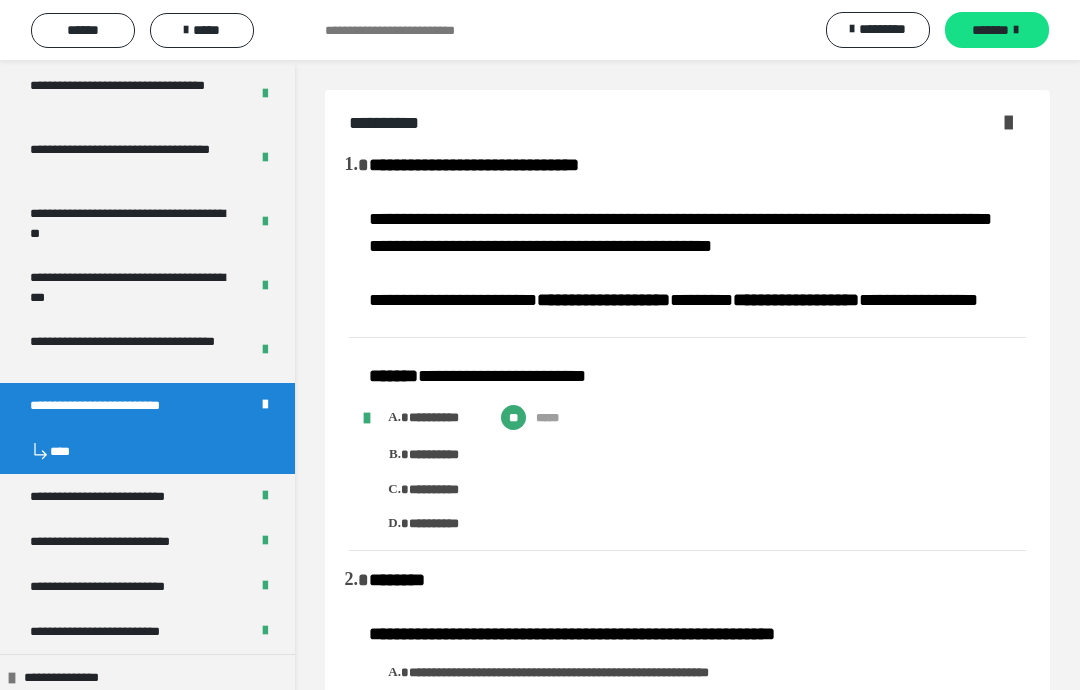 click on "**********" at bounding box center [131, 351] 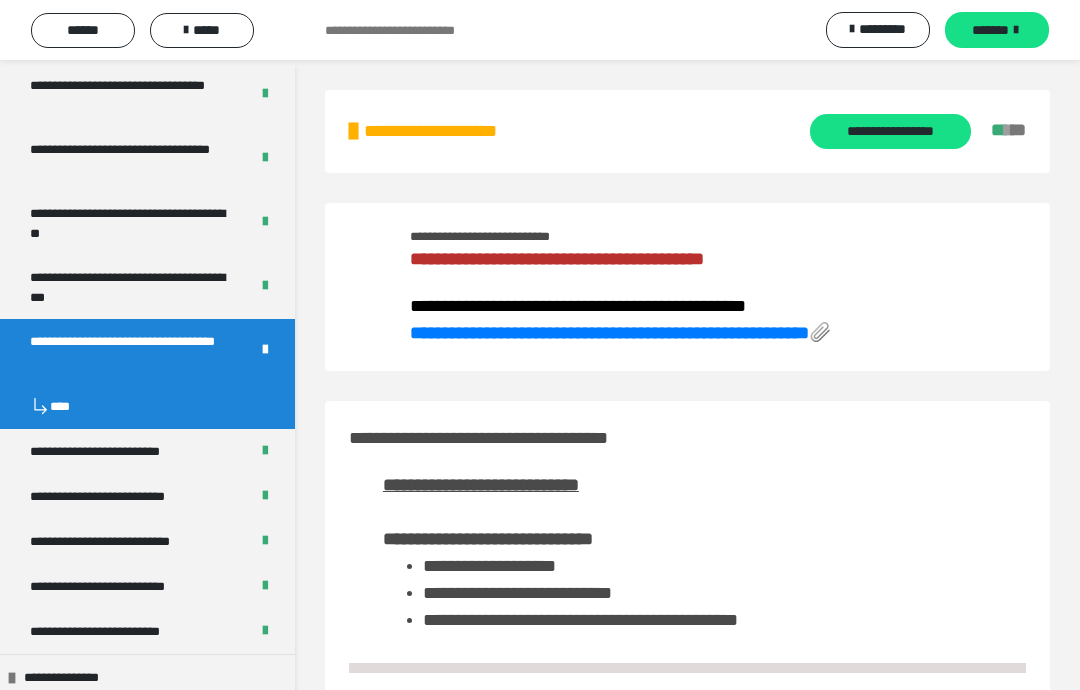 click on "**********" at bounding box center (890, 131) 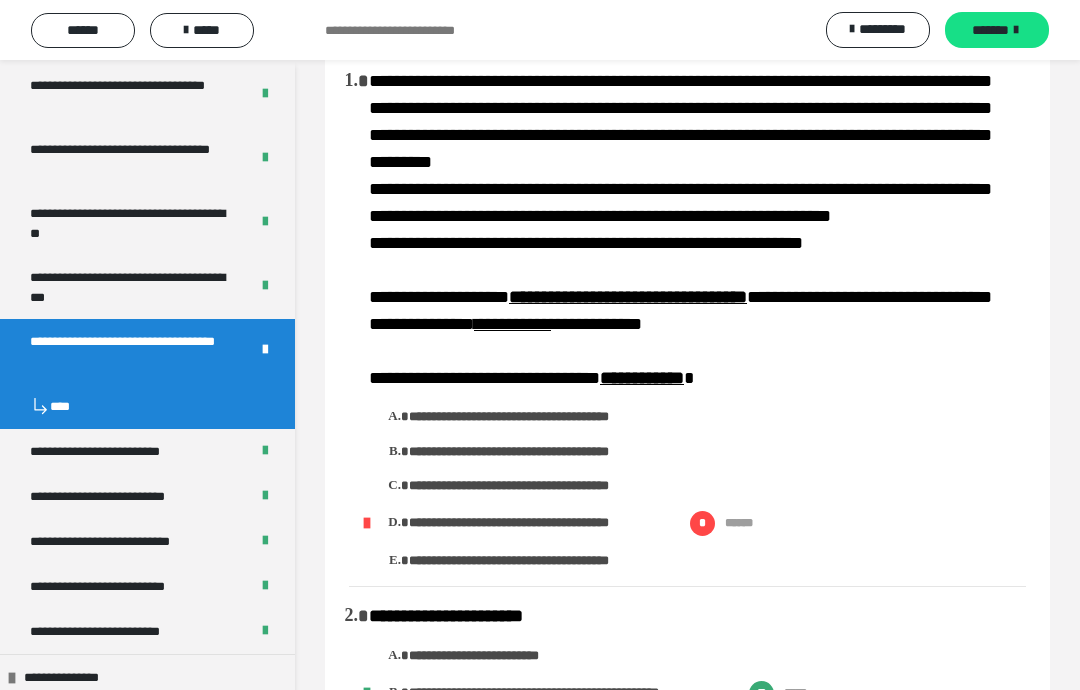 scroll, scrollTop: 0, scrollLeft: 0, axis: both 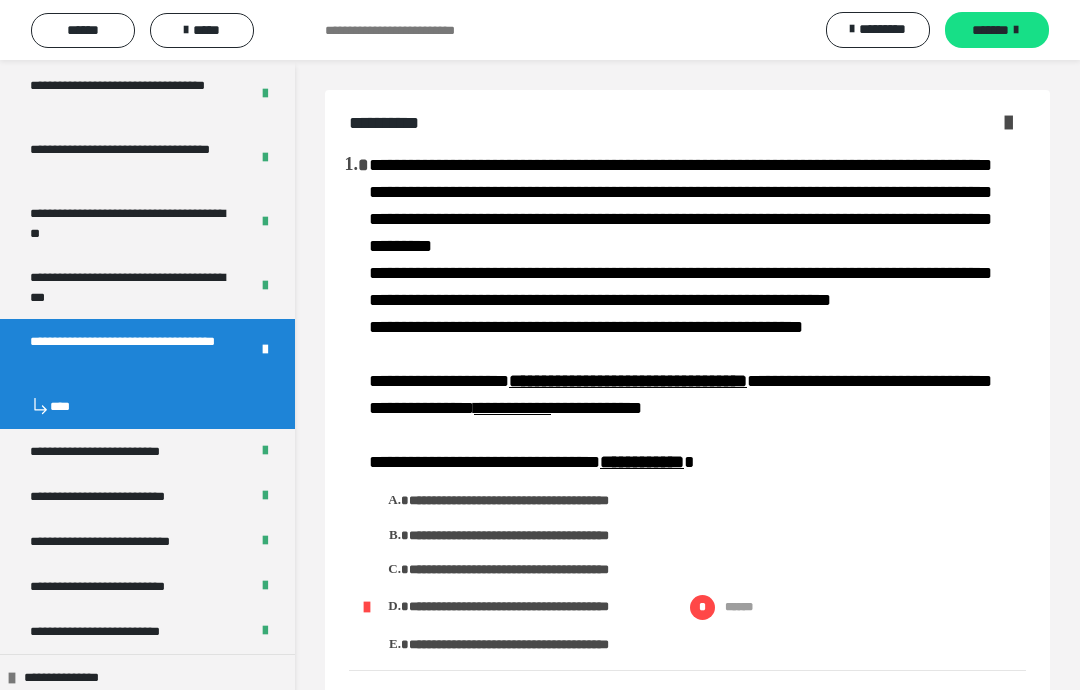 click at bounding box center [1008, 122] 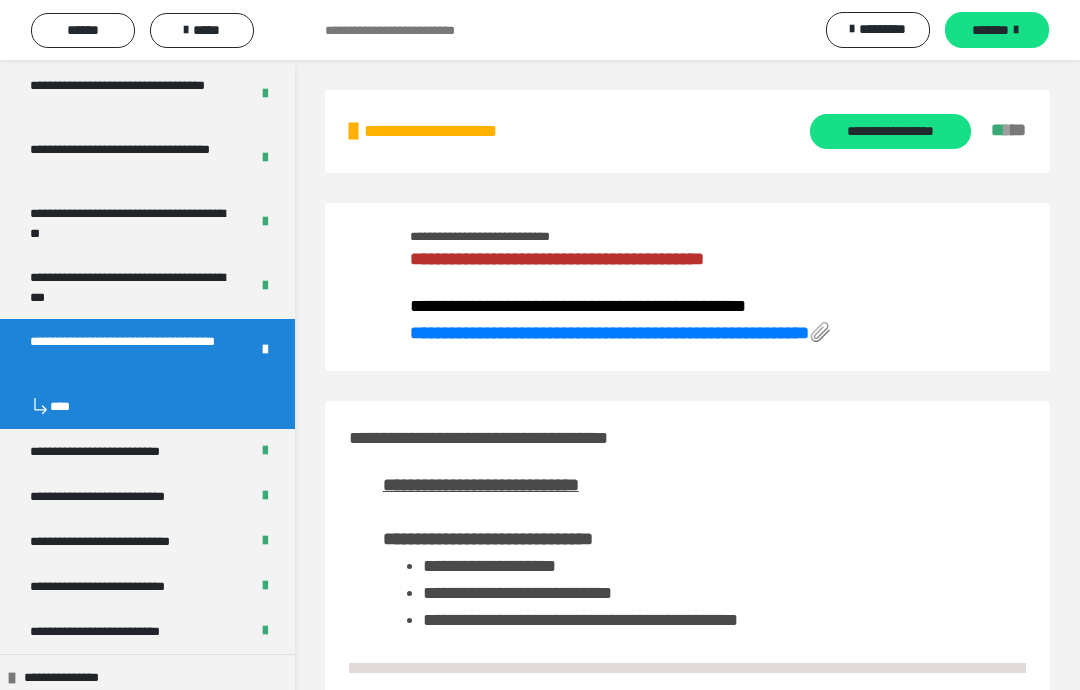 click on "**********" at bounding box center (609, 333) 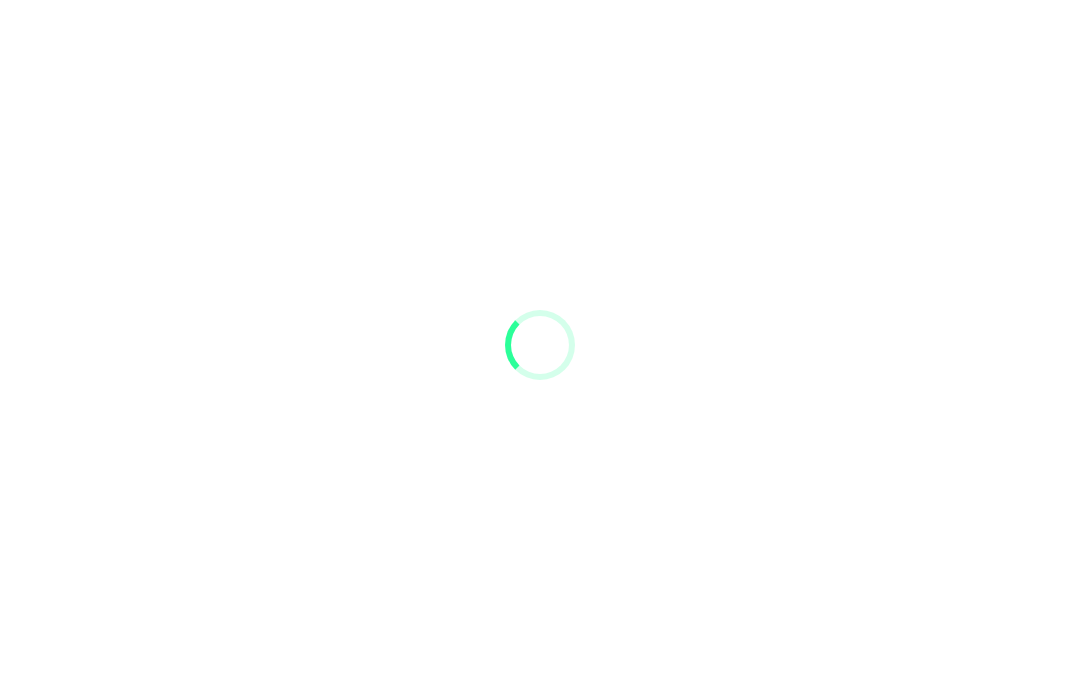 scroll, scrollTop: 0, scrollLeft: 0, axis: both 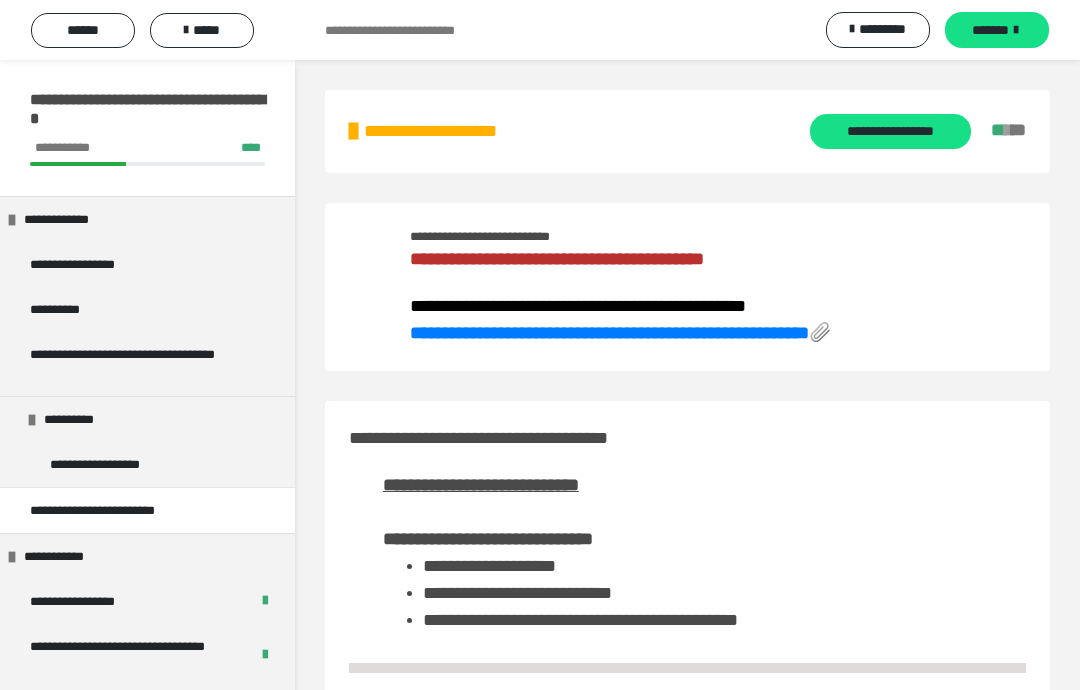 click on "*****" at bounding box center [202, 30] 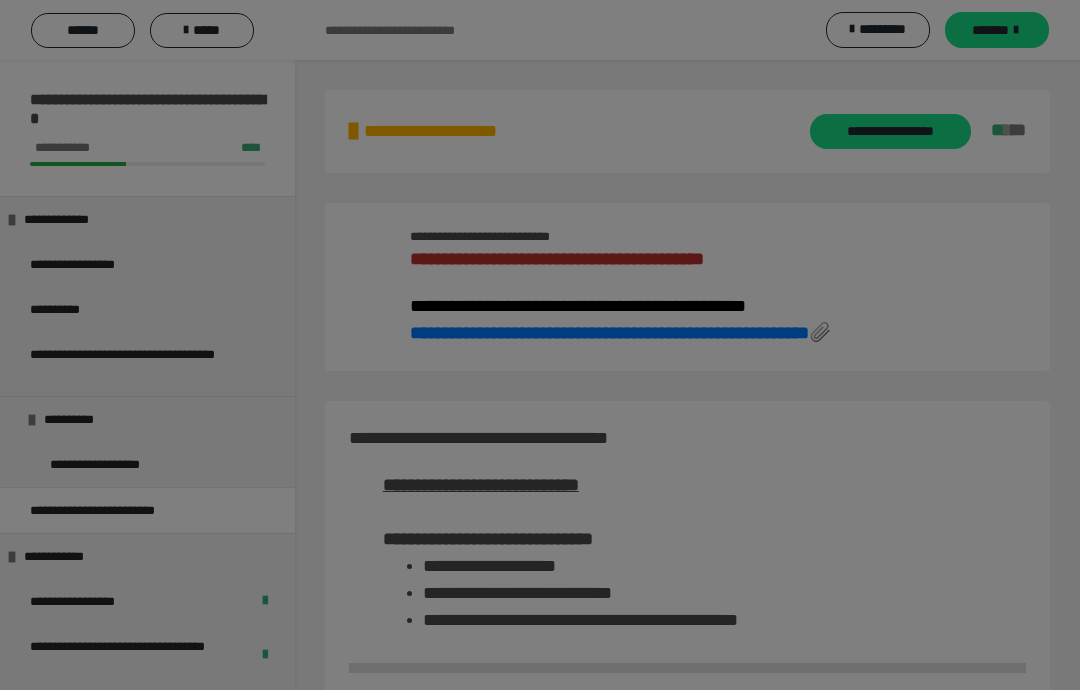 scroll, scrollTop: 0, scrollLeft: 0, axis: both 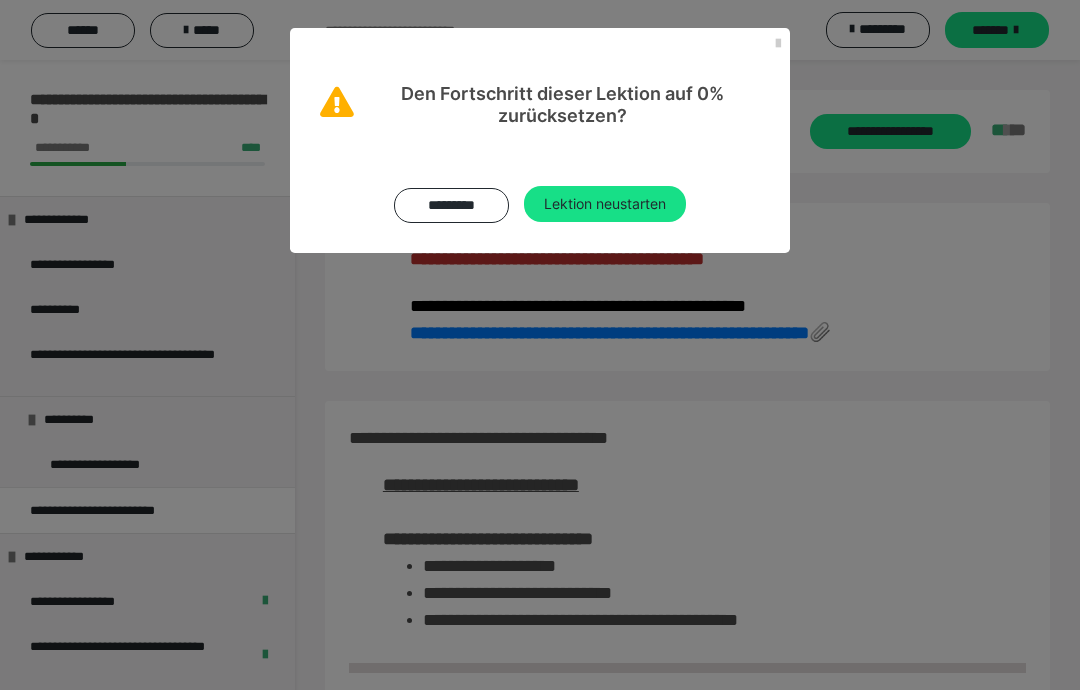 click on "Lektion neustarten" at bounding box center (605, 204) 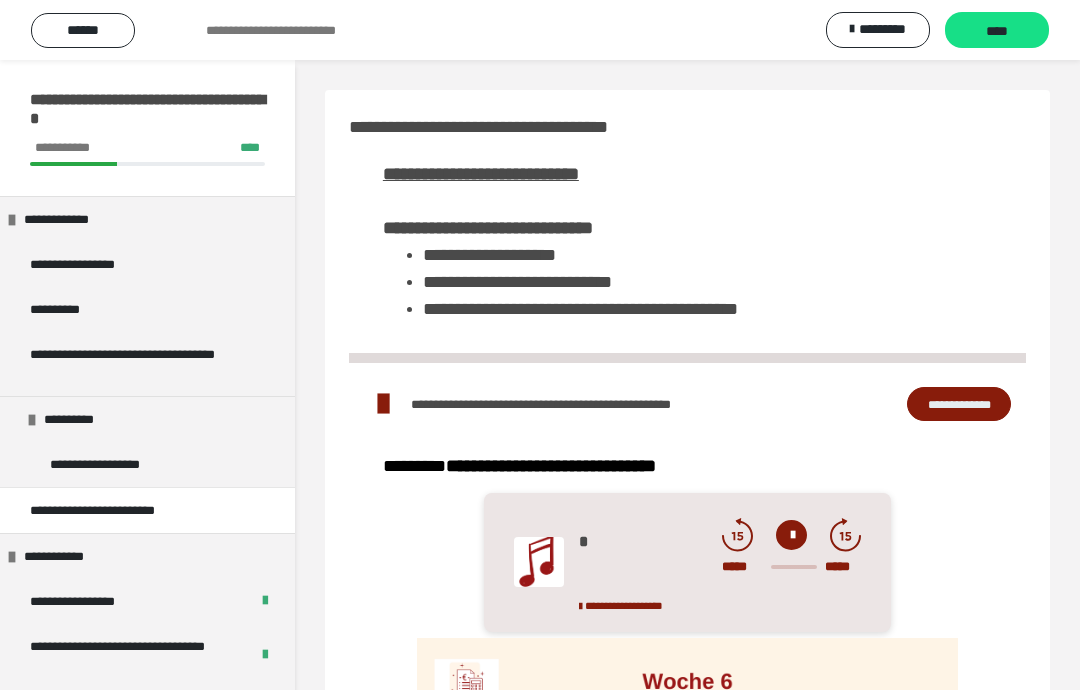 click on "****" at bounding box center (997, 31) 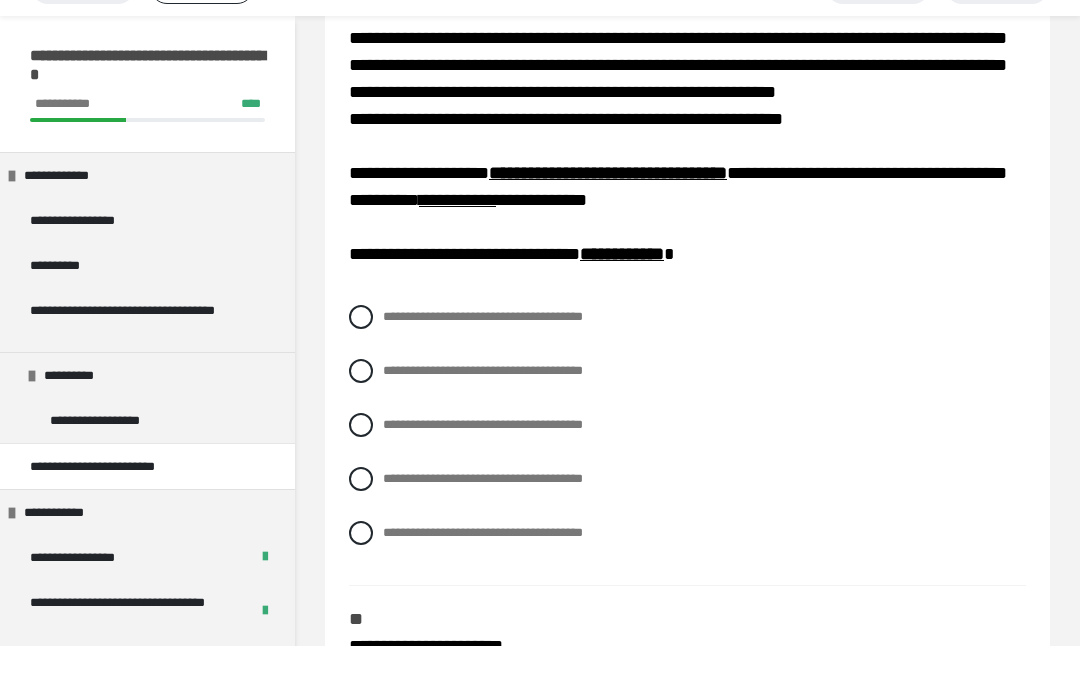 scroll, scrollTop: 310, scrollLeft: 0, axis: vertical 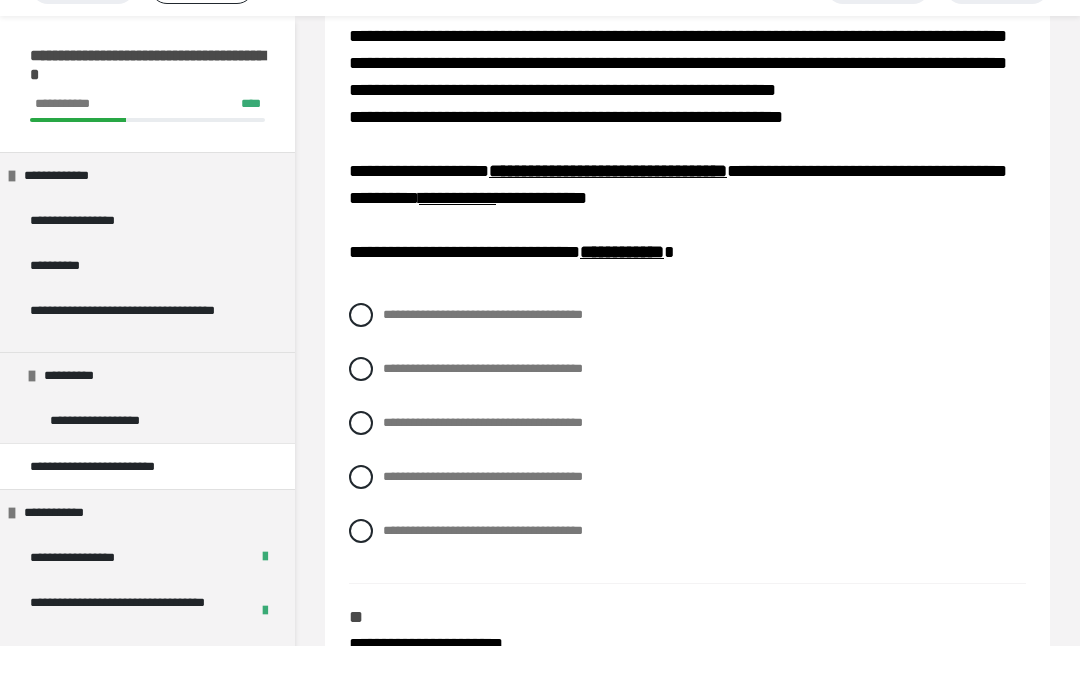 click on "**********" at bounding box center [687, 413] 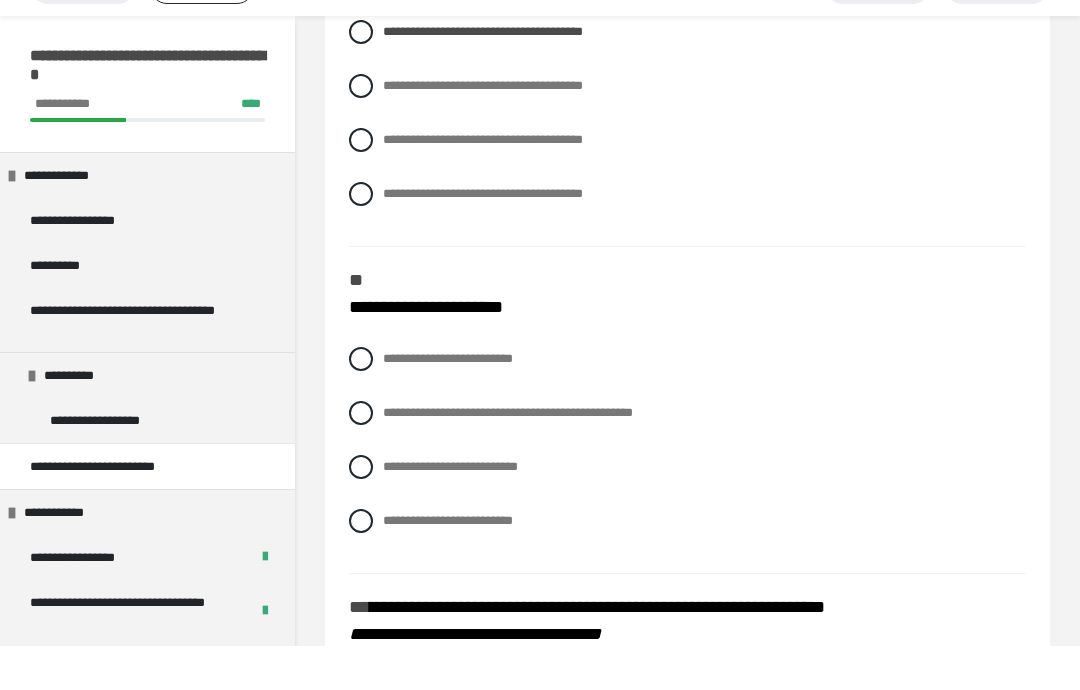 scroll, scrollTop: 666, scrollLeft: 0, axis: vertical 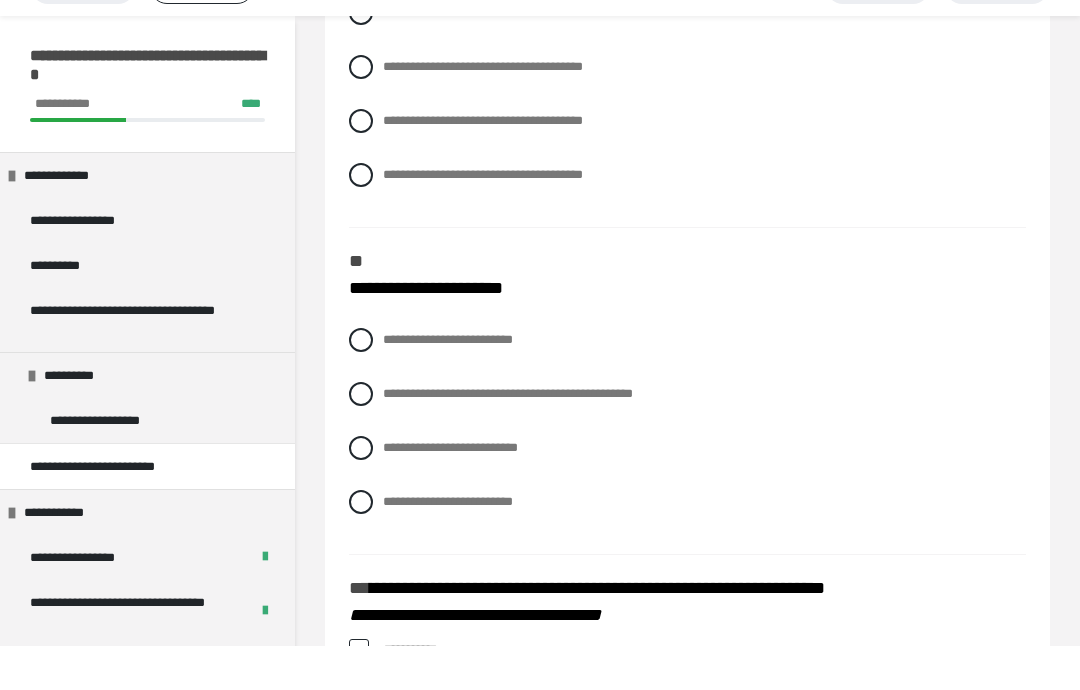 click at bounding box center (361, 438) 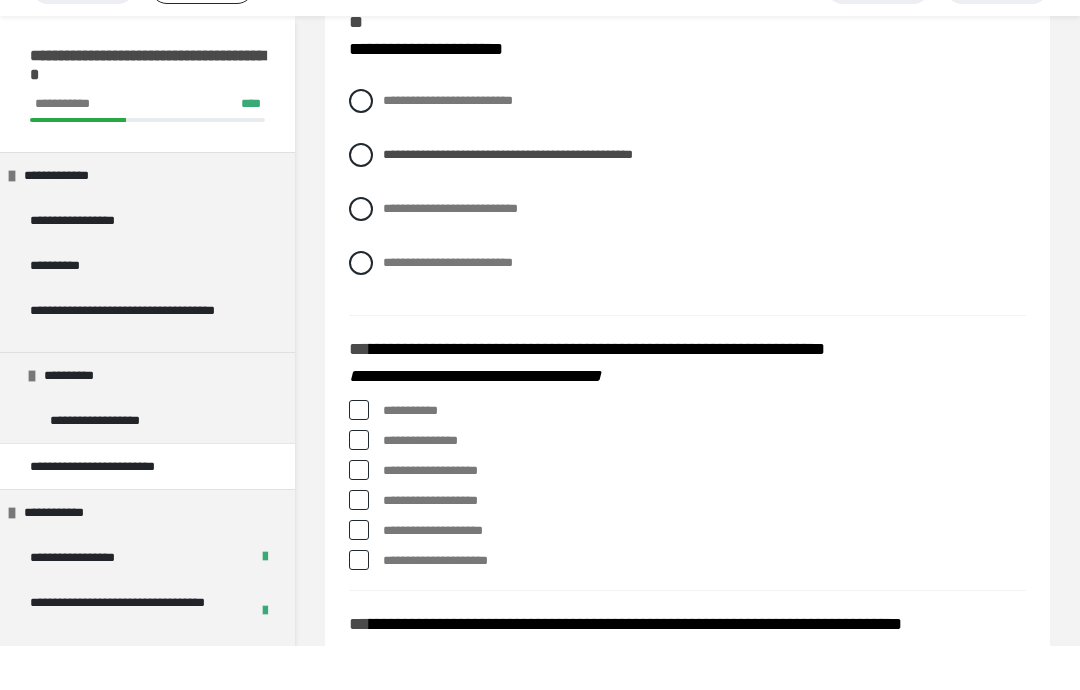 scroll, scrollTop: 925, scrollLeft: 0, axis: vertical 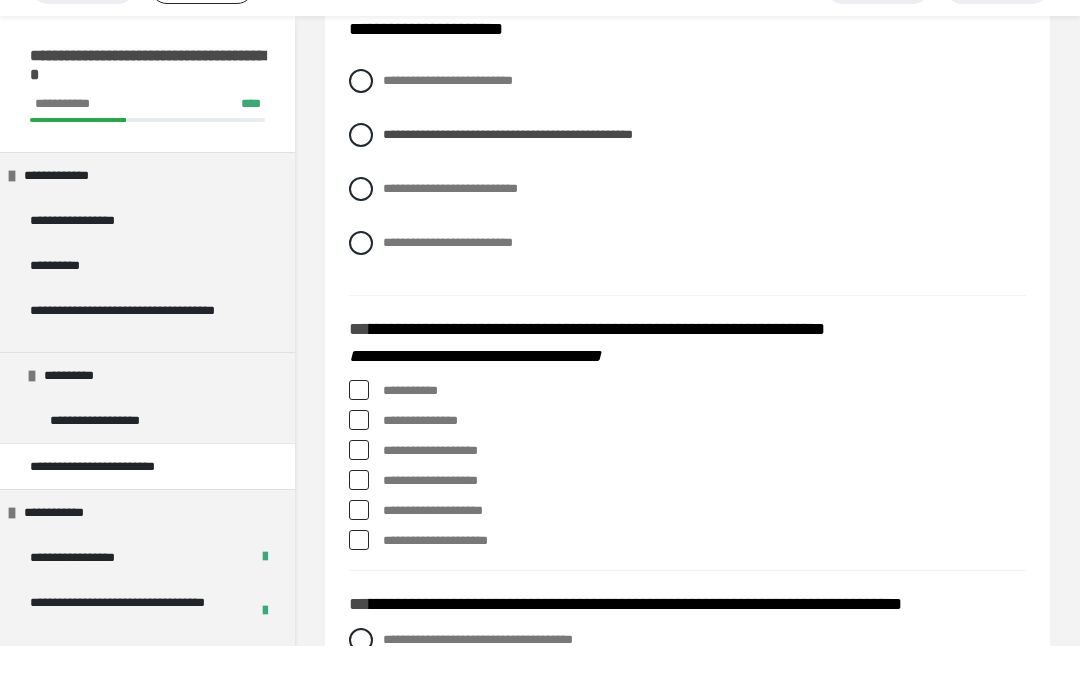 click at bounding box center [359, 494] 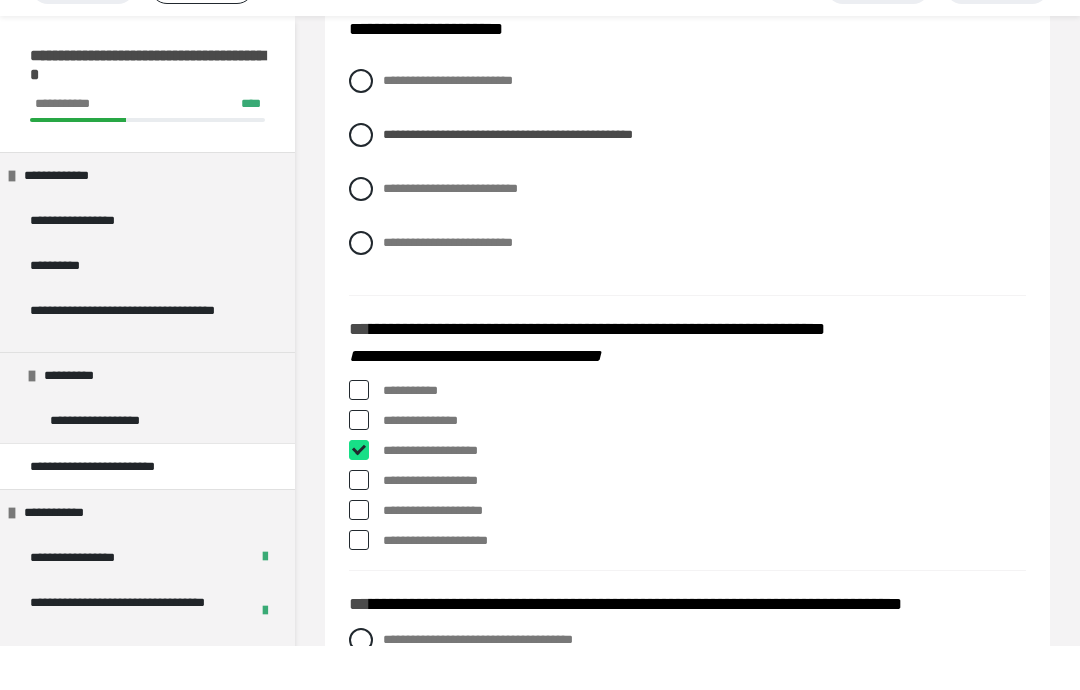 checkbox on "****" 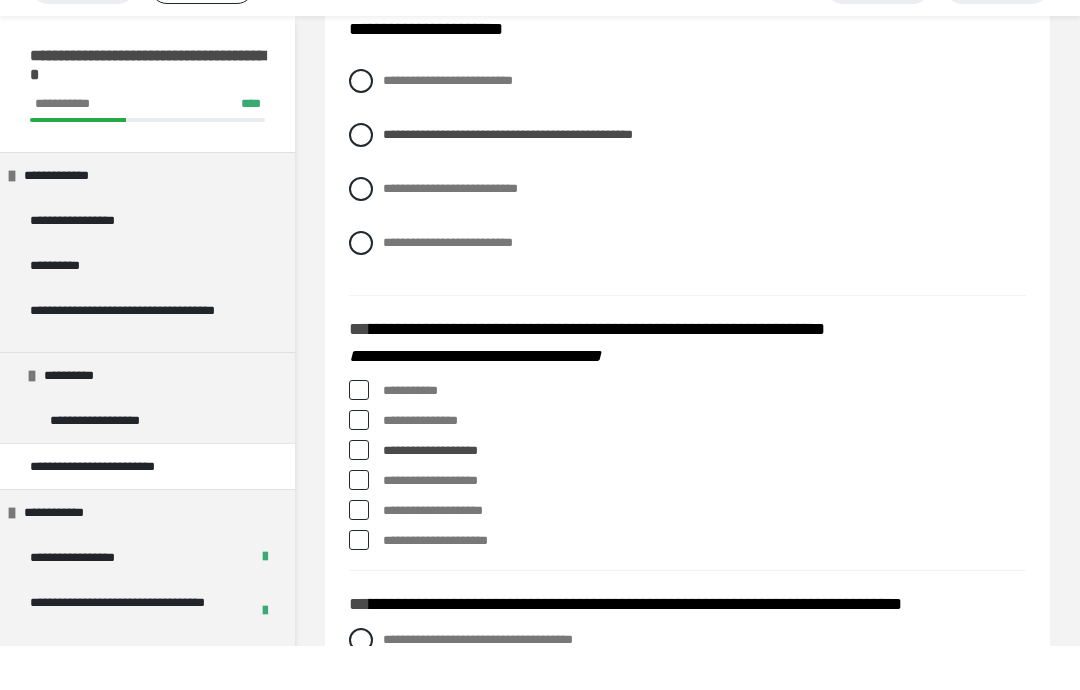 click on "**********" at bounding box center [687, 585] 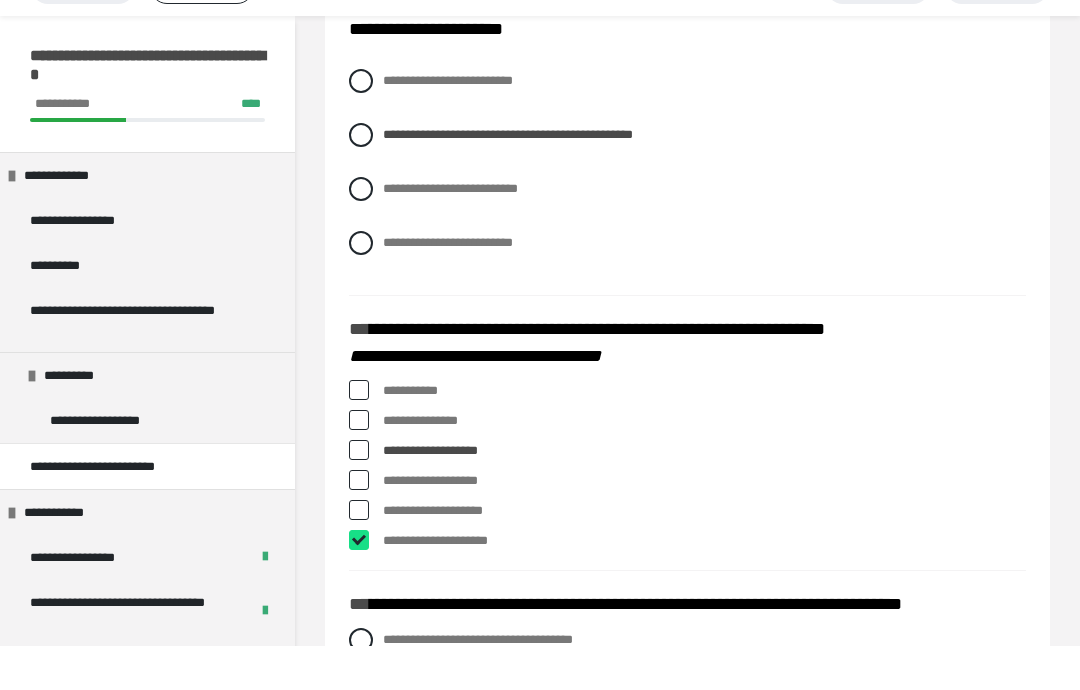 checkbox on "****" 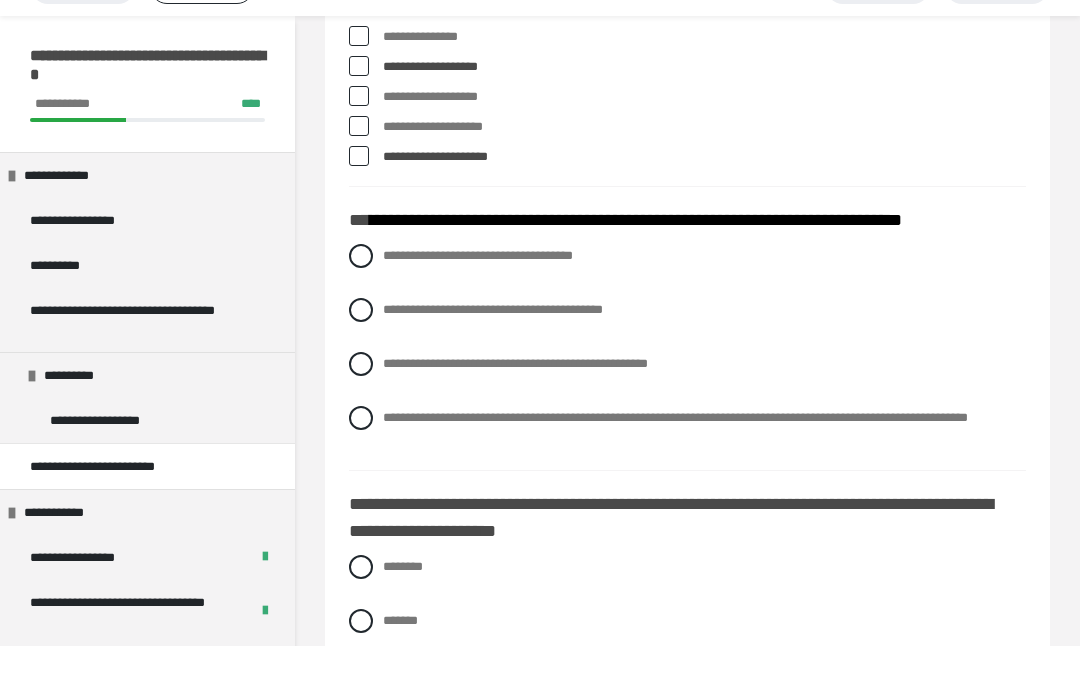scroll, scrollTop: 1323, scrollLeft: 0, axis: vertical 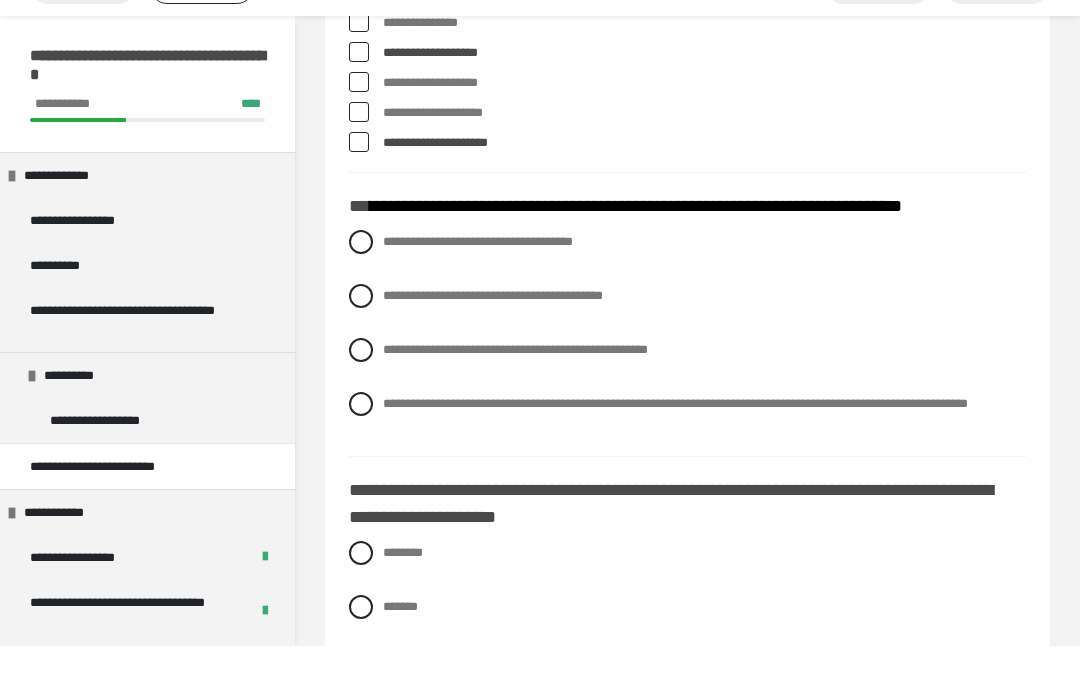 click on "**********" at bounding box center (687, 394) 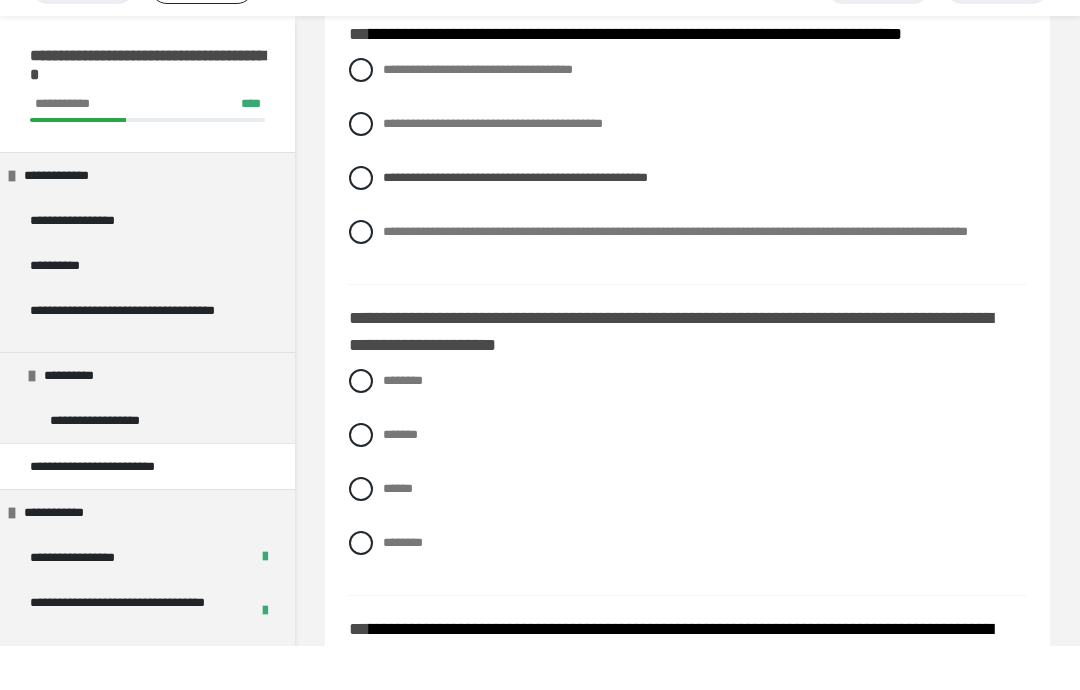 scroll, scrollTop: 1497, scrollLeft: 0, axis: vertical 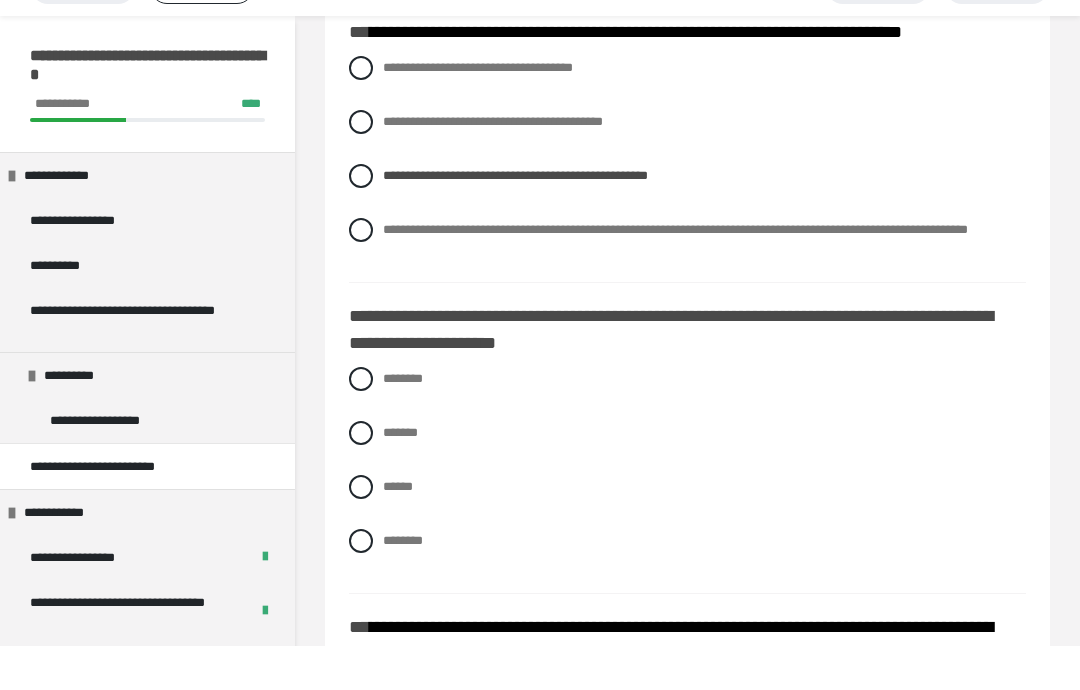 click at bounding box center [361, 585] 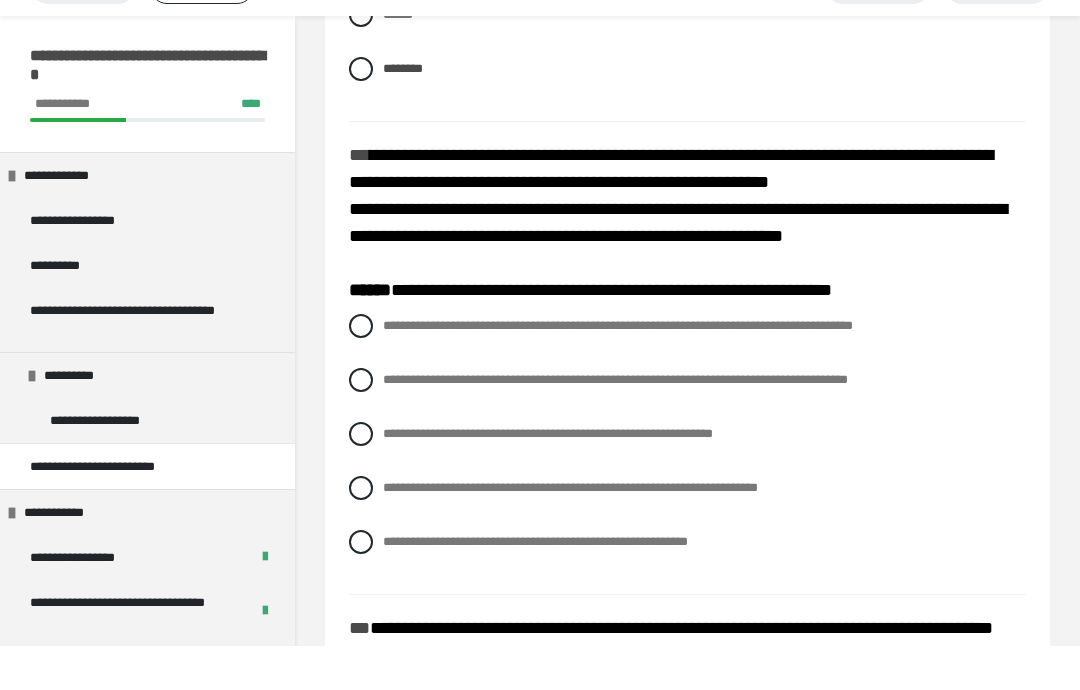 scroll, scrollTop: 1970, scrollLeft: 0, axis: vertical 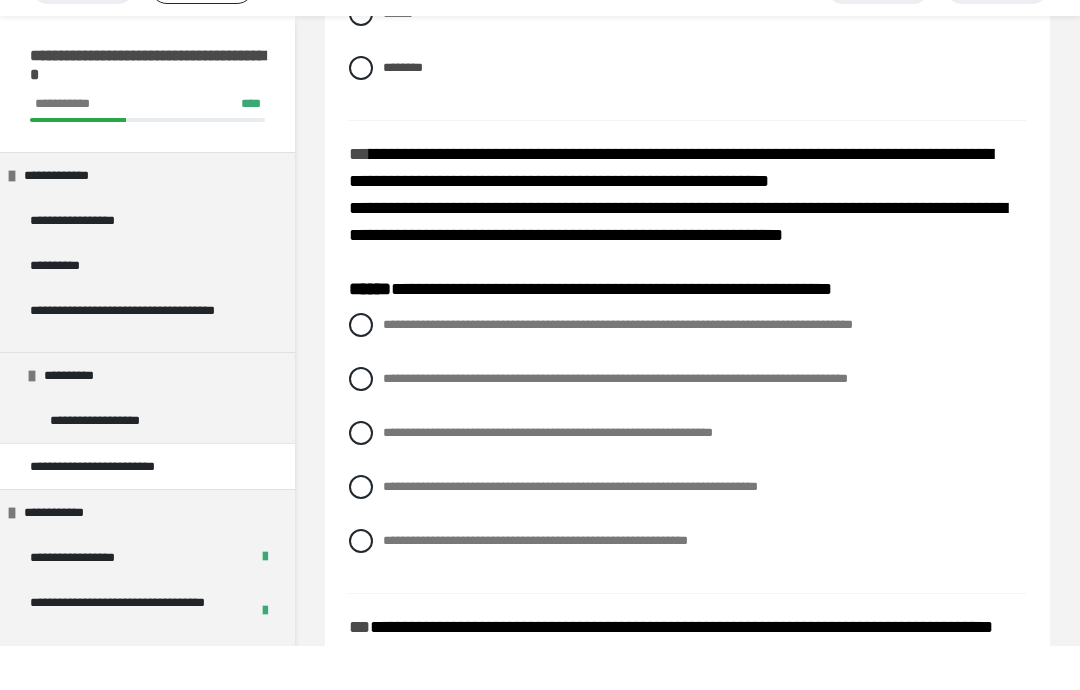 click on "**********" at bounding box center (687, 531) 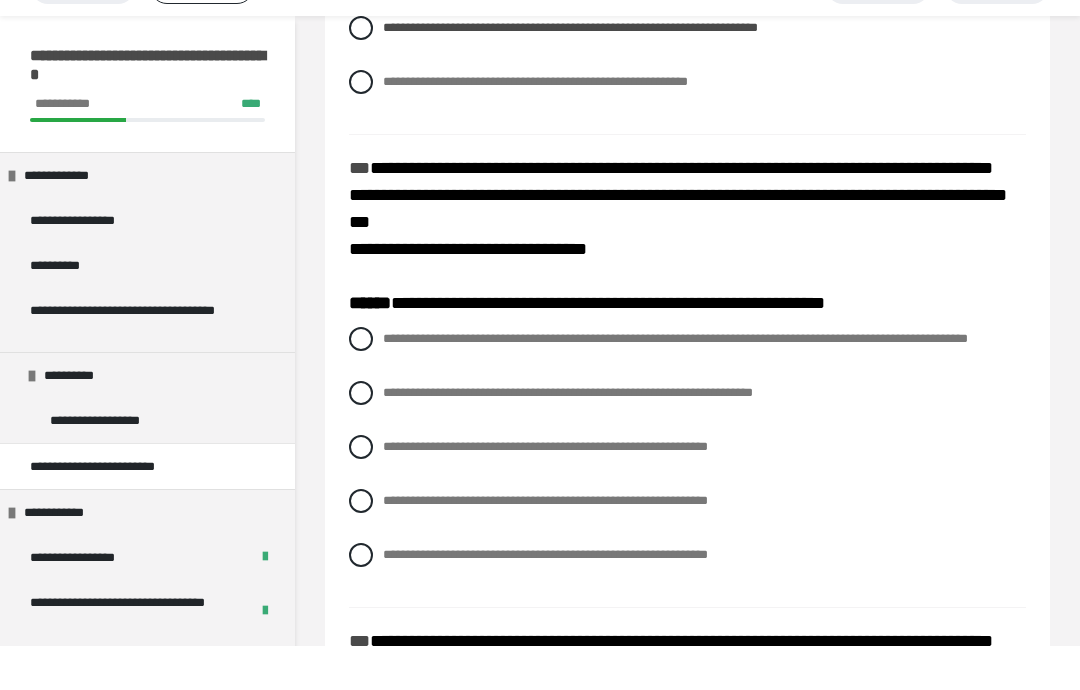 scroll, scrollTop: 2434, scrollLeft: 0, axis: vertical 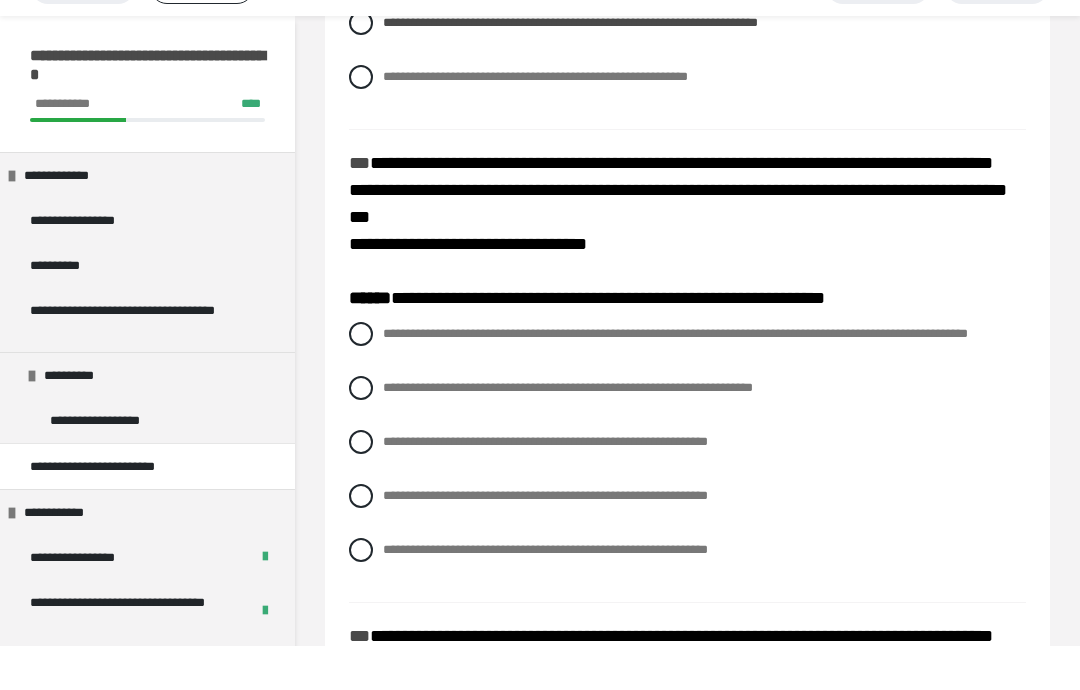 click at bounding box center (361, 486) 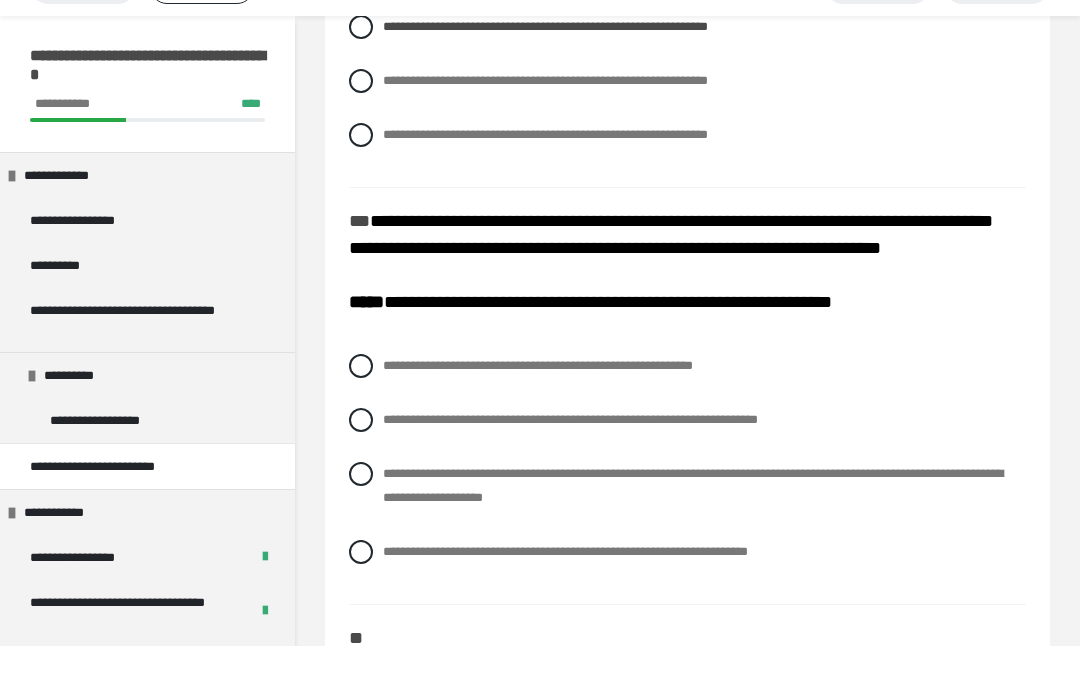 scroll, scrollTop: 2852, scrollLeft: 0, axis: vertical 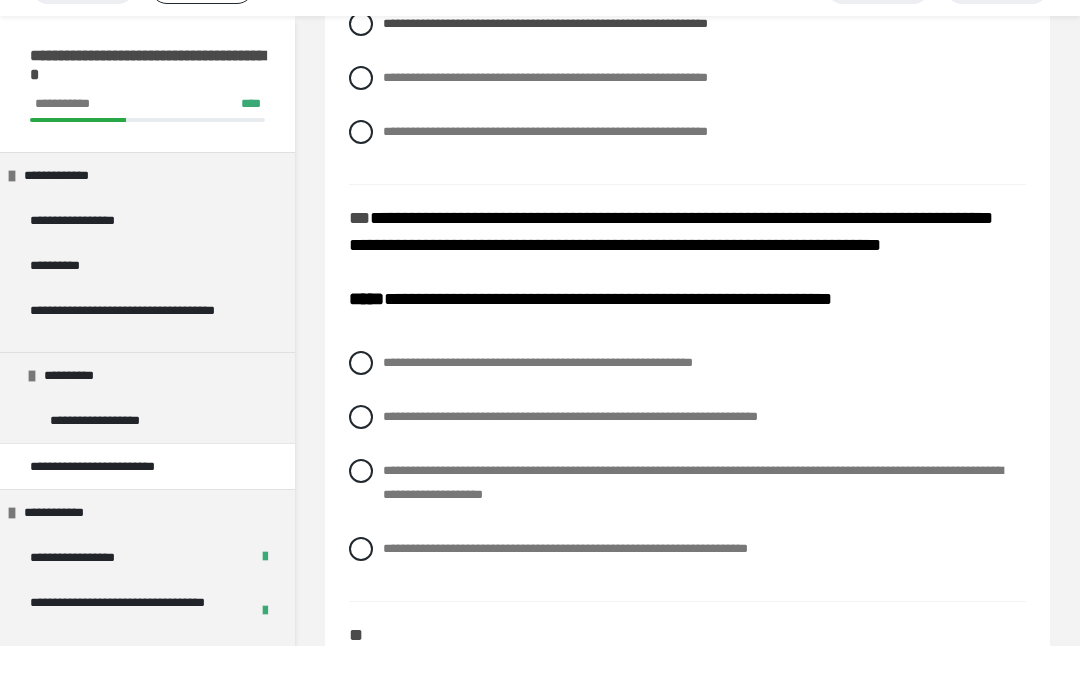 click on "**********" at bounding box center [687, 461] 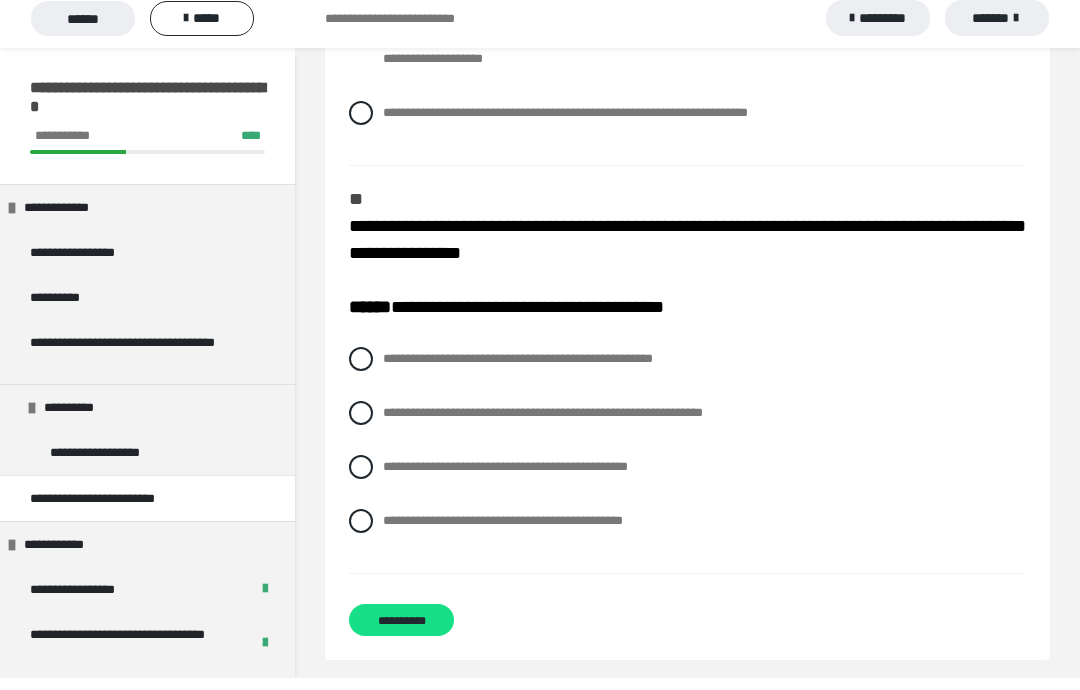 scroll, scrollTop: 3324, scrollLeft: 0, axis: vertical 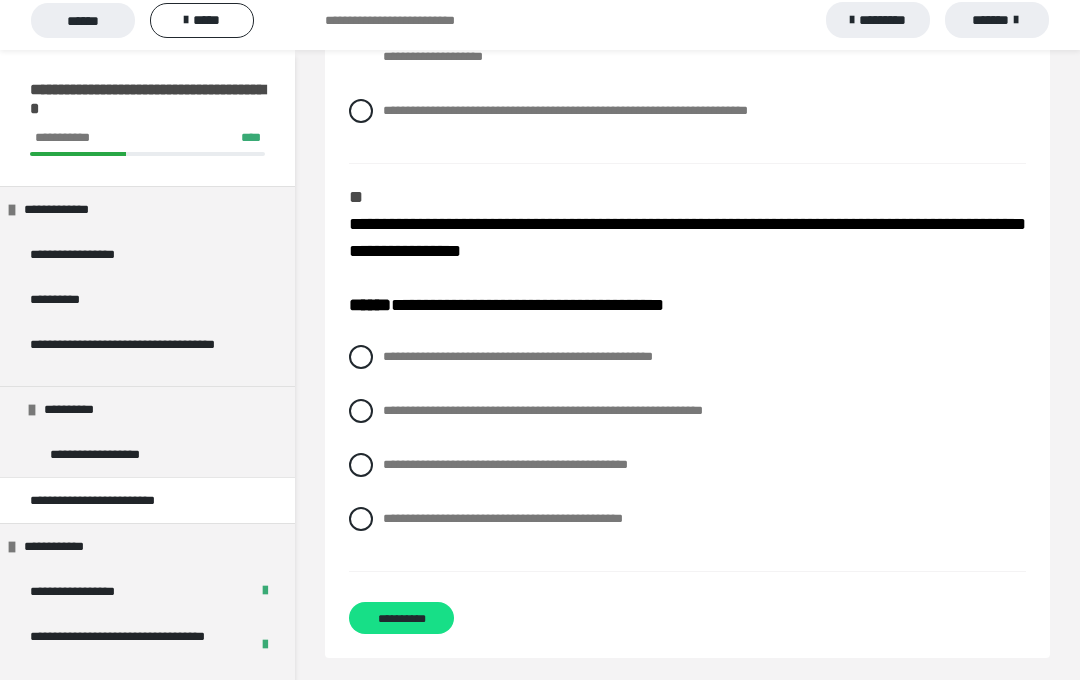 click at bounding box center (361, 421) 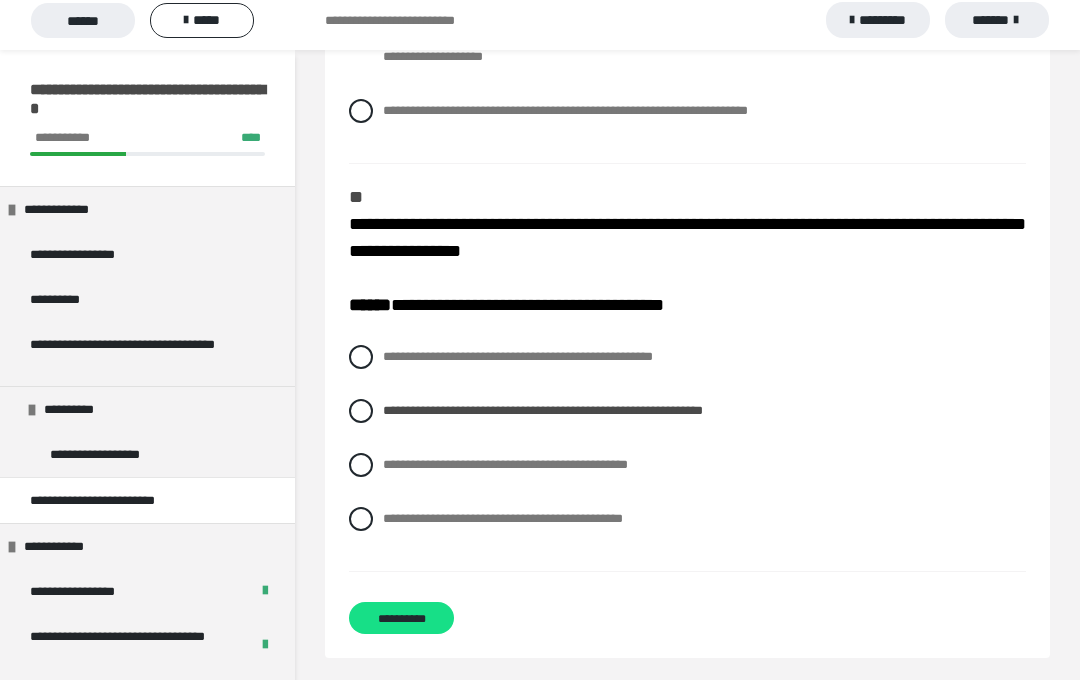 click on "**********" at bounding box center (401, 628) 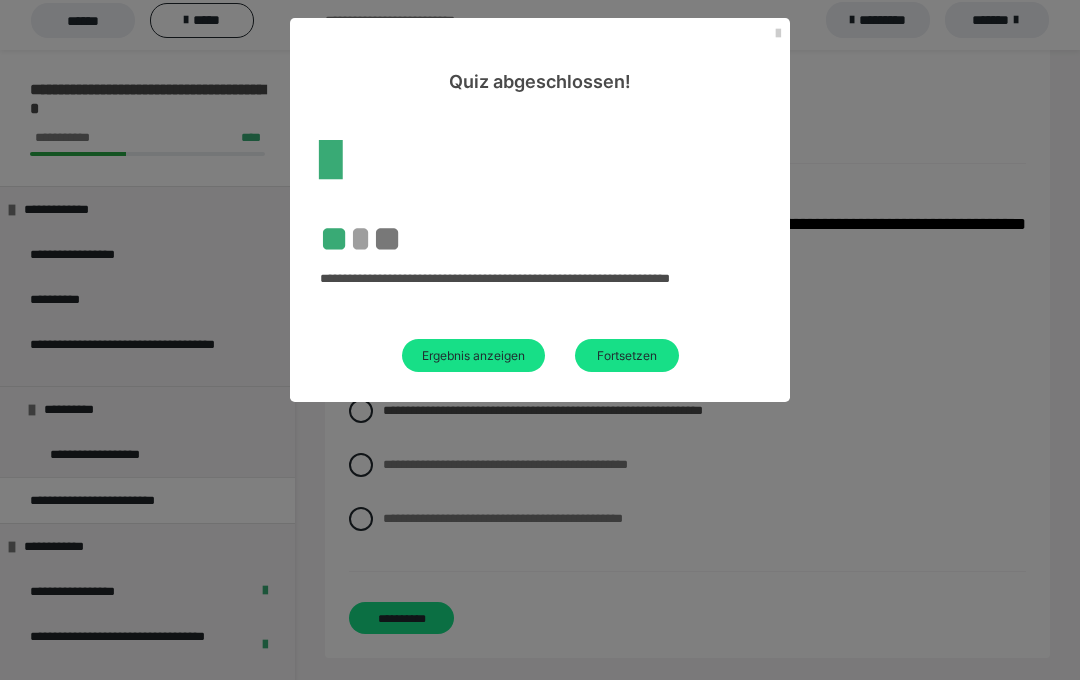 scroll, scrollTop: 94, scrollLeft: 0, axis: vertical 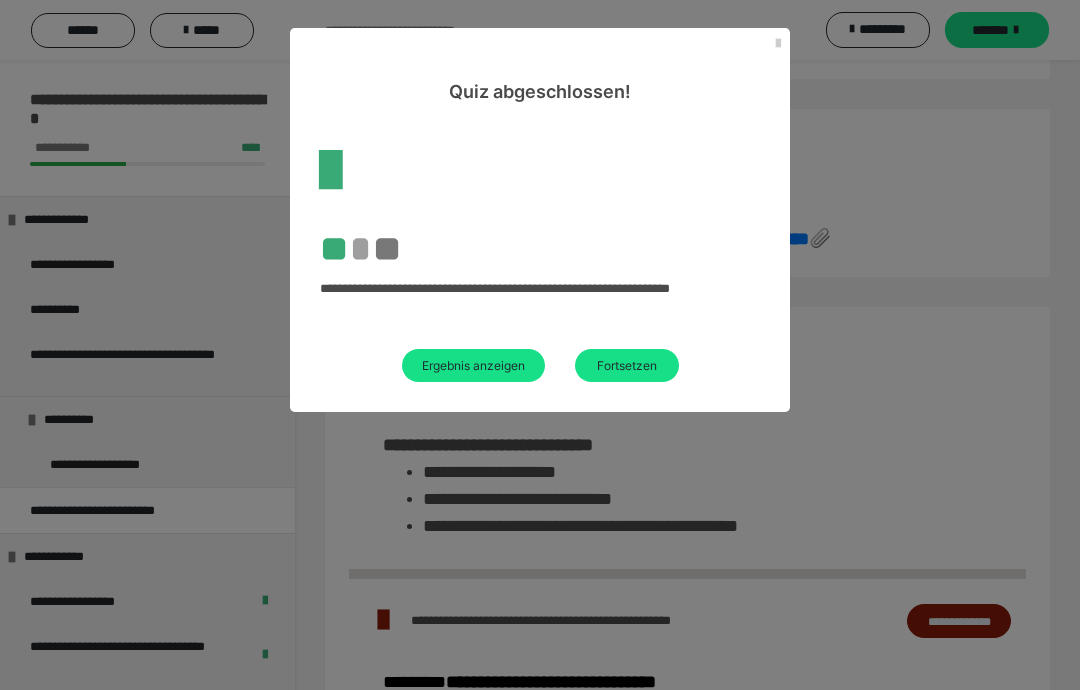 click on "Fortsetzen" at bounding box center (627, 365) 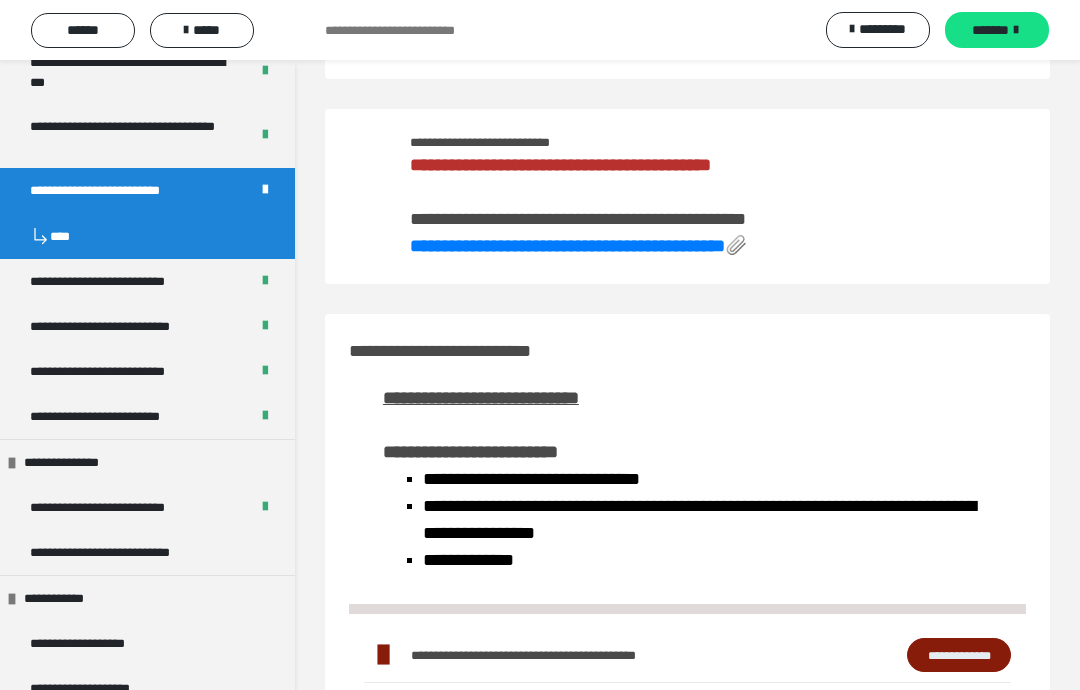 scroll, scrollTop: 774, scrollLeft: 0, axis: vertical 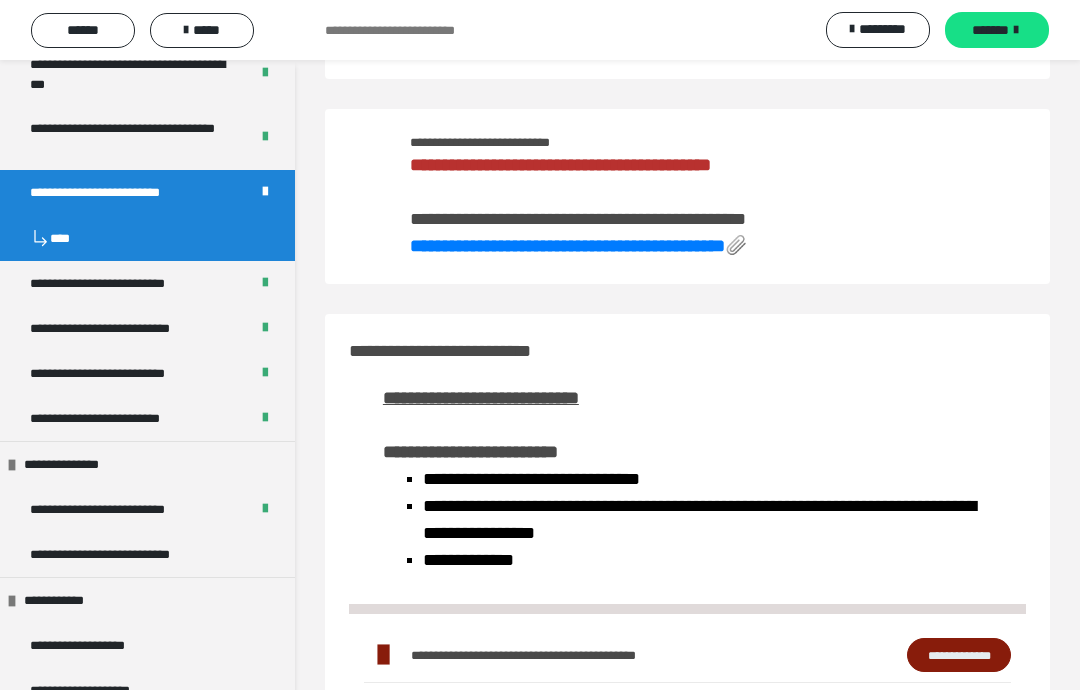click on "**********" at bounding box center [130, 554] 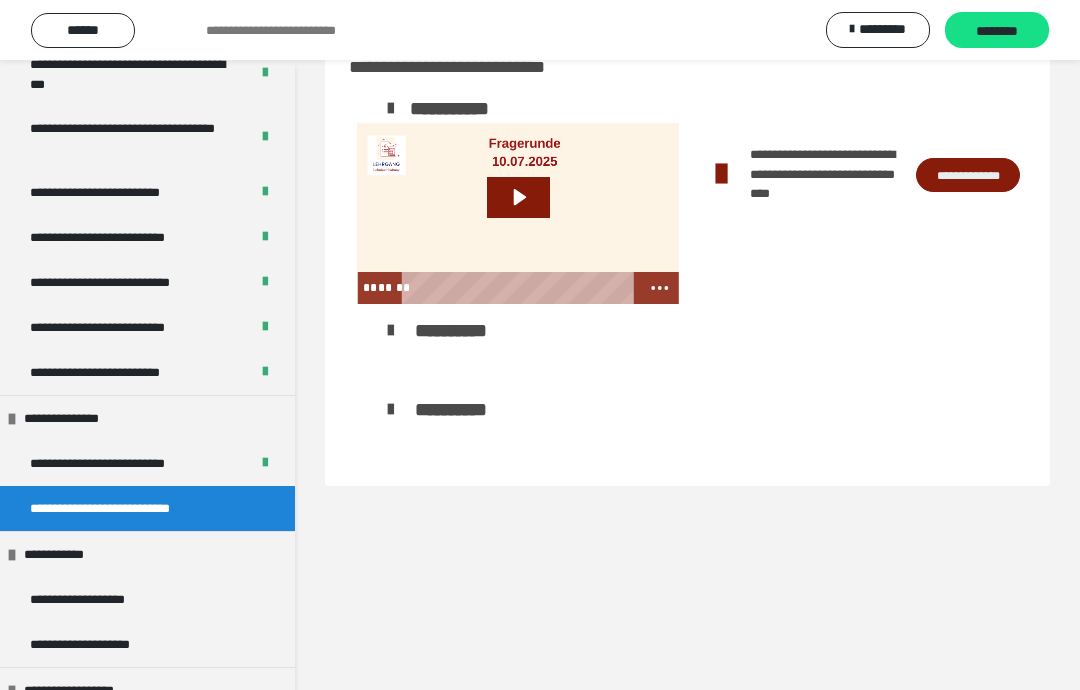 click on "********" at bounding box center (997, 31) 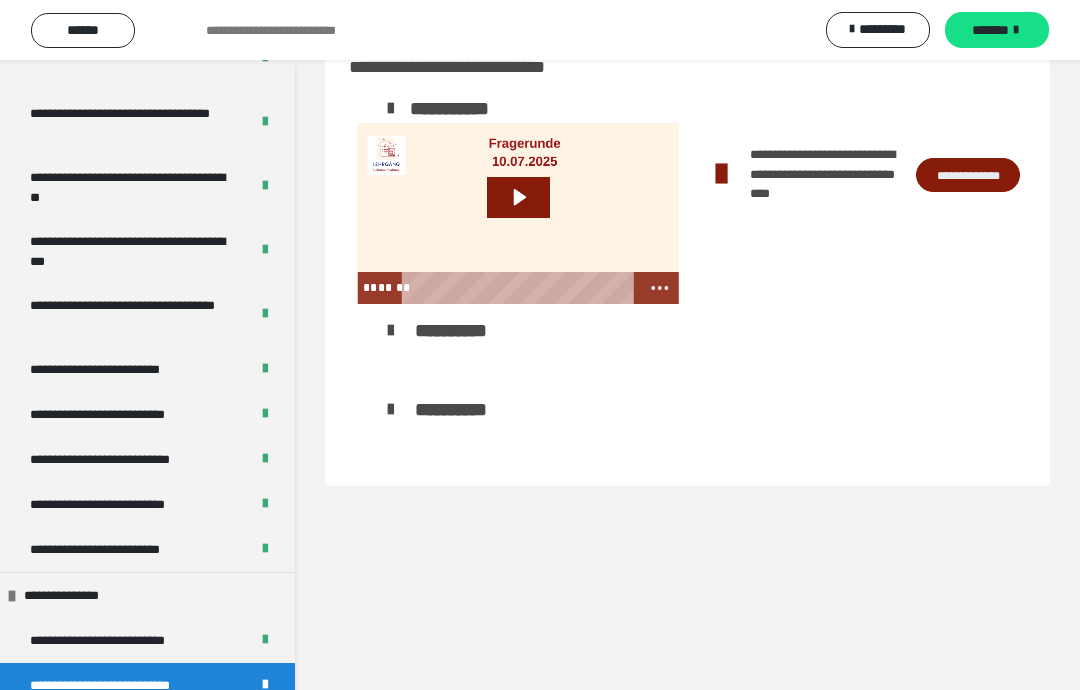 scroll, scrollTop: 595, scrollLeft: 0, axis: vertical 